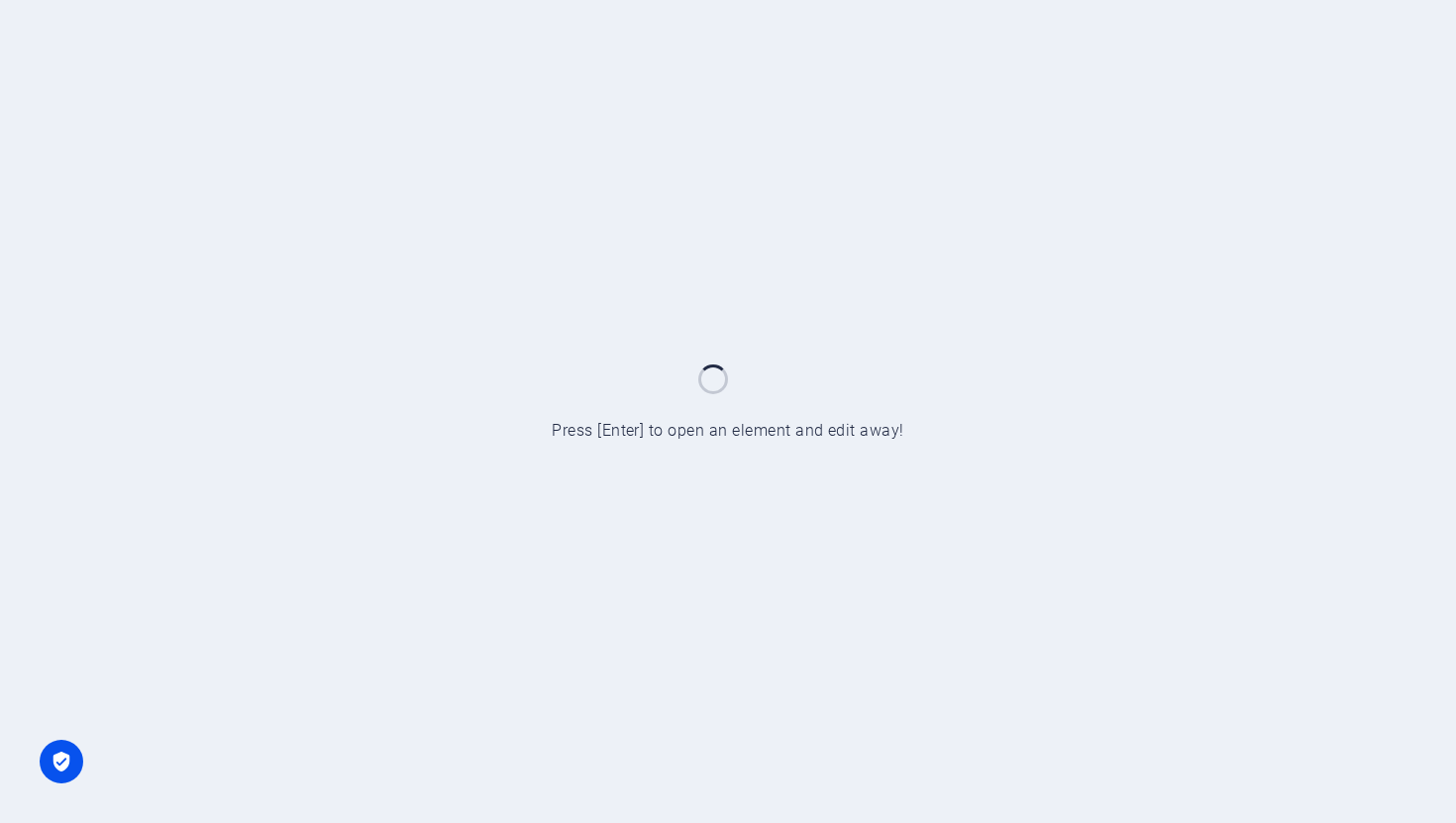 scroll, scrollTop: 0, scrollLeft: 0, axis: both 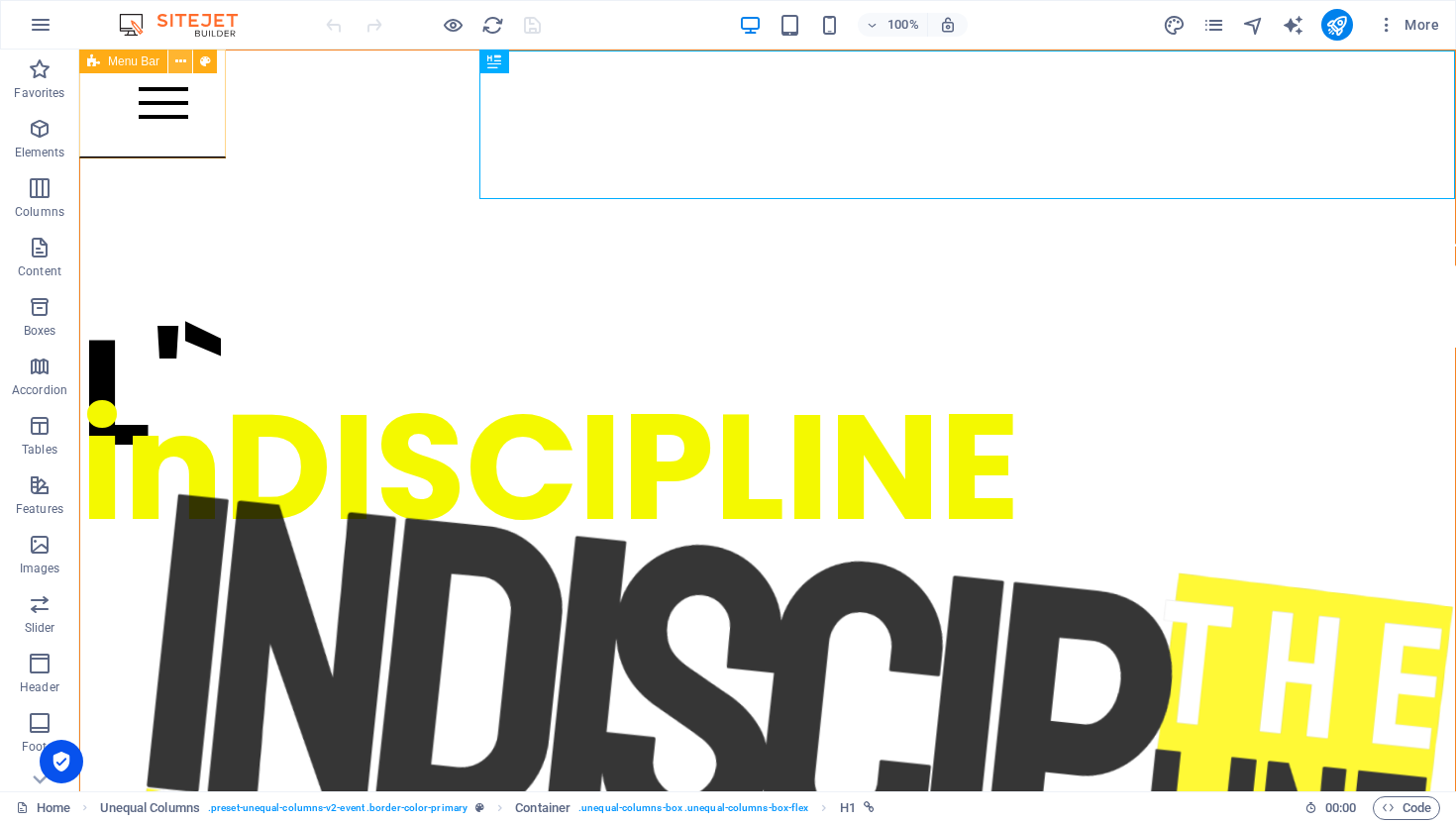 click at bounding box center (180, 61) 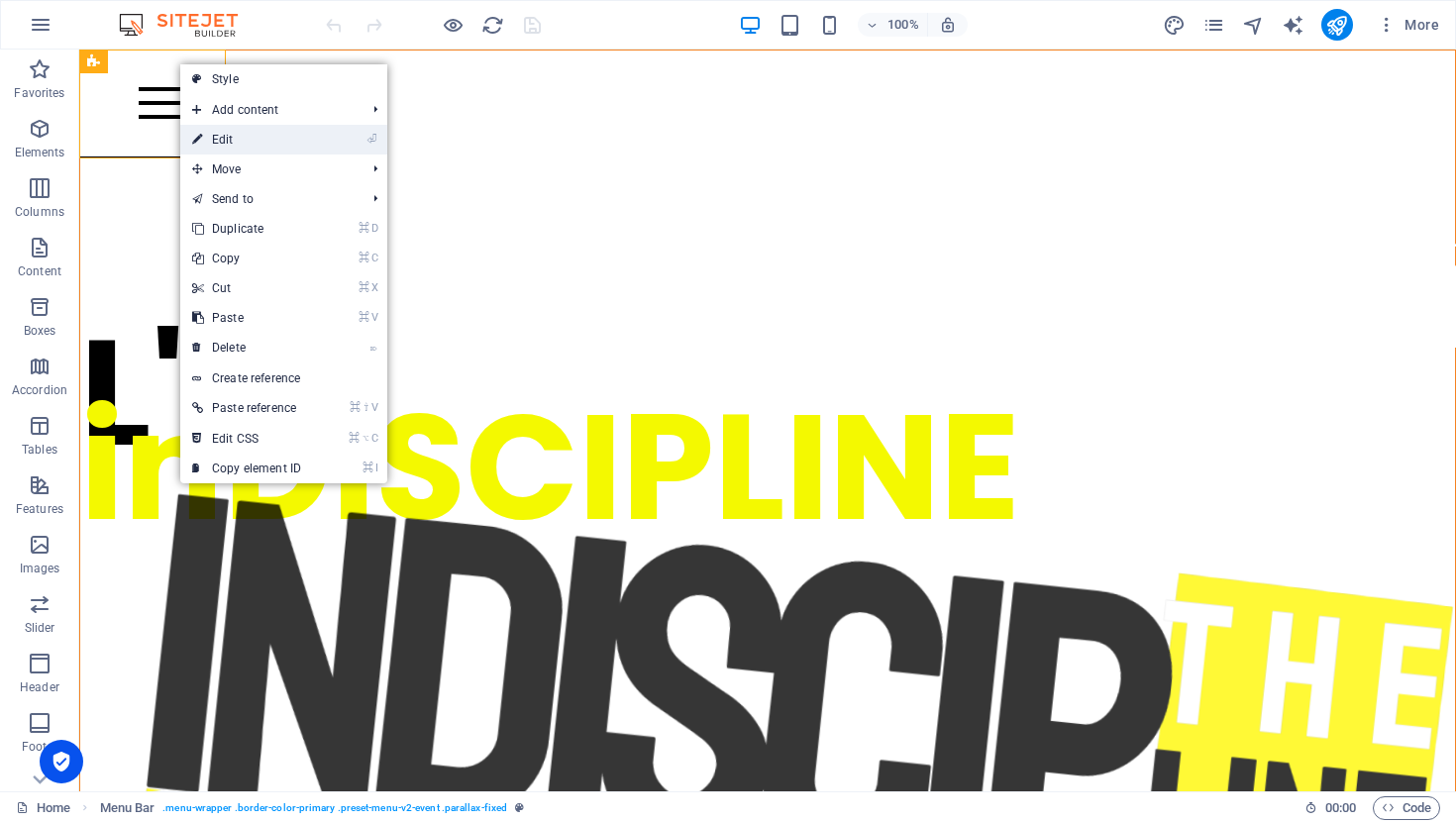 click on "⏎  Edit" at bounding box center (247, 140) 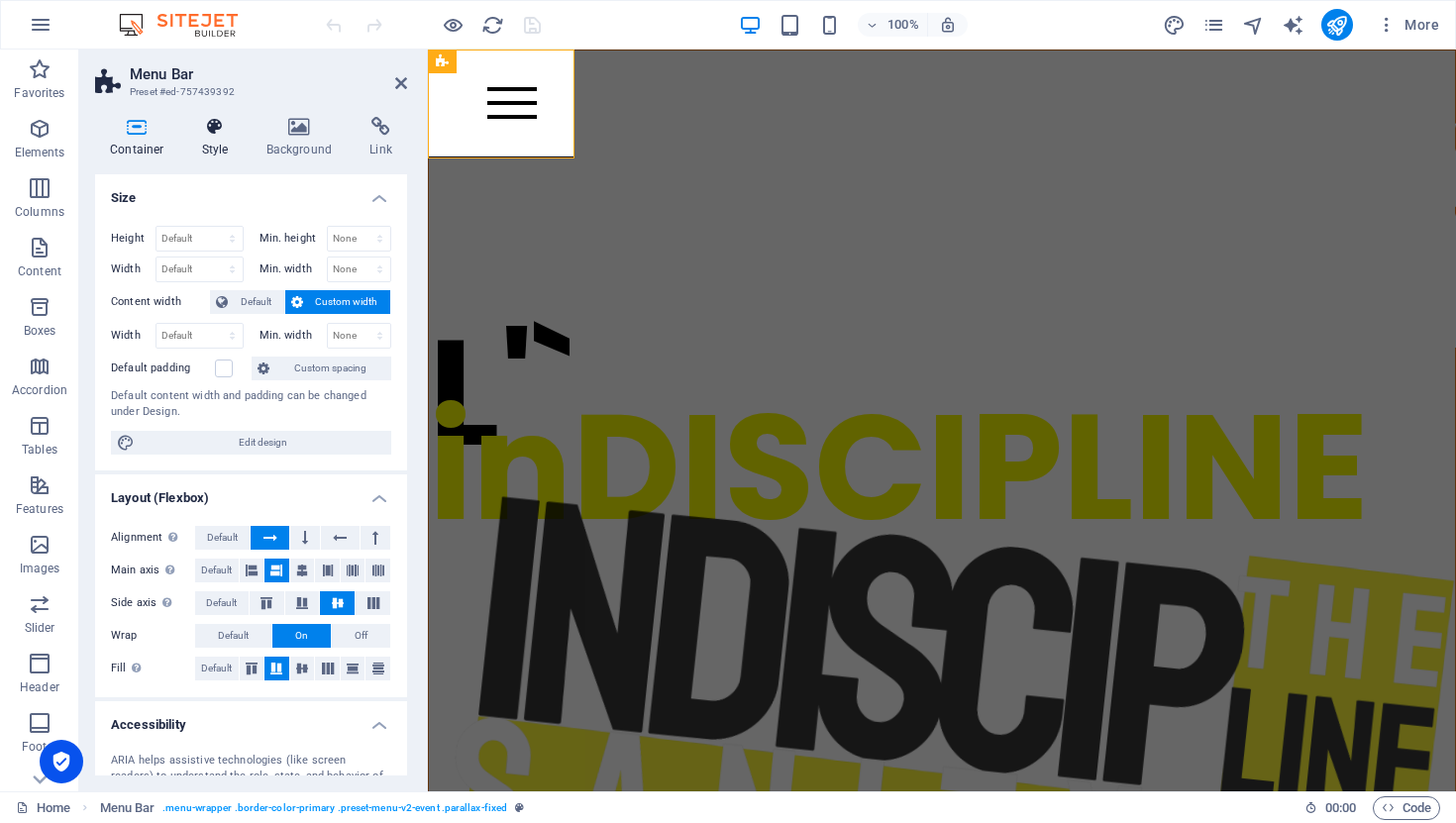 click at bounding box center (215, 127) 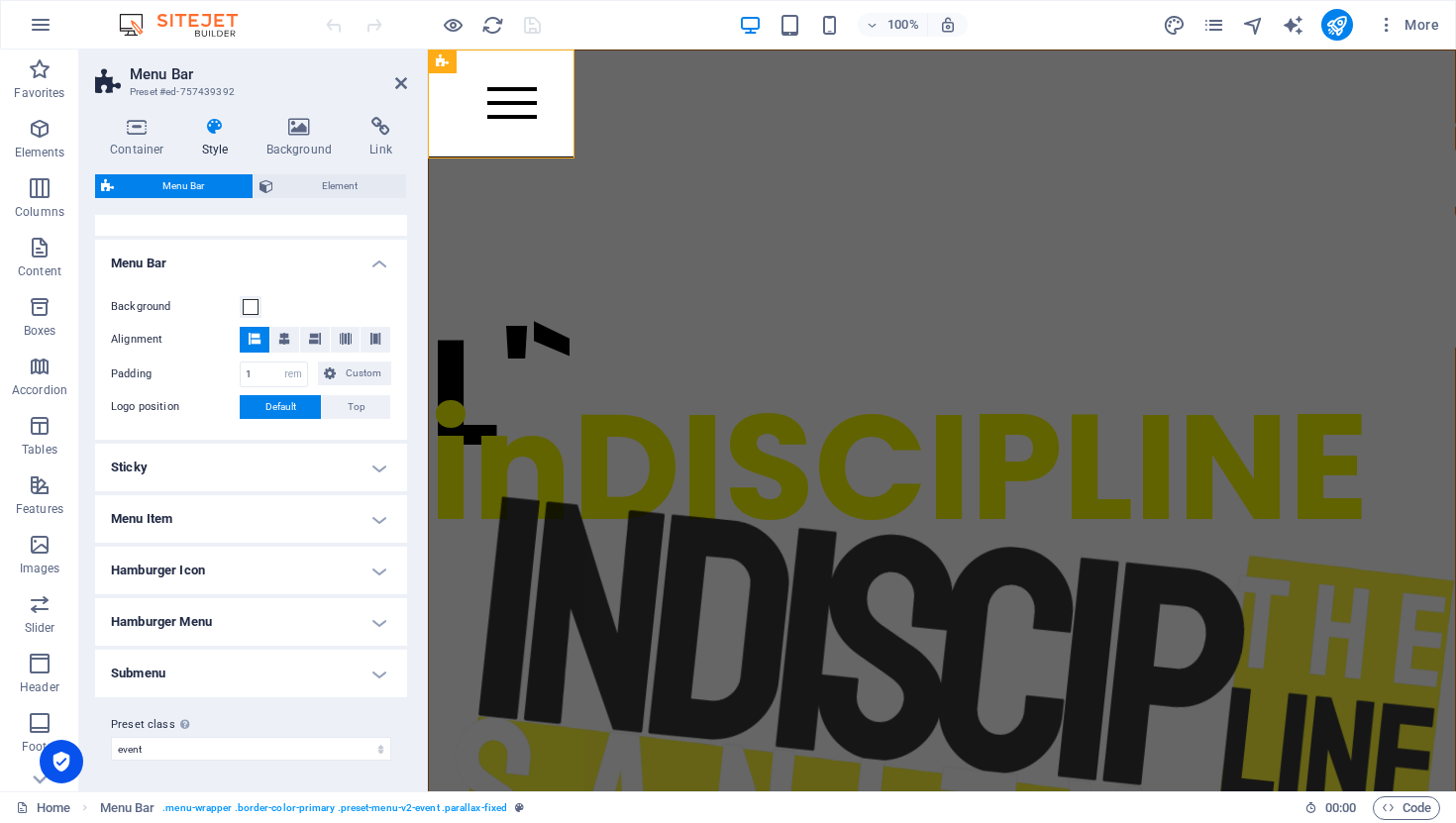 scroll, scrollTop: 13, scrollLeft: 0, axis: vertical 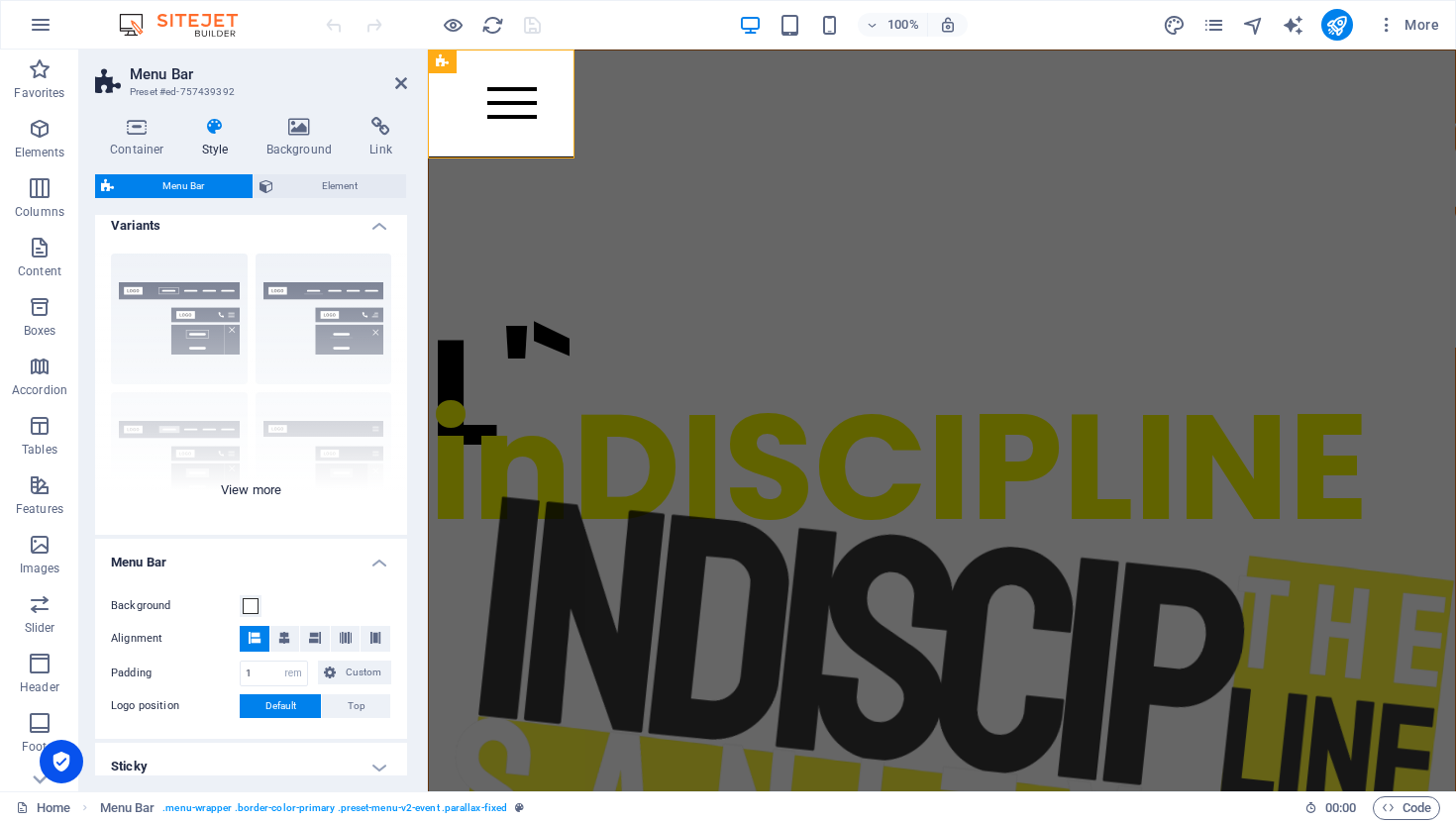 click on "Border Centered Default Fixed Loki Trigger Wide XXL" at bounding box center [251, 386] 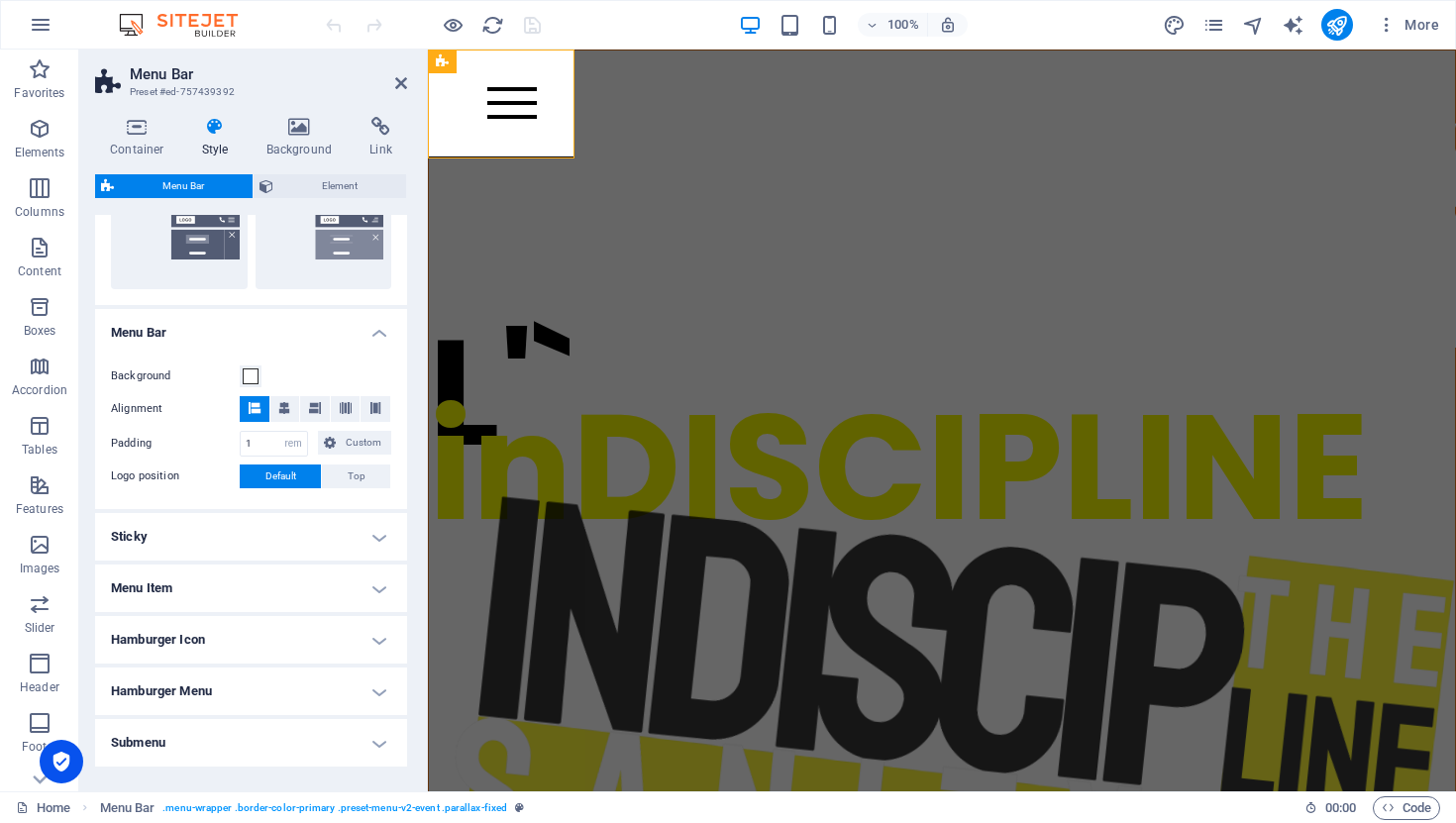 scroll, scrollTop: 593, scrollLeft: 0, axis: vertical 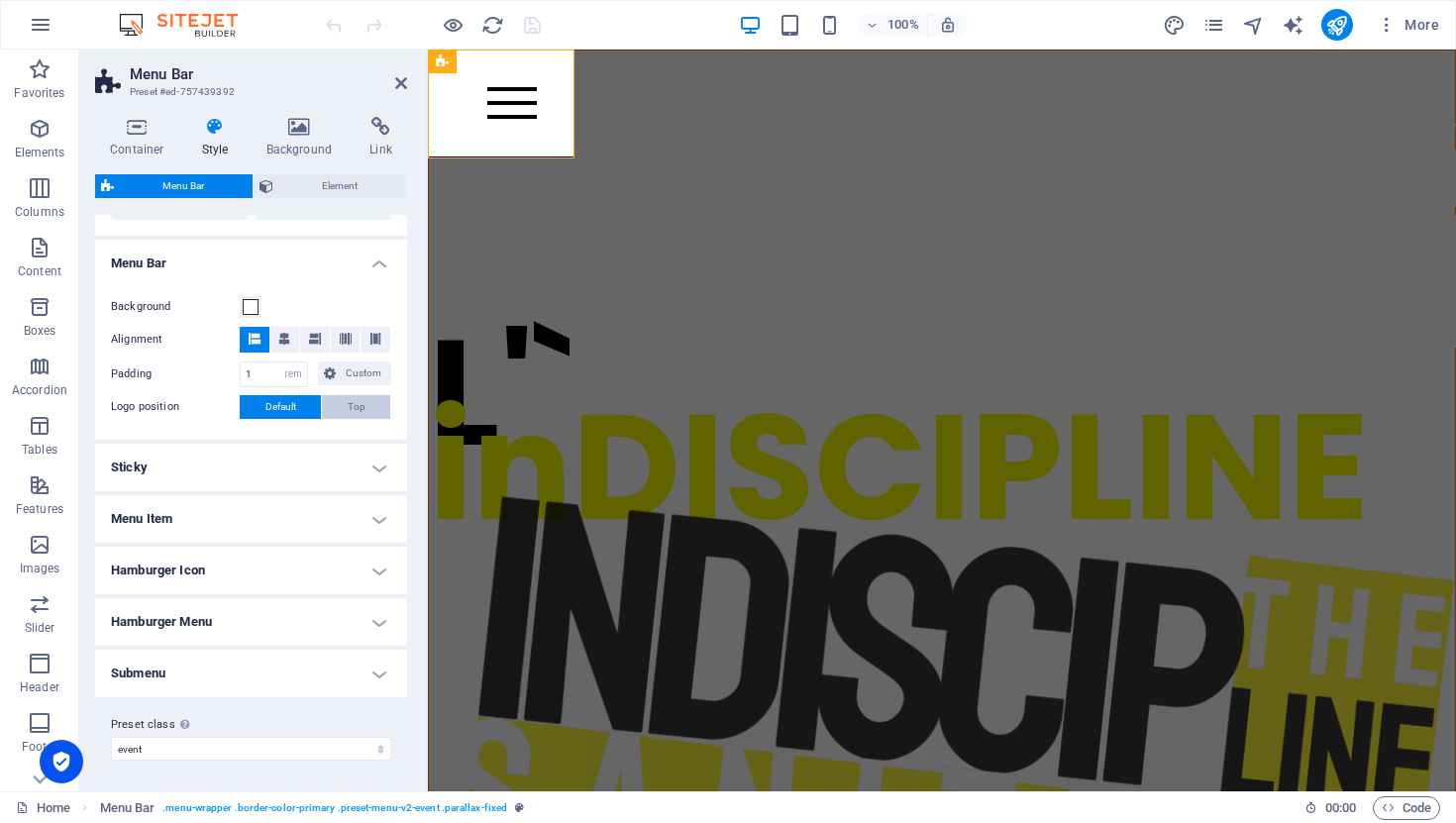 click on "Top" at bounding box center (357, 407) 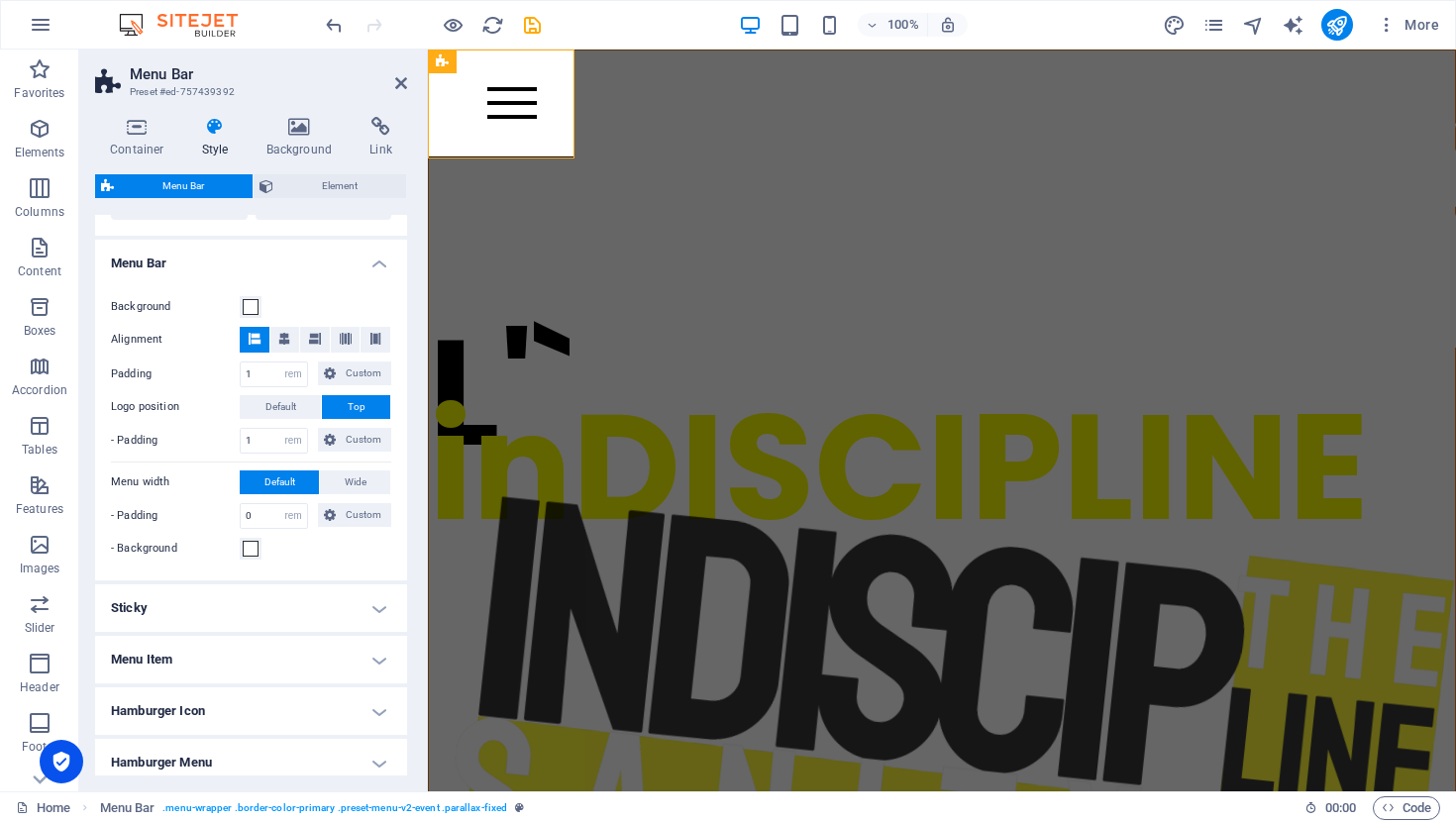 click on "Top" at bounding box center (357, 407) 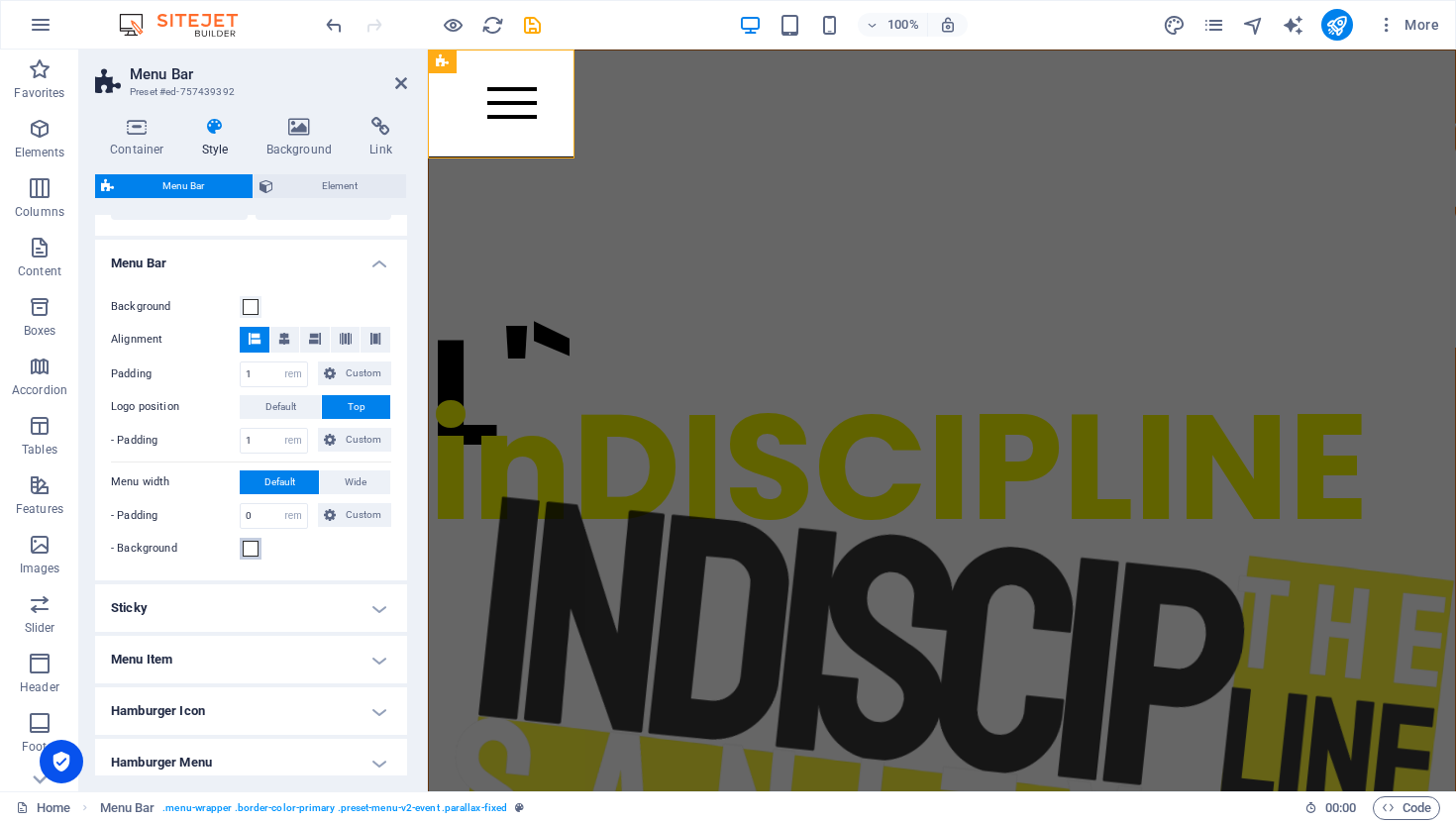 click at bounding box center [251, 549] 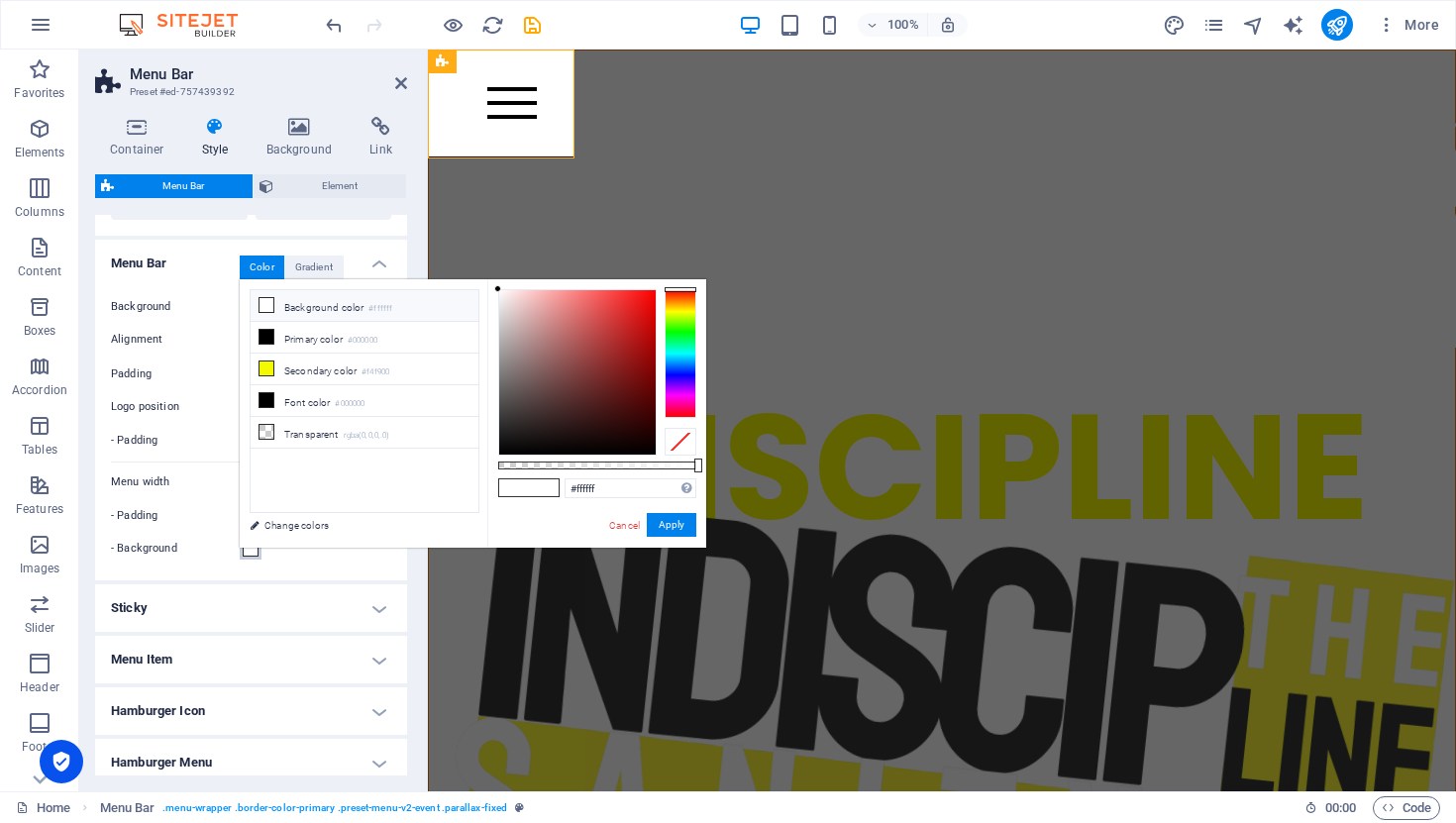 click at bounding box center (251, 549) 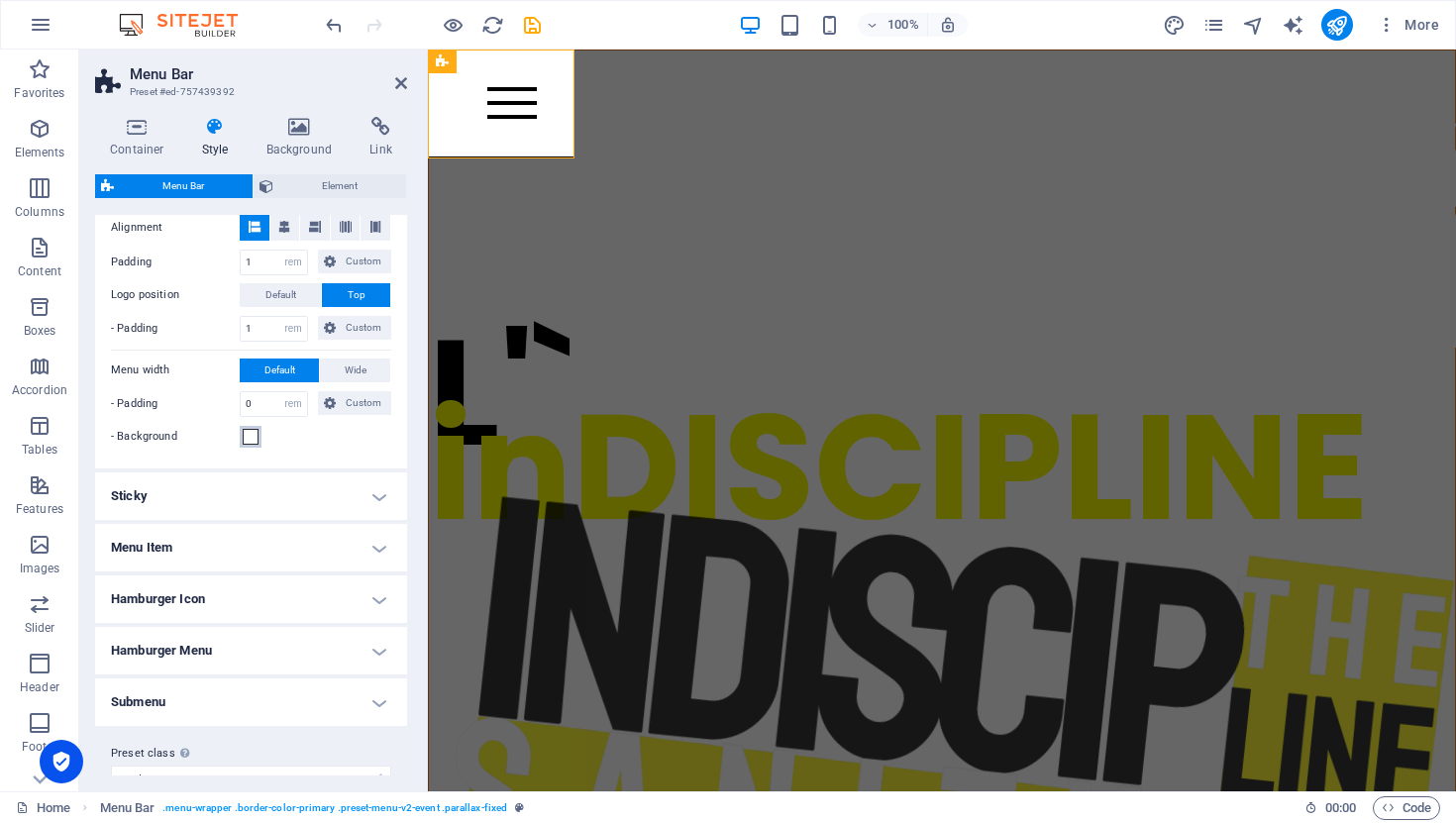 scroll, scrollTop: 707, scrollLeft: 0, axis: vertical 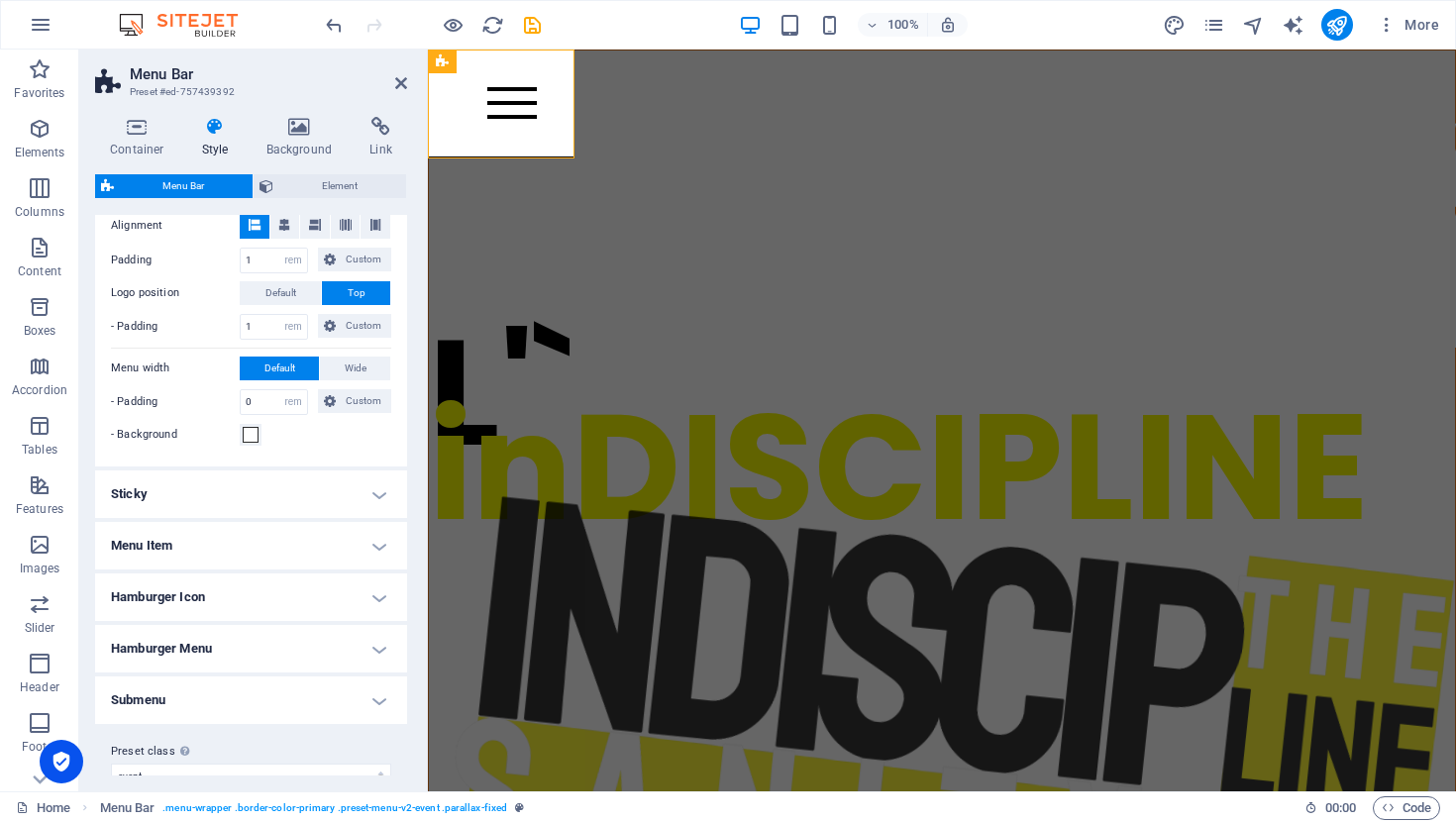 click on "Sticky" at bounding box center [251, 494] 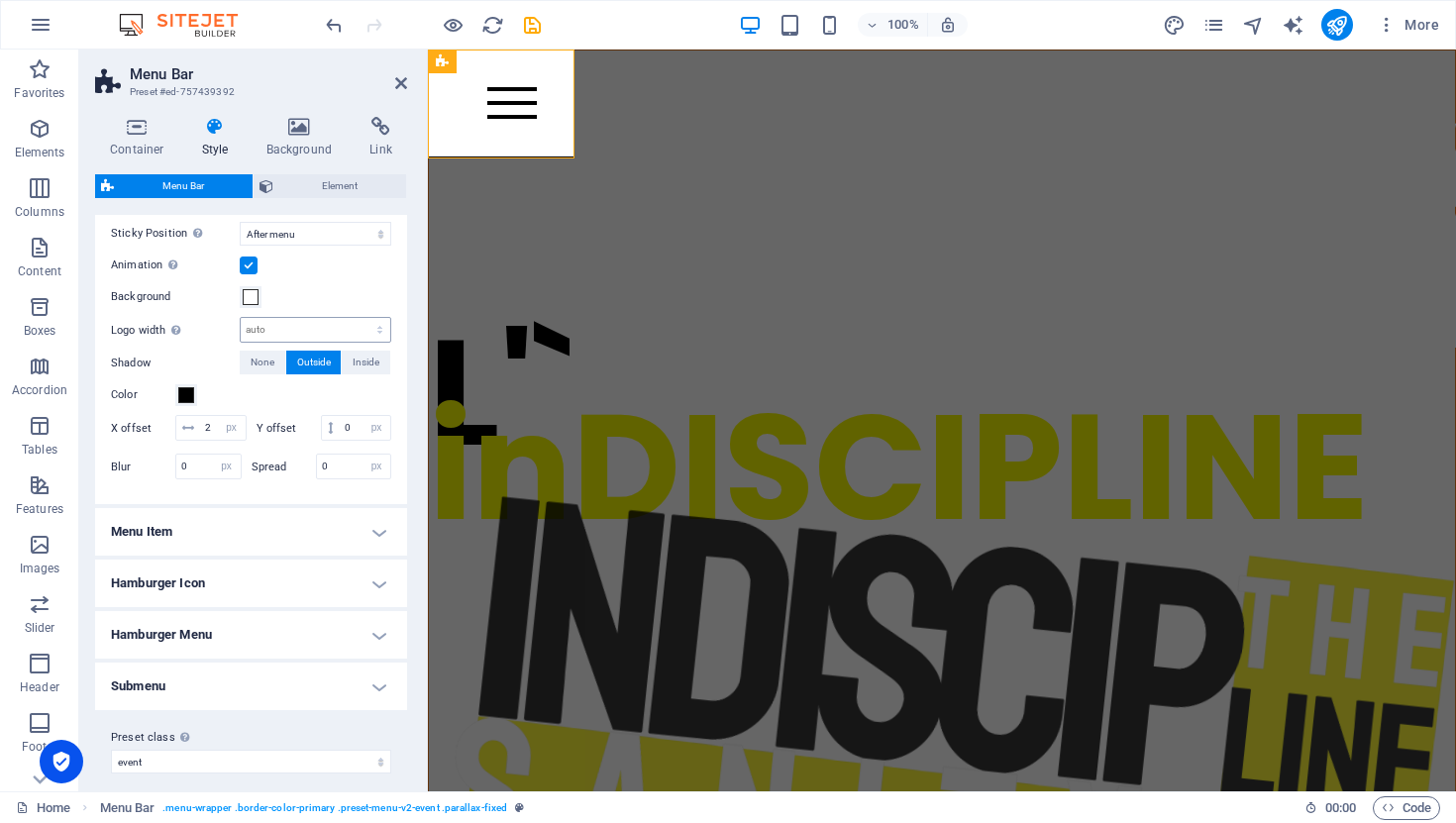 scroll, scrollTop: 1040, scrollLeft: 0, axis: vertical 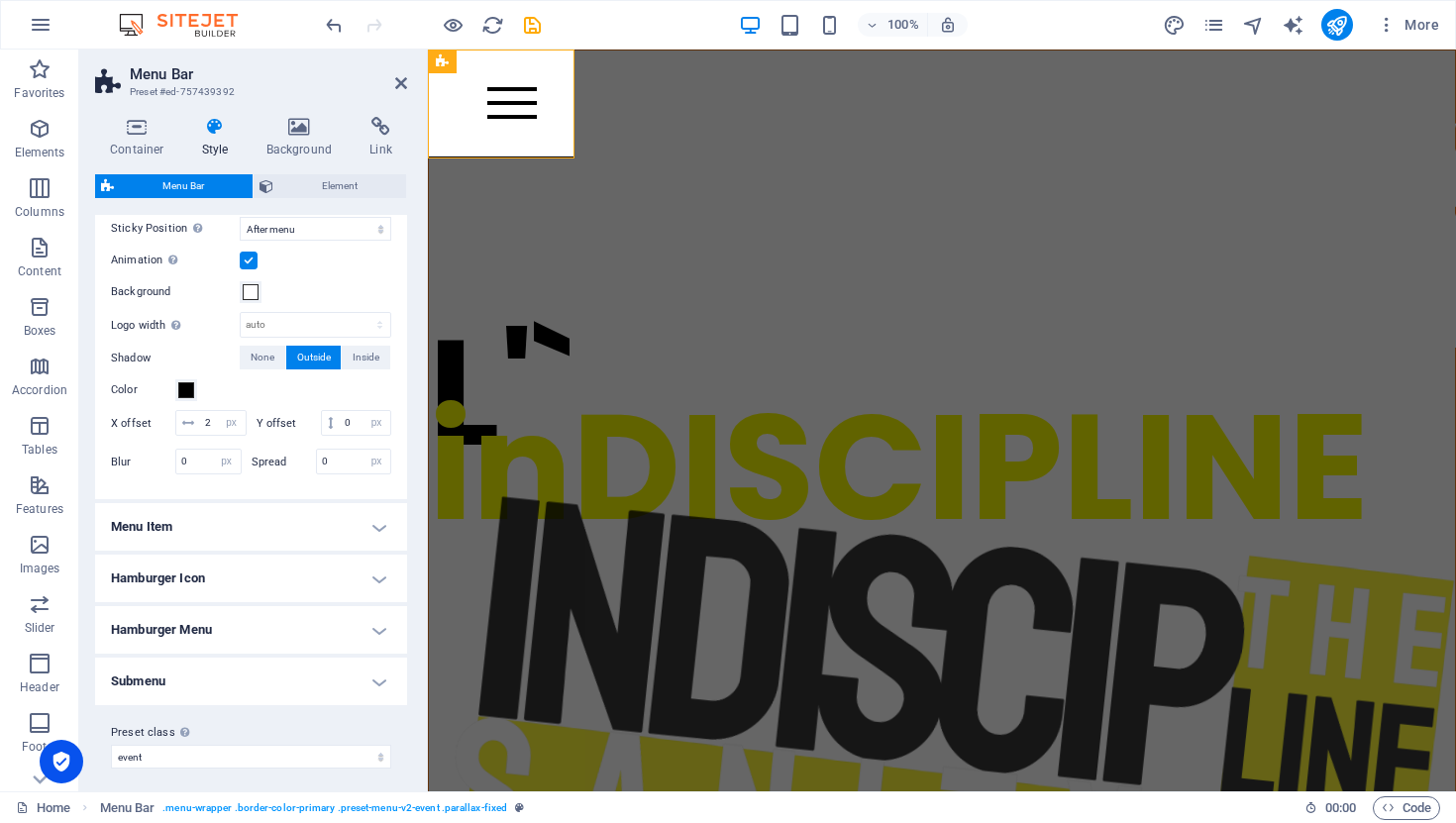 click on "Menu Item" at bounding box center (251, 527) 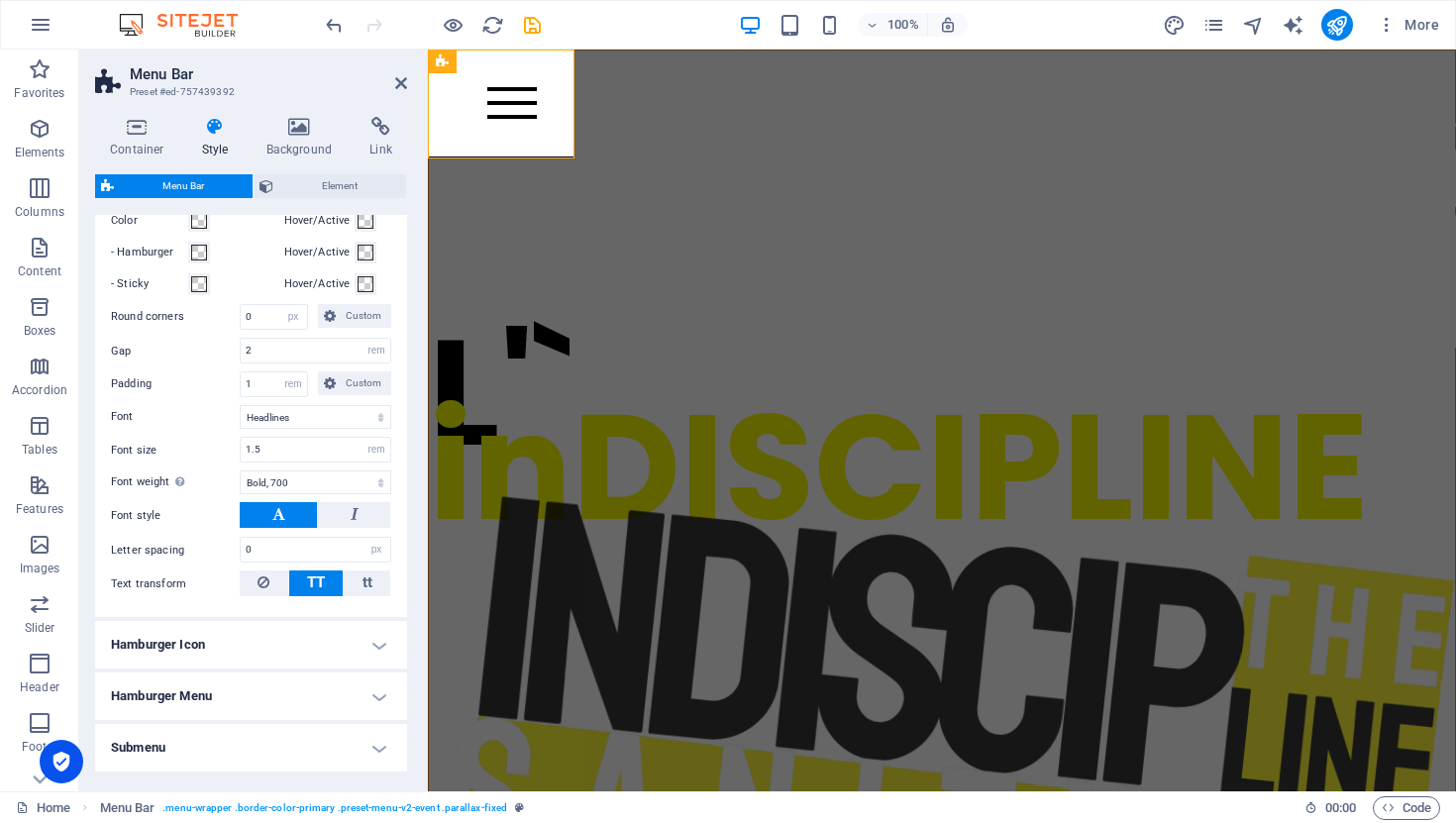 scroll, scrollTop: 1553, scrollLeft: 0, axis: vertical 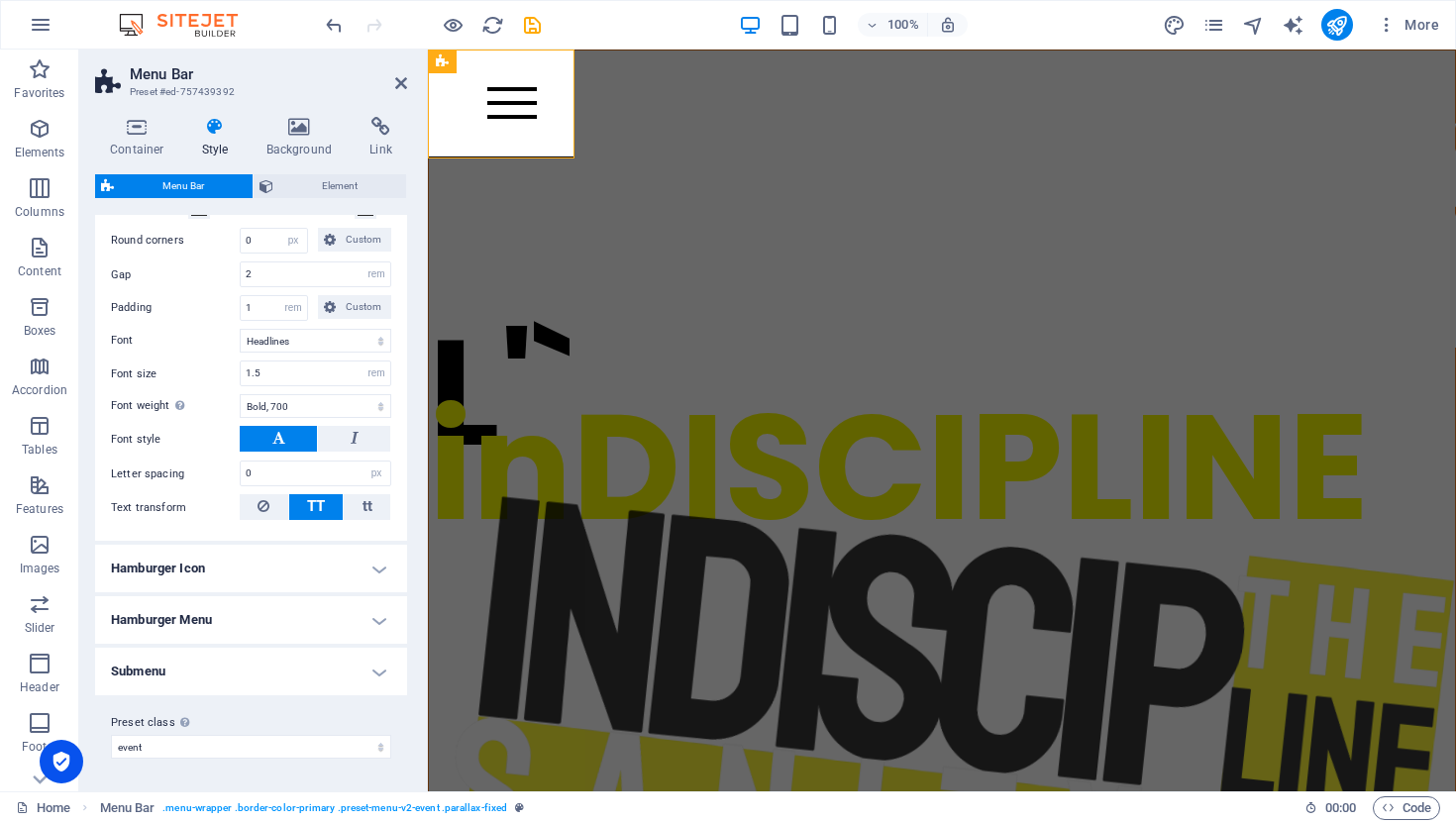 click on "Hamburger Icon" at bounding box center (251, 568) 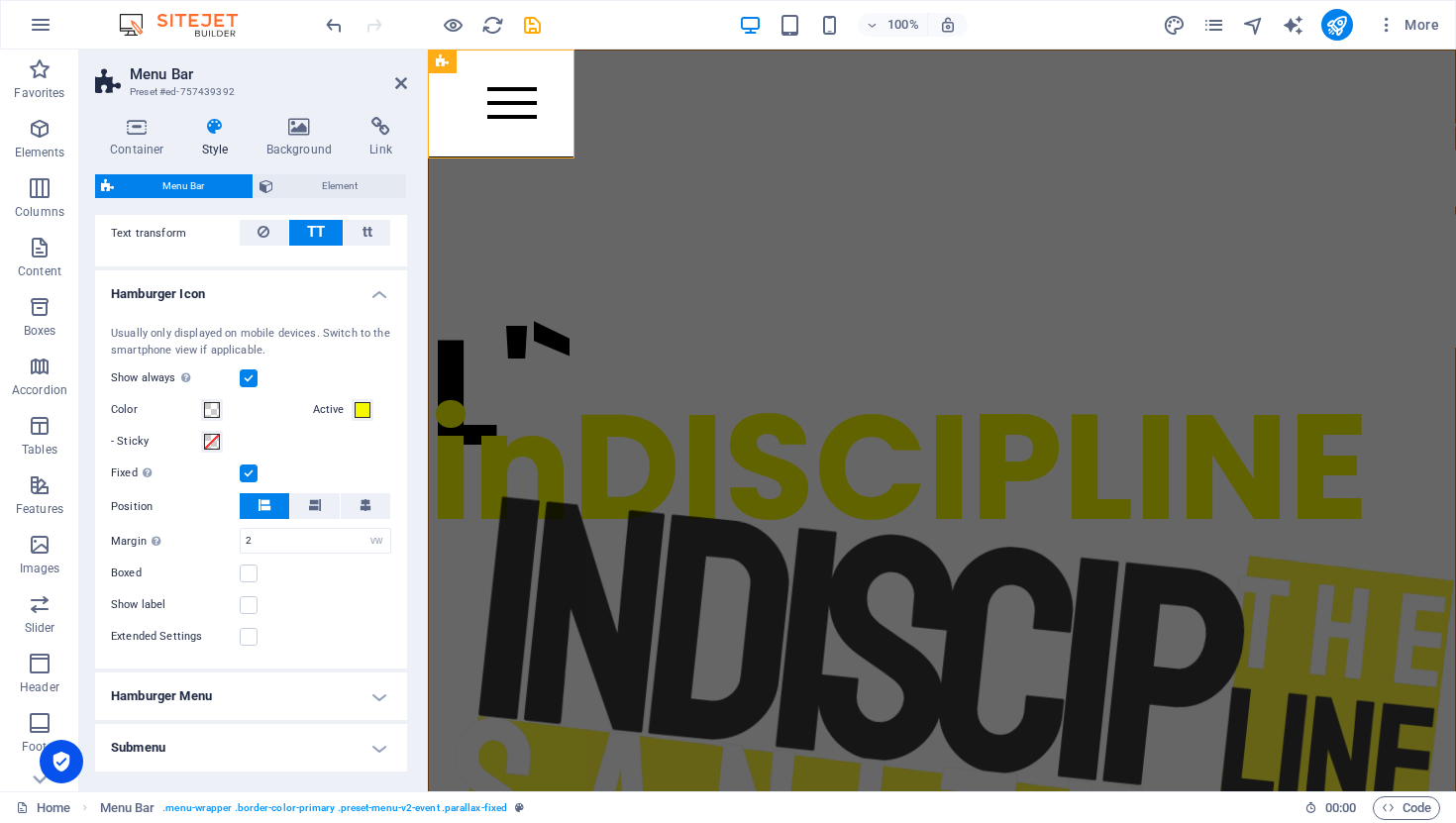 scroll, scrollTop: 1903, scrollLeft: 0, axis: vertical 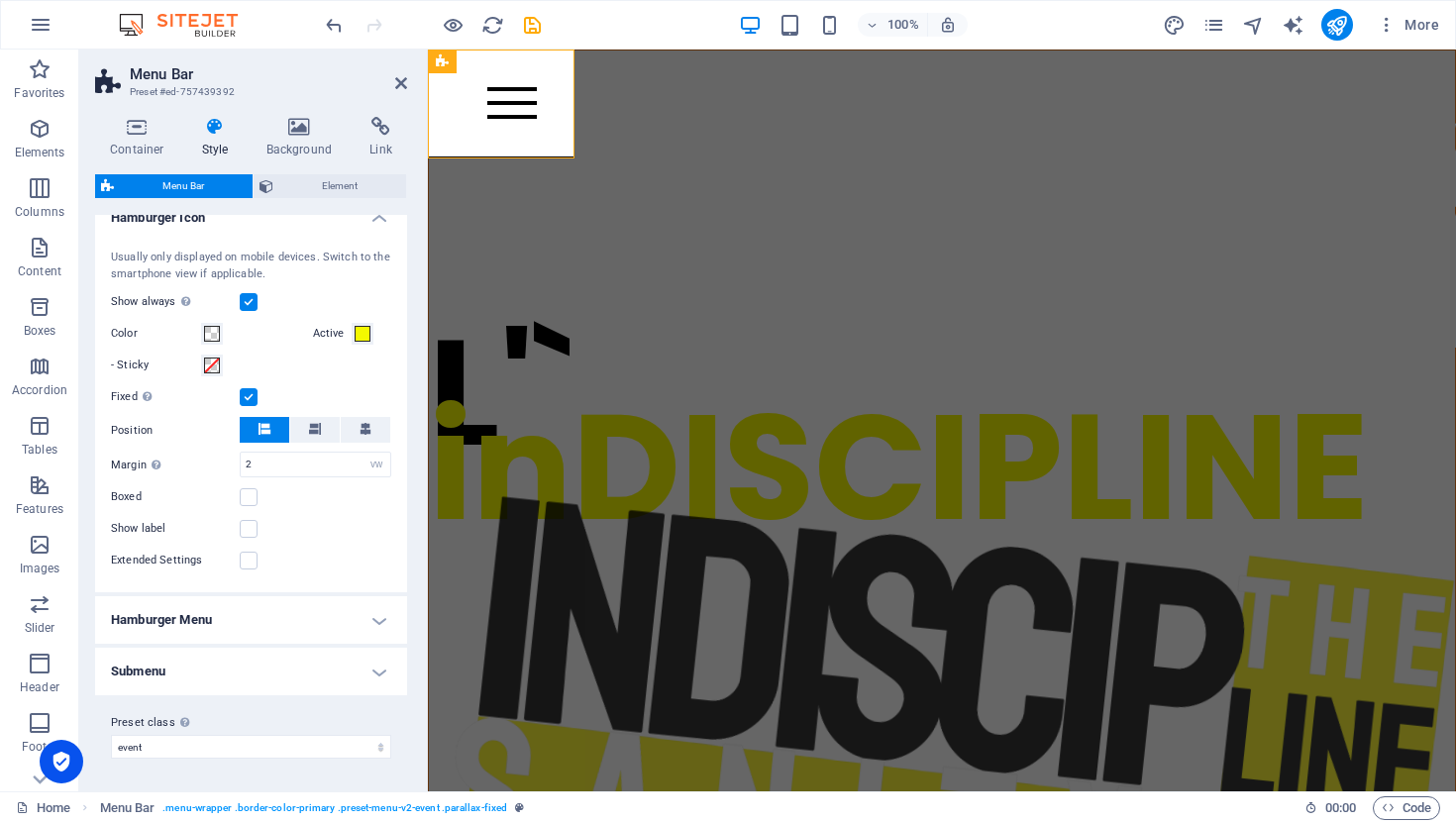 click on "Hamburger Menu" at bounding box center [251, 620] 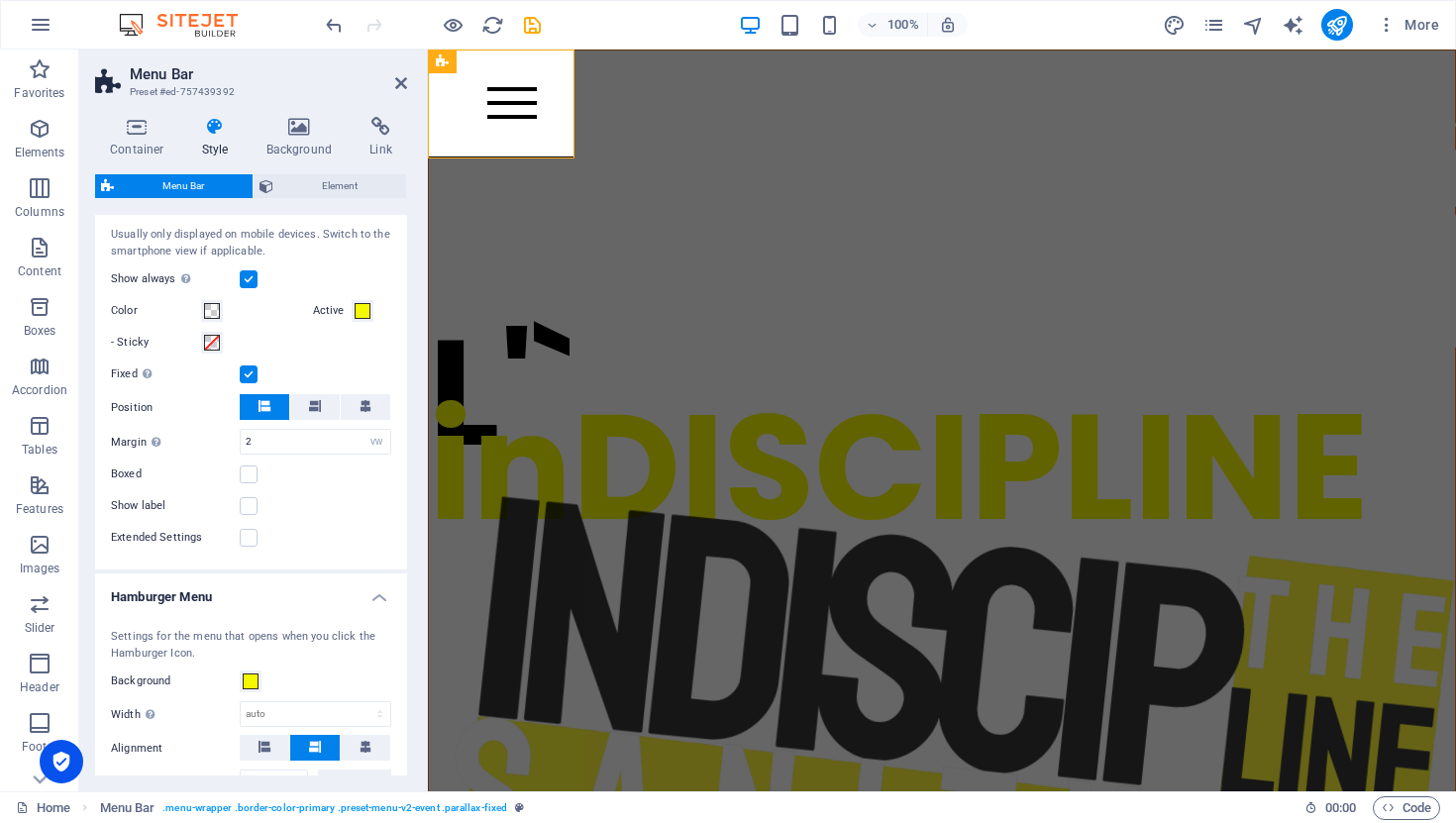 scroll, scrollTop: 2233, scrollLeft: 0, axis: vertical 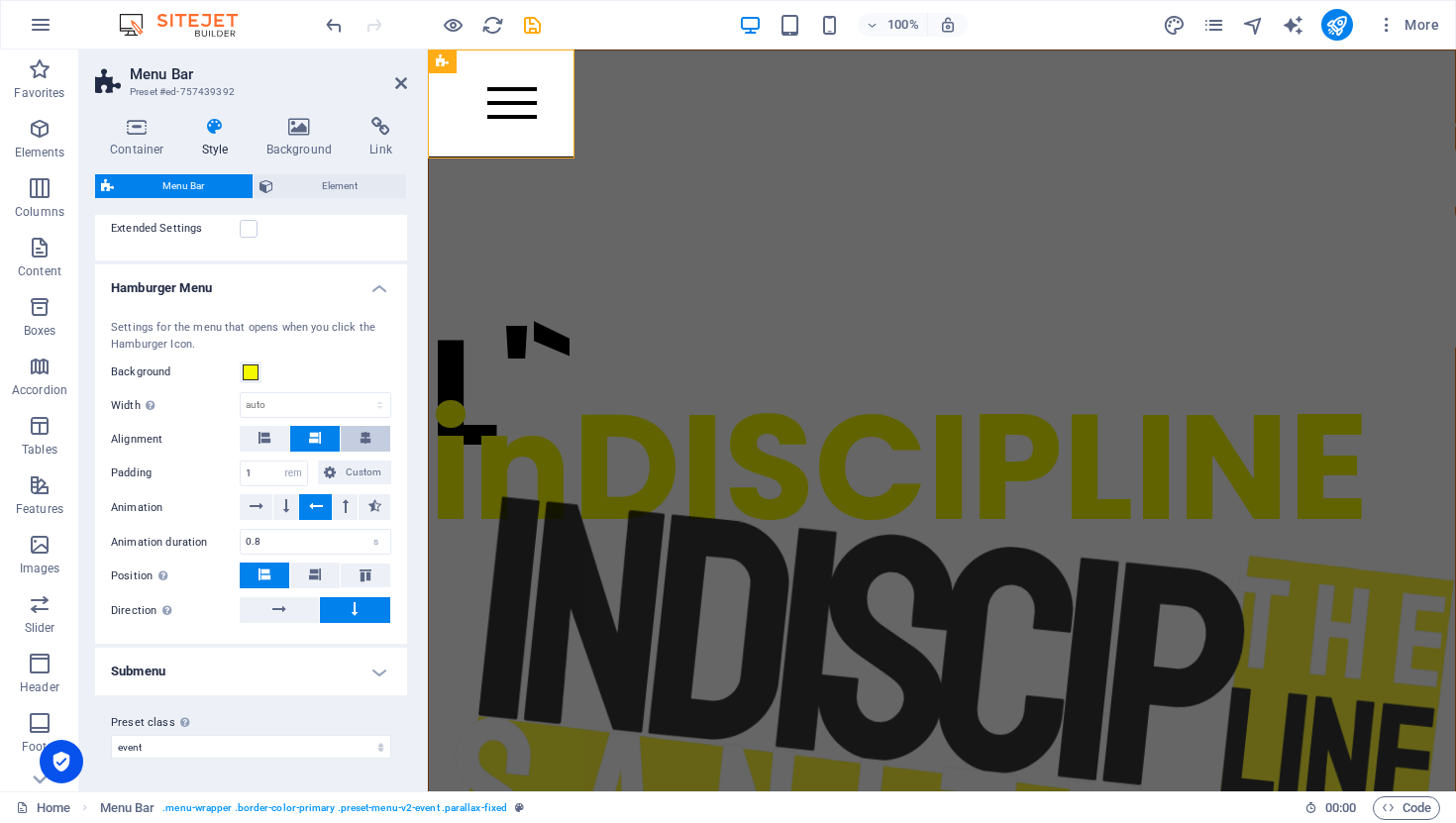 click at bounding box center [365, 439] 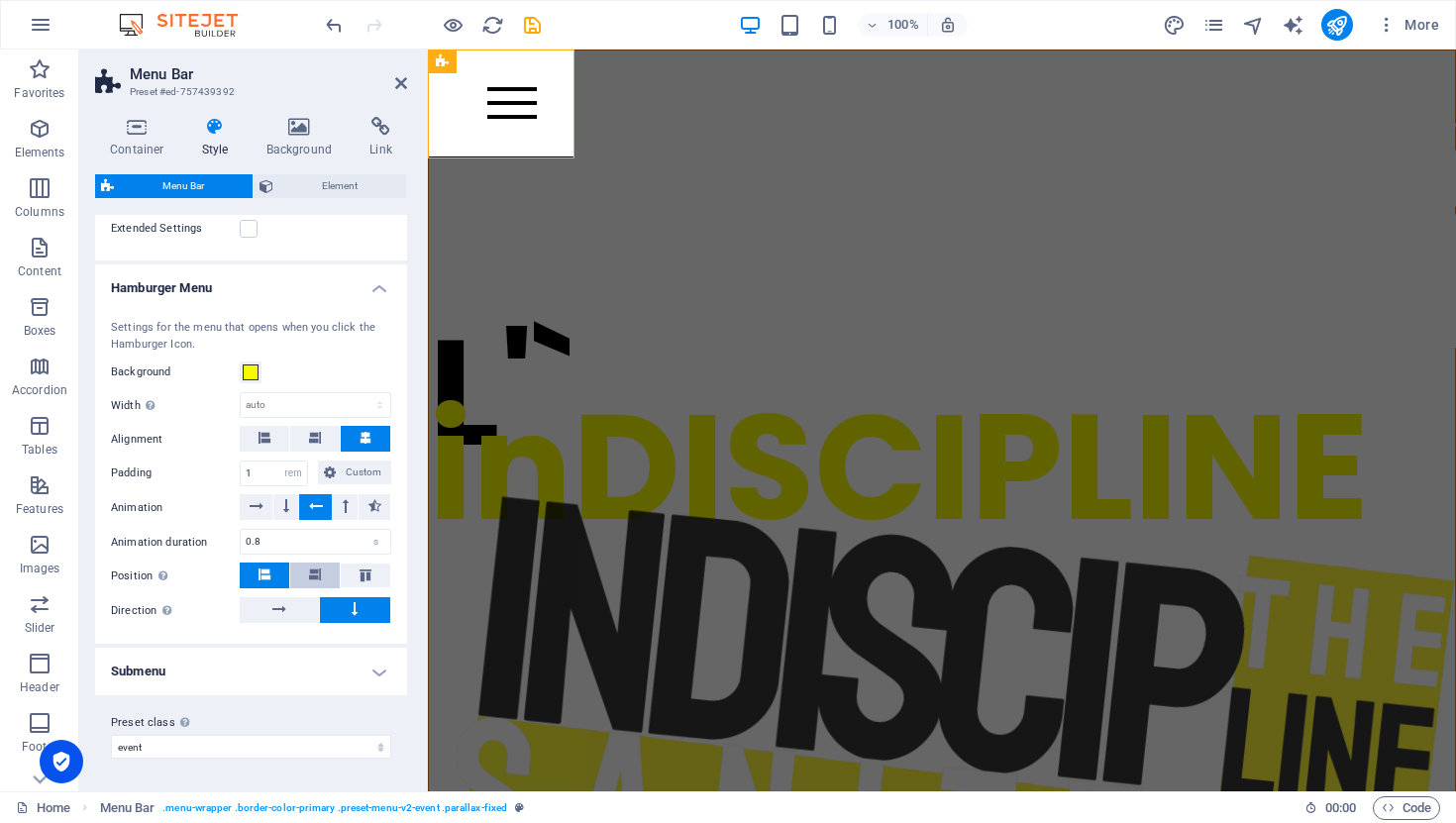 click at bounding box center (315, 575) 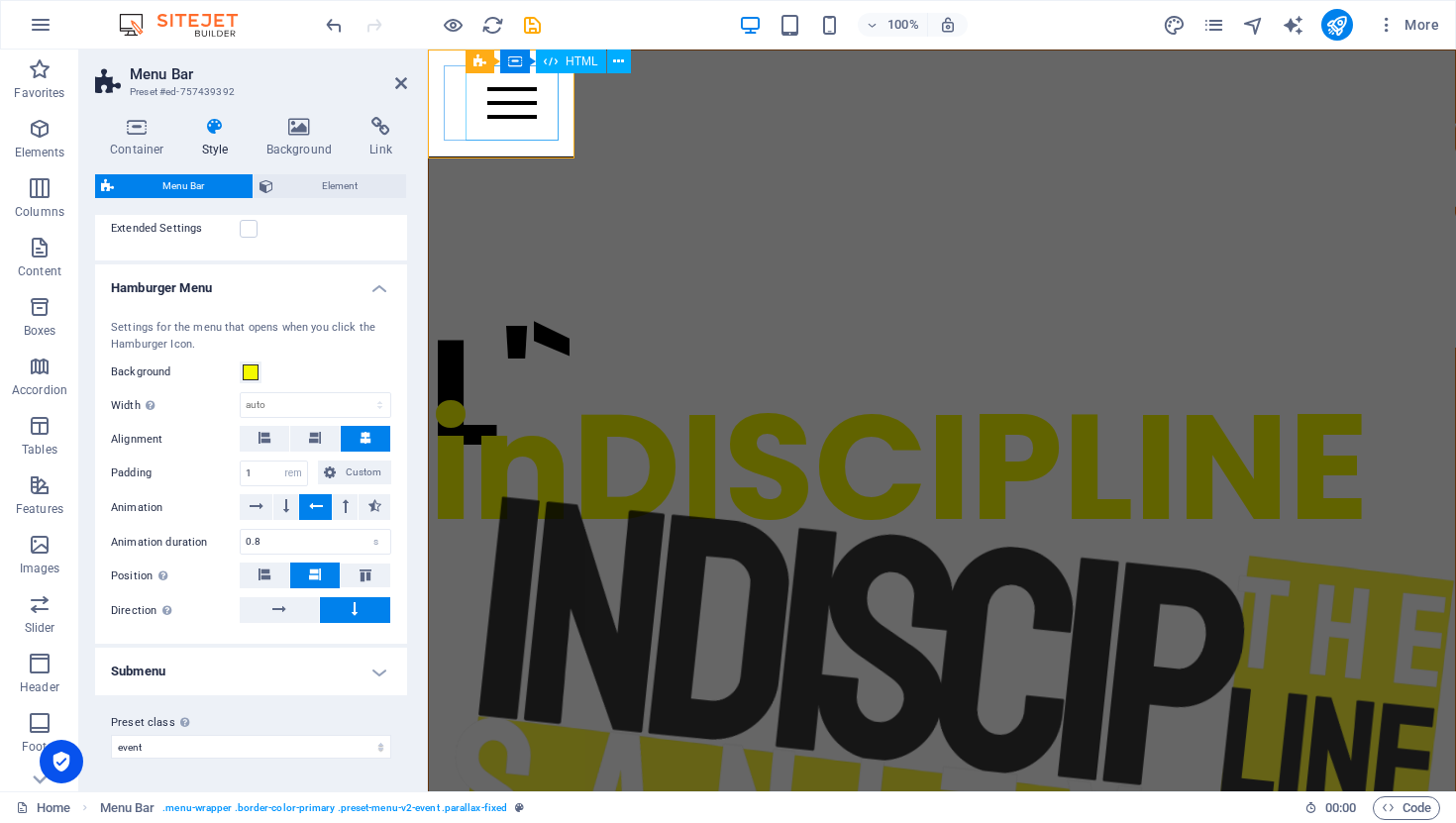 click at bounding box center [512, 103] 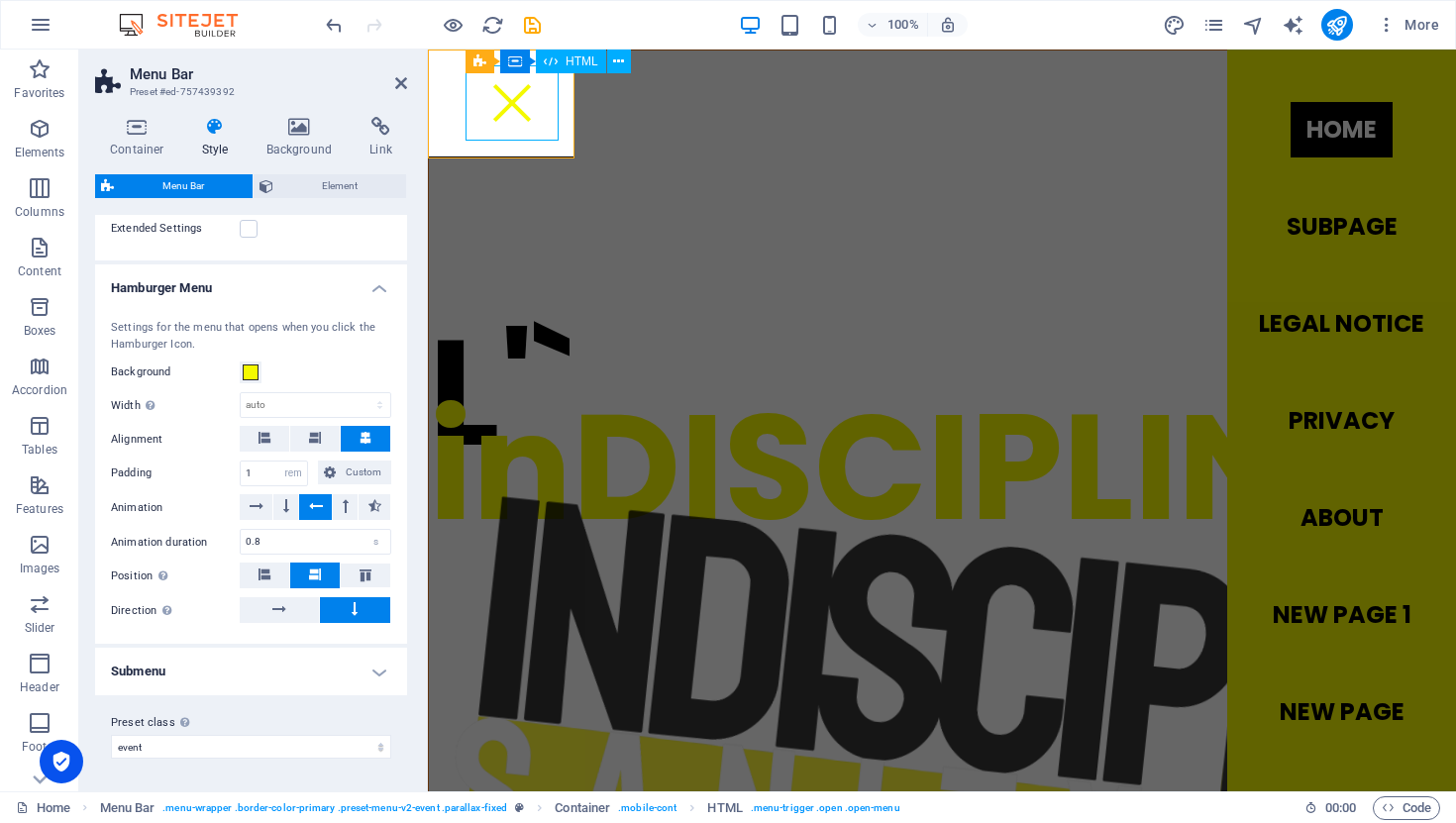 click at bounding box center [512, 103] 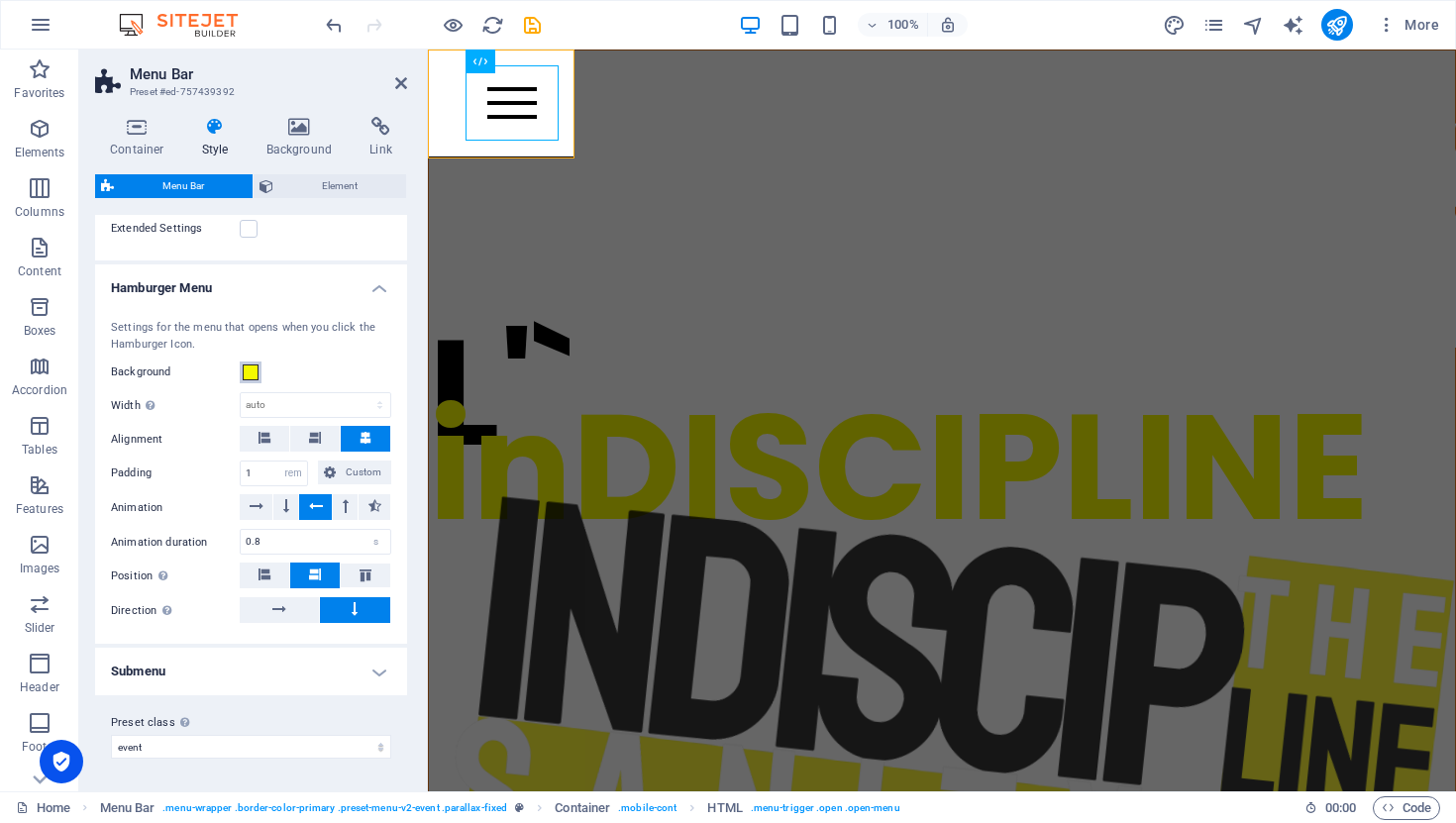 click at bounding box center (251, 372) 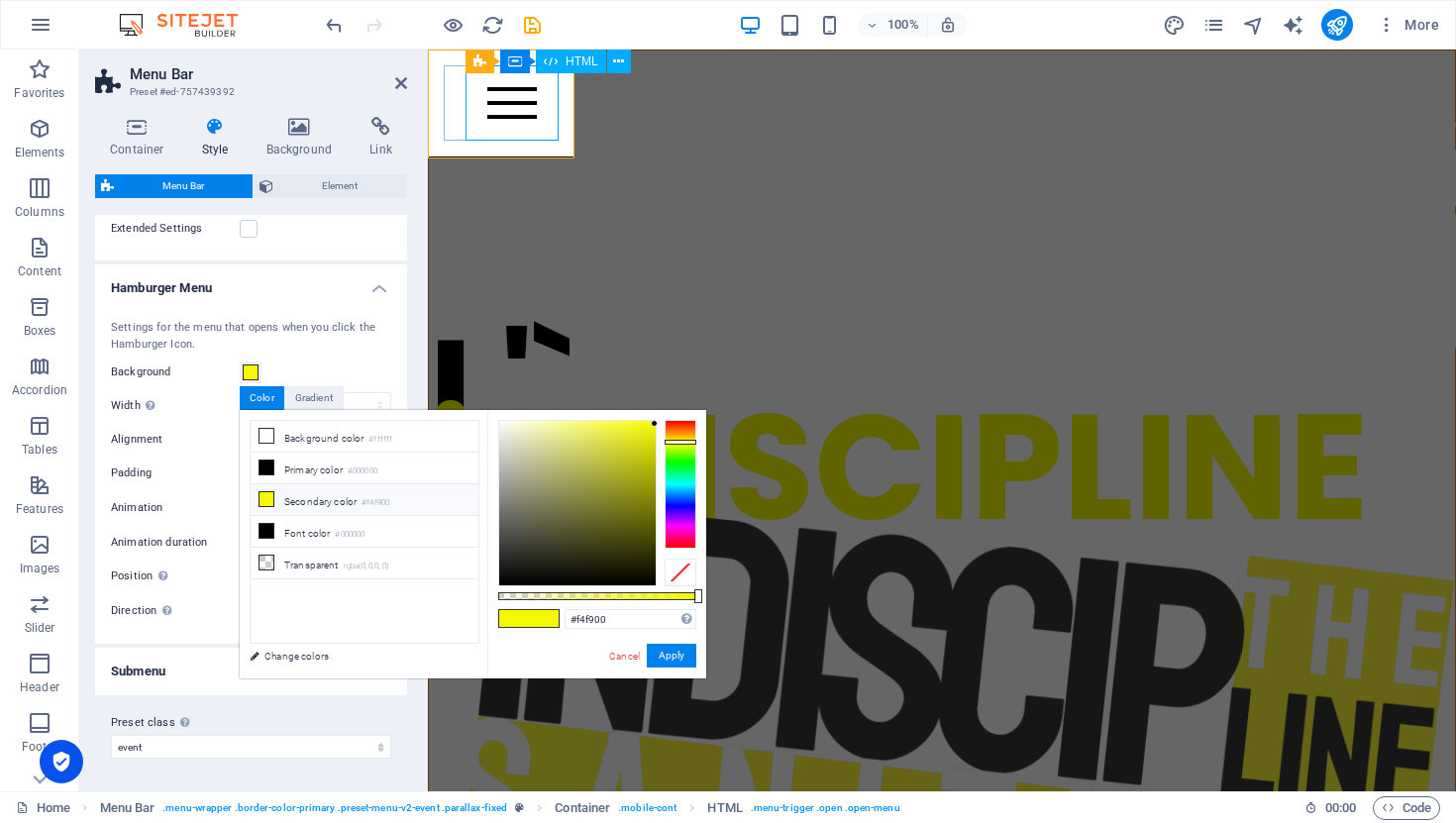 click at bounding box center (512, 103) 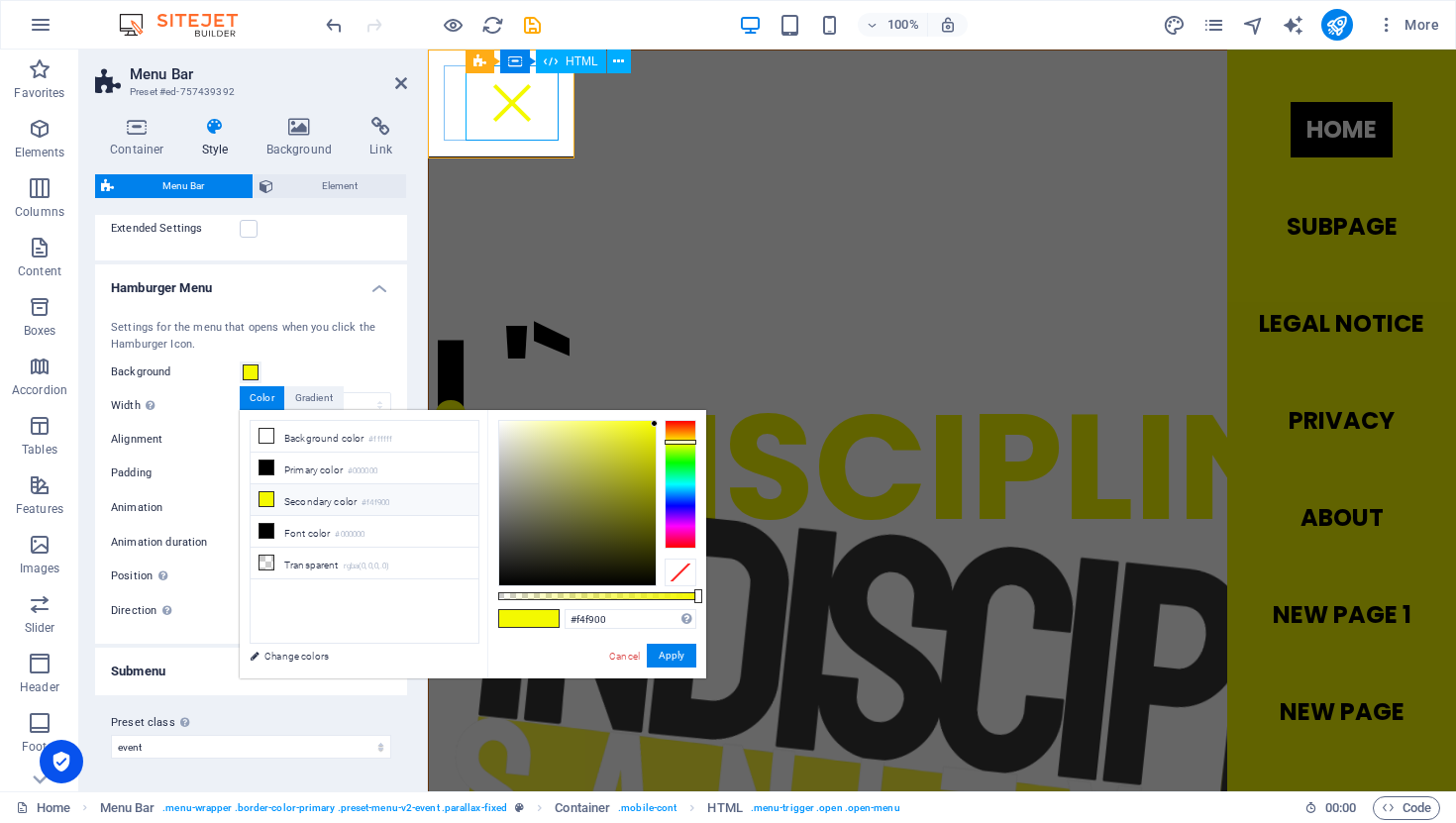 click at bounding box center (512, 103) 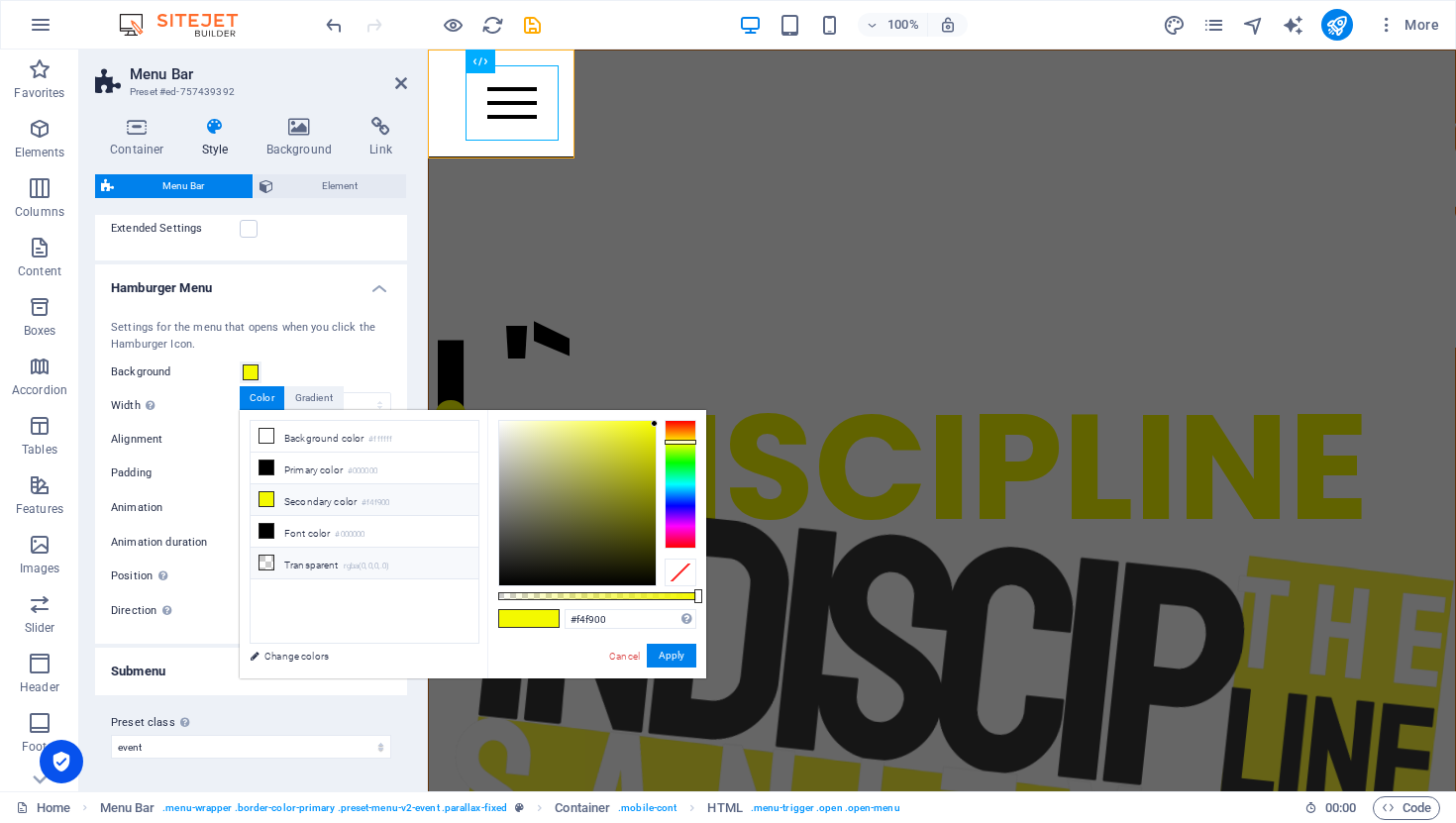 click on "Transparent
rgba(0,0,0,.0)" at bounding box center [364, 564] 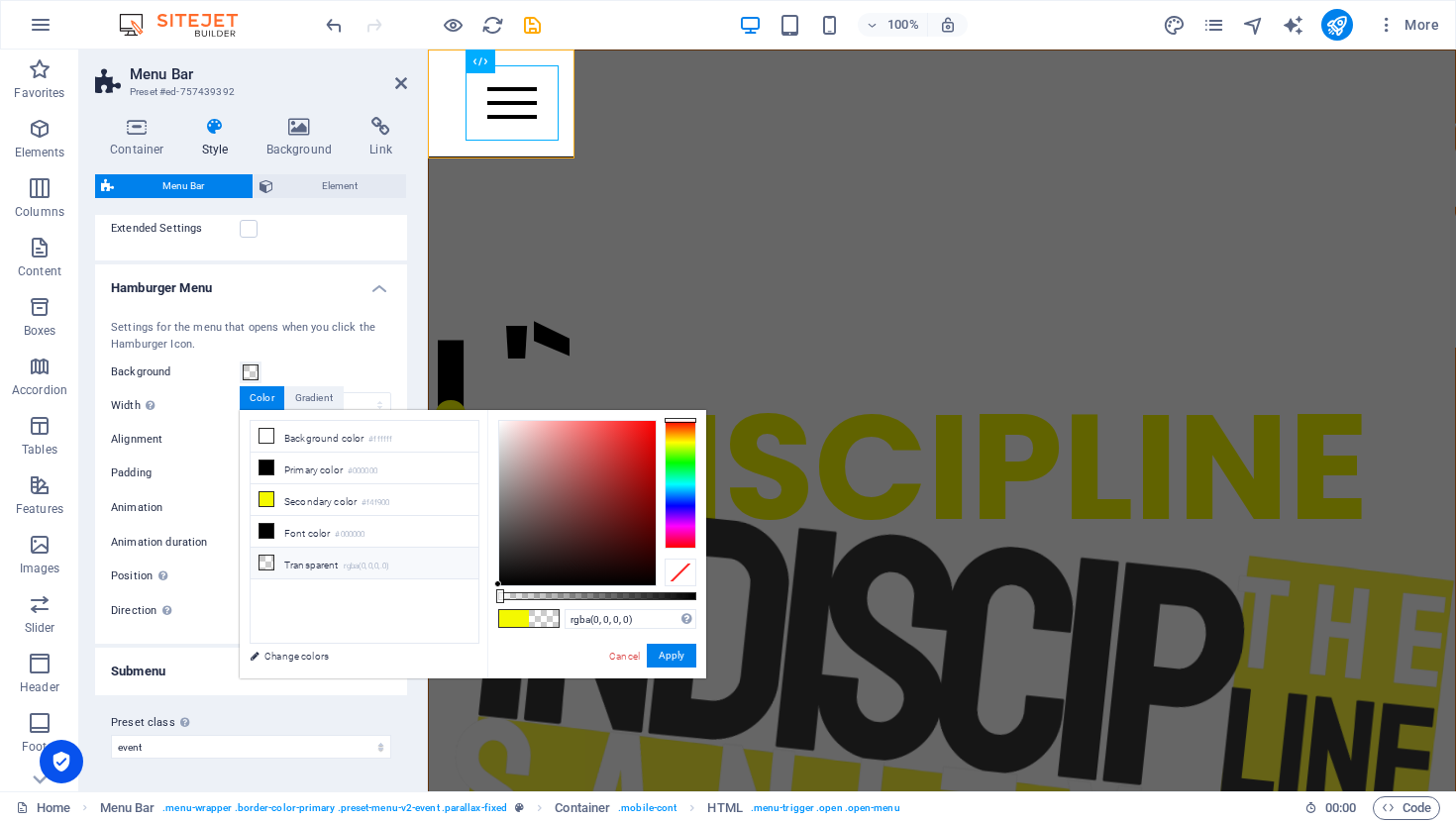 click on "Settings for the menu that opens when you click the Hamburger Icon." at bounding box center [251, 336] 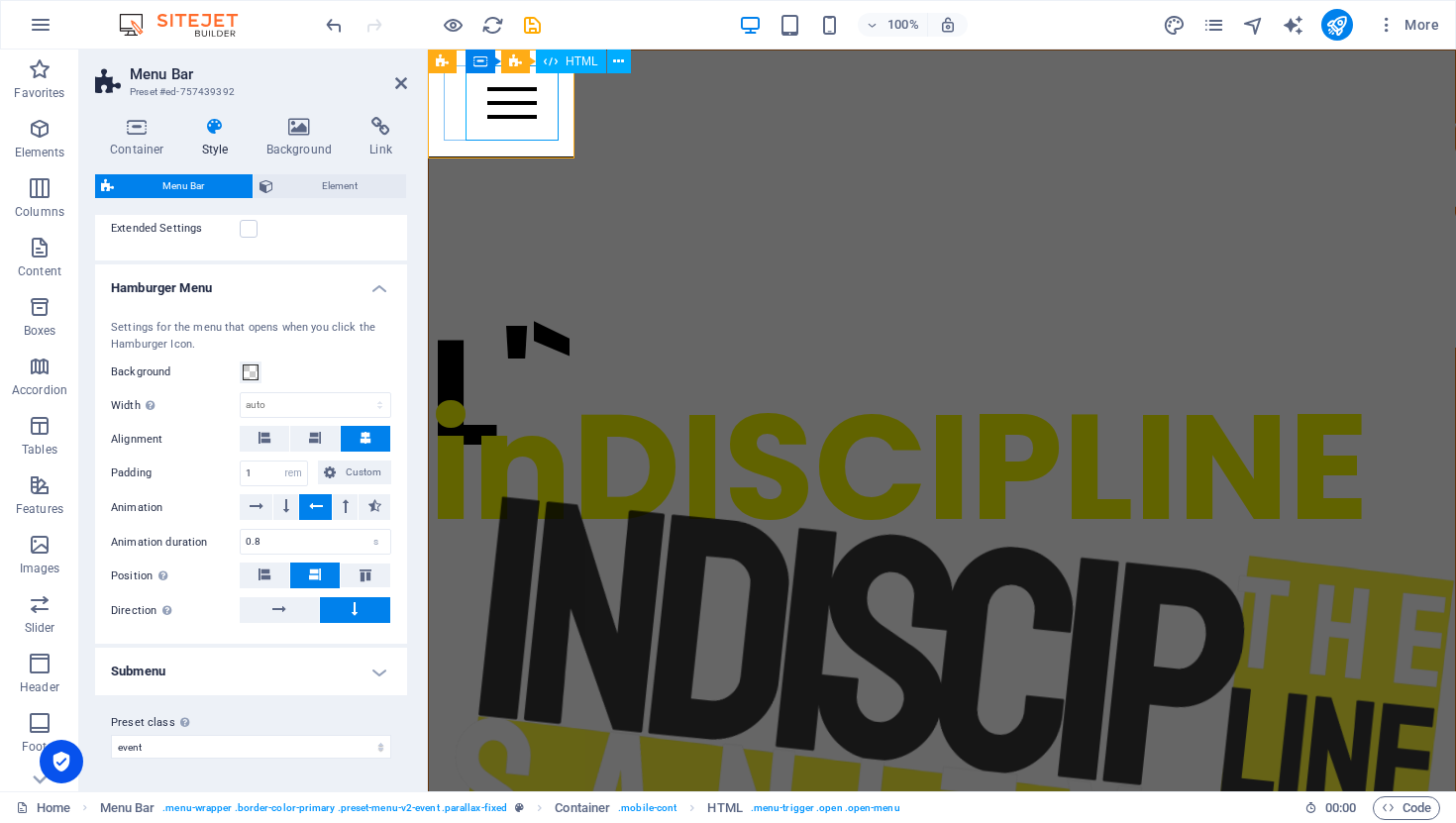 click at bounding box center [512, 103] 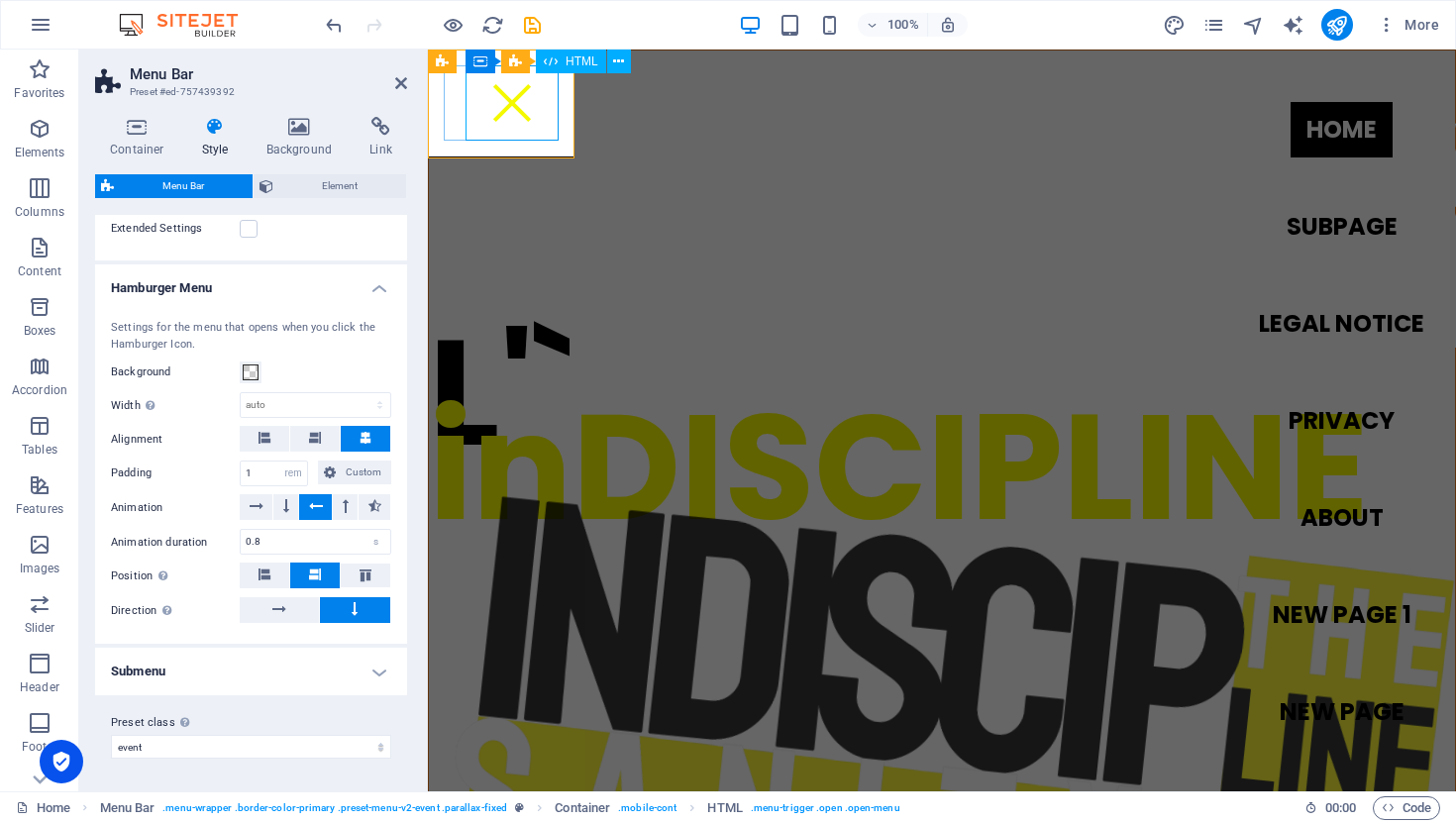 click at bounding box center (512, 103) 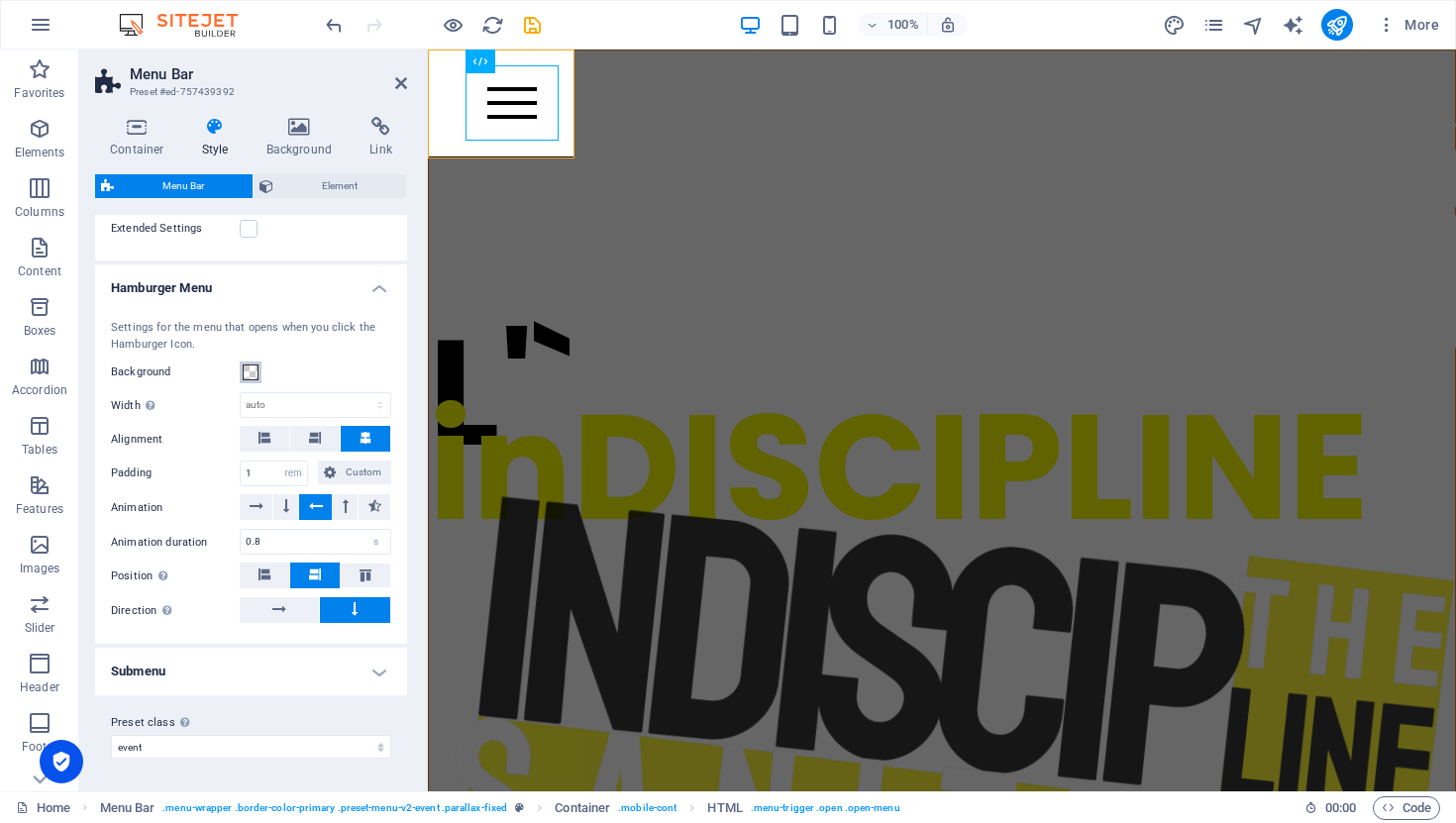click at bounding box center (251, 372) 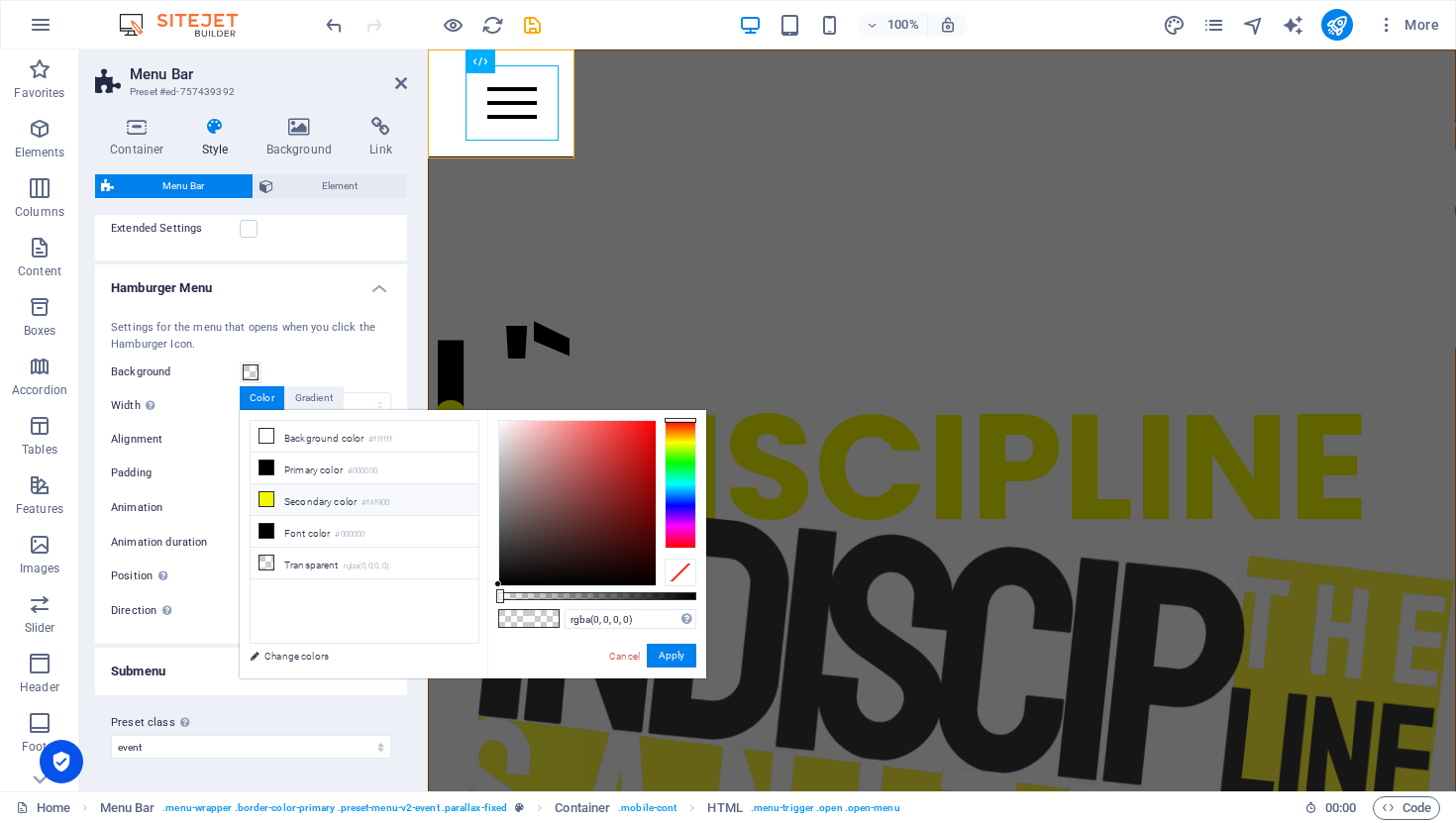 click at bounding box center [266, 499] 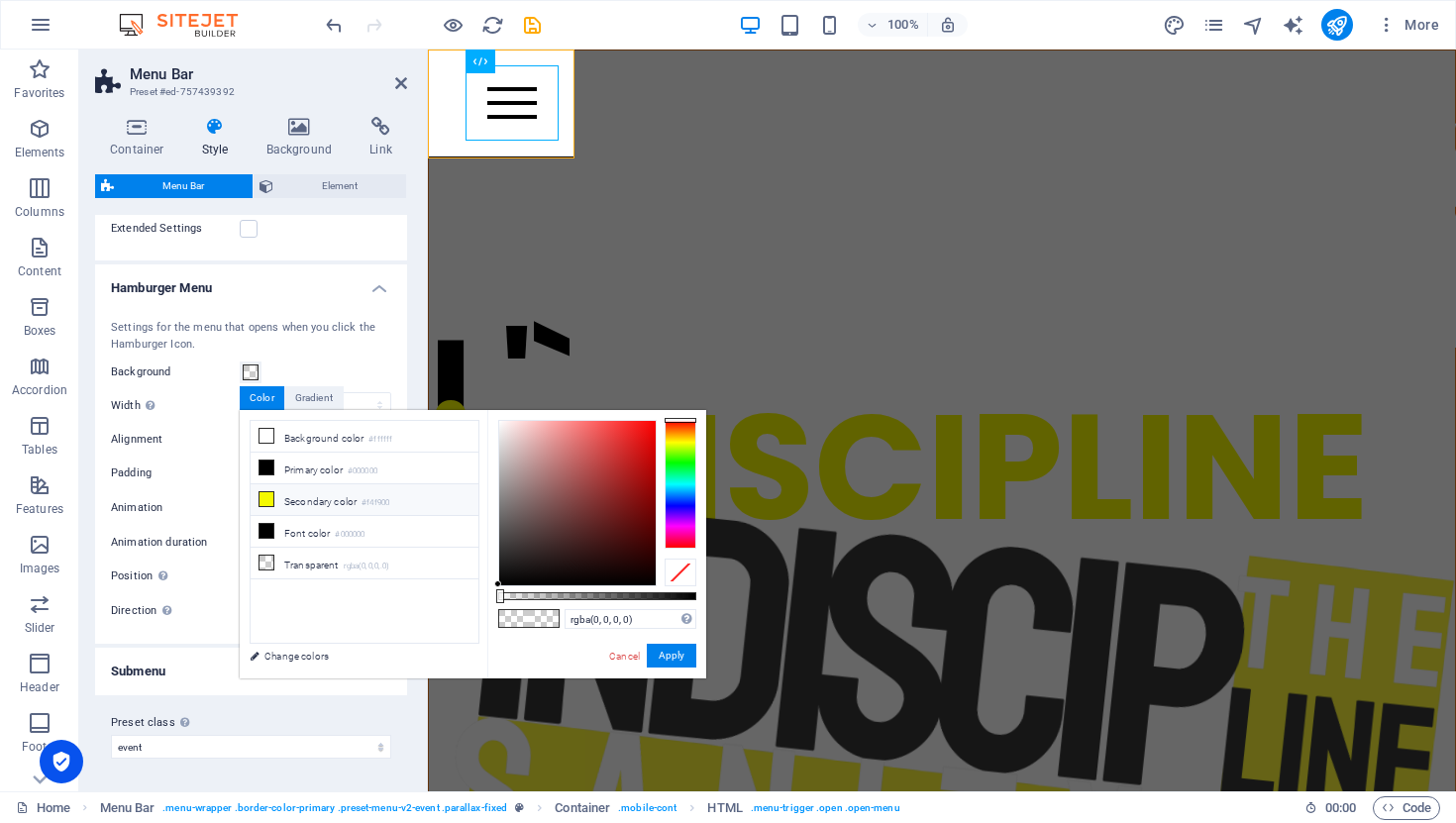 type on "#f4f900" 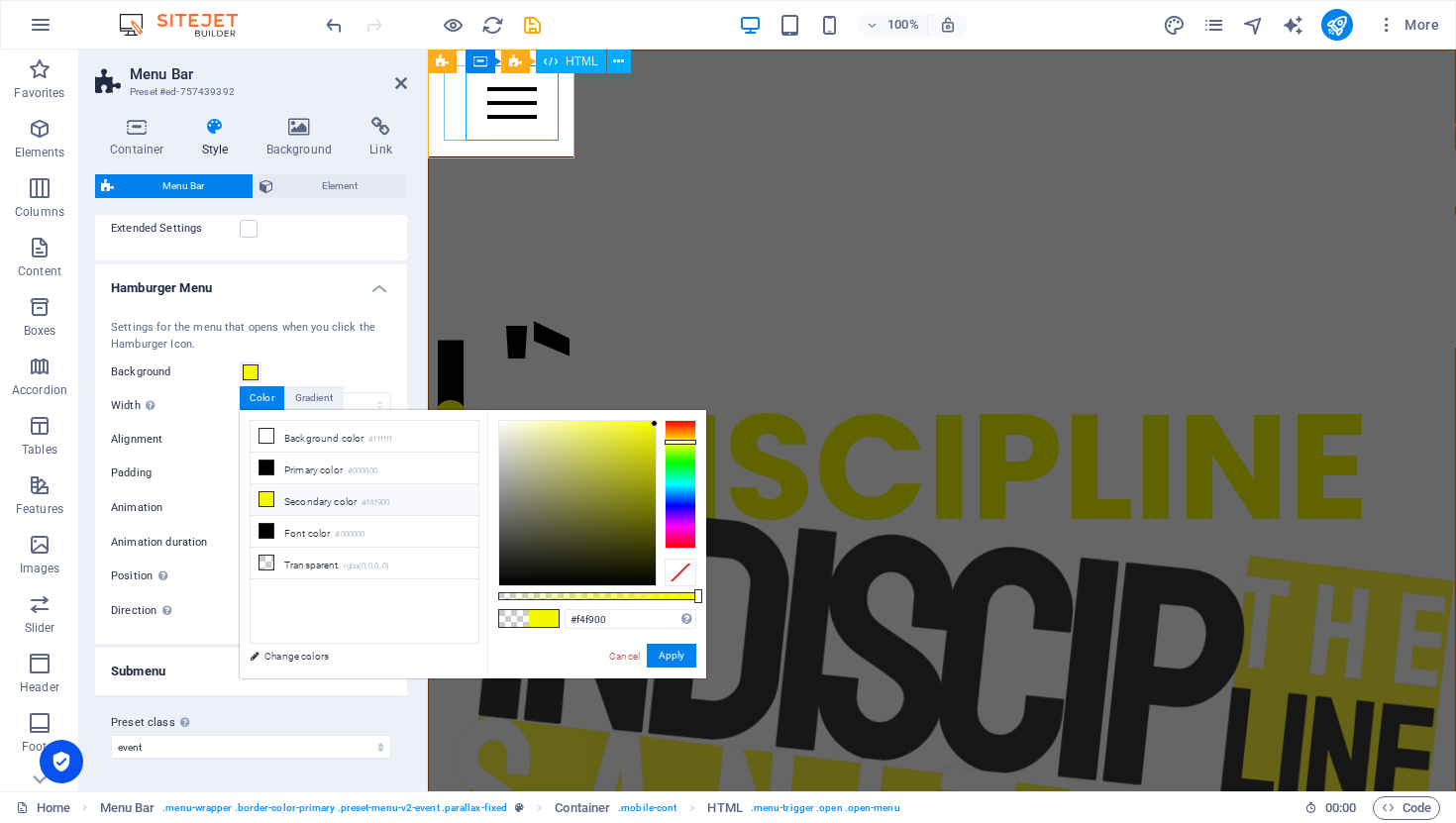 click at bounding box center [512, 103] 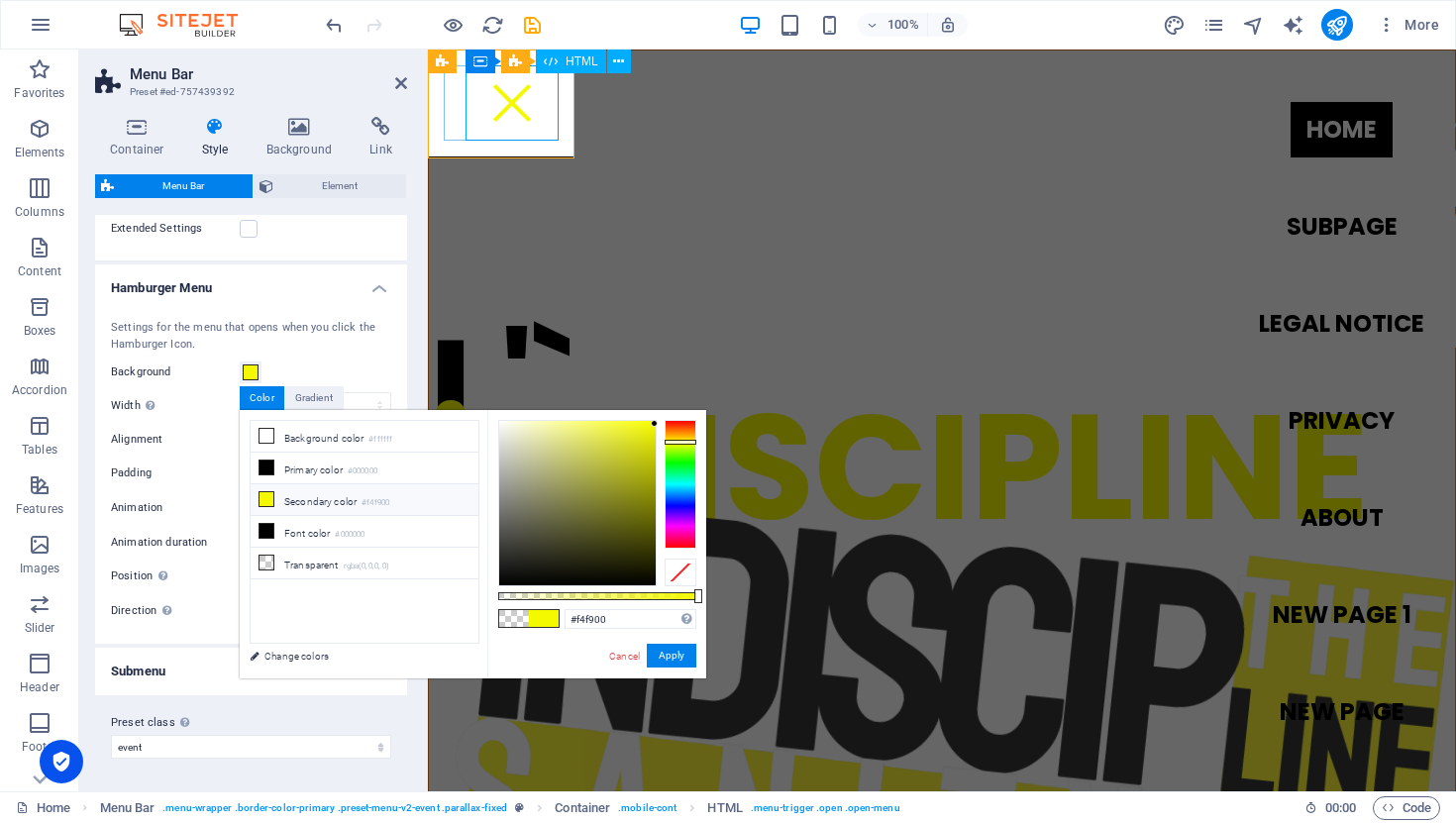 click at bounding box center (512, 103) 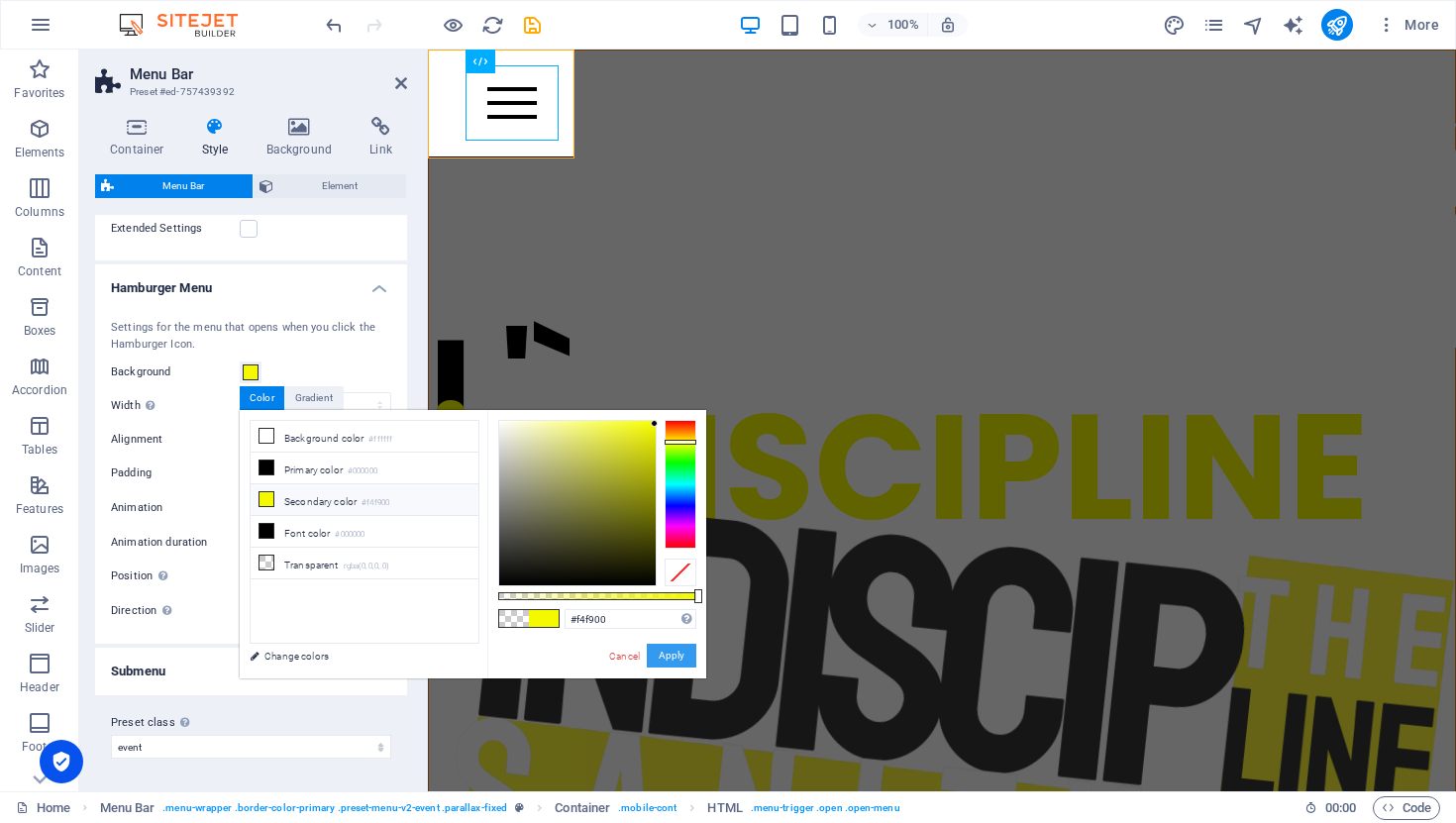 click on "Apply" at bounding box center (672, 656) 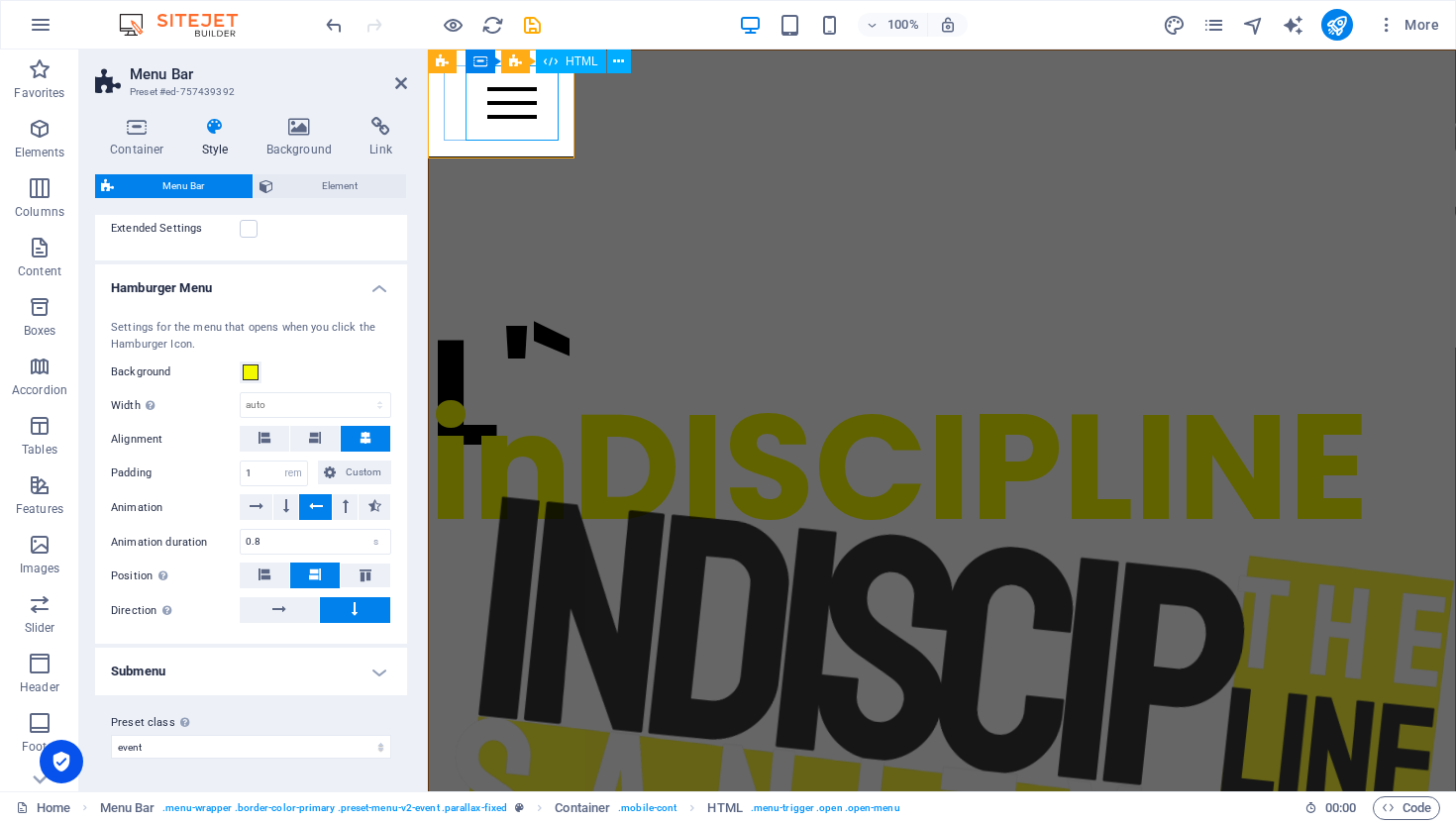 click at bounding box center (512, 103) 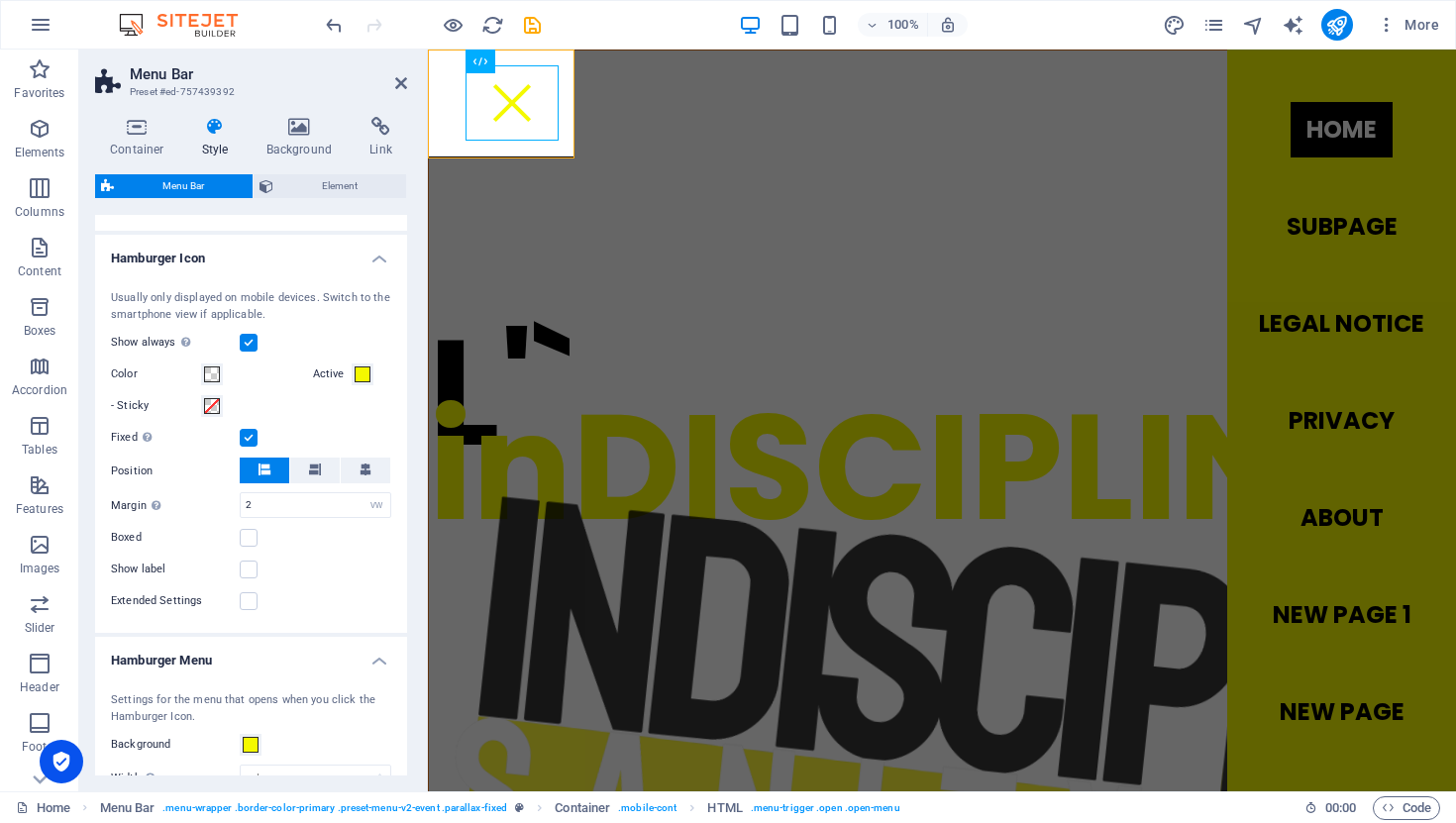 scroll, scrollTop: 1823, scrollLeft: 0, axis: vertical 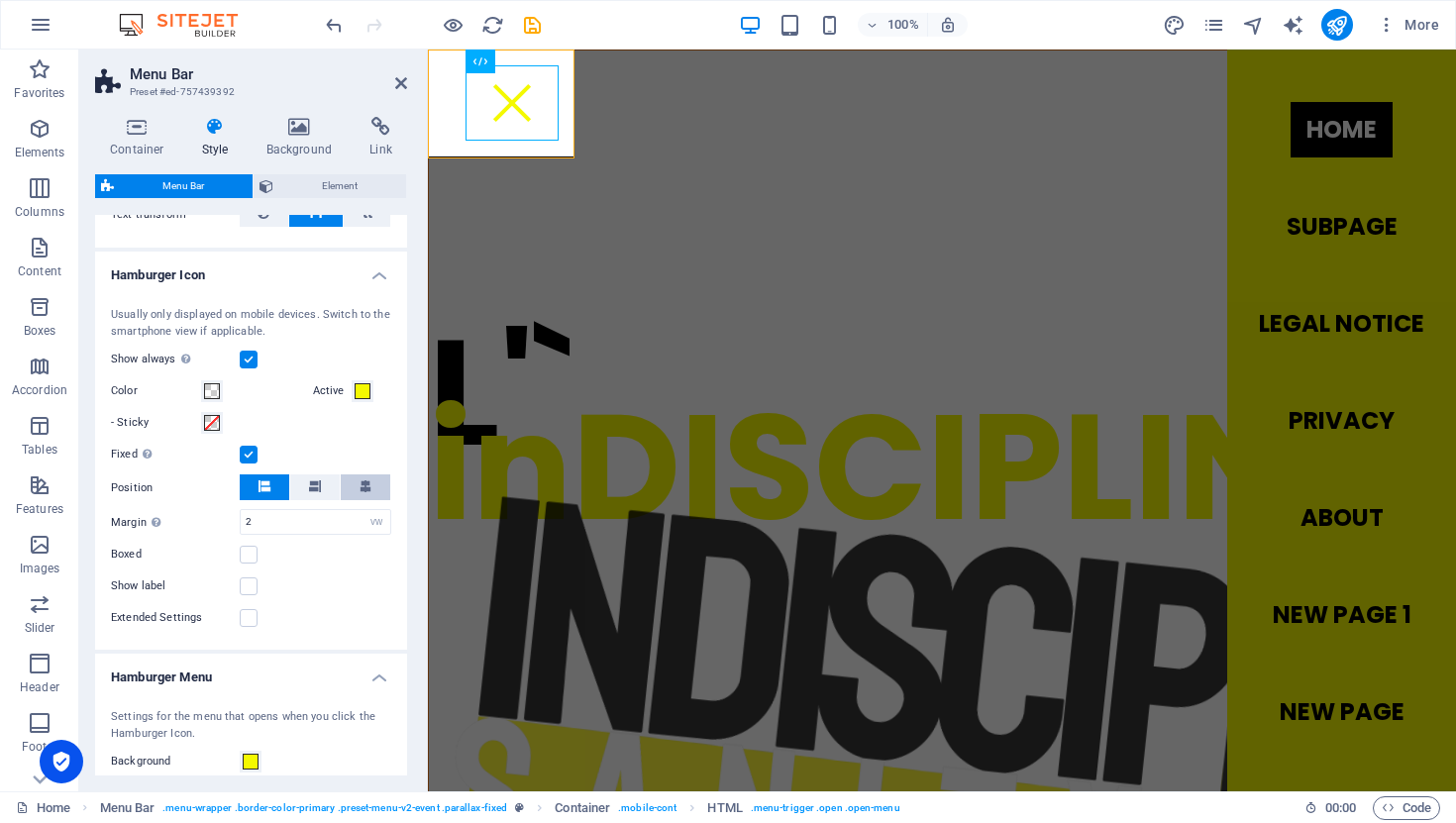 click at bounding box center (365, 486) 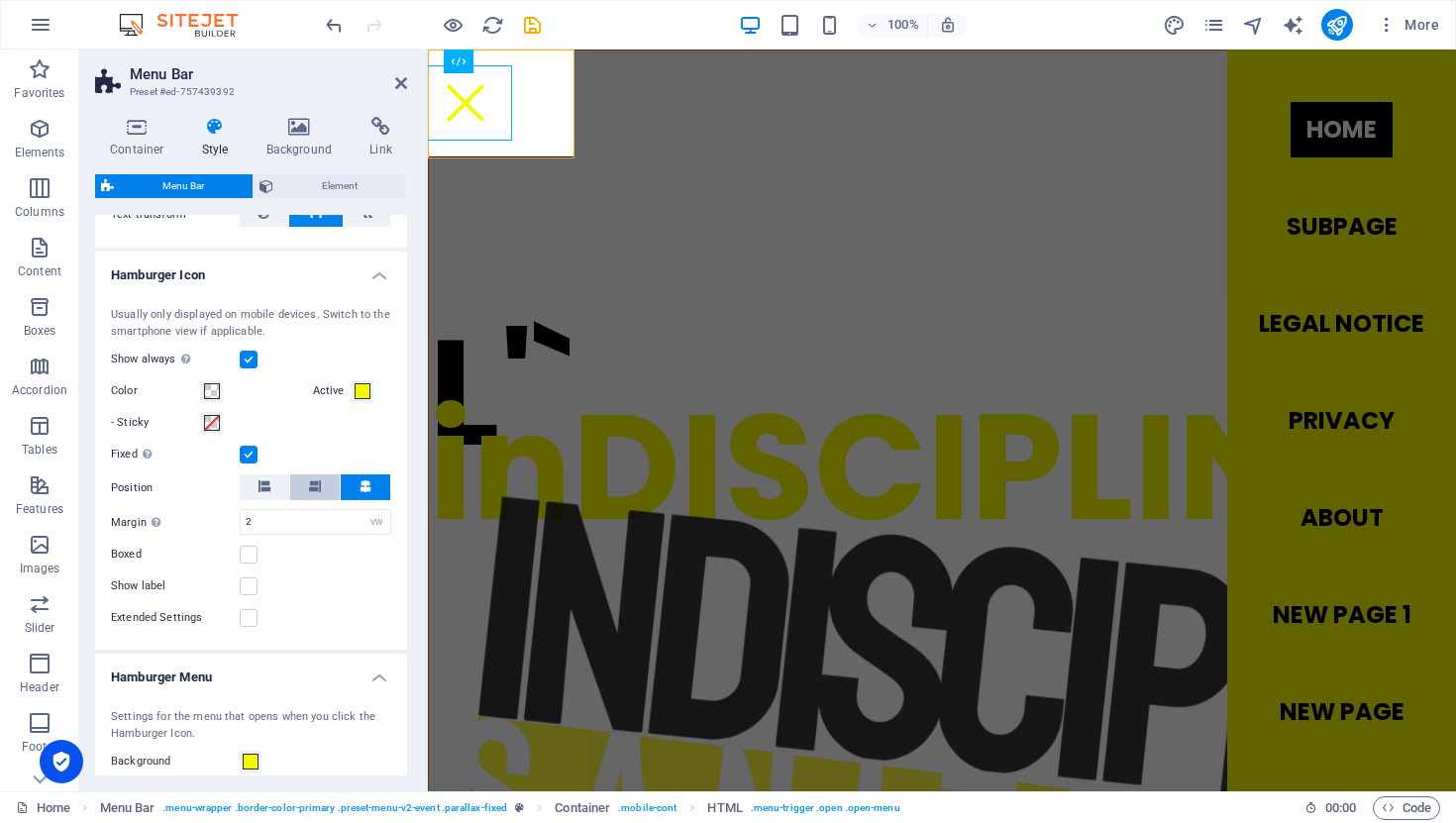 click at bounding box center (315, 486) 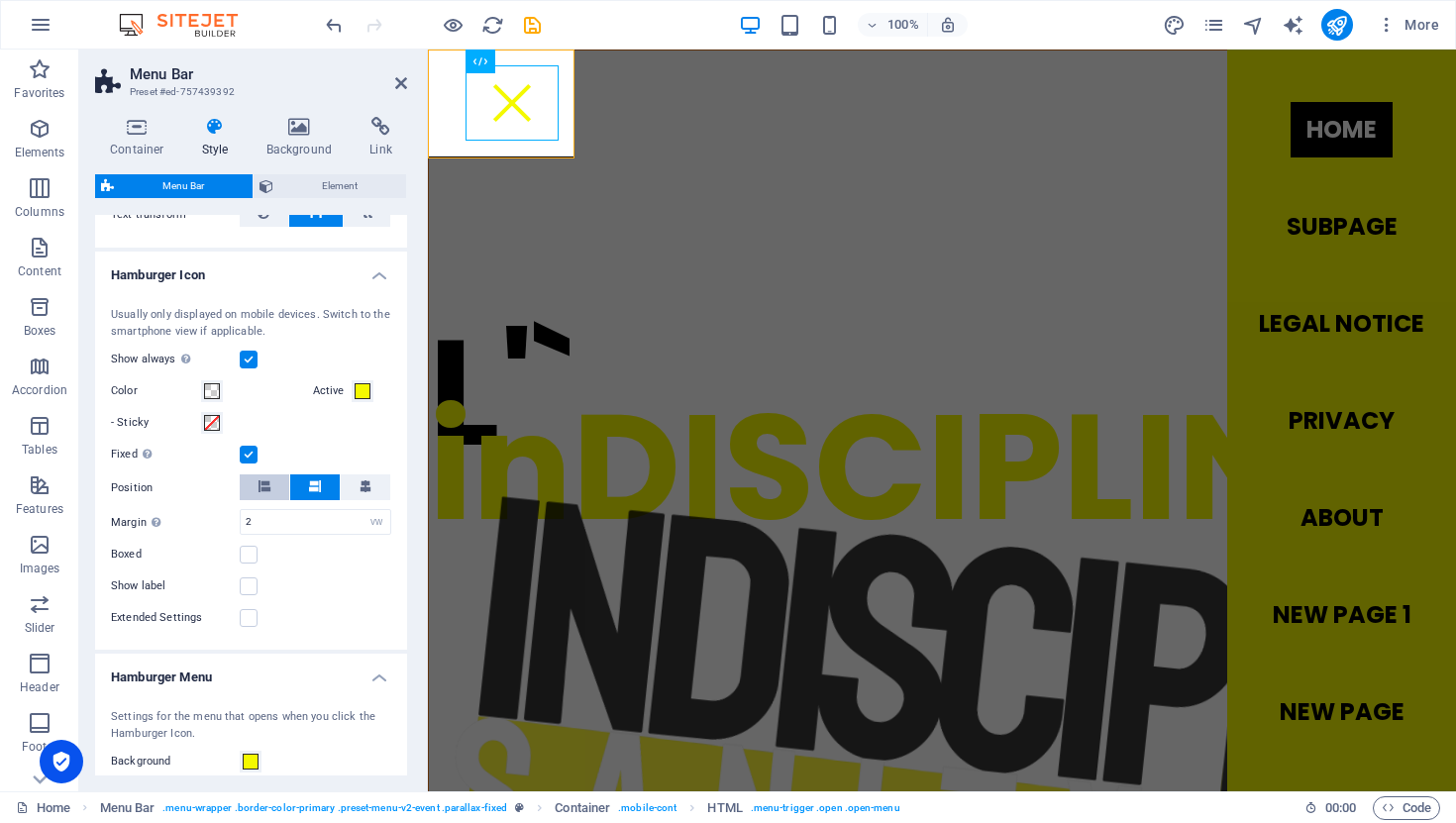click at bounding box center [264, 486] 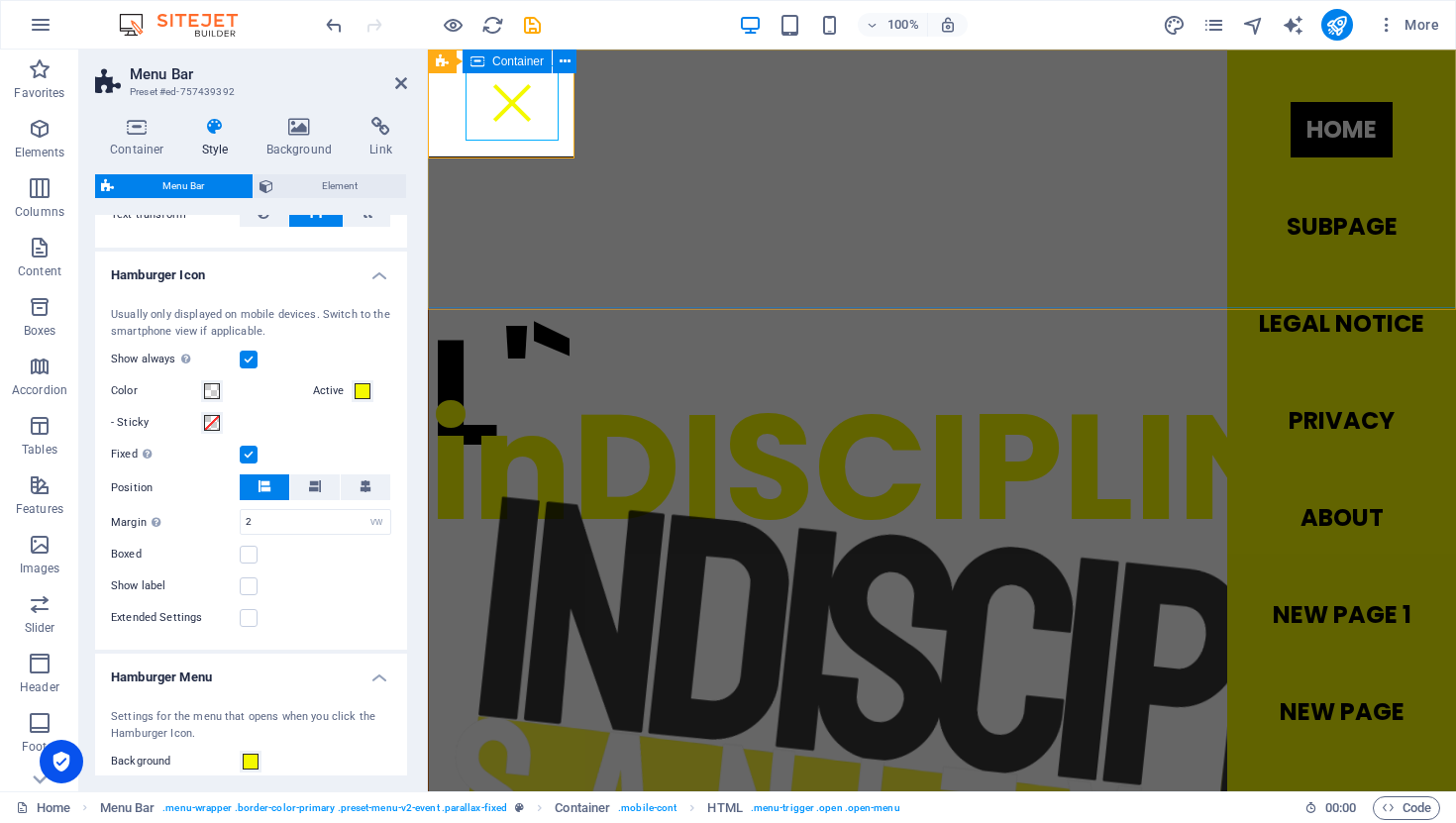 click on "L'` inDISCIPLINE" at bounding box center [942, 711] 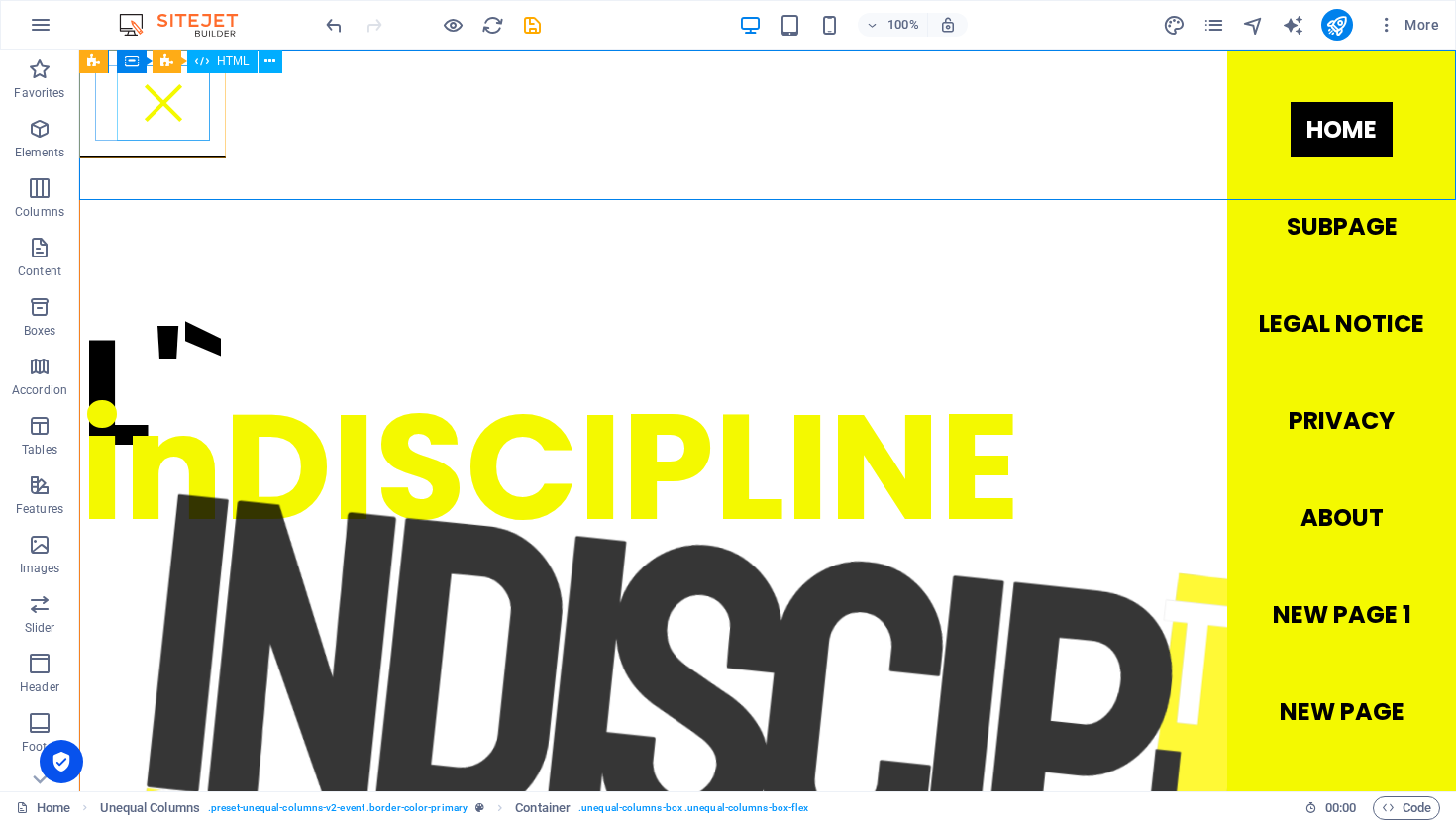 click at bounding box center [163, 103] 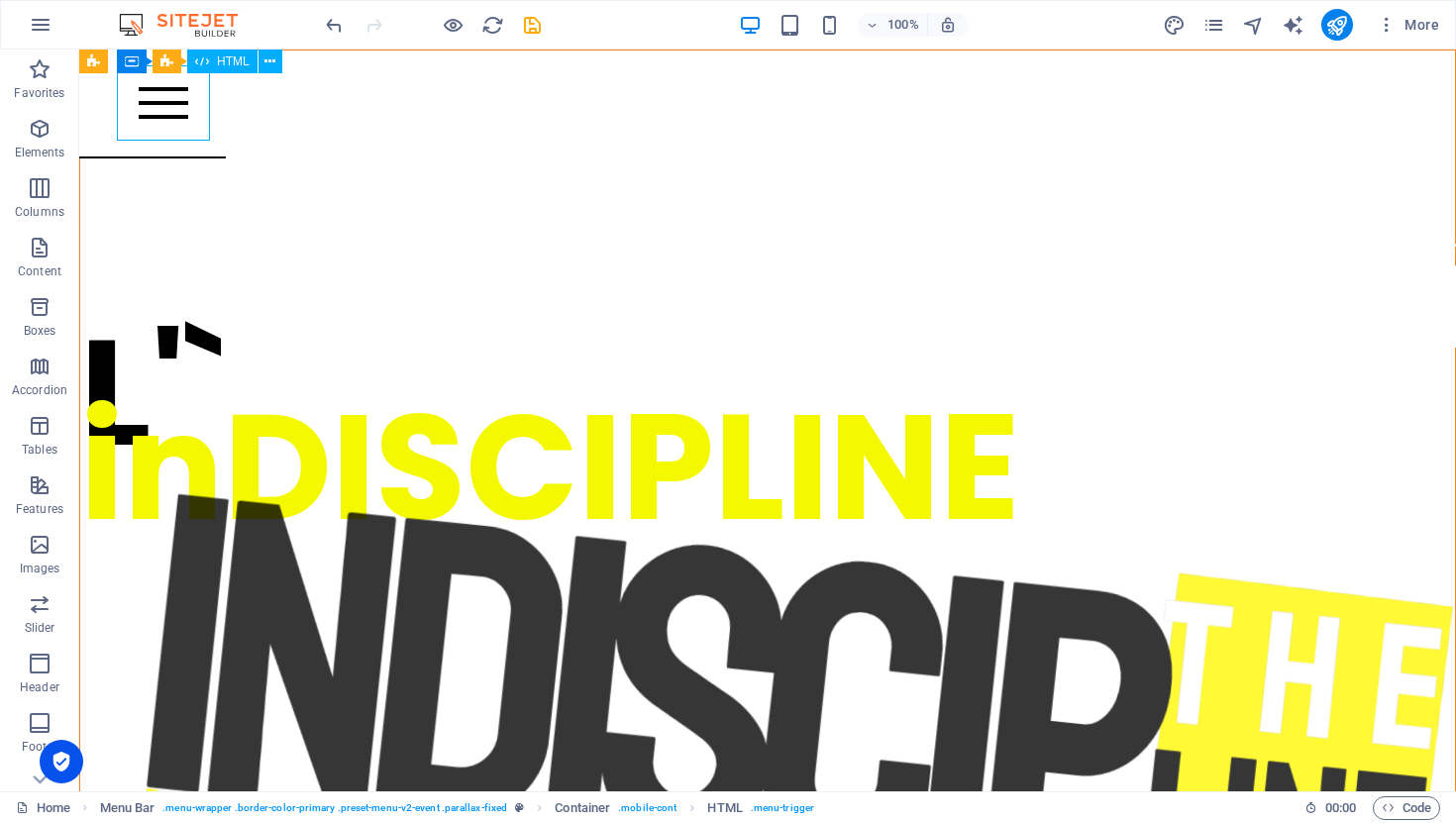 click at bounding box center [163, 103] 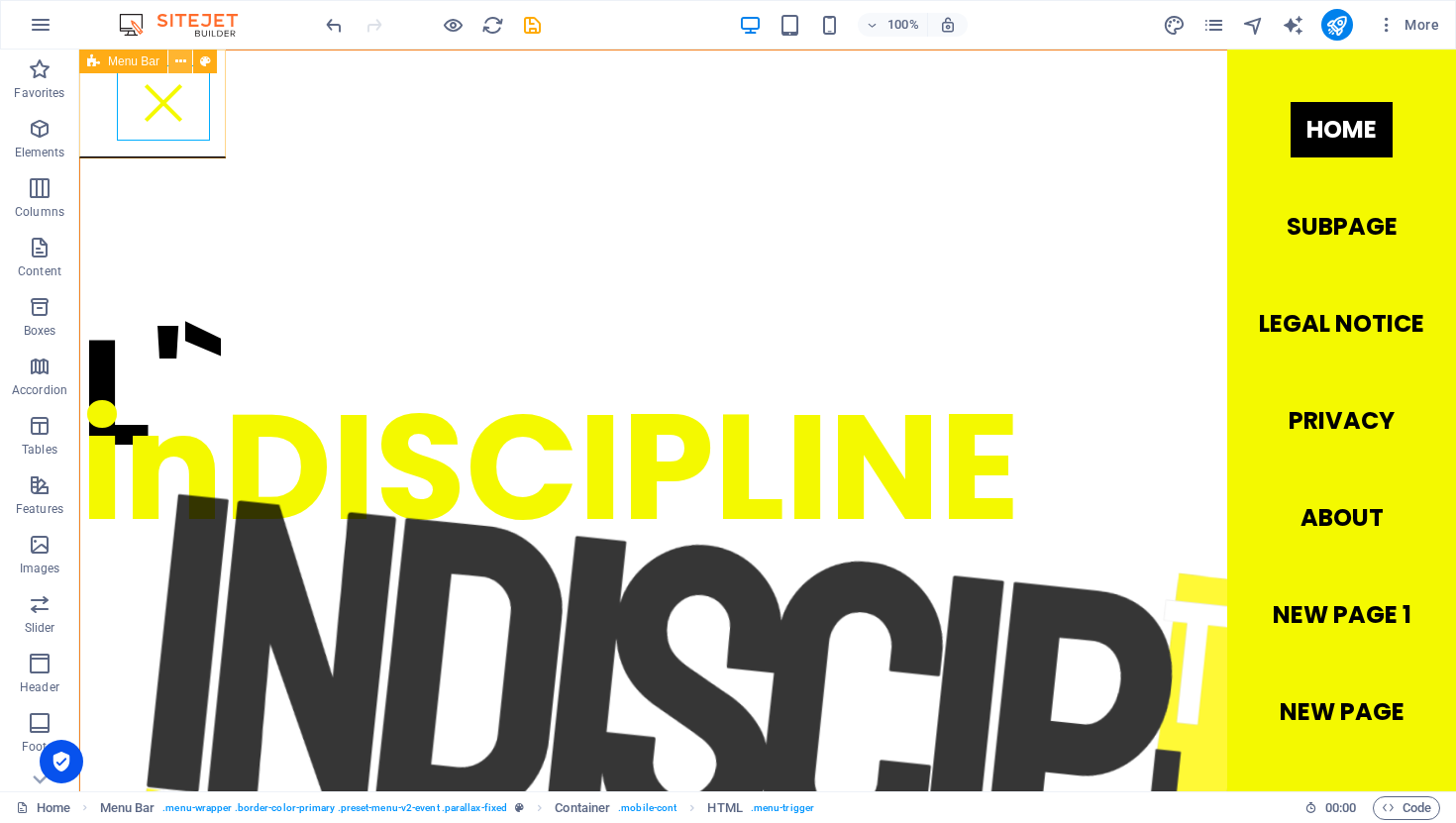 click at bounding box center [180, 61] 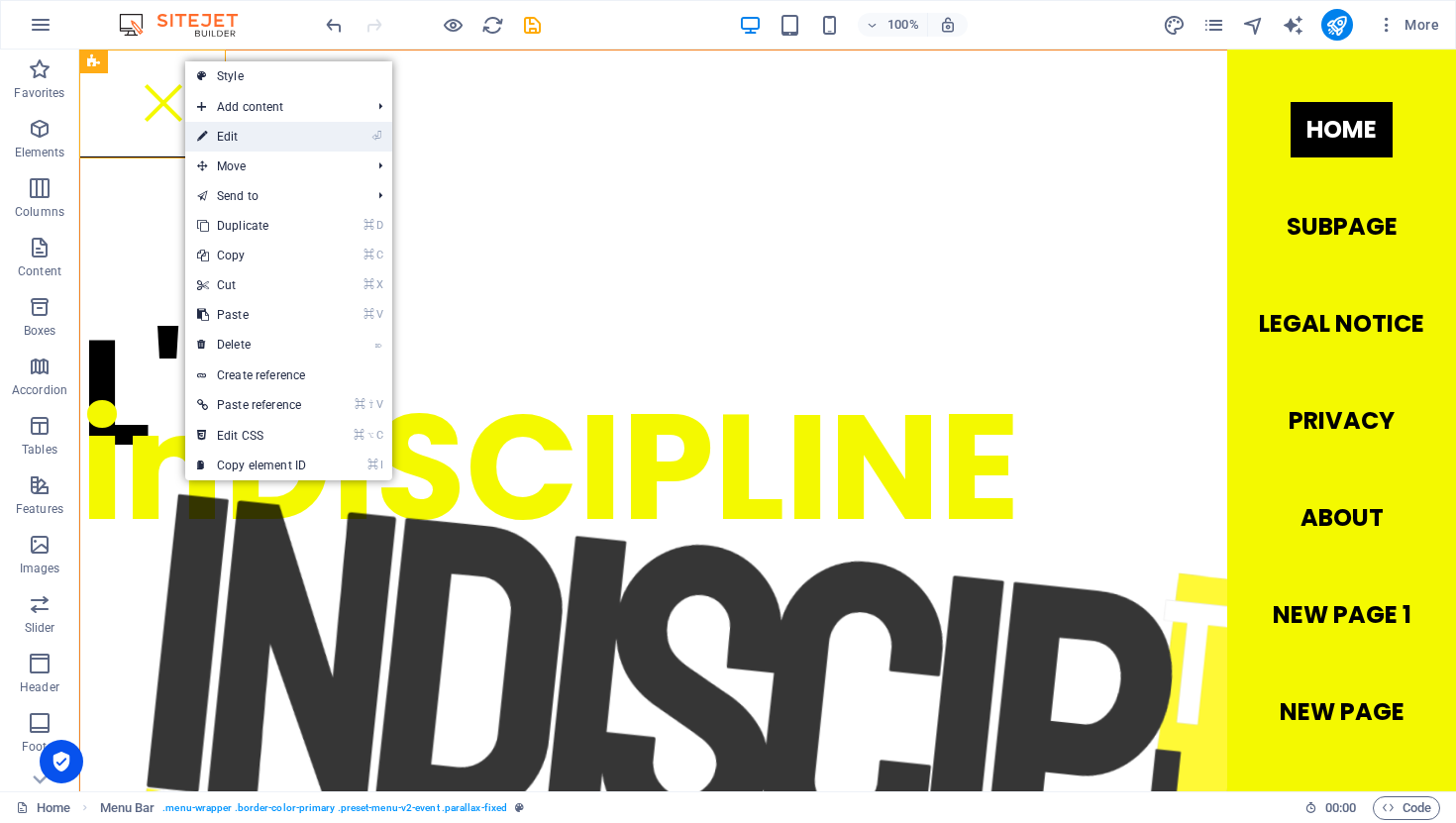 click on "⏎  Edit" at bounding box center (252, 137) 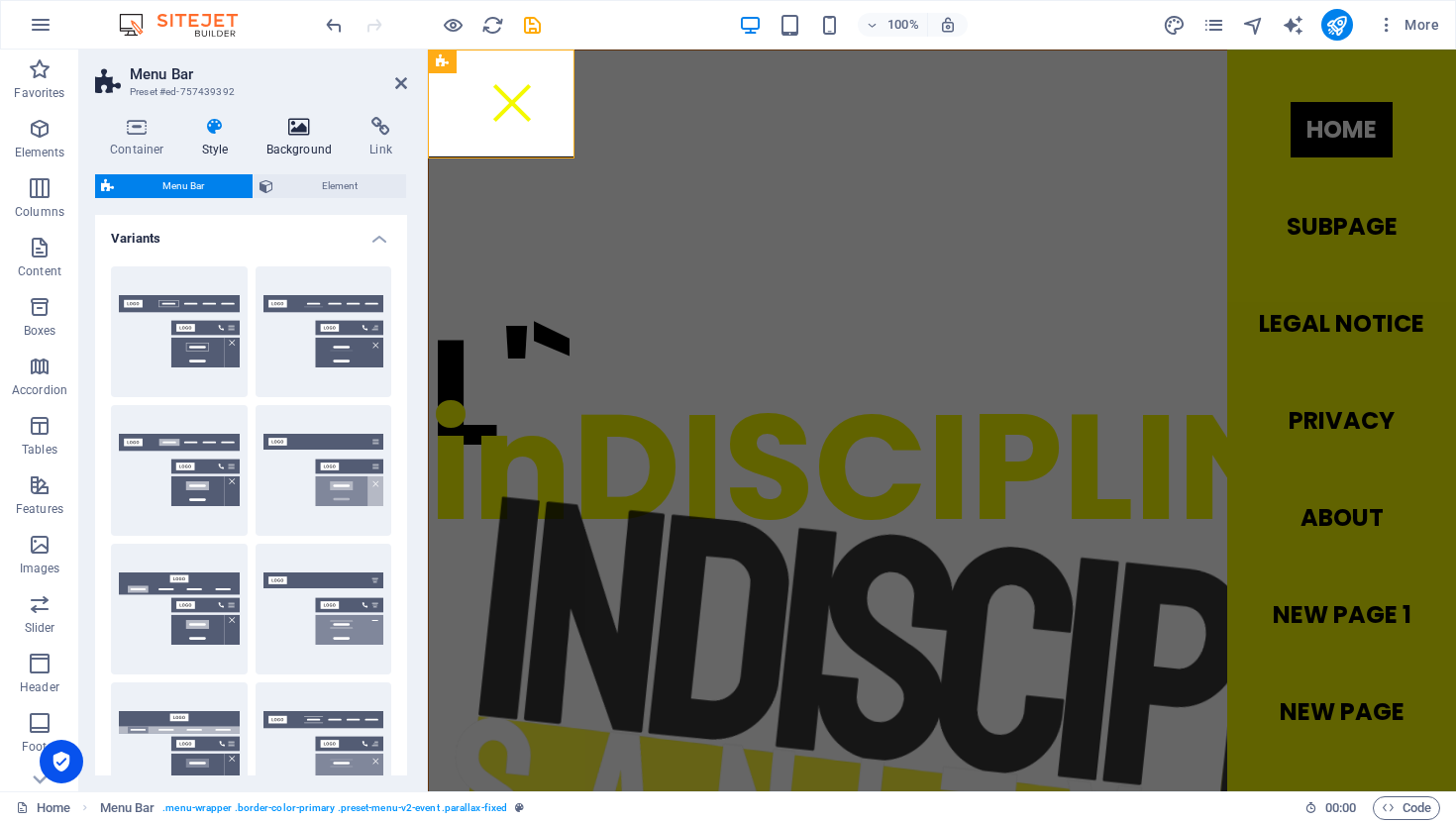 click on "Background" at bounding box center (303, 138) 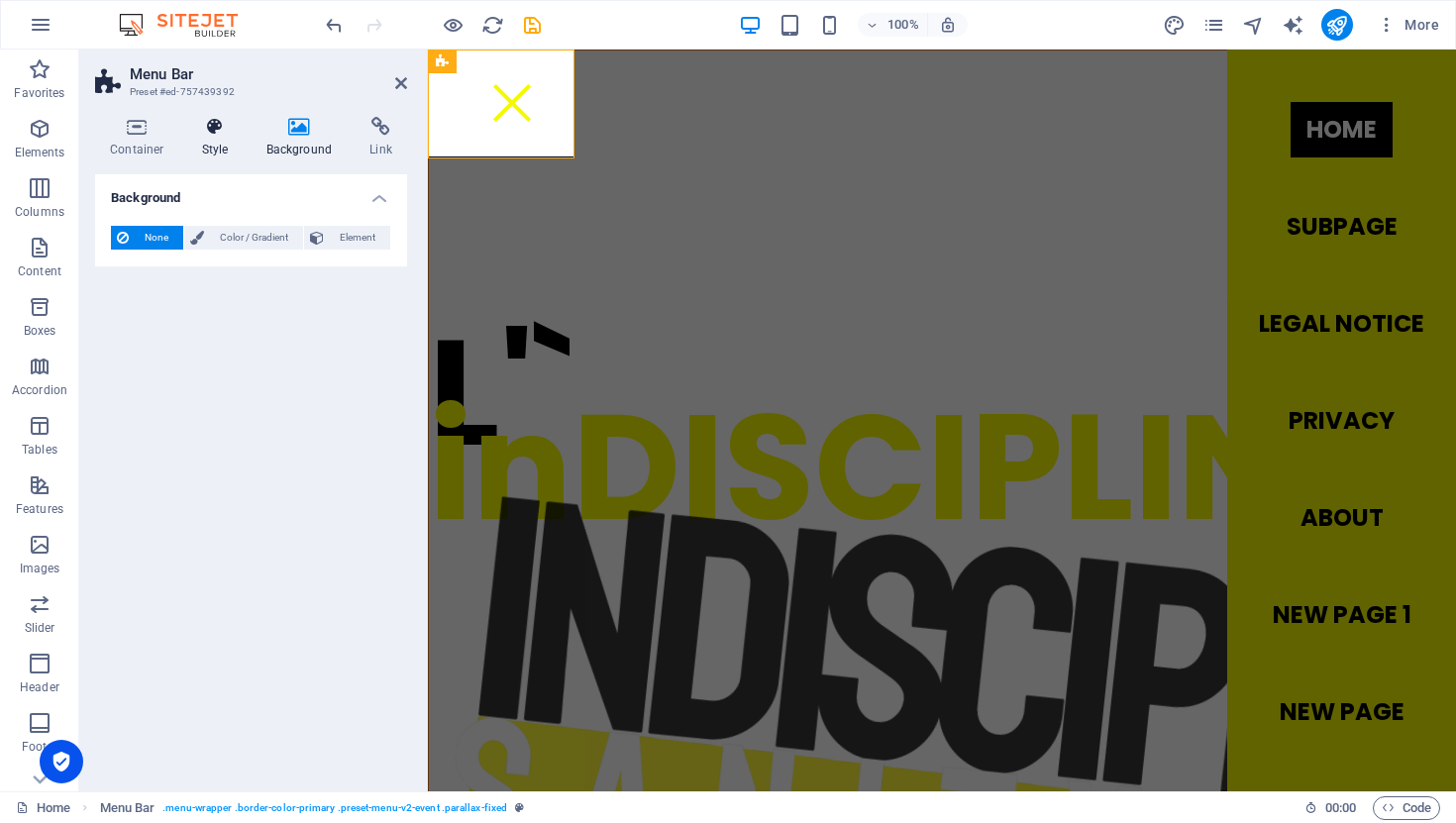 click on "Style" at bounding box center (219, 138) 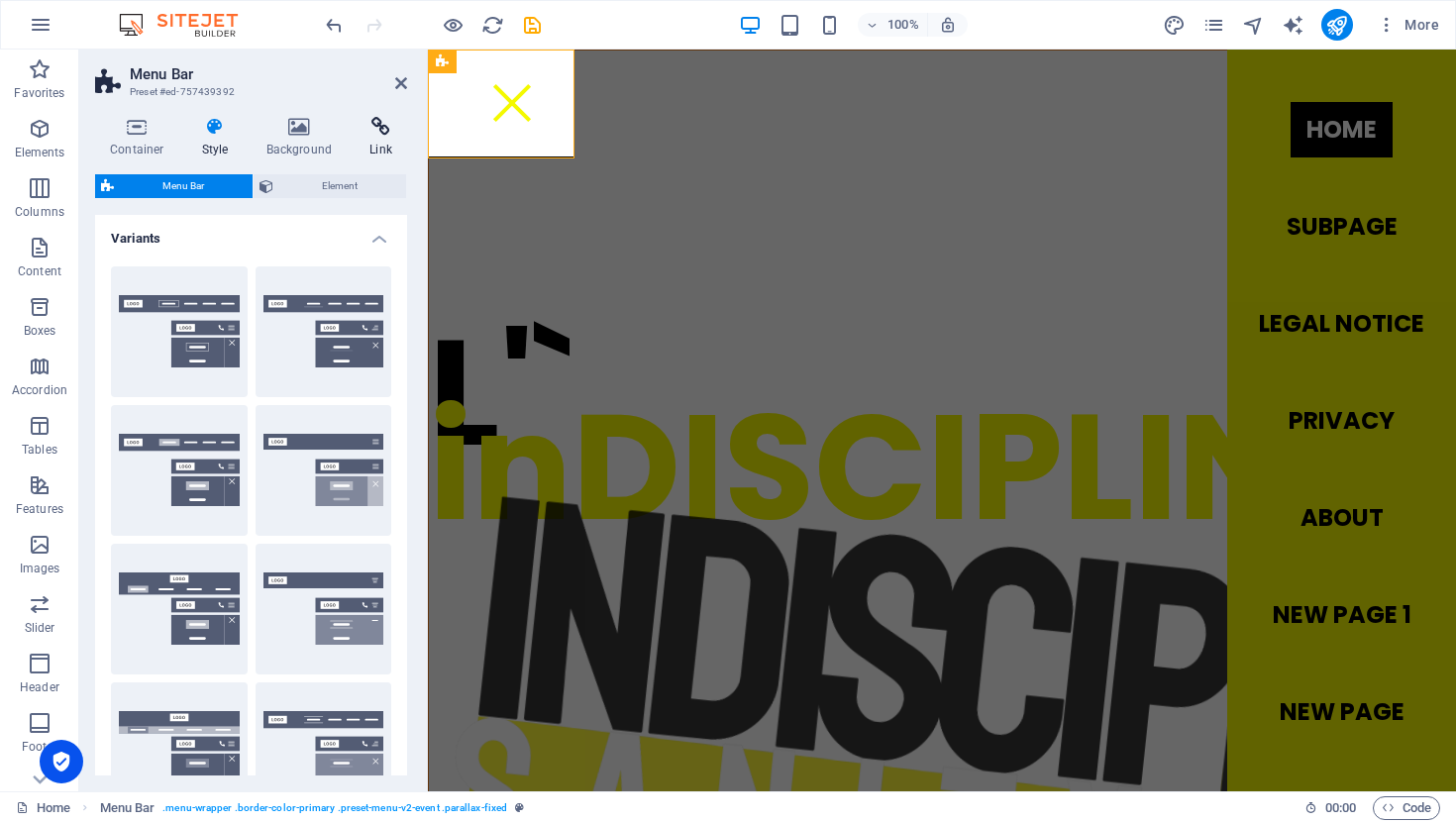 click on "Link" at bounding box center (380, 138) 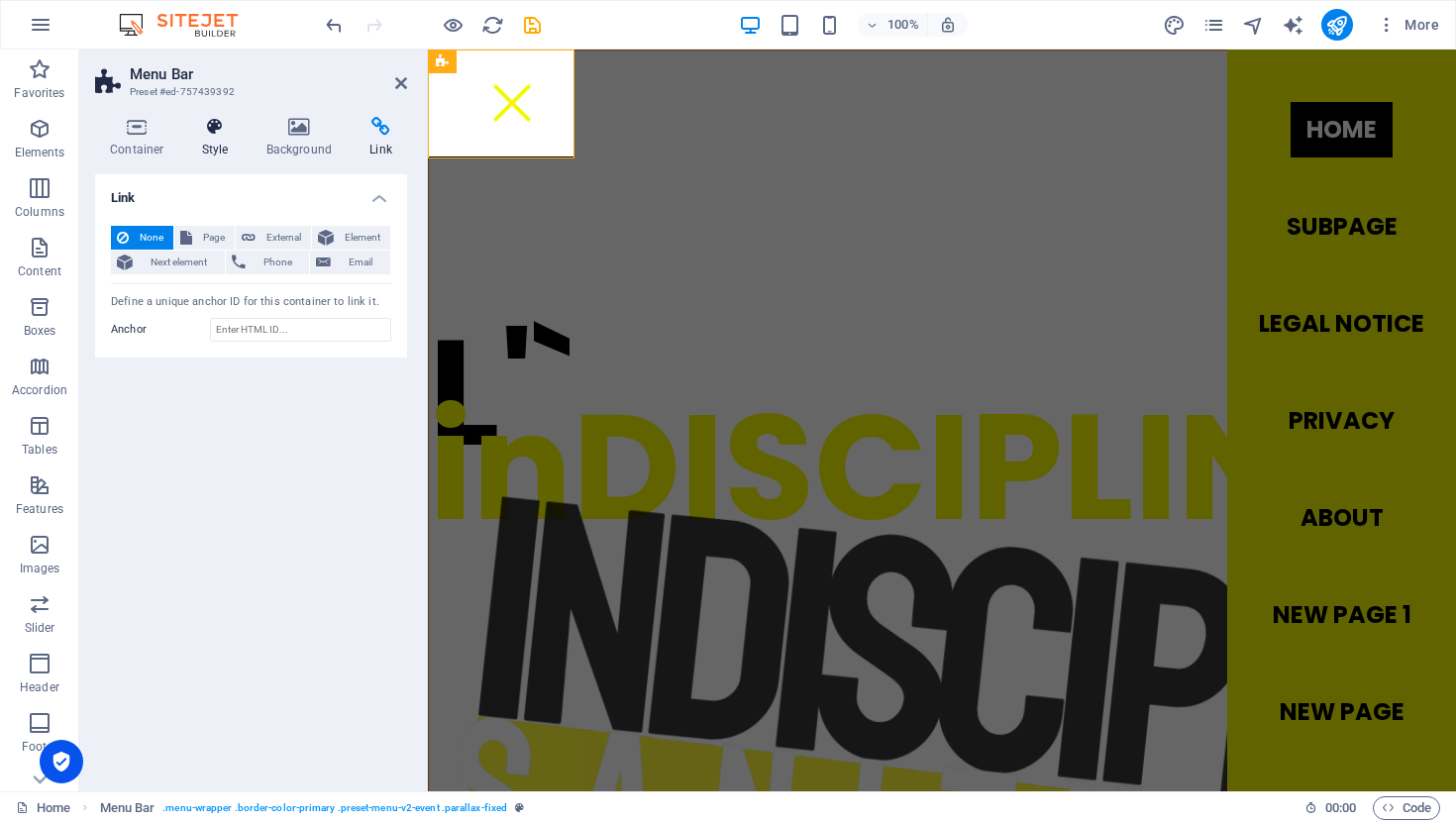 click at bounding box center (215, 127) 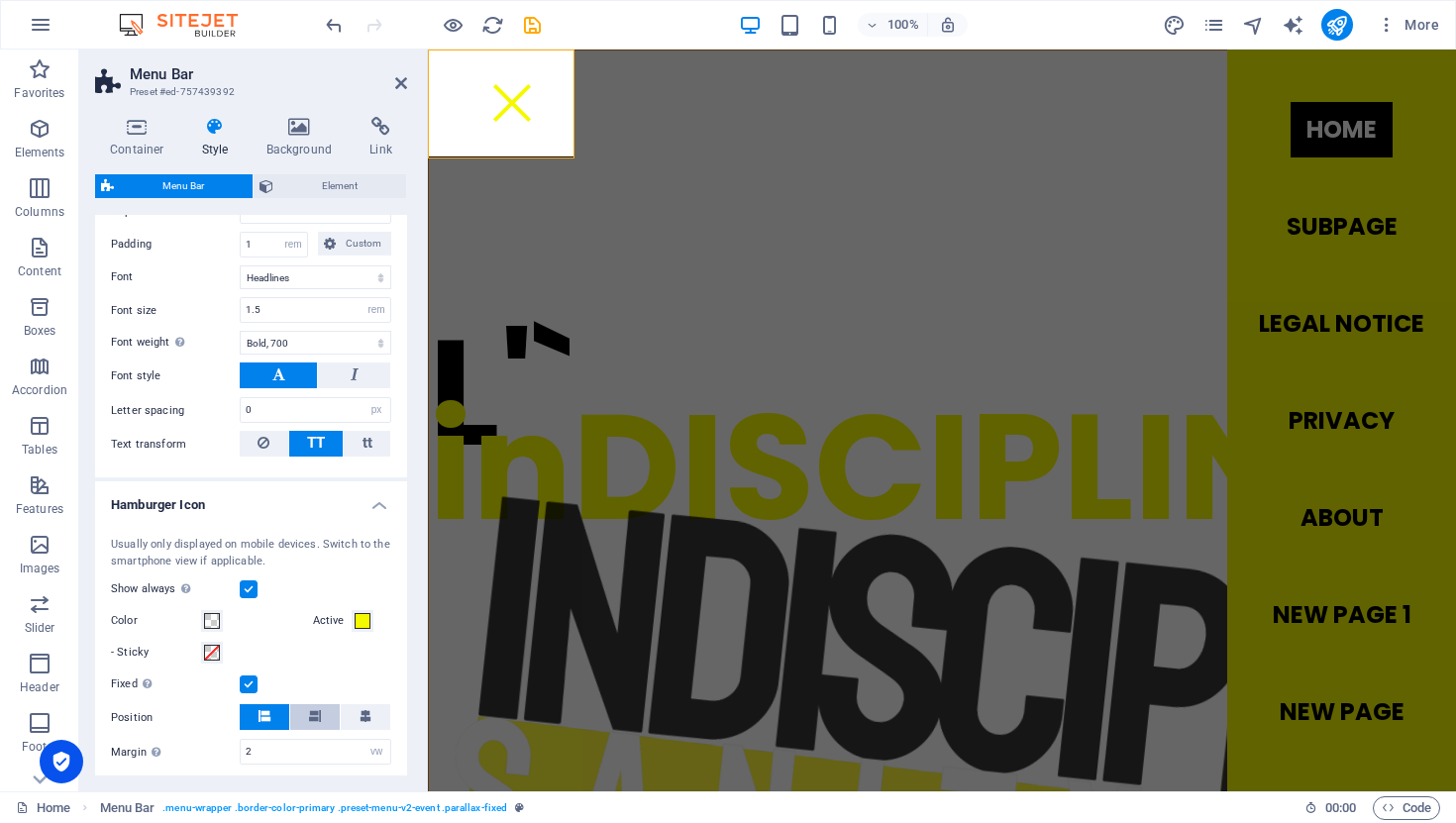 scroll, scrollTop: 1587, scrollLeft: 0, axis: vertical 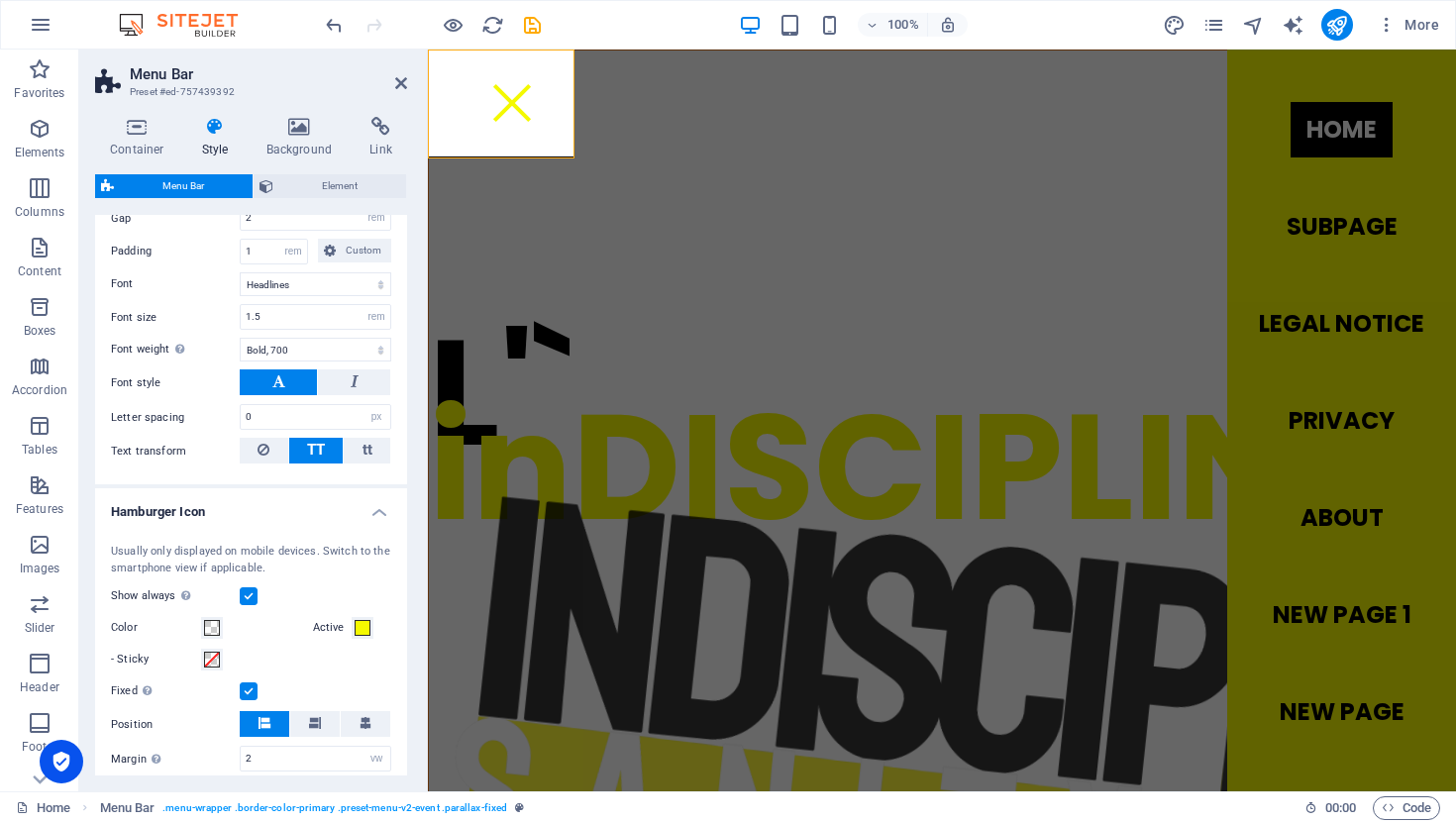 click at bounding box center (249, 596) 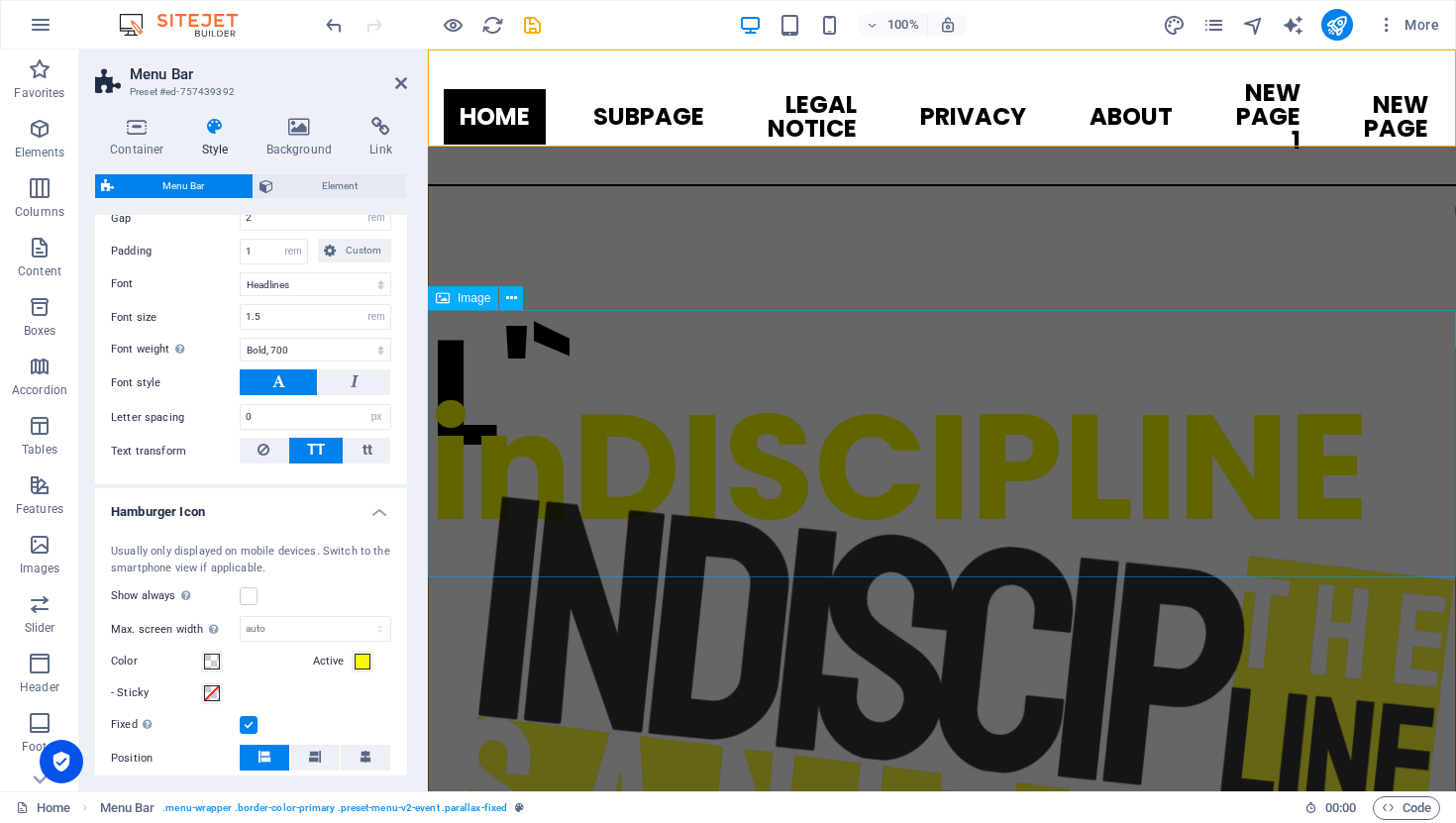 click at bounding box center (942, 1508) 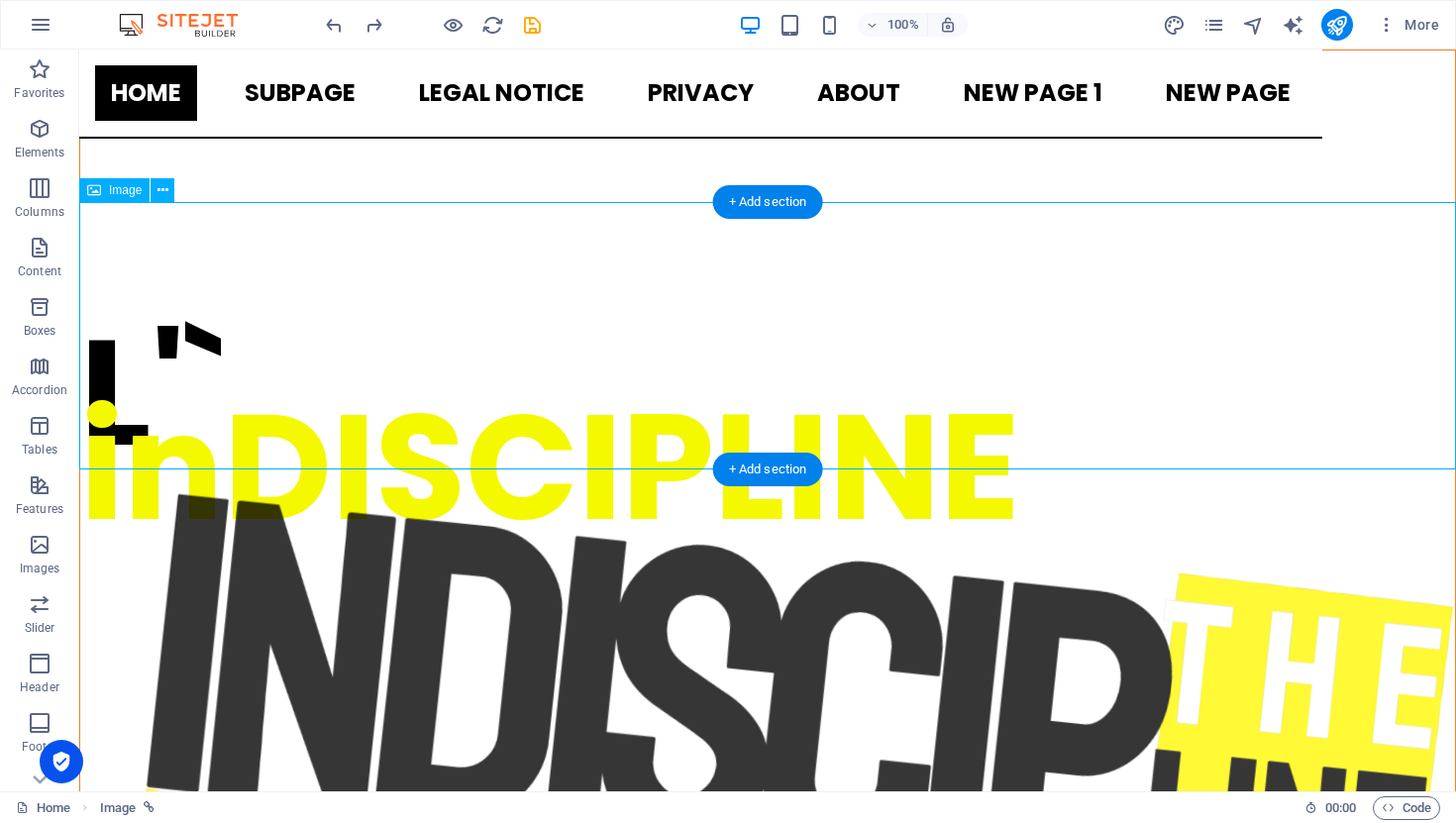 click at bounding box center [768, 1803] 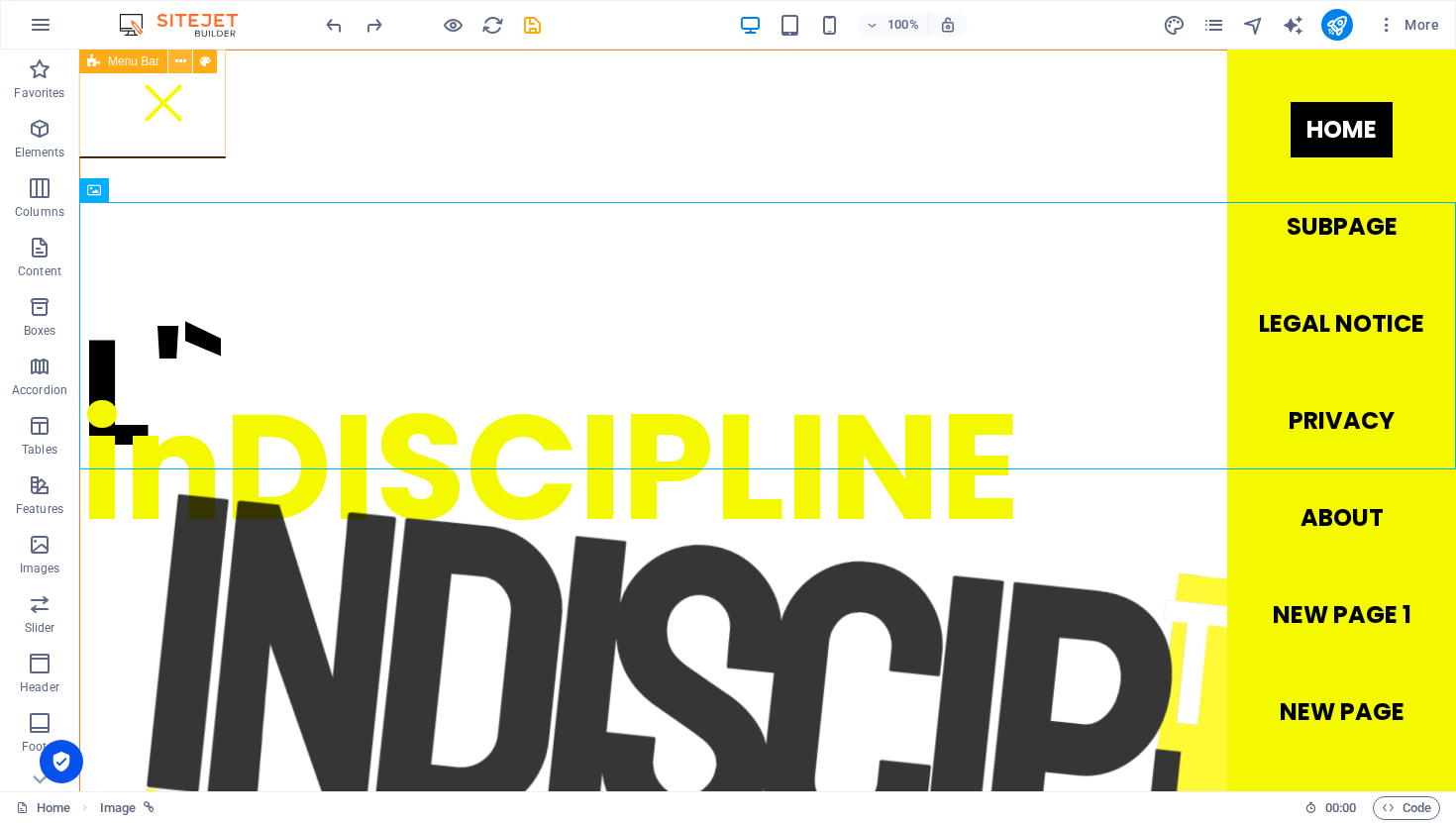 click at bounding box center [180, 61] 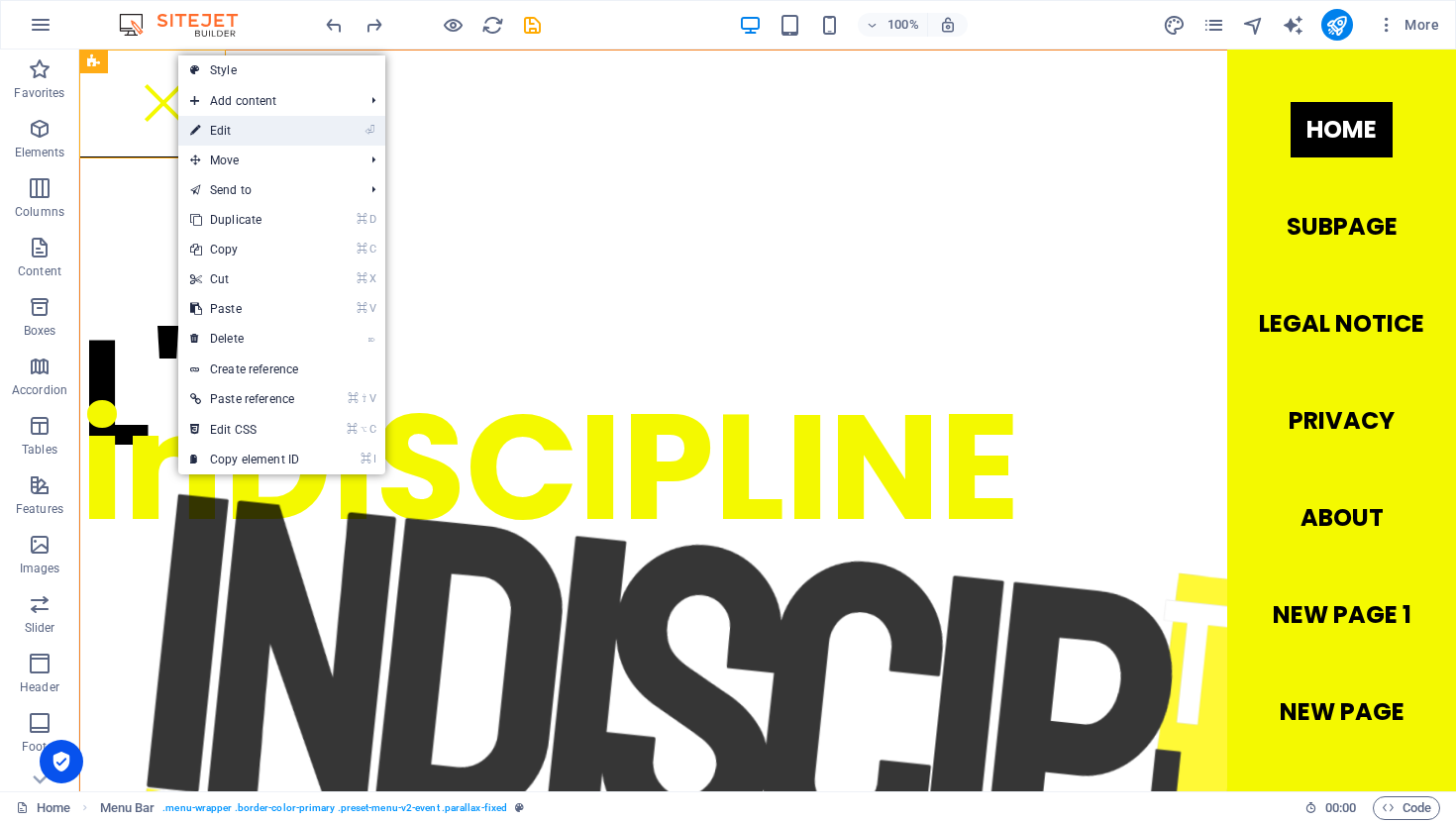 click on "⏎  Edit" at bounding box center (245, 131) 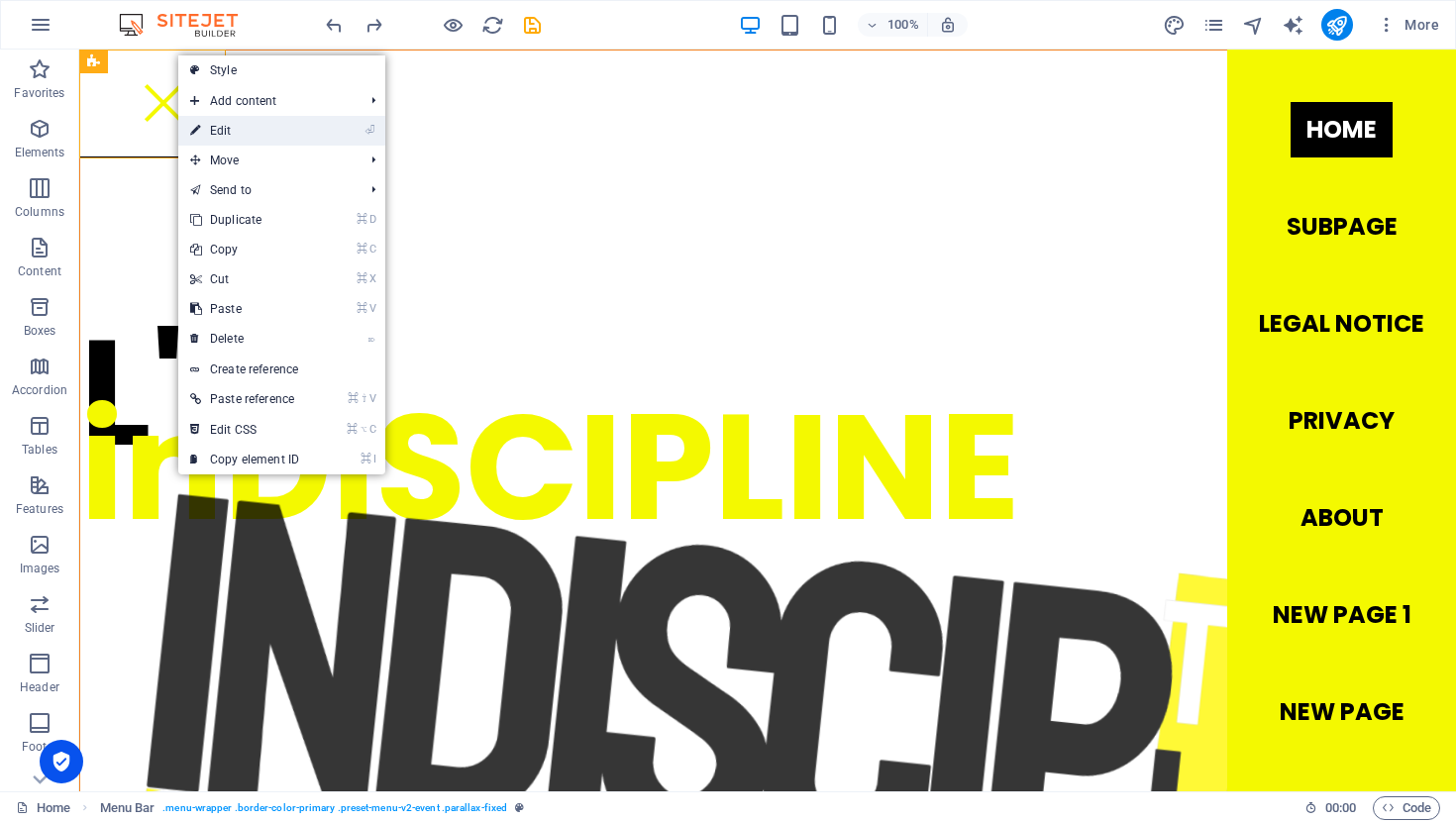 select on "rem" 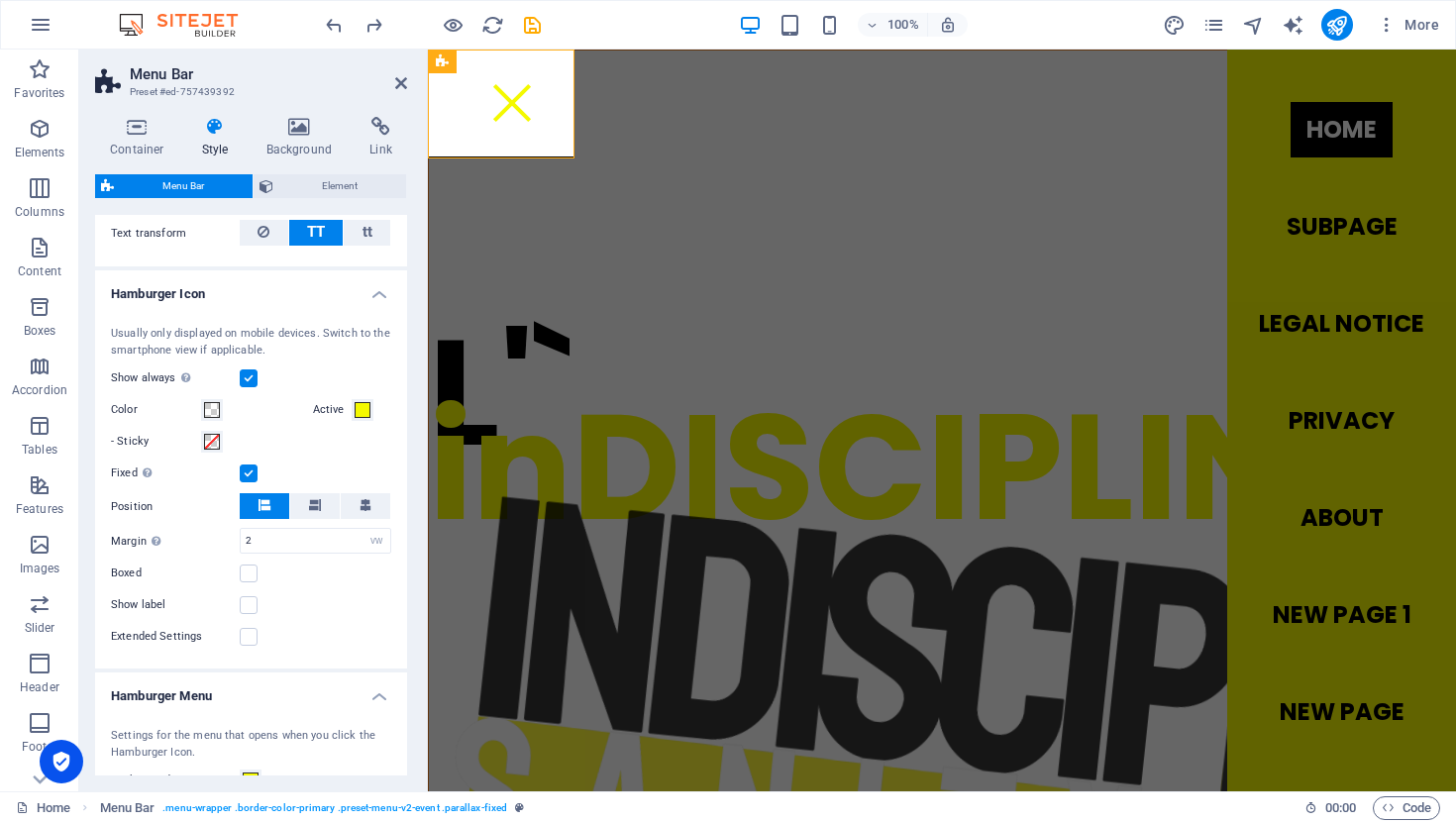 scroll, scrollTop: 1806, scrollLeft: 0, axis: vertical 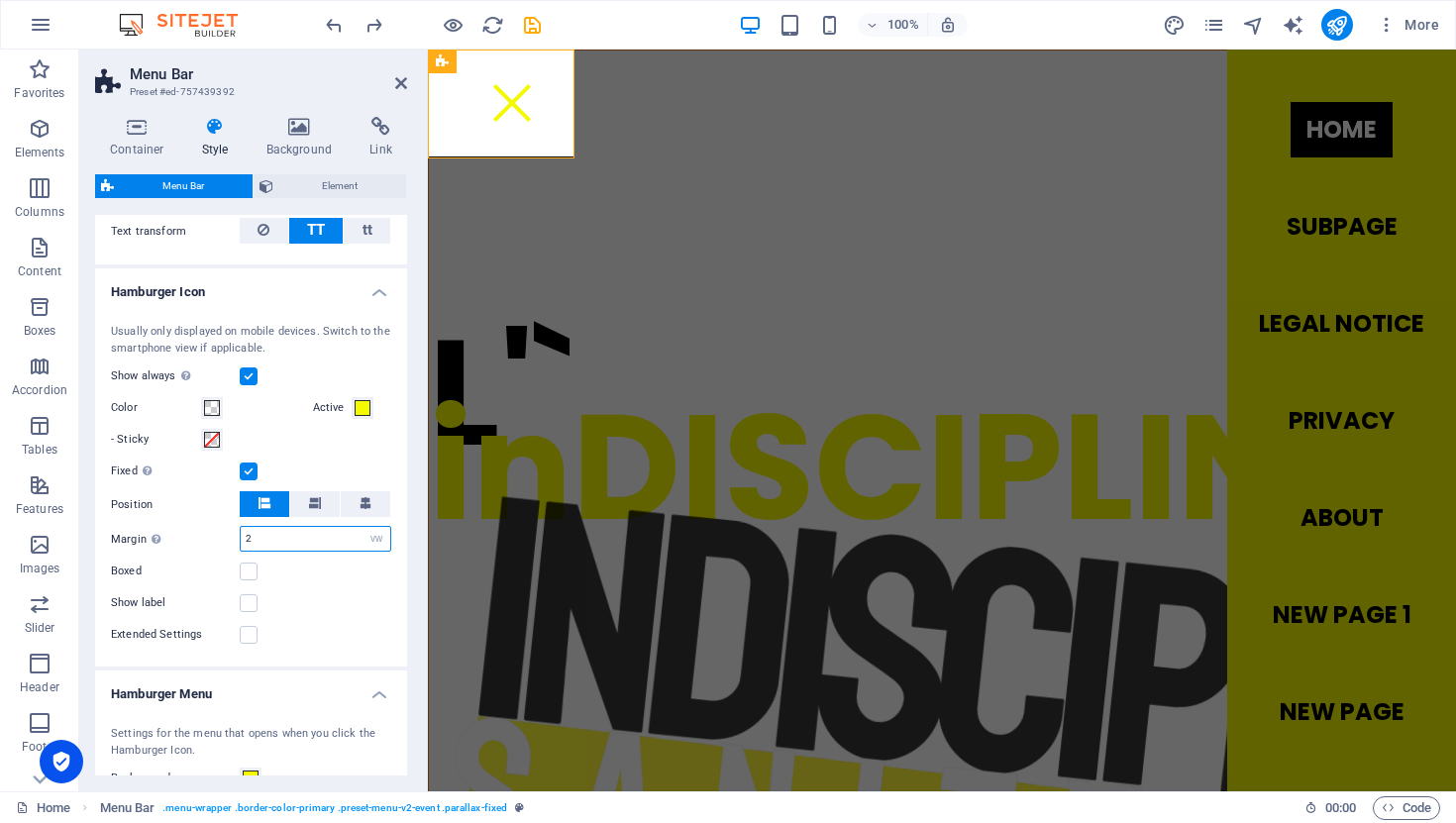 click on "2" at bounding box center (315, 539) 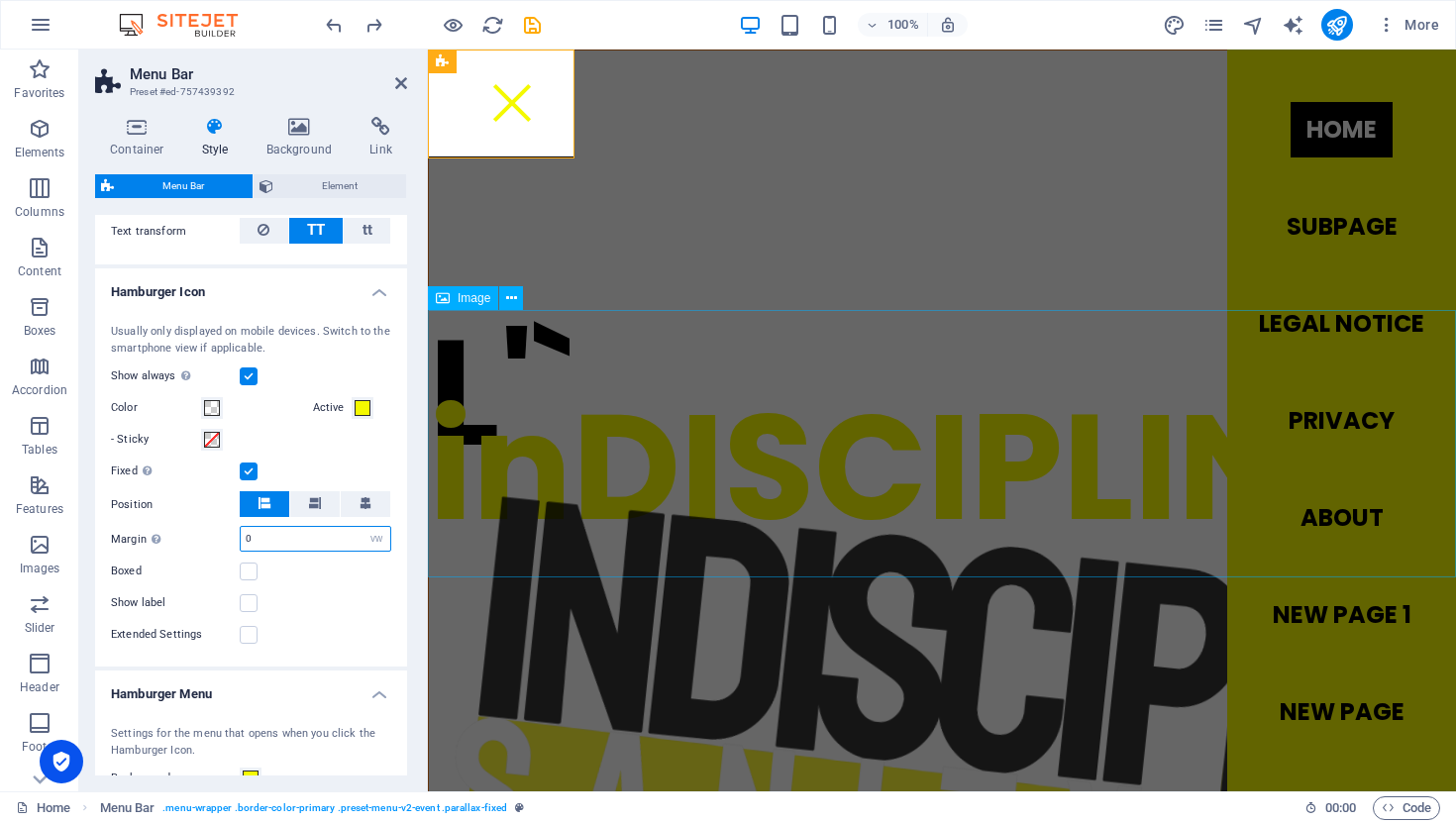 type on "0" 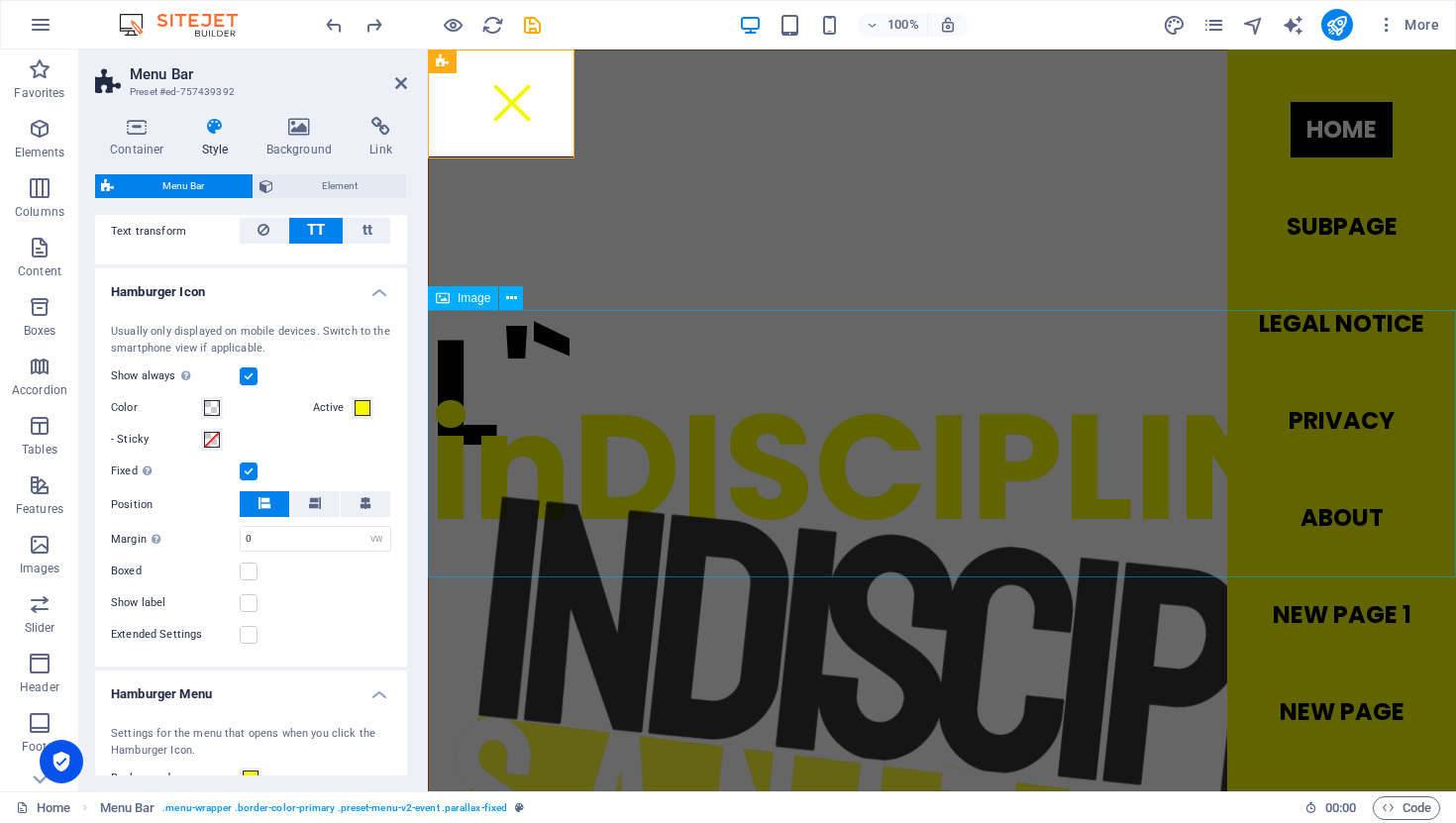 click at bounding box center (942, 1508) 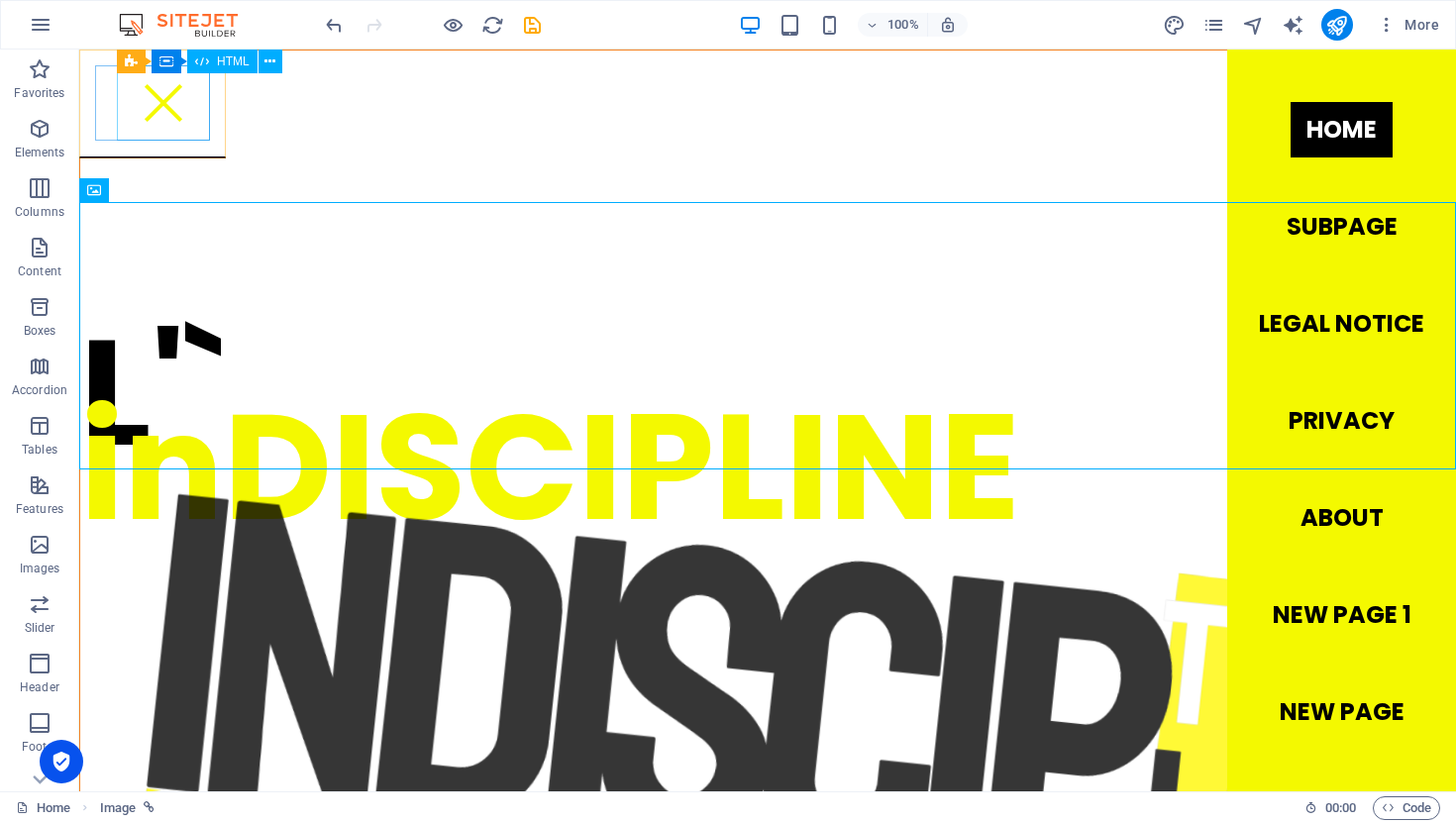 click at bounding box center (163, 103) 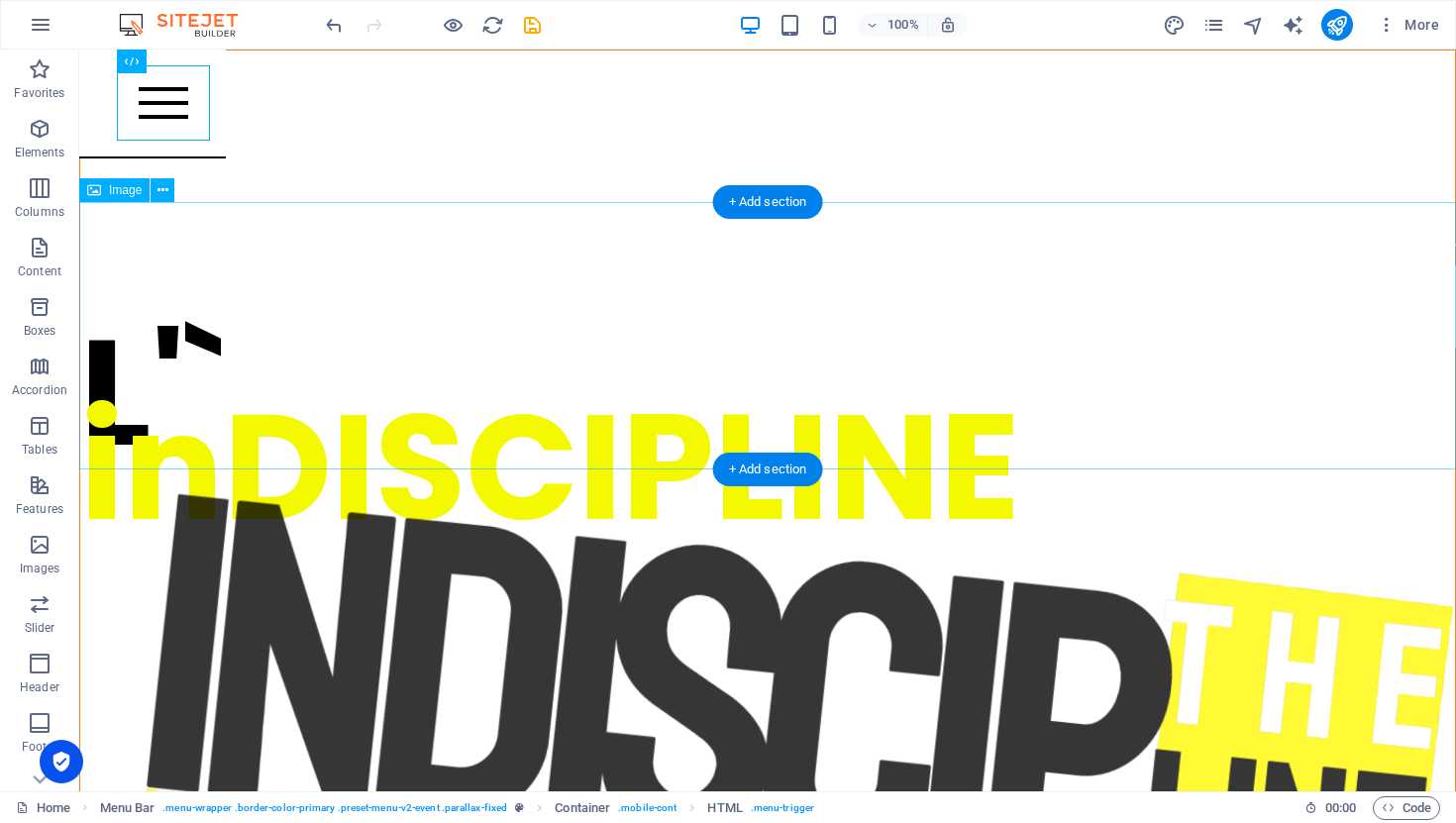 click at bounding box center (768, 1803) 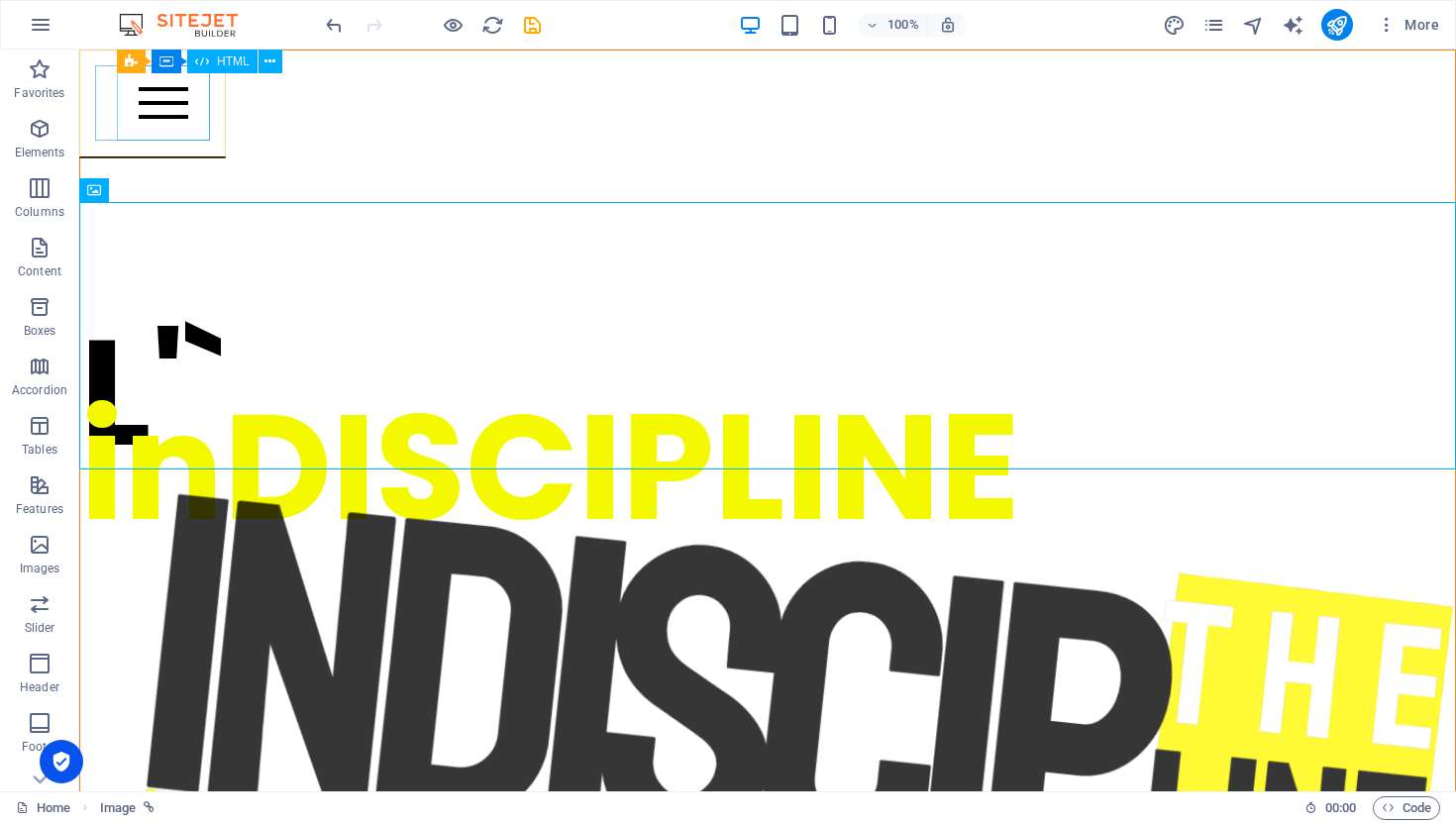 click at bounding box center [163, 103] 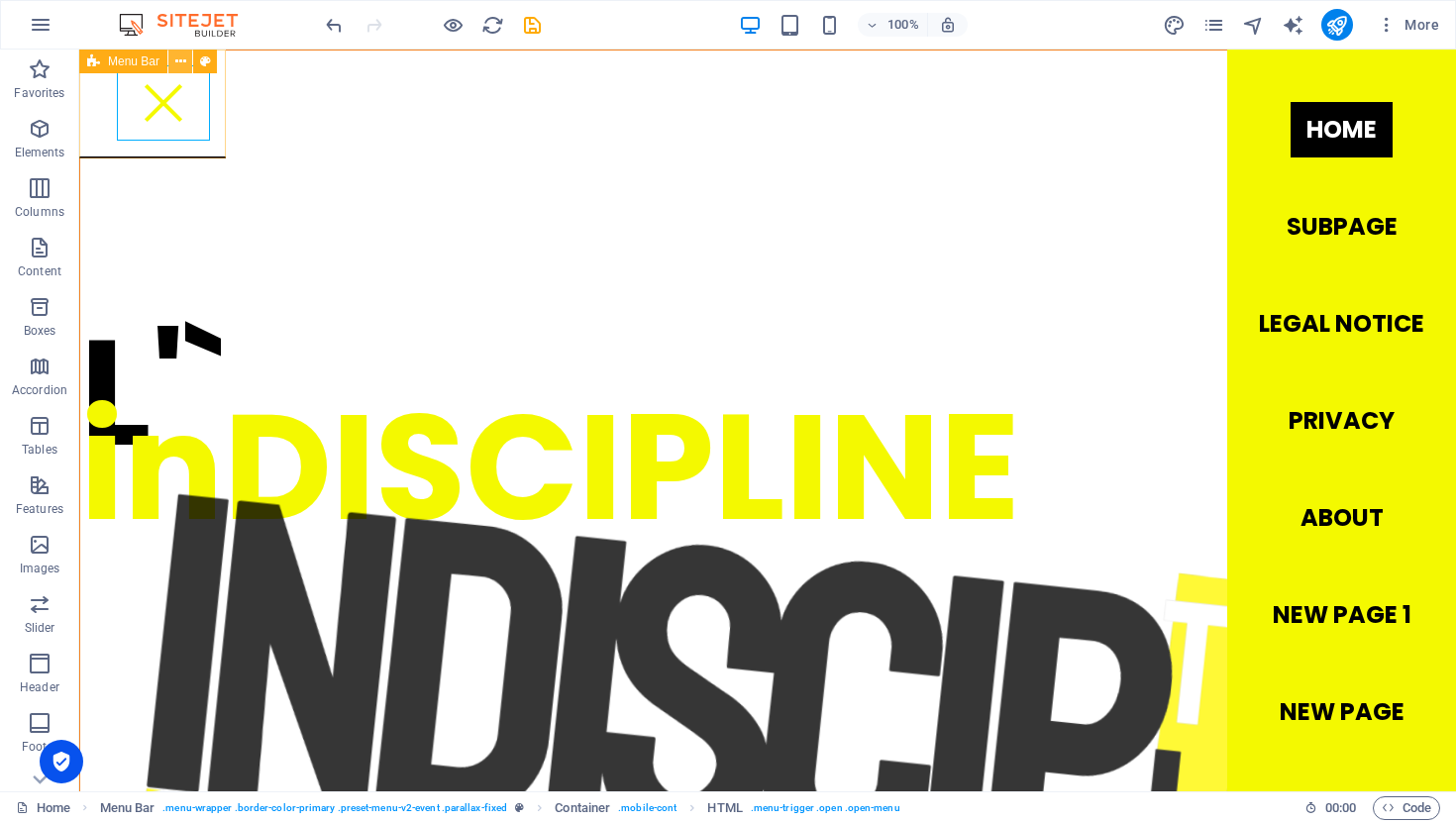 click at bounding box center (180, 61) 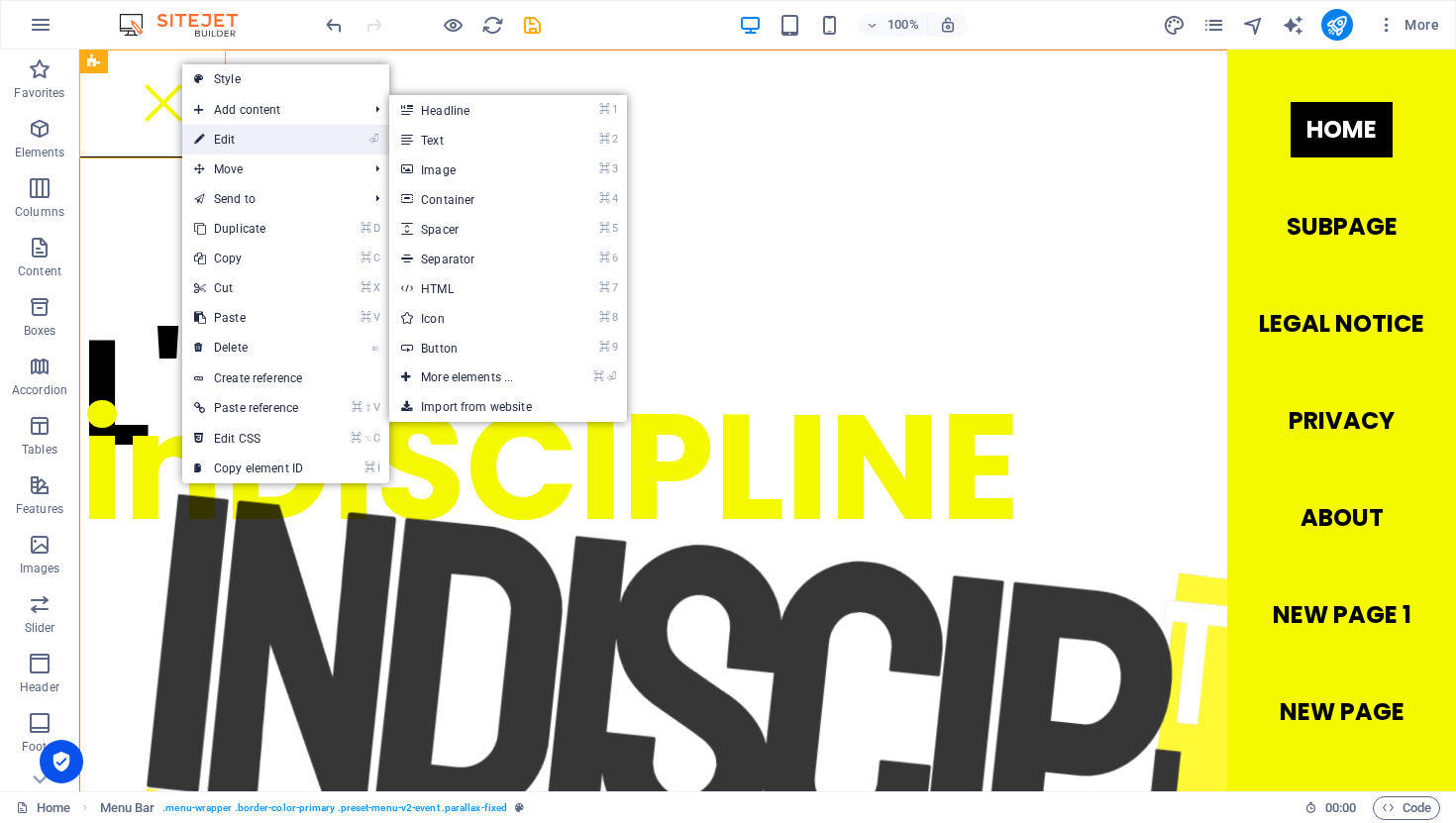 click on "⏎  Edit" at bounding box center (249, 140) 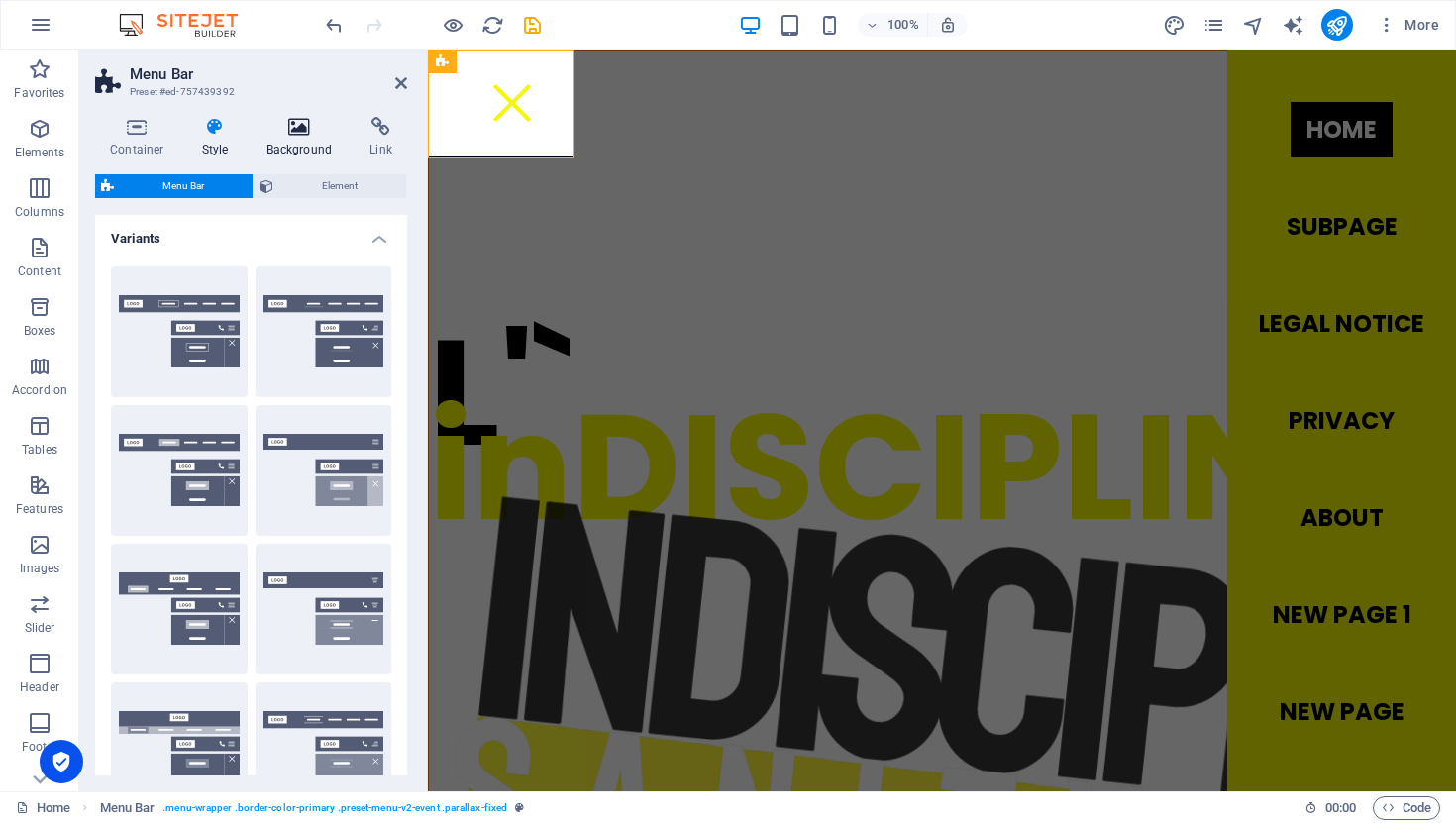 click on "Background" at bounding box center [303, 138] 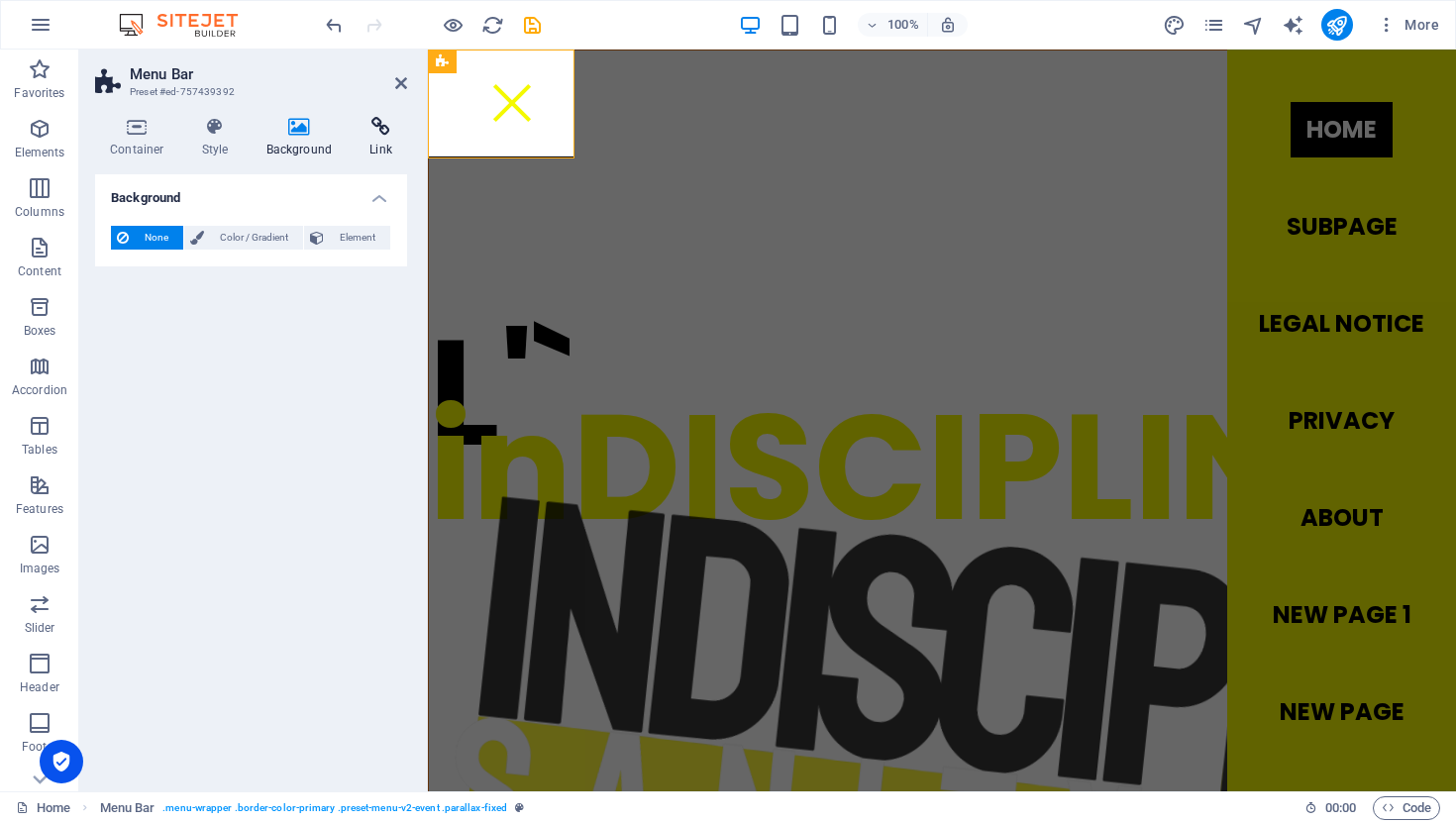 click at bounding box center (380, 127) 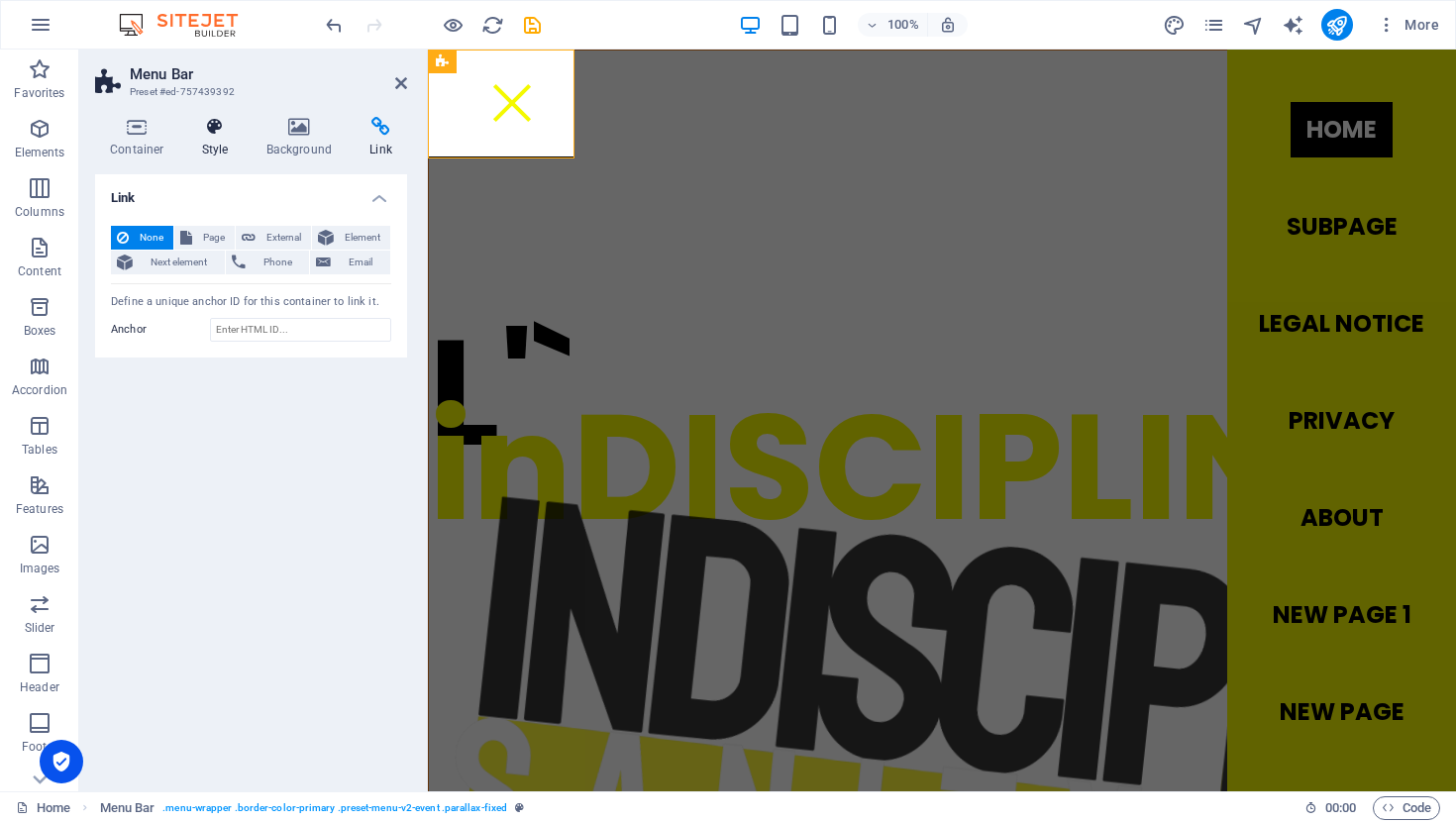 click on "Style" at bounding box center [219, 138] 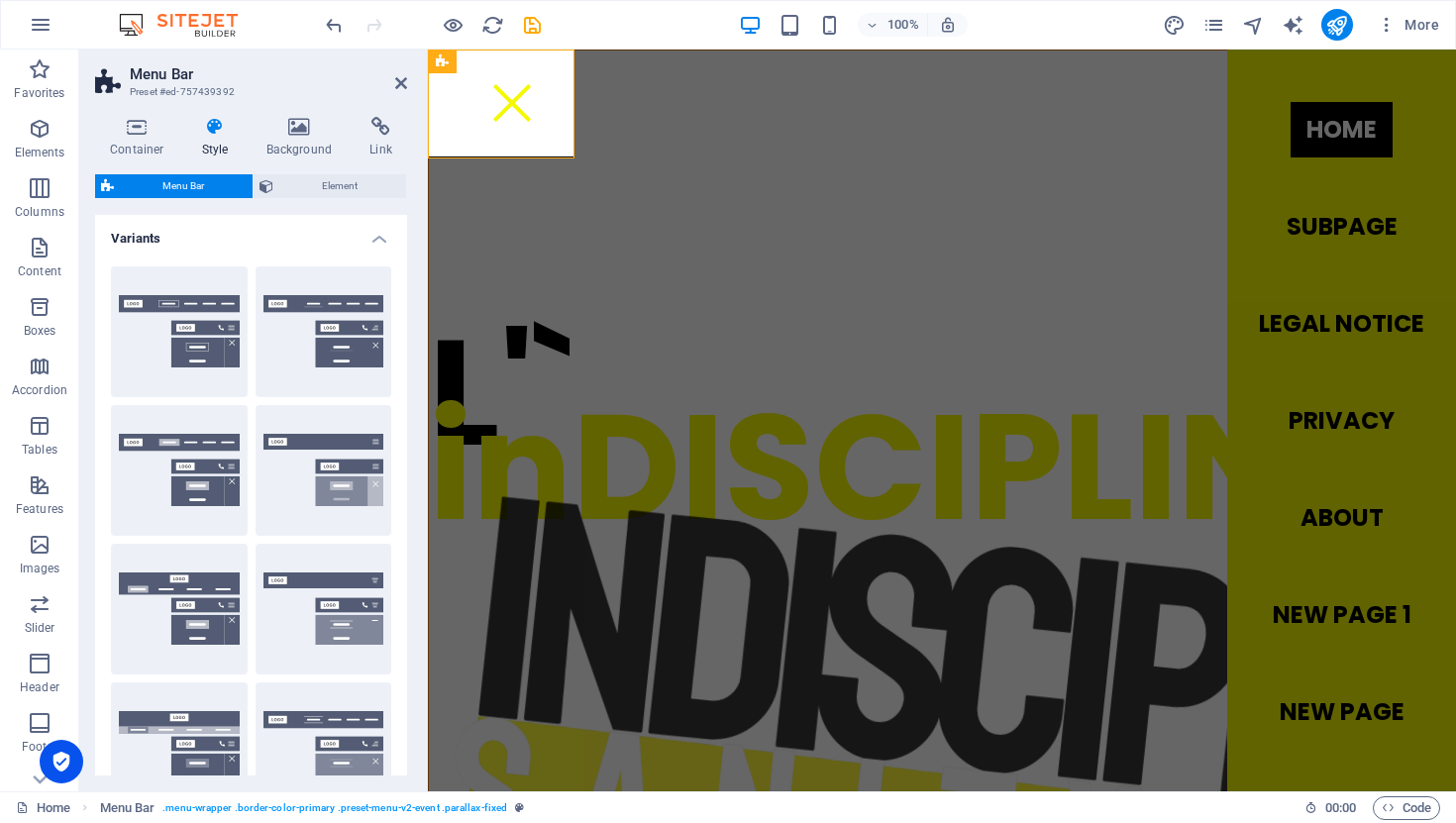 click on "Container Style Background Link Size Height Default px rem % vh vw Min. height None px rem % vh vw Width Default px rem % em vh vw Min. width None px rem % vh vw Content width Default Custom width Width Default px rem % em vh vw Min. width None px rem % vh vw Default padding Custom spacing Default content width and padding can be changed under Design. Edit design Layout (Flexbox) Alignment Determines the flex direction. Default Main axis Determine how elements should behave along the main axis inside this container (justify content). Default Side axis Control the vertical direction of the element inside of the container (align items). Default Wrap Default On Off Fill Controls the distances and direction of elements on the y-axis across several lines (align content). Default Accessibility ARIA helps assistive technologies (like screen readers) to understand the role, state, and behavior of web elements Role The ARIA role defines the purpose of an element.  None Alert Article Banner Comment Fan" at bounding box center (251, 446) 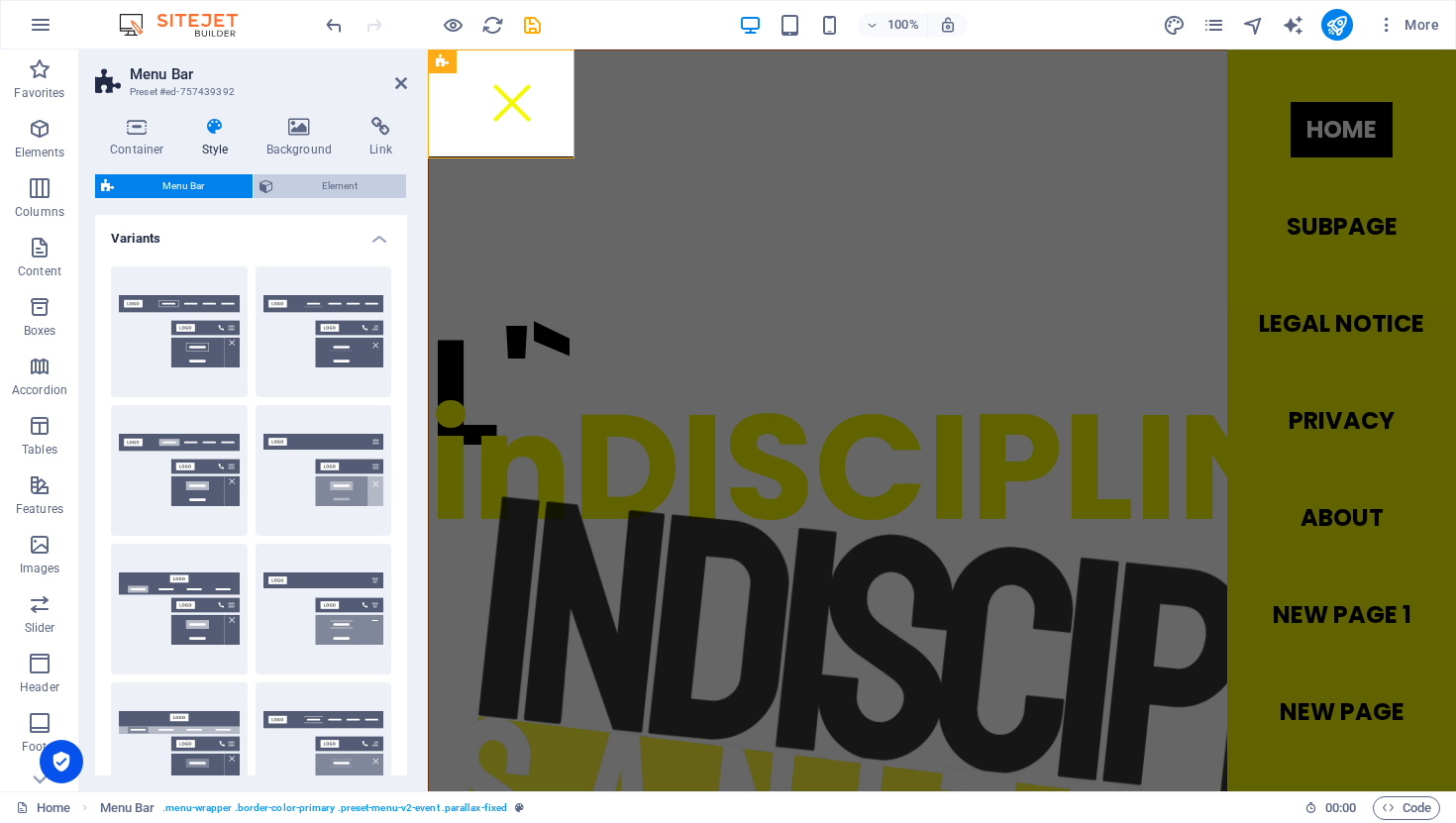 click on "Element" at bounding box center (340, 186) 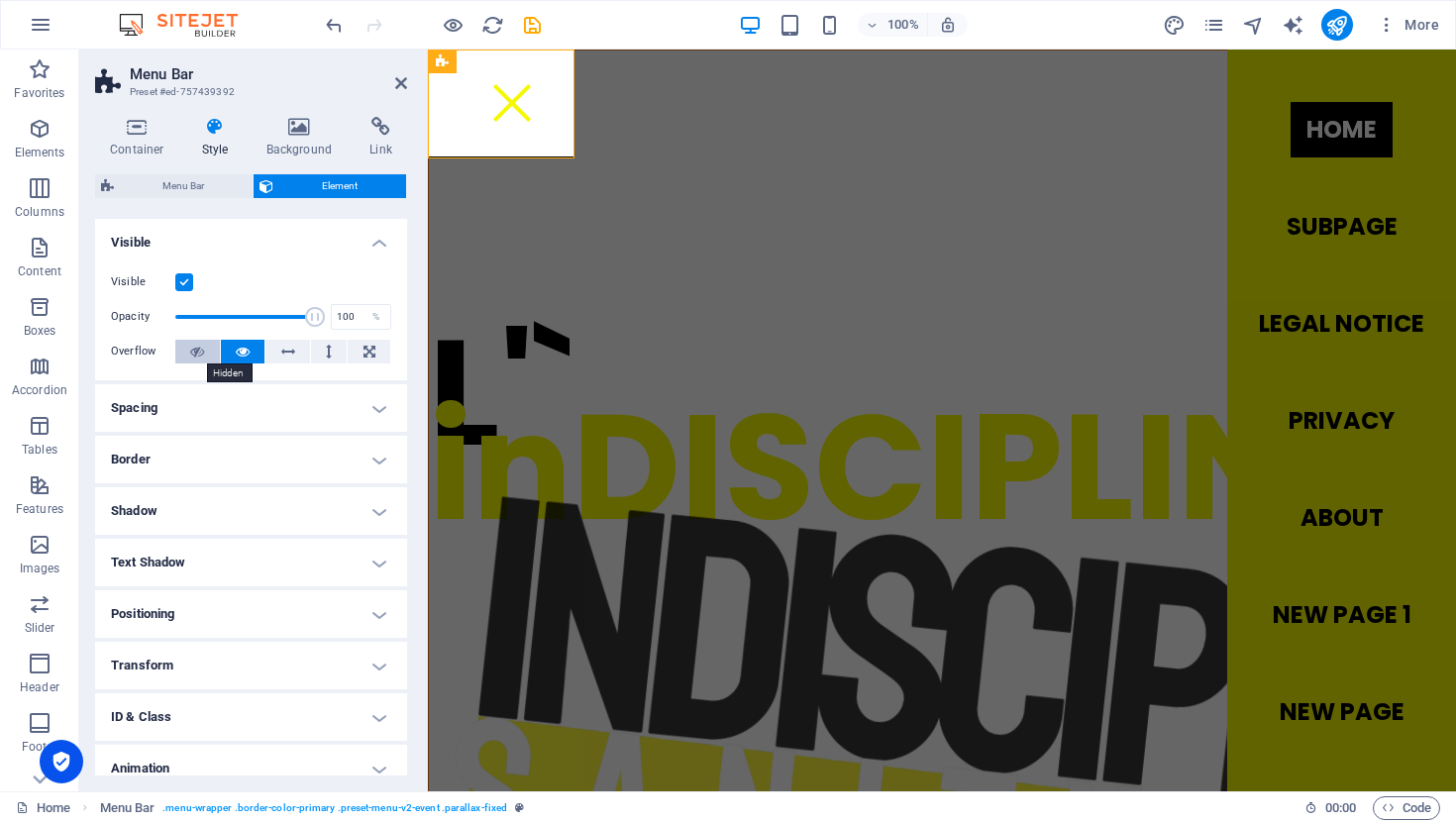 click at bounding box center (197, 352) 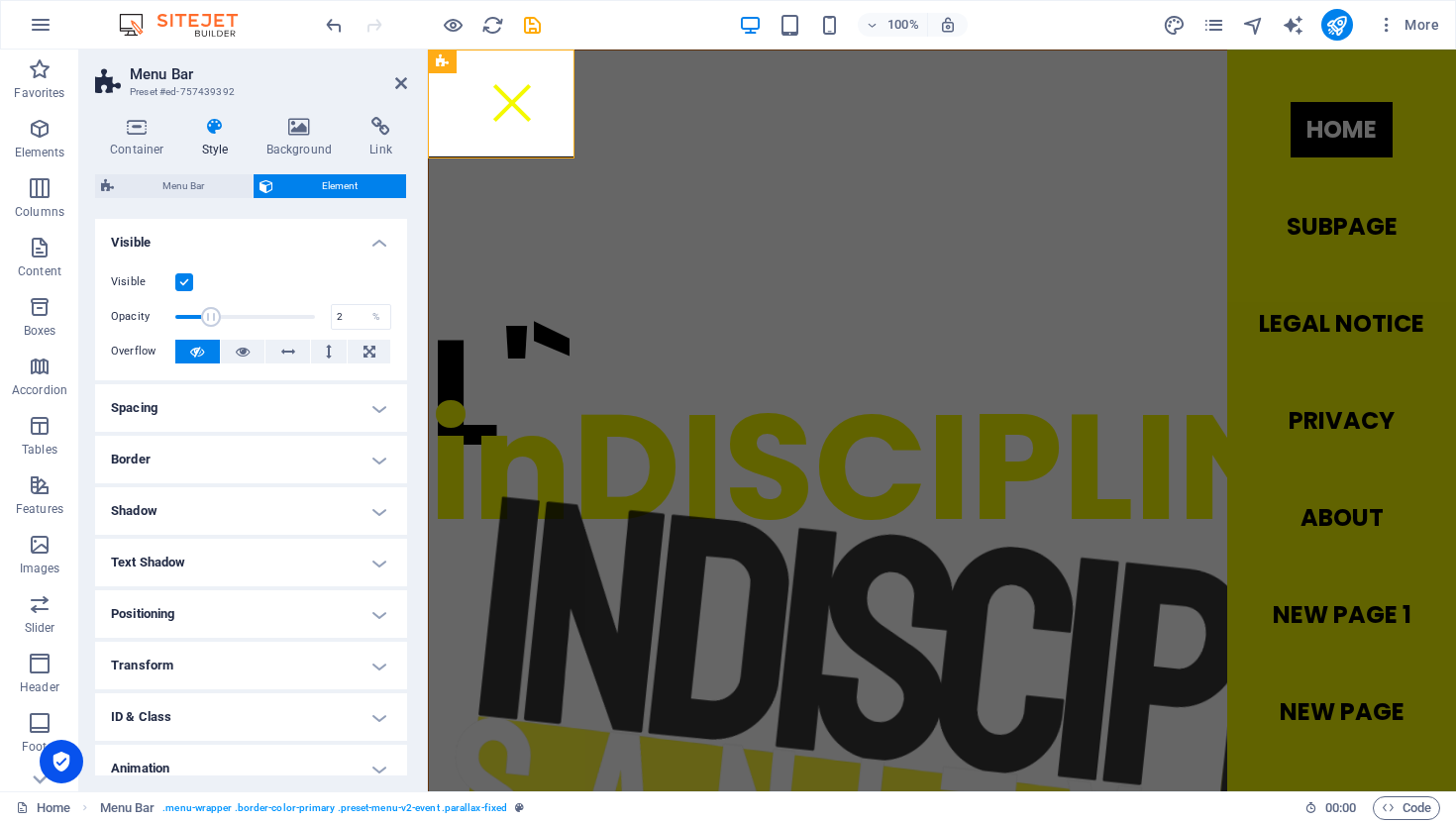 type on "1" 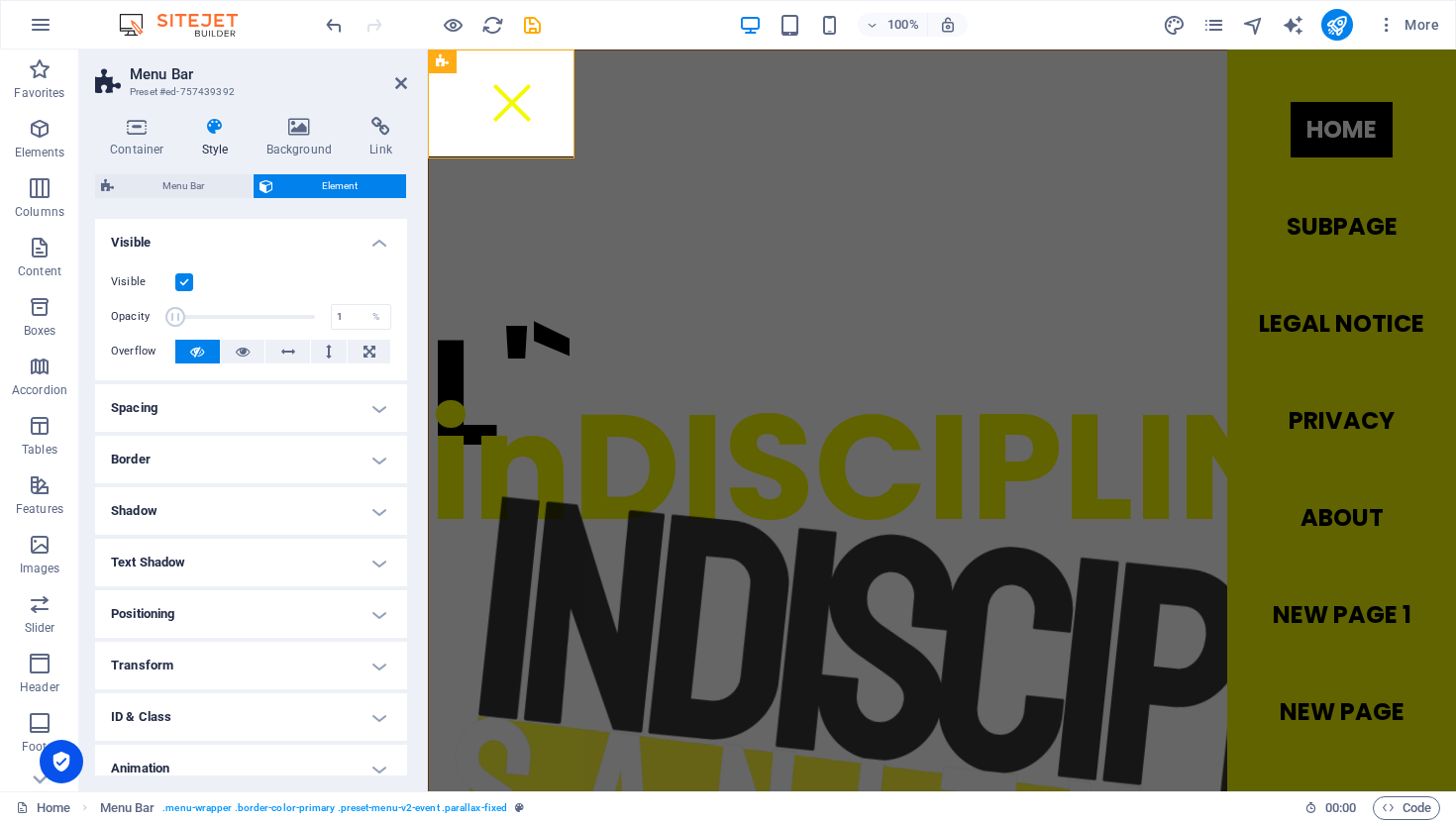 drag, startPoint x: 308, startPoint y: 316, endPoint x: 97, endPoint y: 327, distance: 211.28654 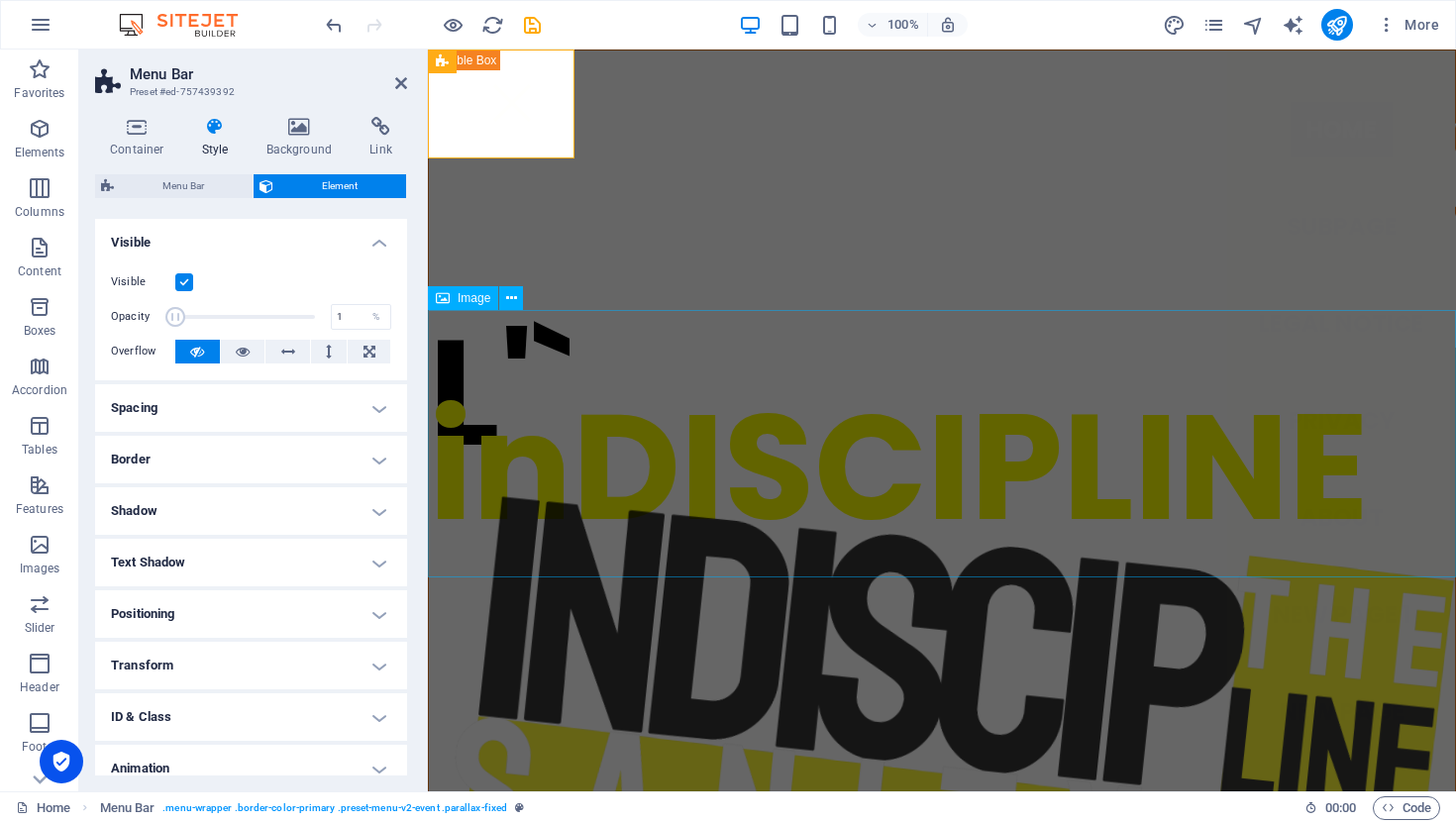 click at bounding box center [942, 1508] 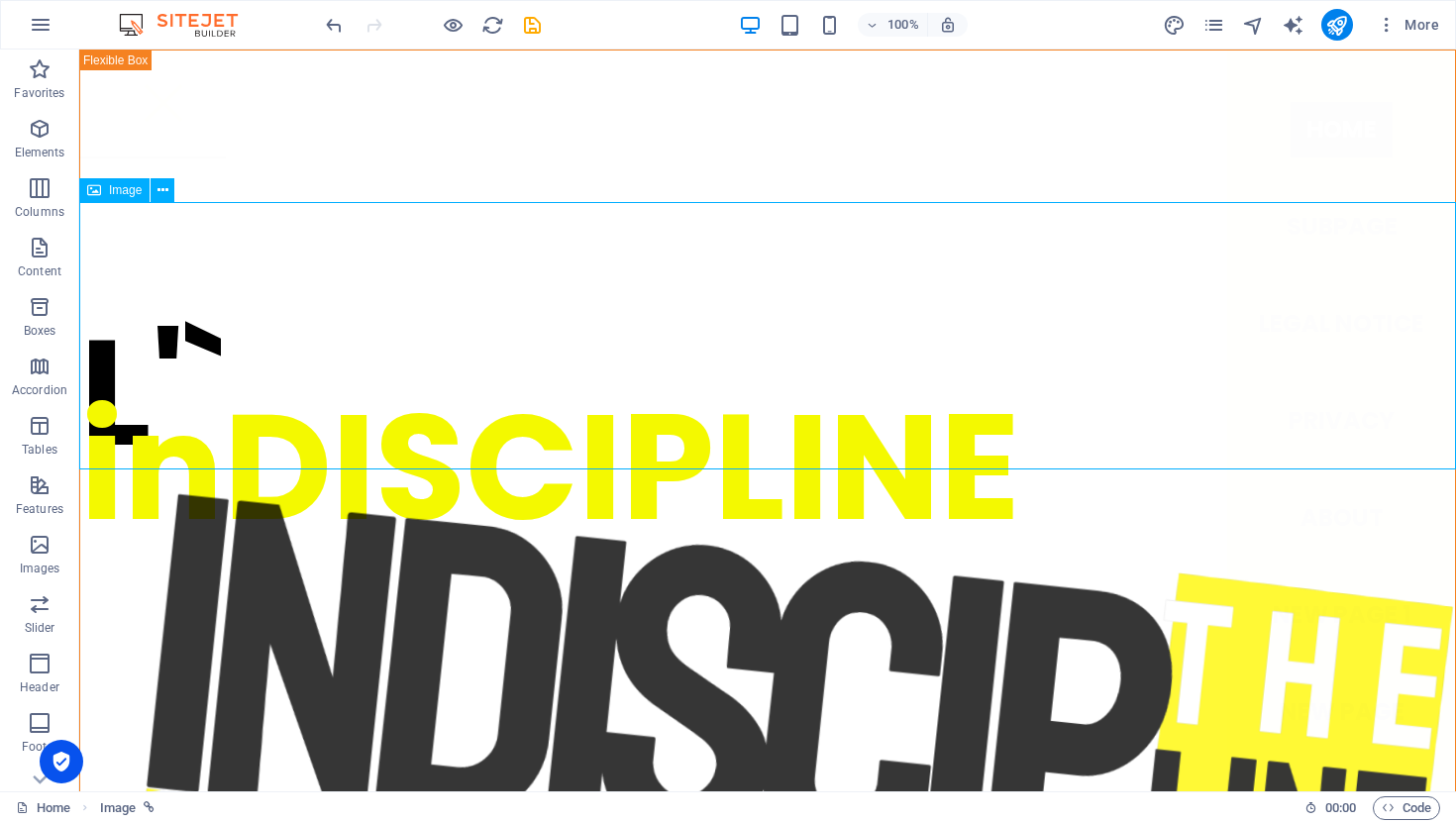 click at bounding box center (768, 1803) 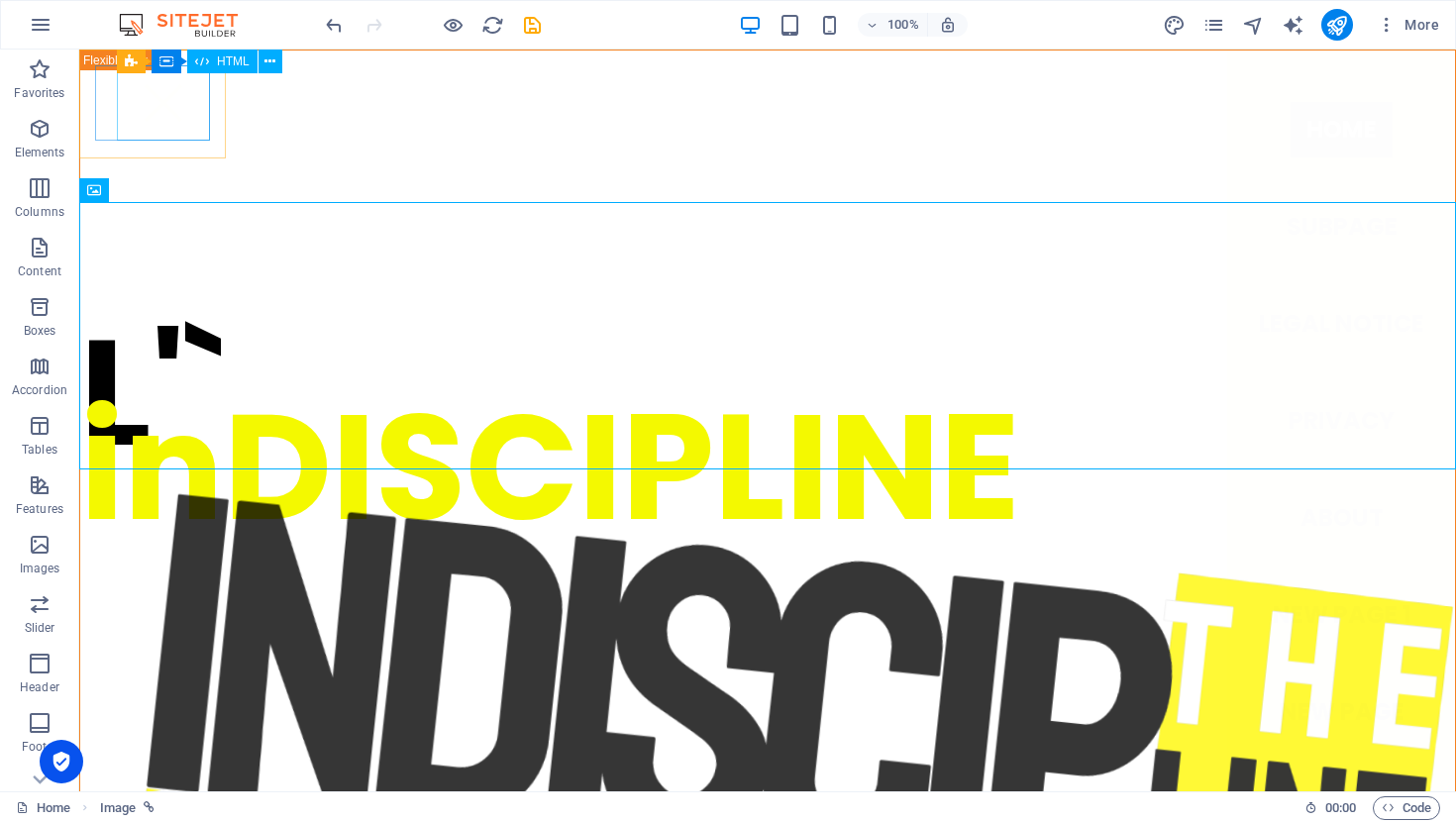 click at bounding box center (163, 103) 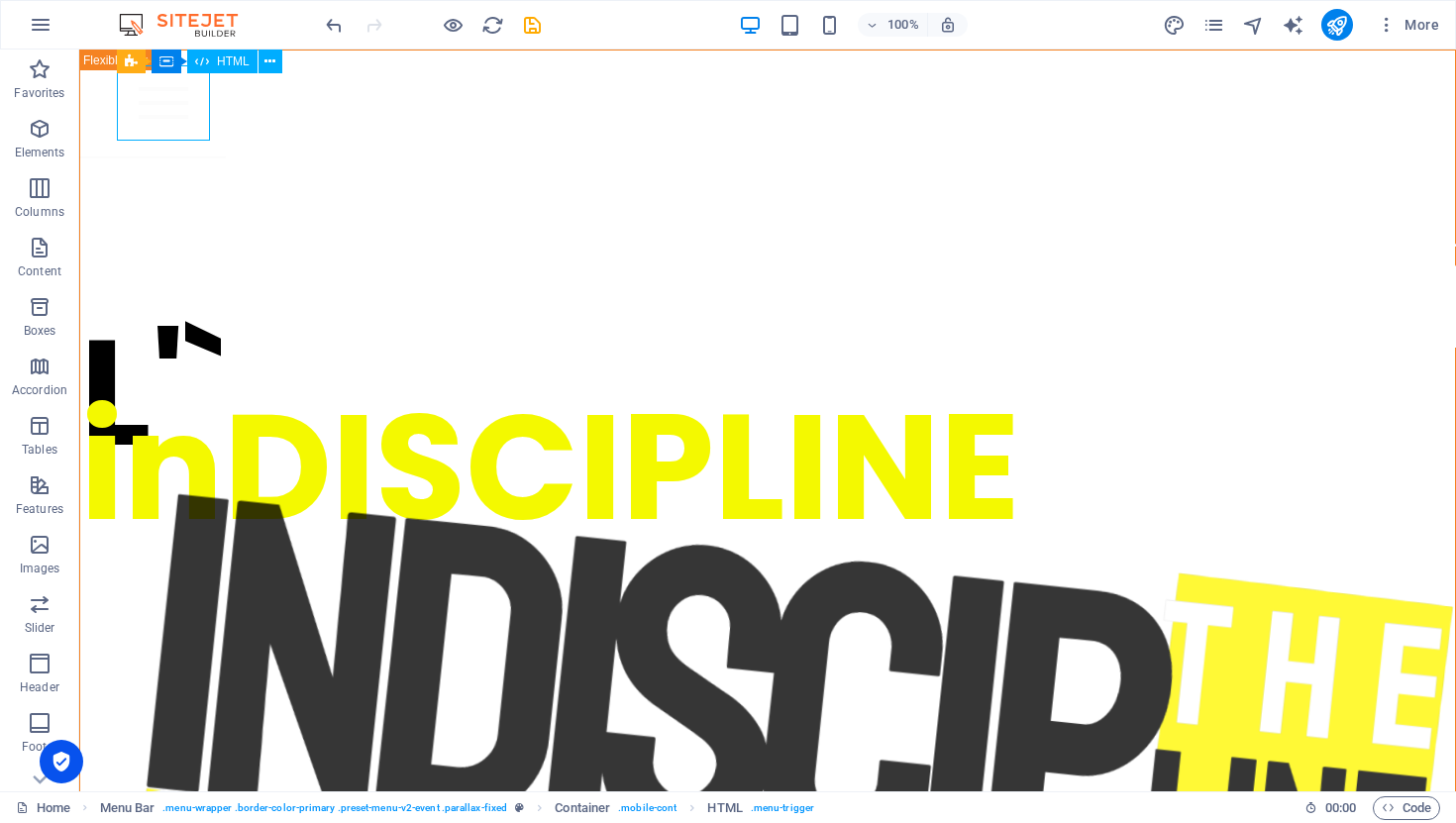 click at bounding box center [163, 103] 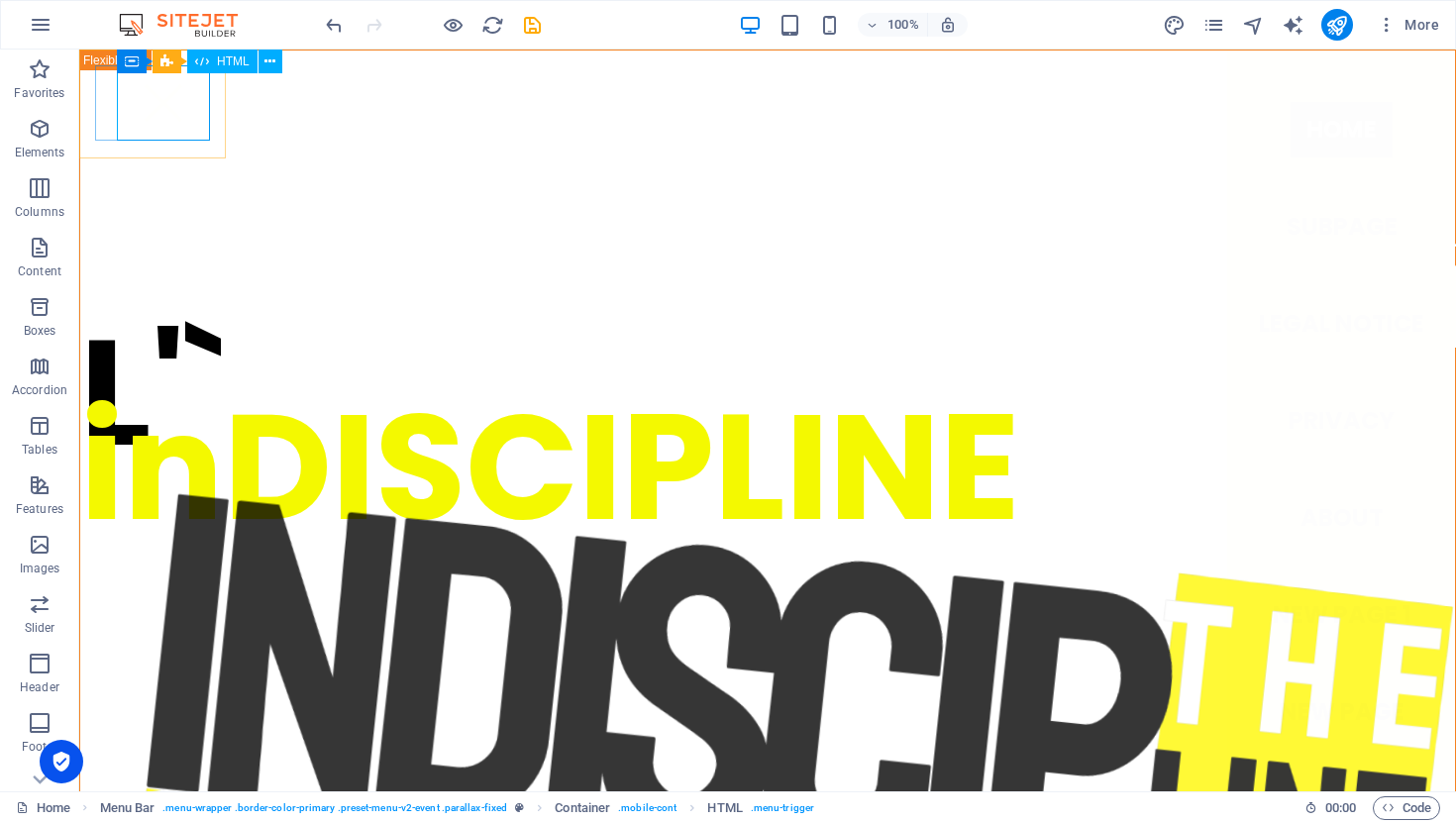 click at bounding box center [163, 103] 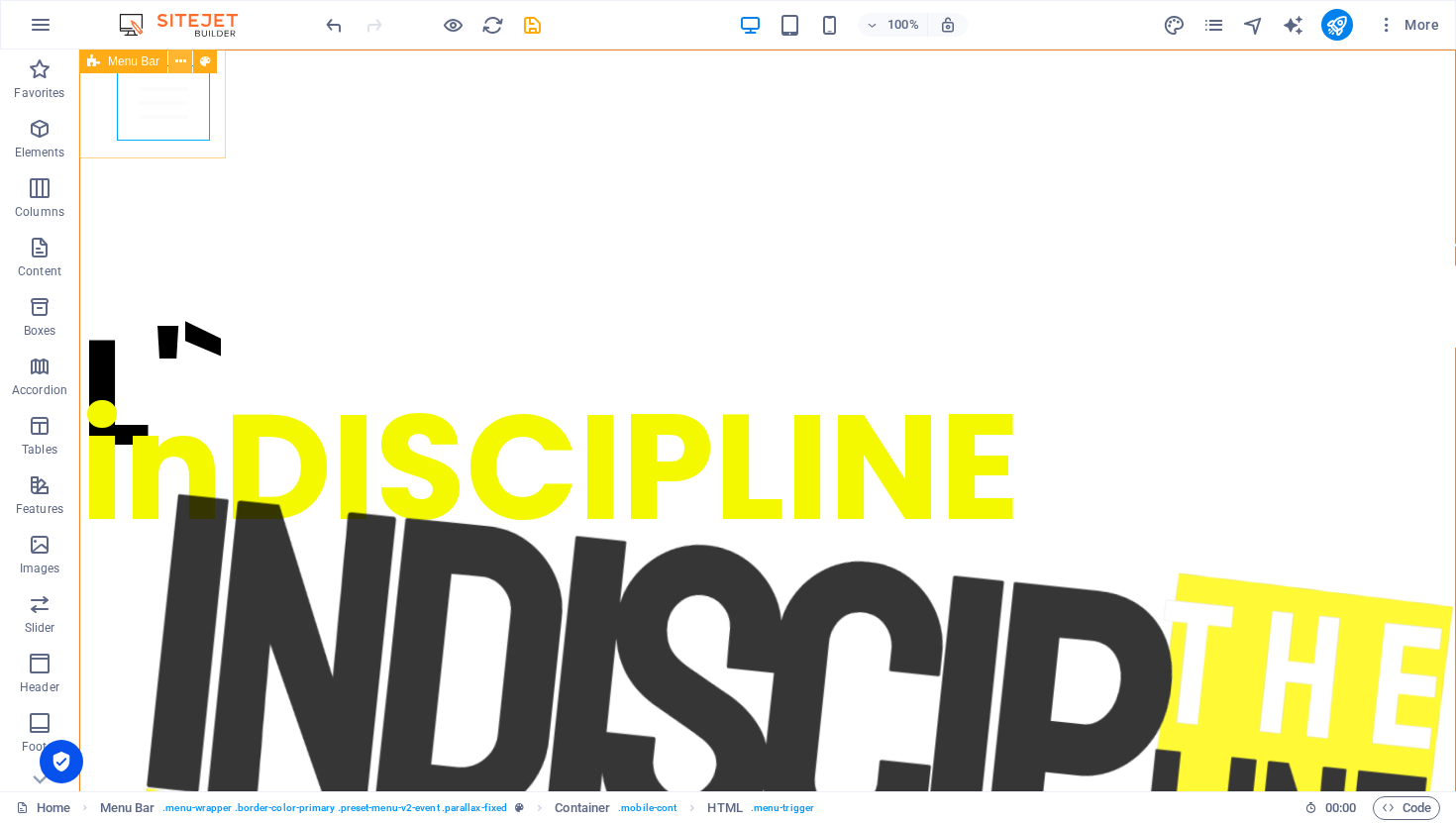 click at bounding box center (180, 61) 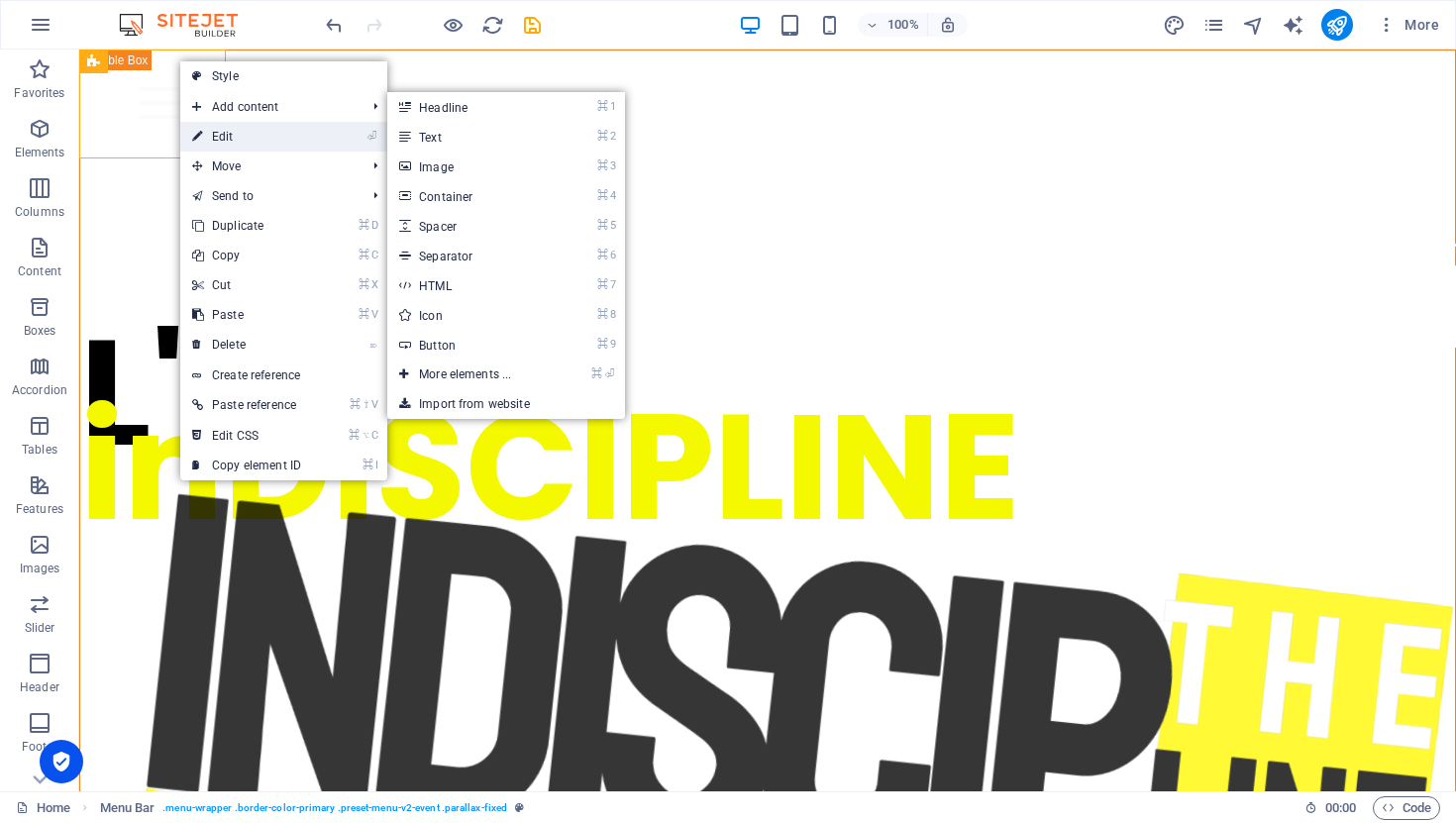 click on "⏎  Edit" at bounding box center [247, 137] 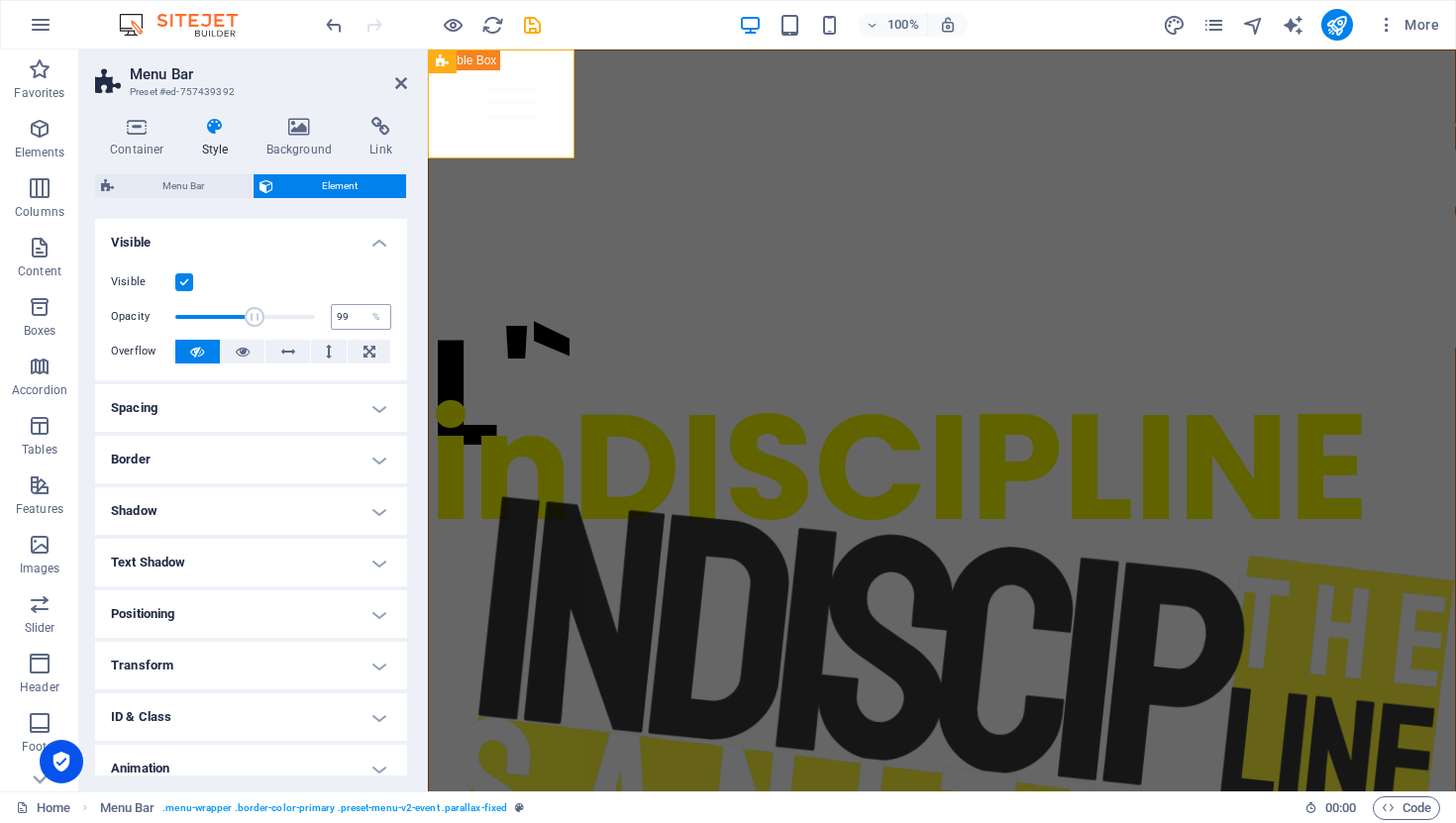 type on "100" 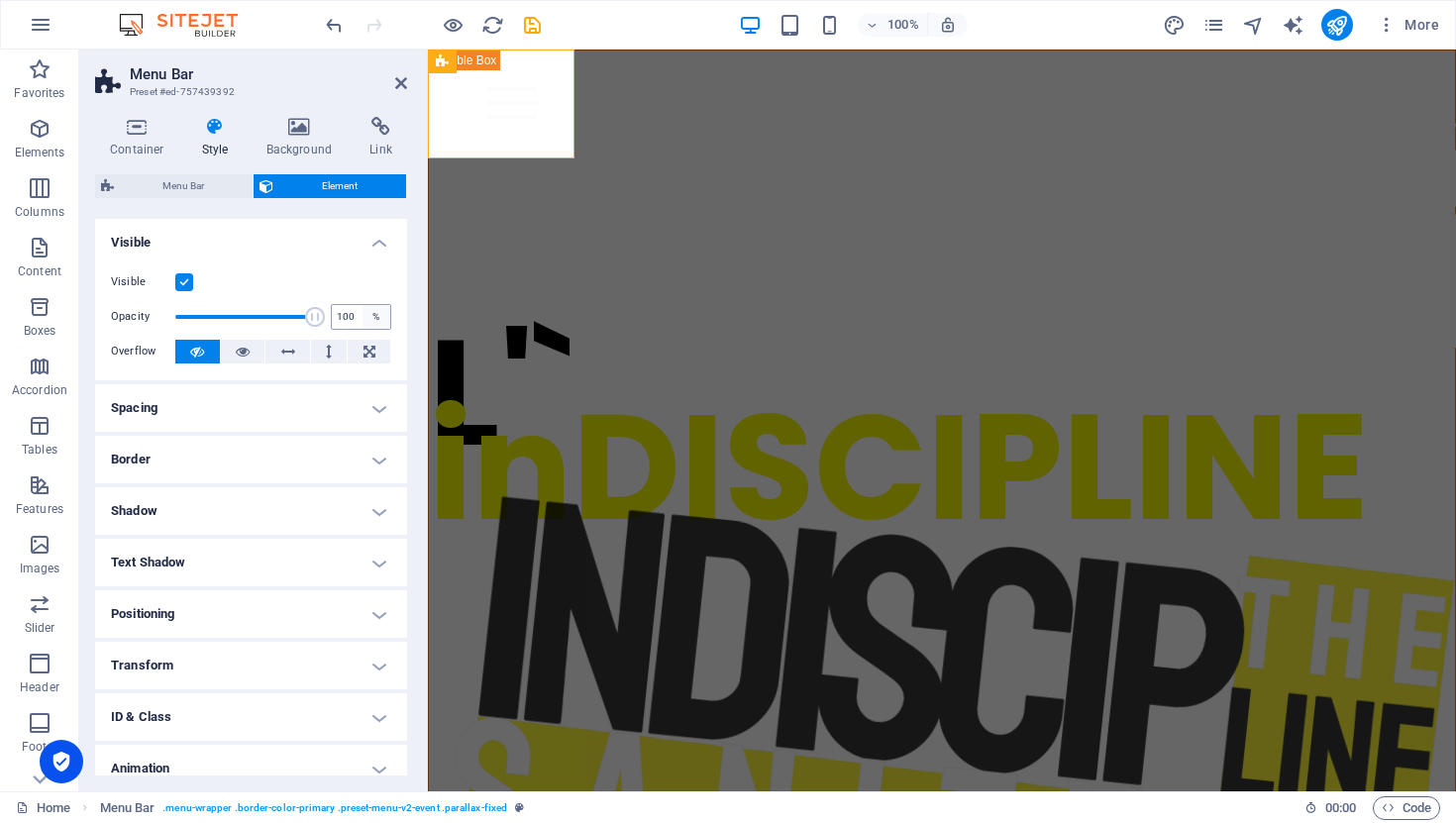 drag, startPoint x: 169, startPoint y: 309, endPoint x: 381, endPoint y: 320, distance: 212.28519 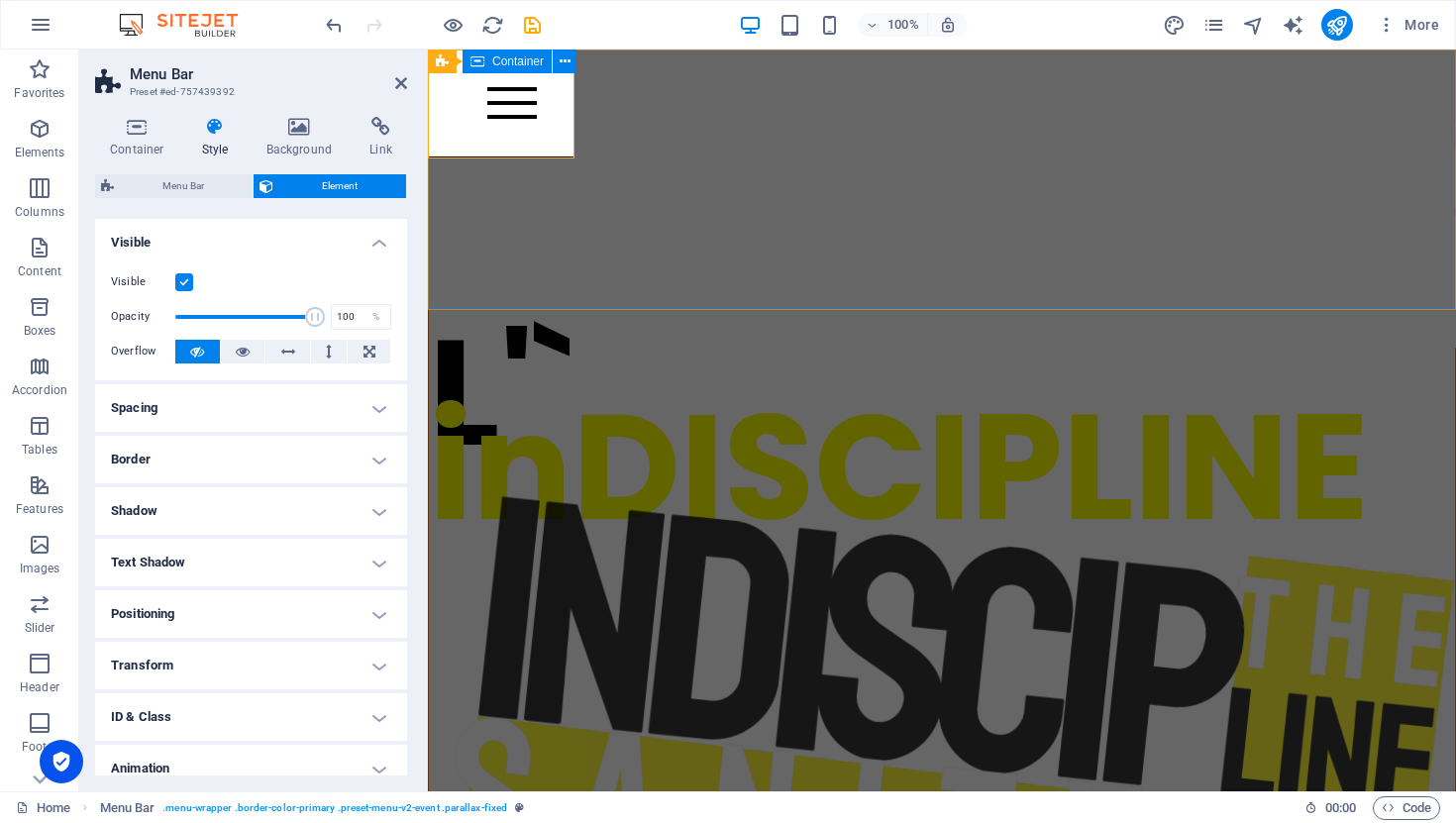 click on "L'` inDISCIPLINE" at bounding box center (942, 711) 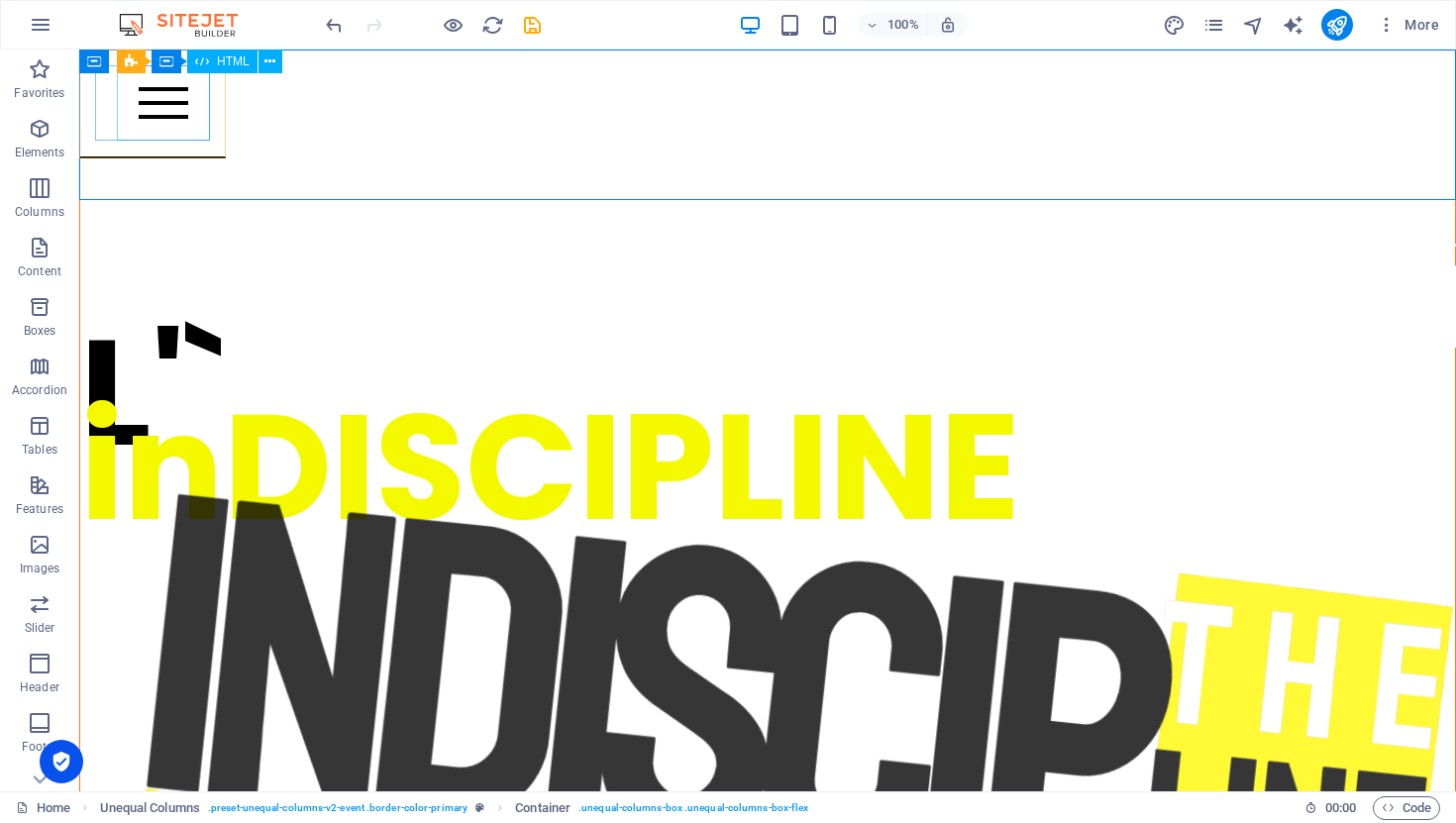 click at bounding box center (163, 103) 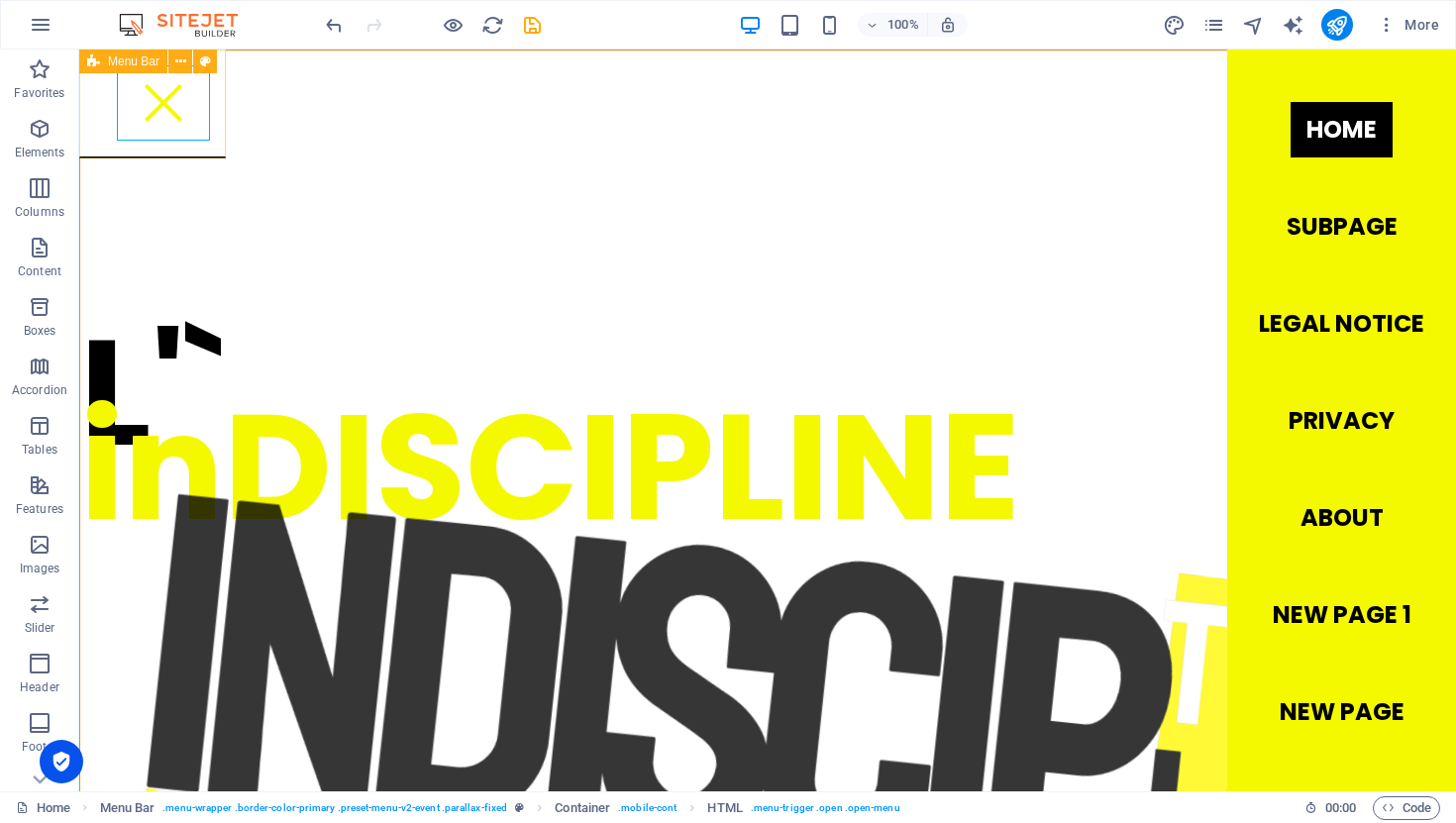 click on "Home Subpage Legal Notice Privacy ABOUT New page 1 New page" at bounding box center (153, 104) 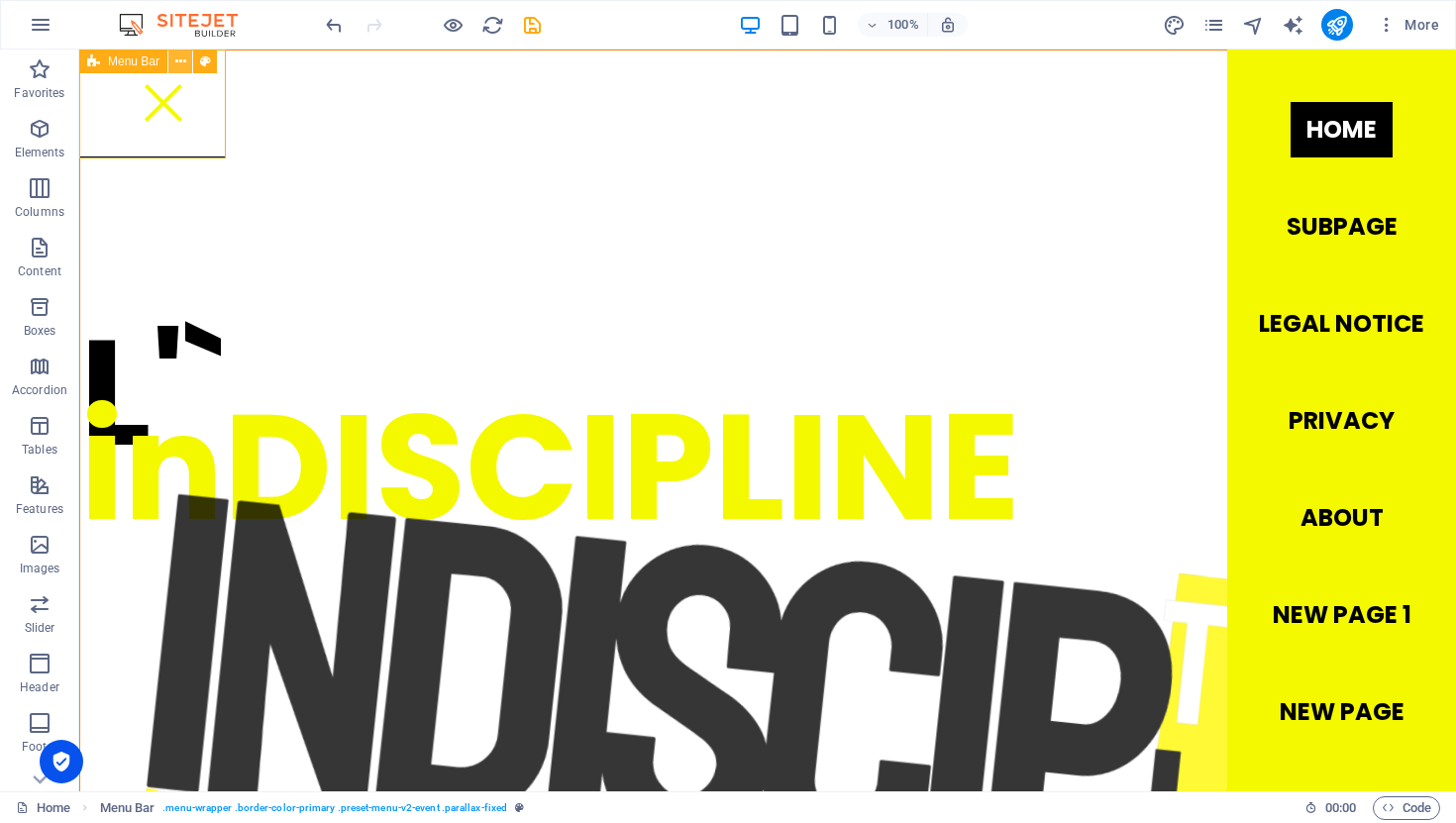 click at bounding box center [180, 61] 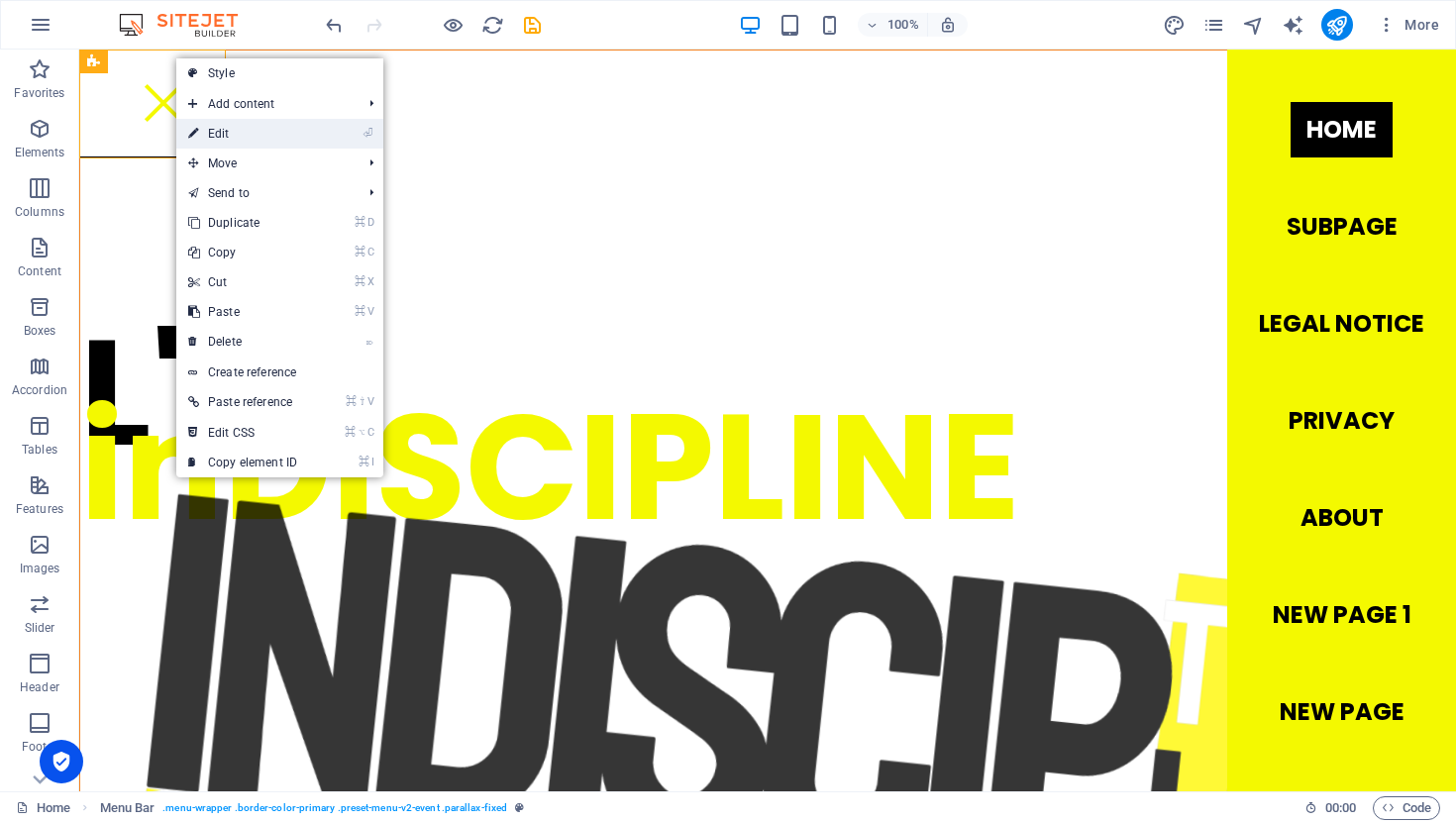 click on "⏎  Edit" at bounding box center (243, 134) 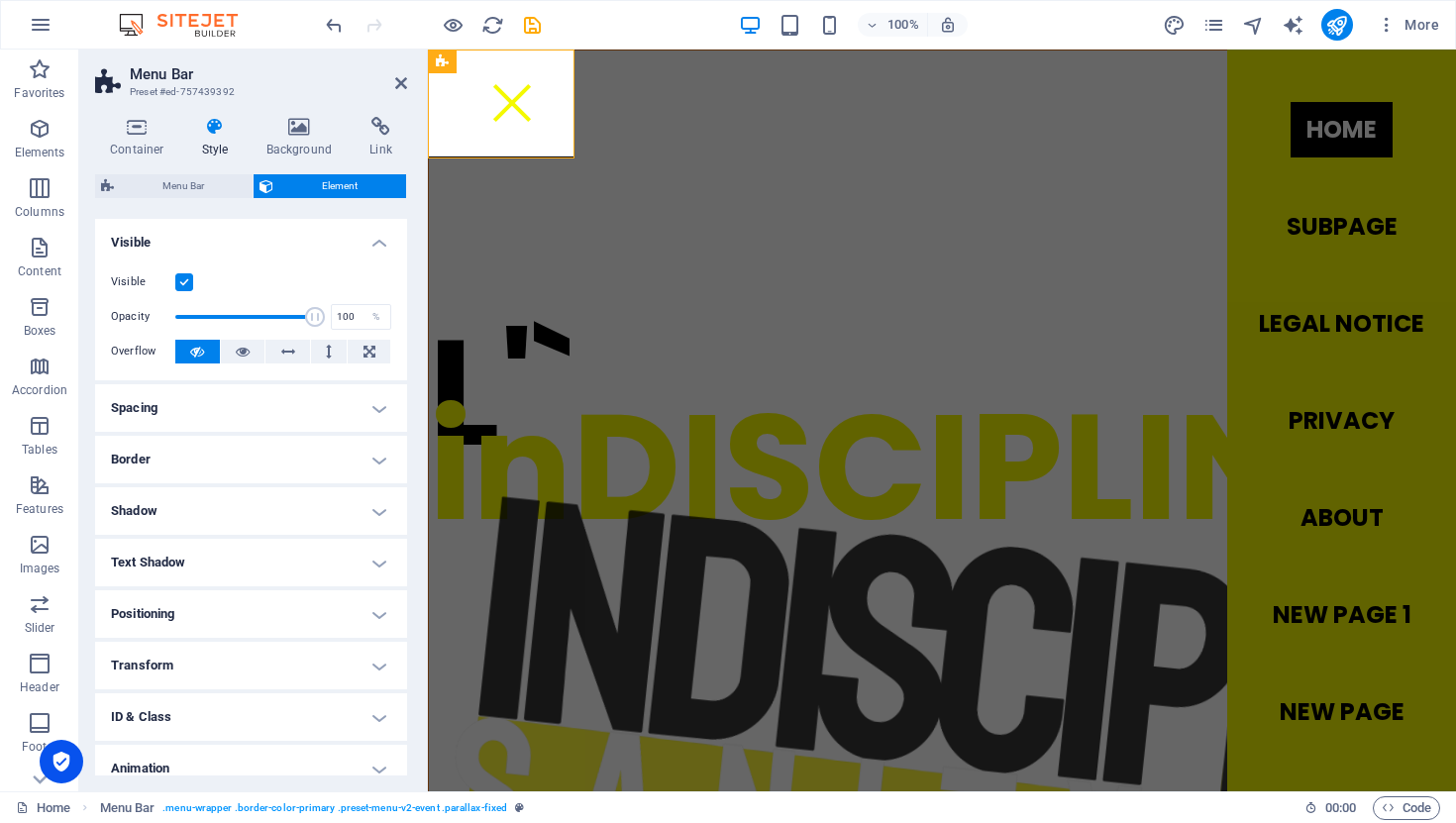 click on "Border" at bounding box center [251, 460] 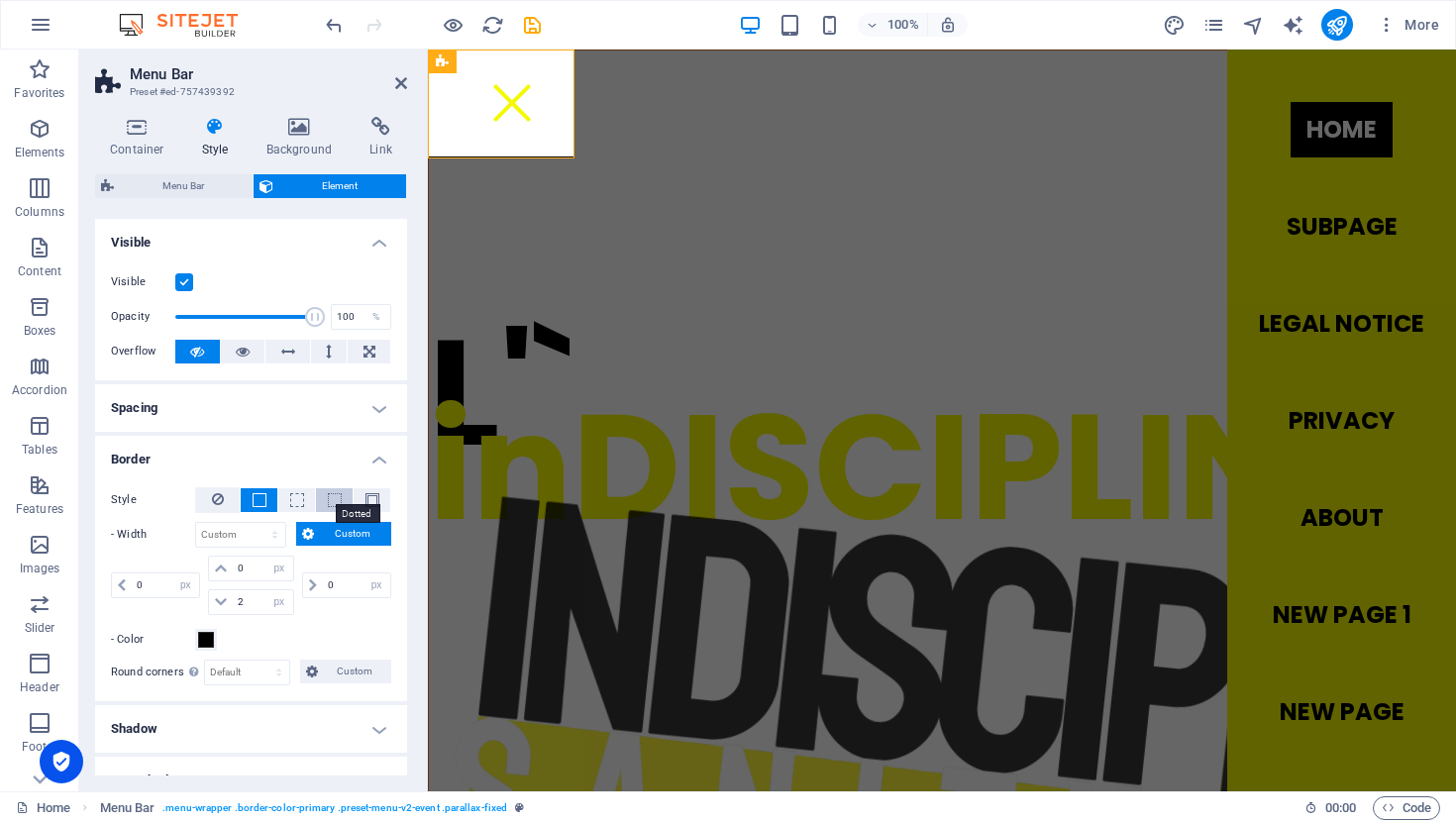 click at bounding box center [335, 500] 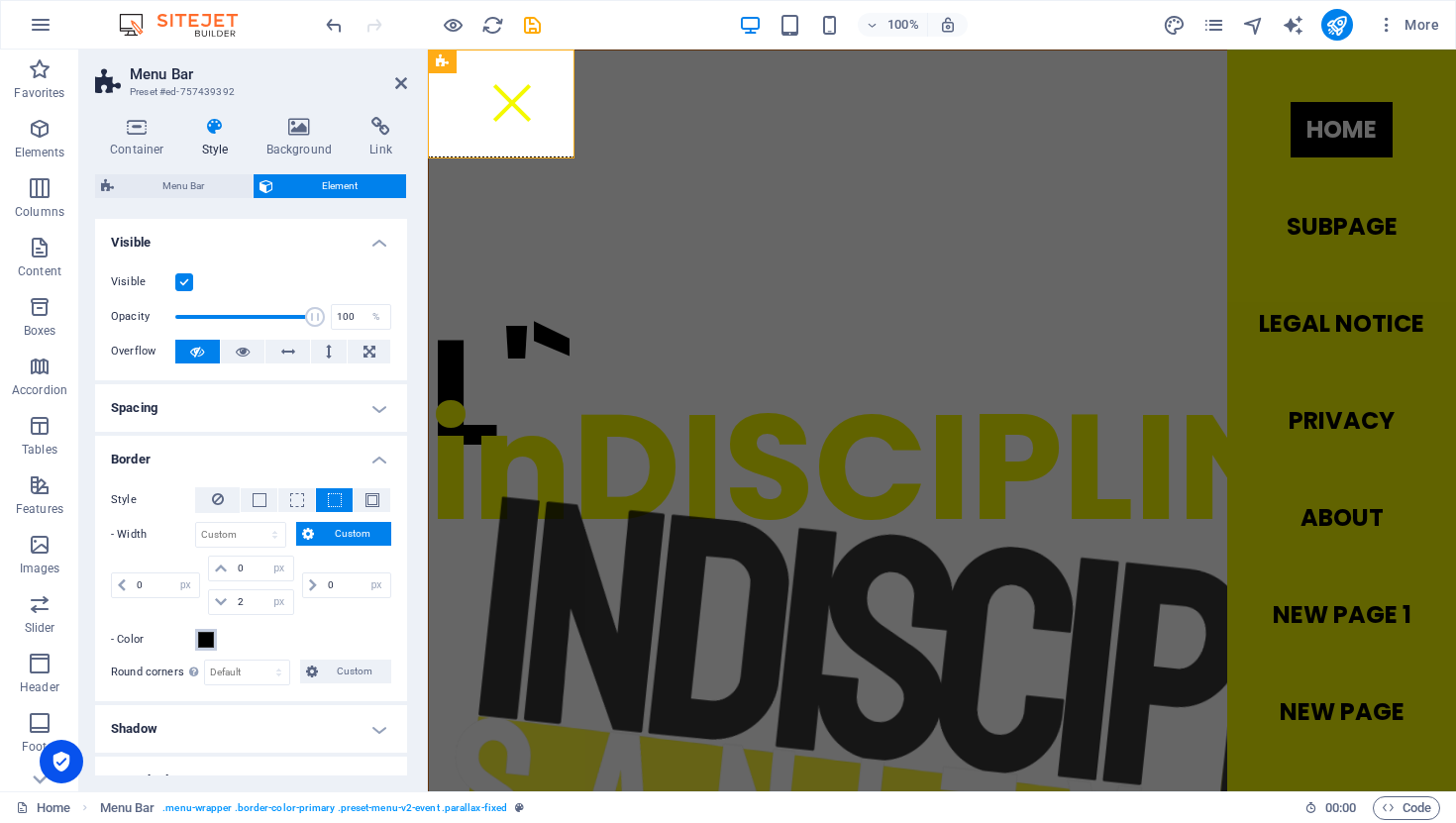 click at bounding box center [206, 640] 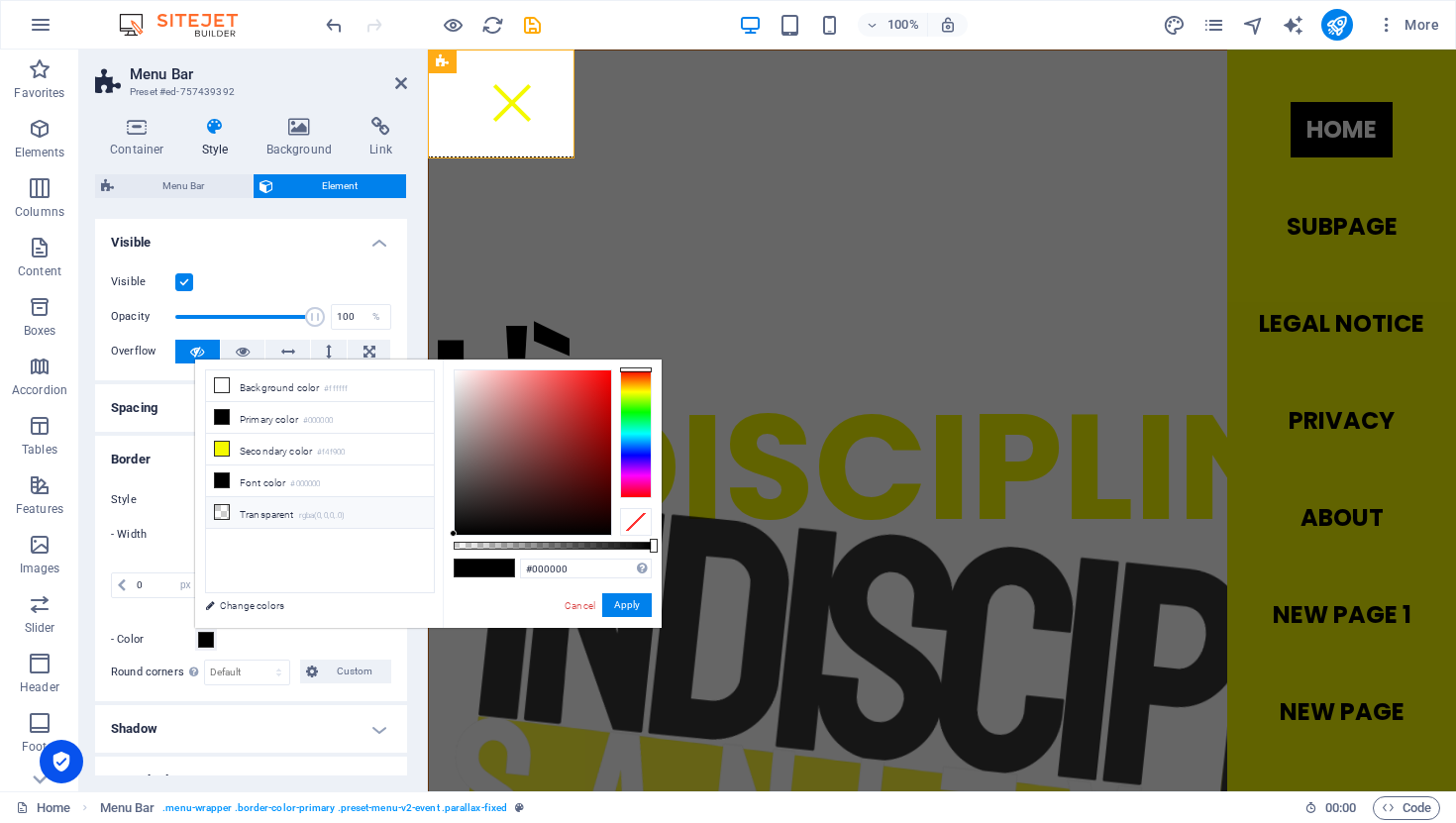 click on "Transparent
rgba(0,0,0,.0)" at bounding box center [320, 513] 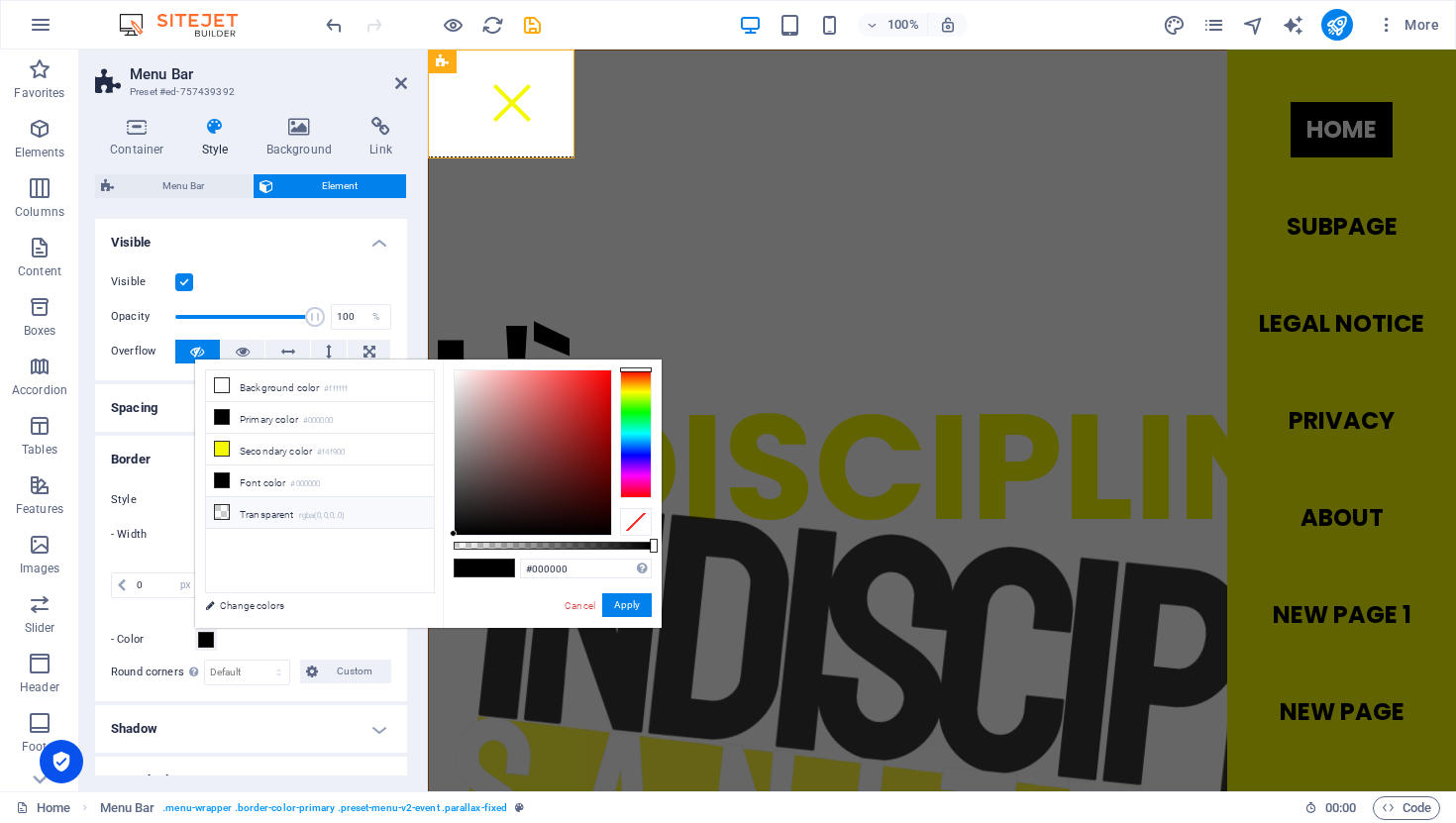 type on "rgba(0, 0, 0, 0)" 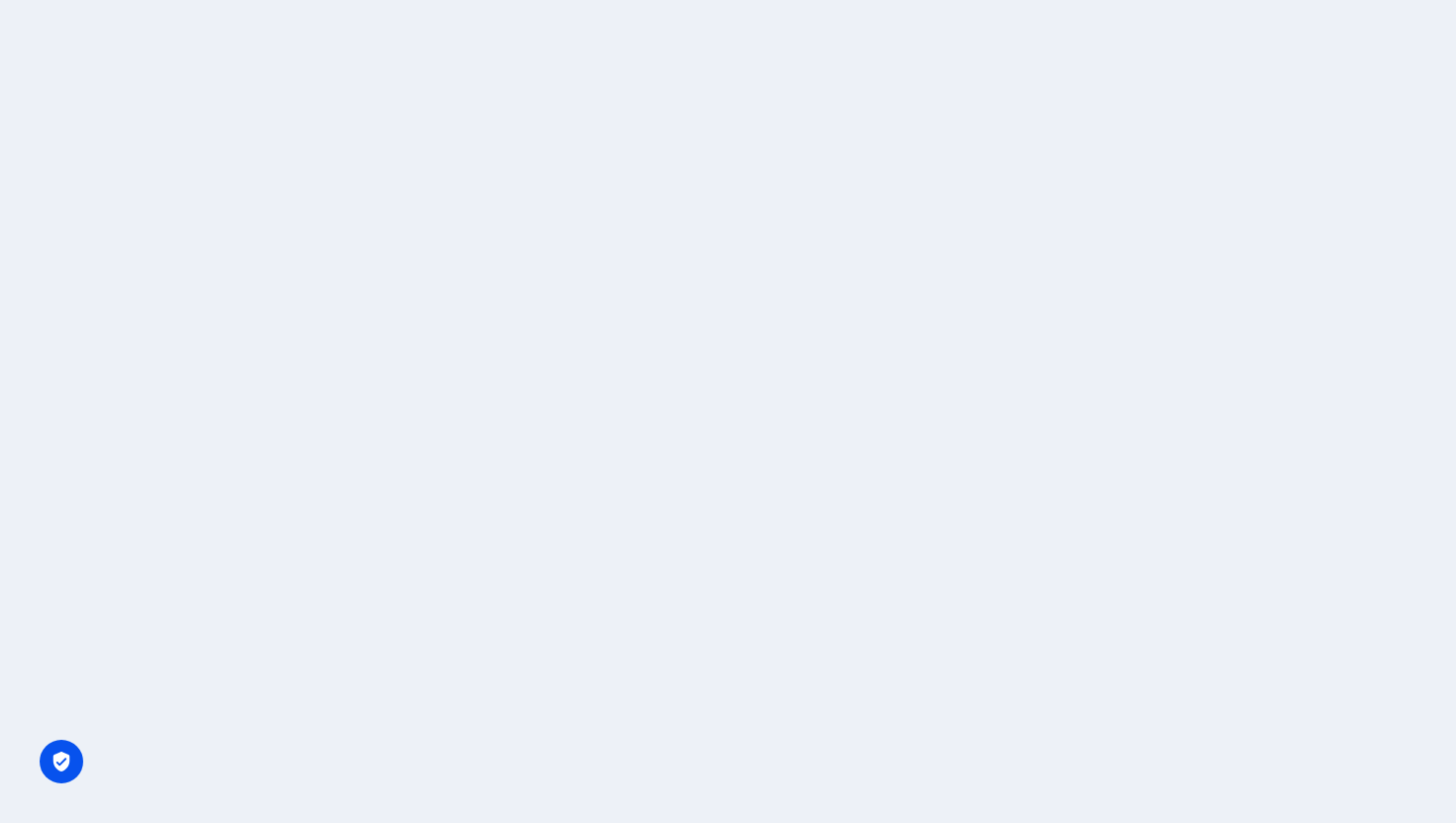 scroll, scrollTop: 0, scrollLeft: 0, axis: both 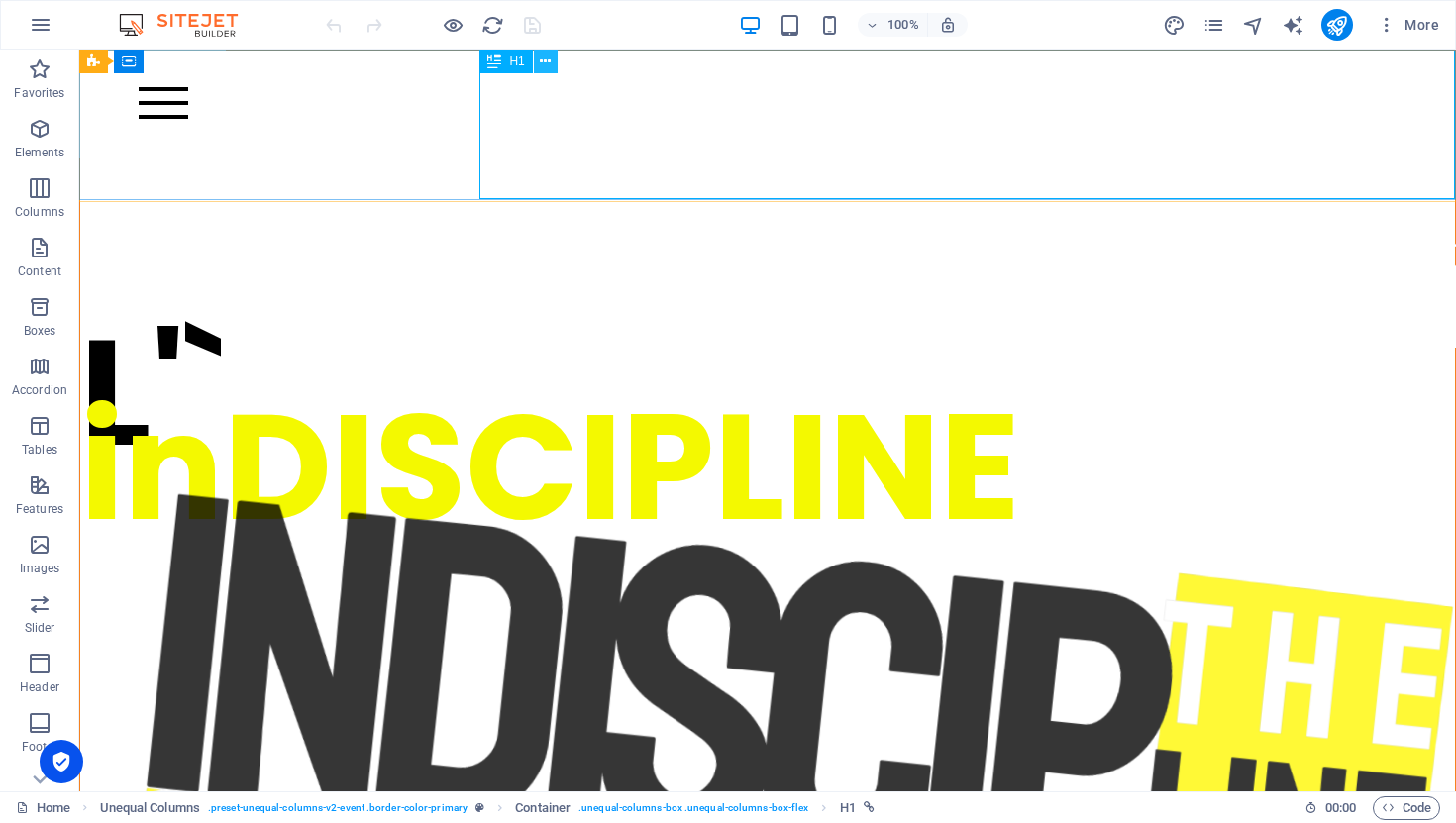 click at bounding box center (545, 61) 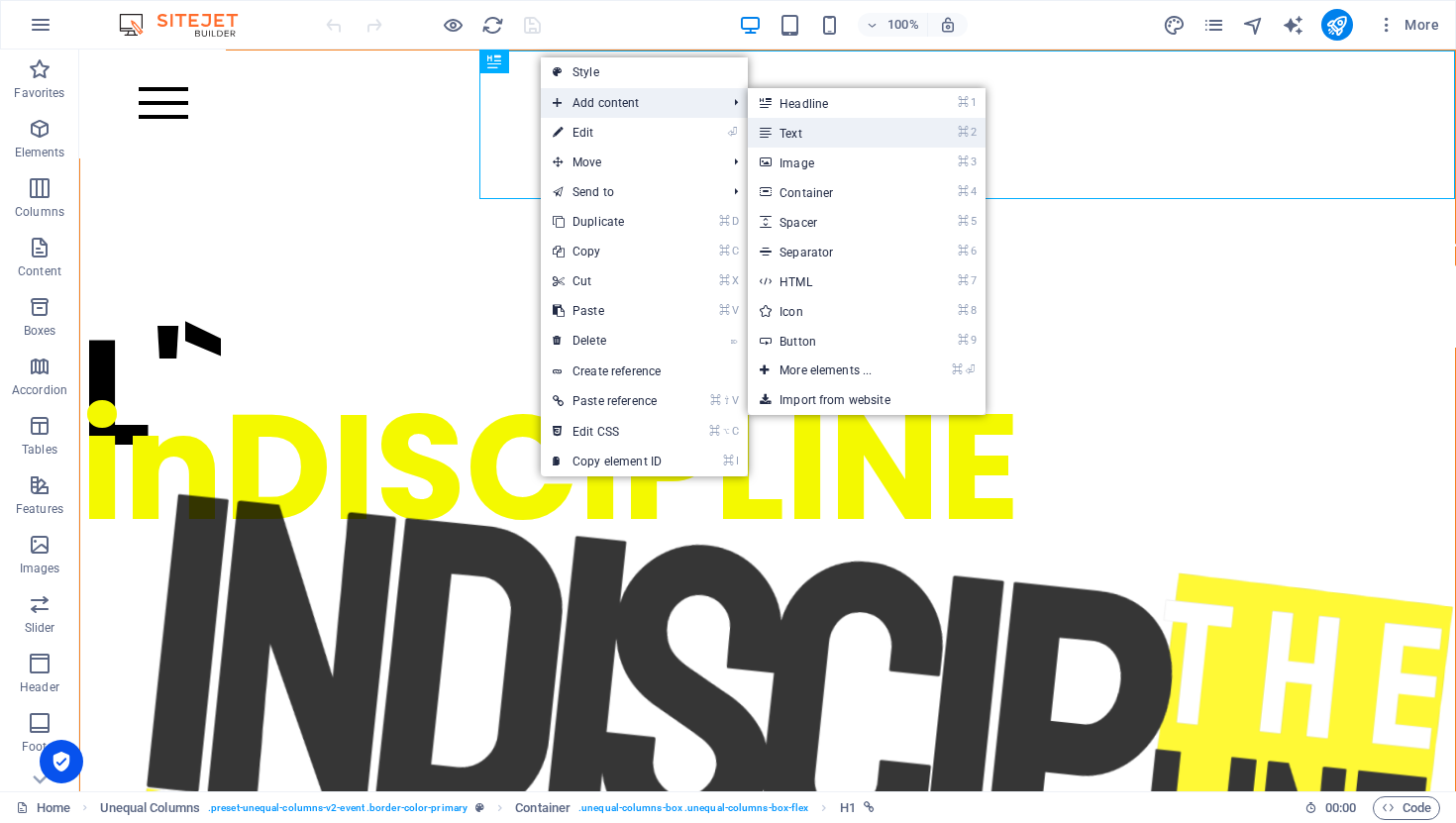 click on "⌘ 2  Text" at bounding box center [829, 133] 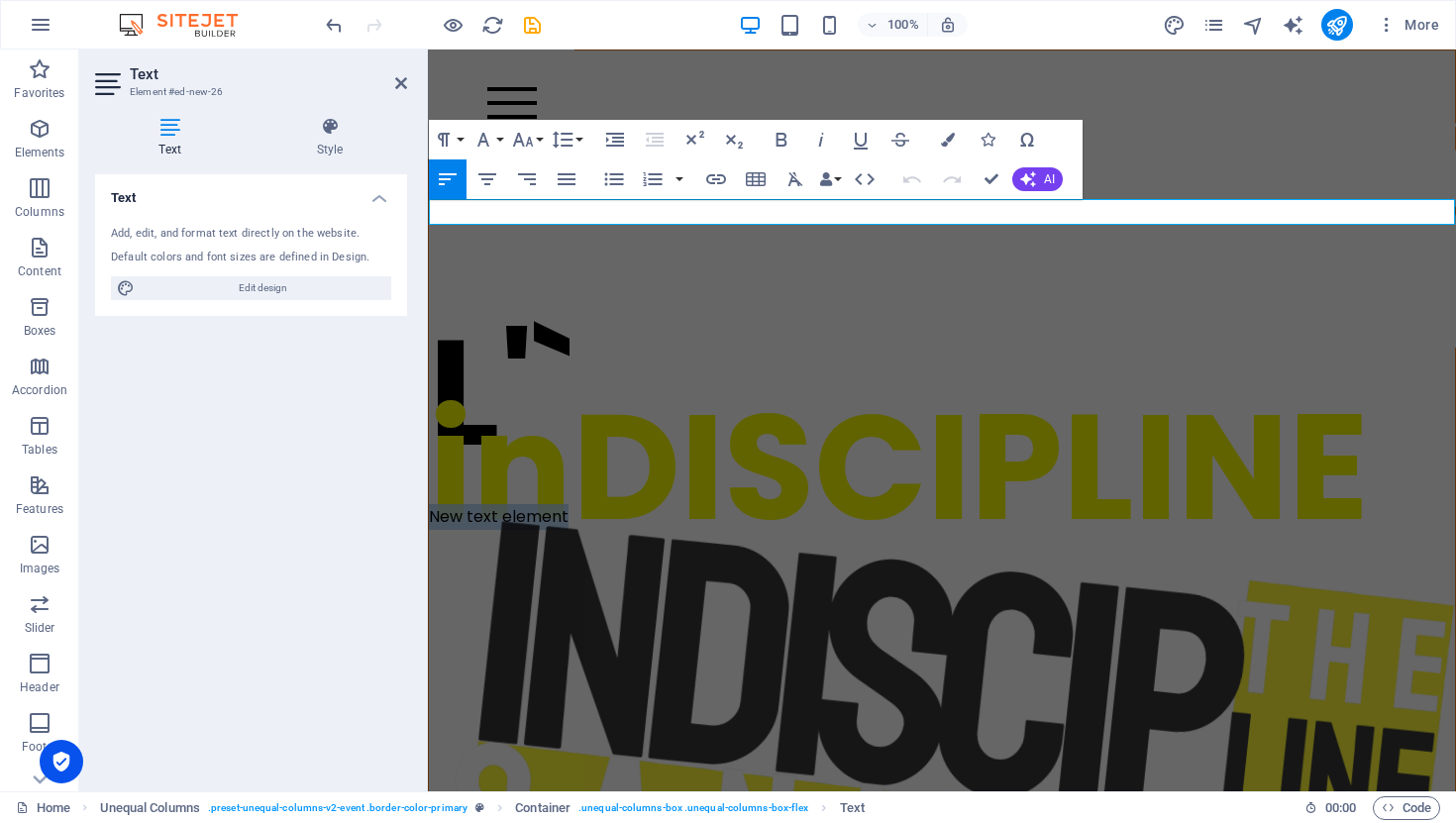 type 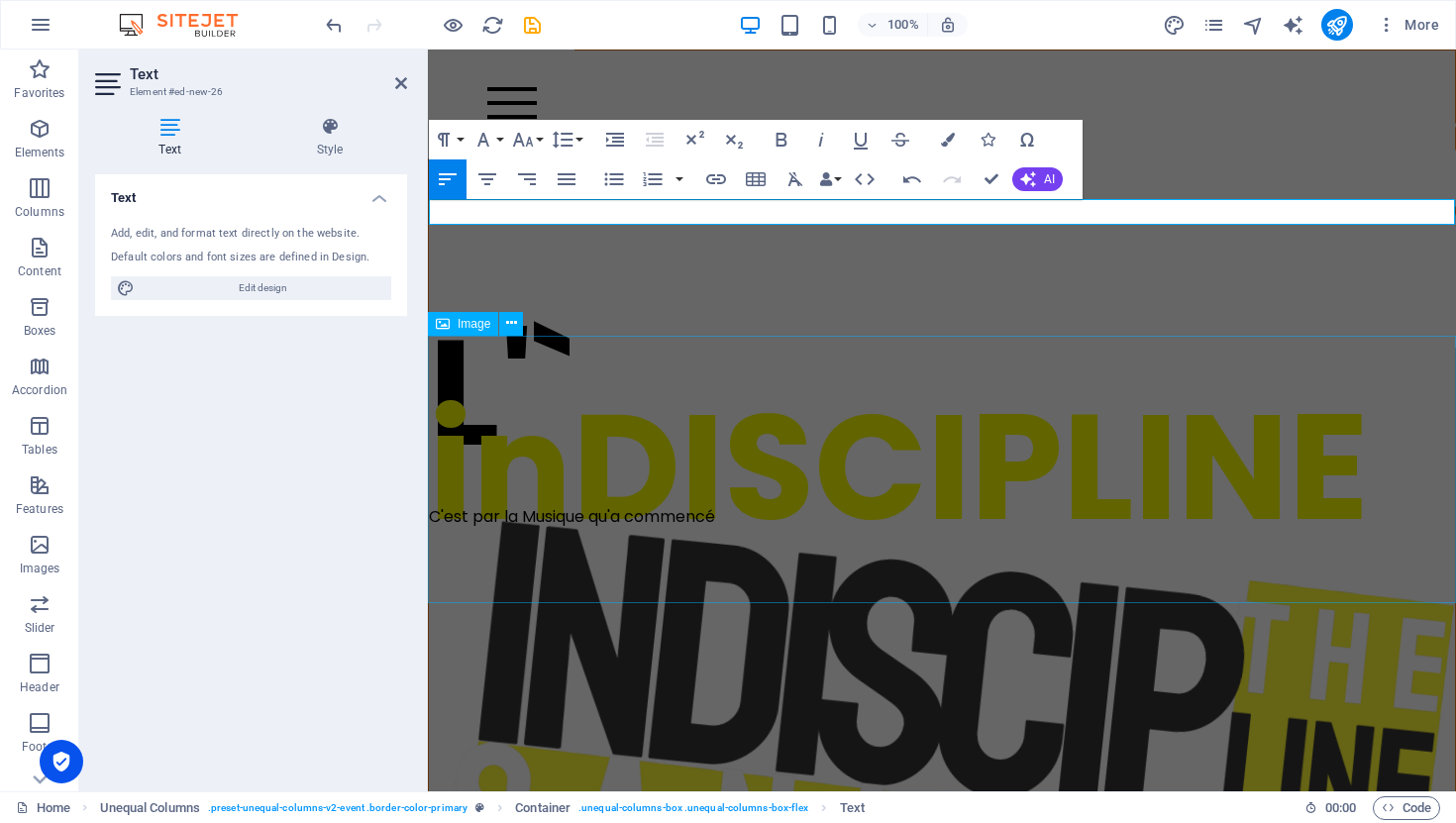 click at bounding box center [942, 1534] 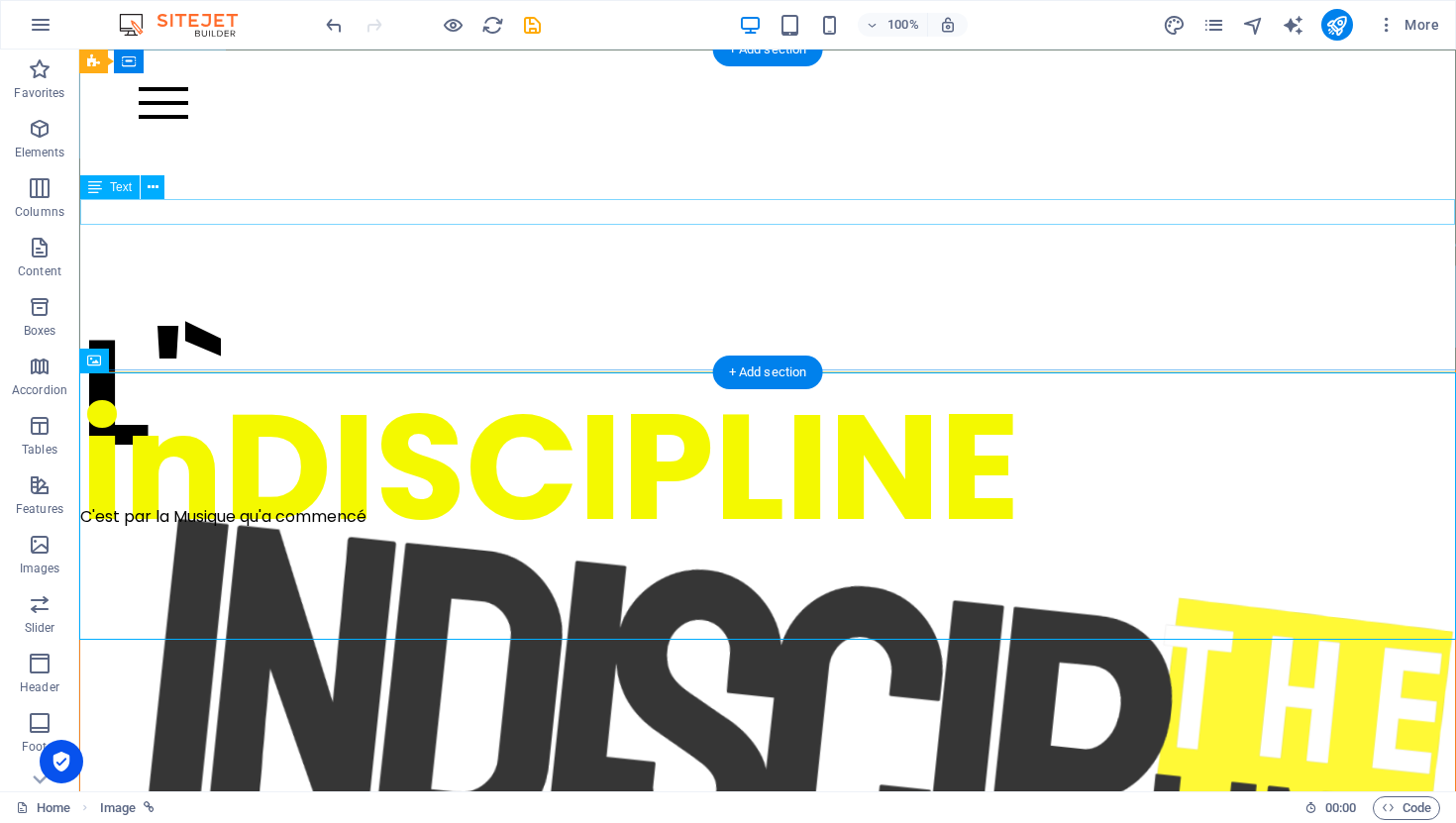 click on "C'est par la Musique qu'a commencé" at bounding box center (768, 517) 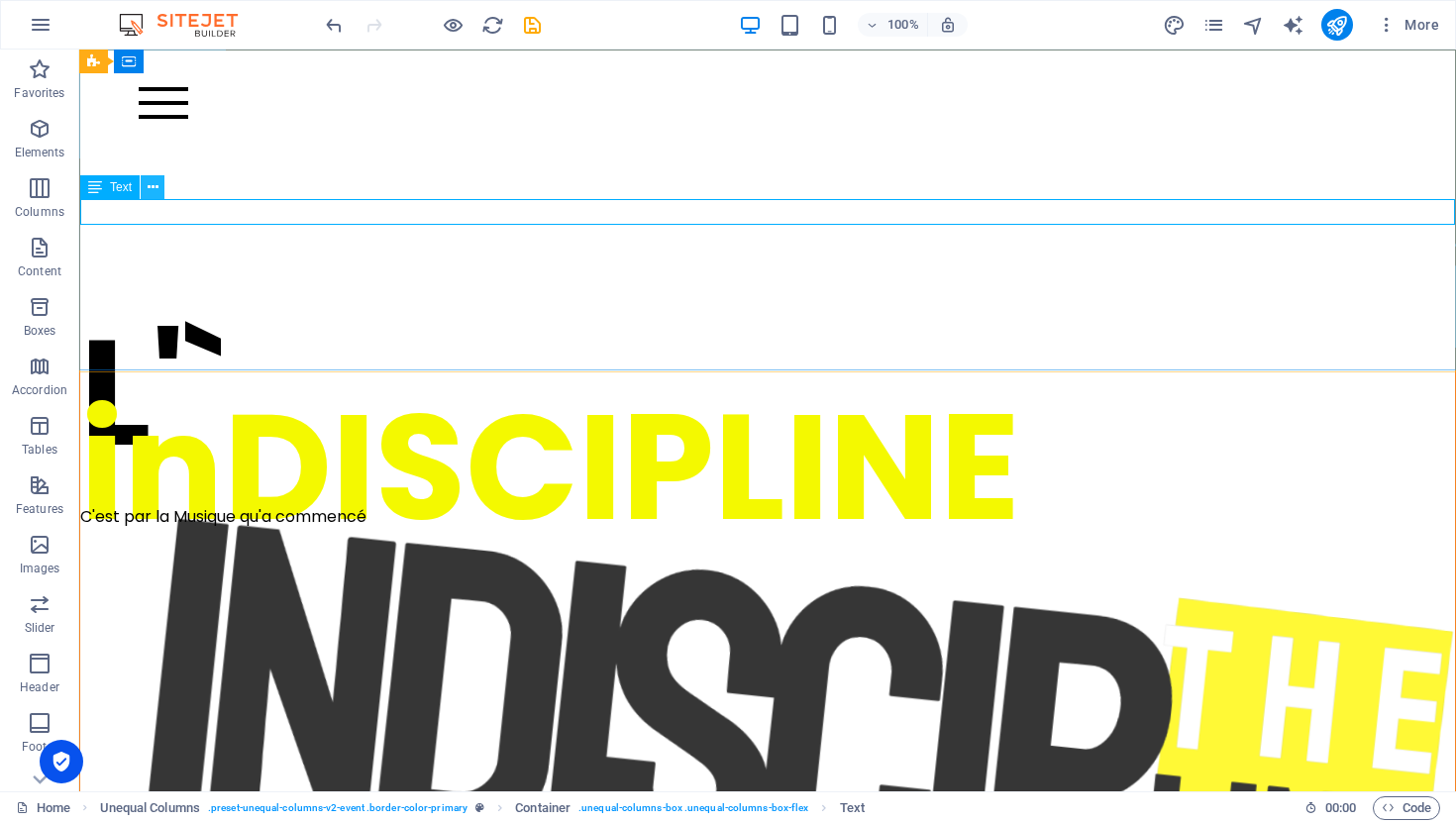 click at bounding box center (153, 187) 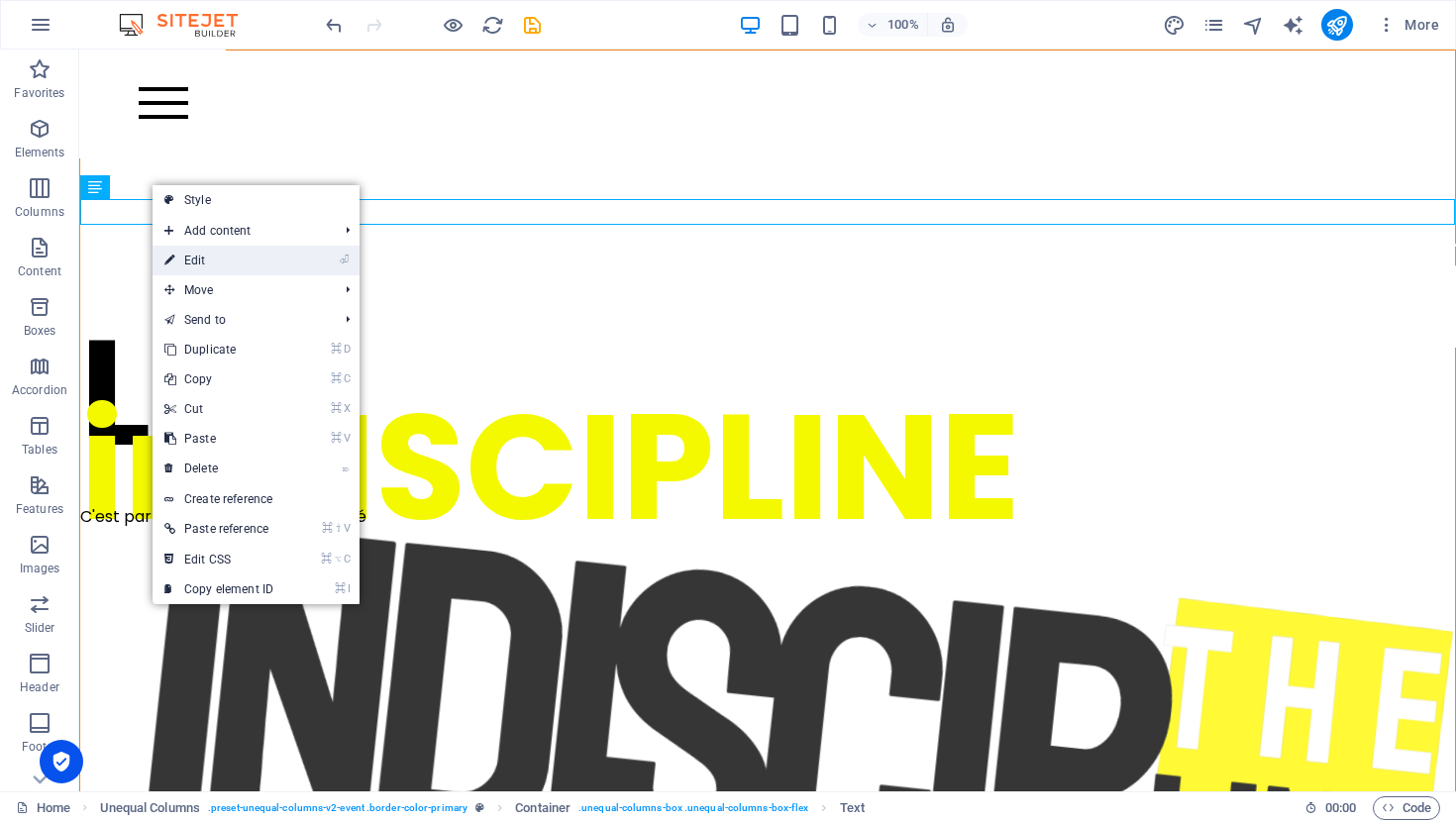 click on "⏎  Edit" at bounding box center (219, 260) 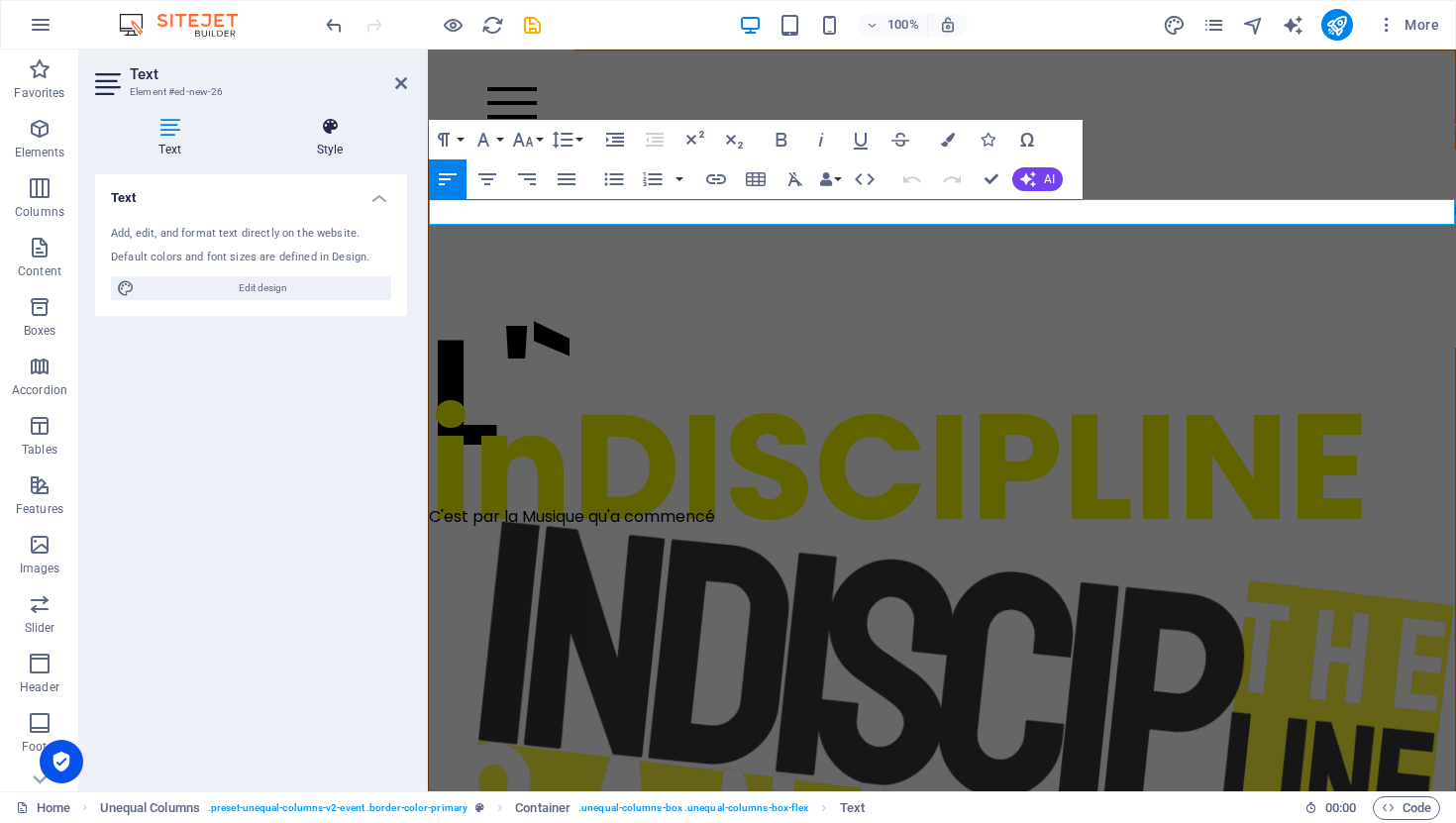 click at bounding box center (330, 127) 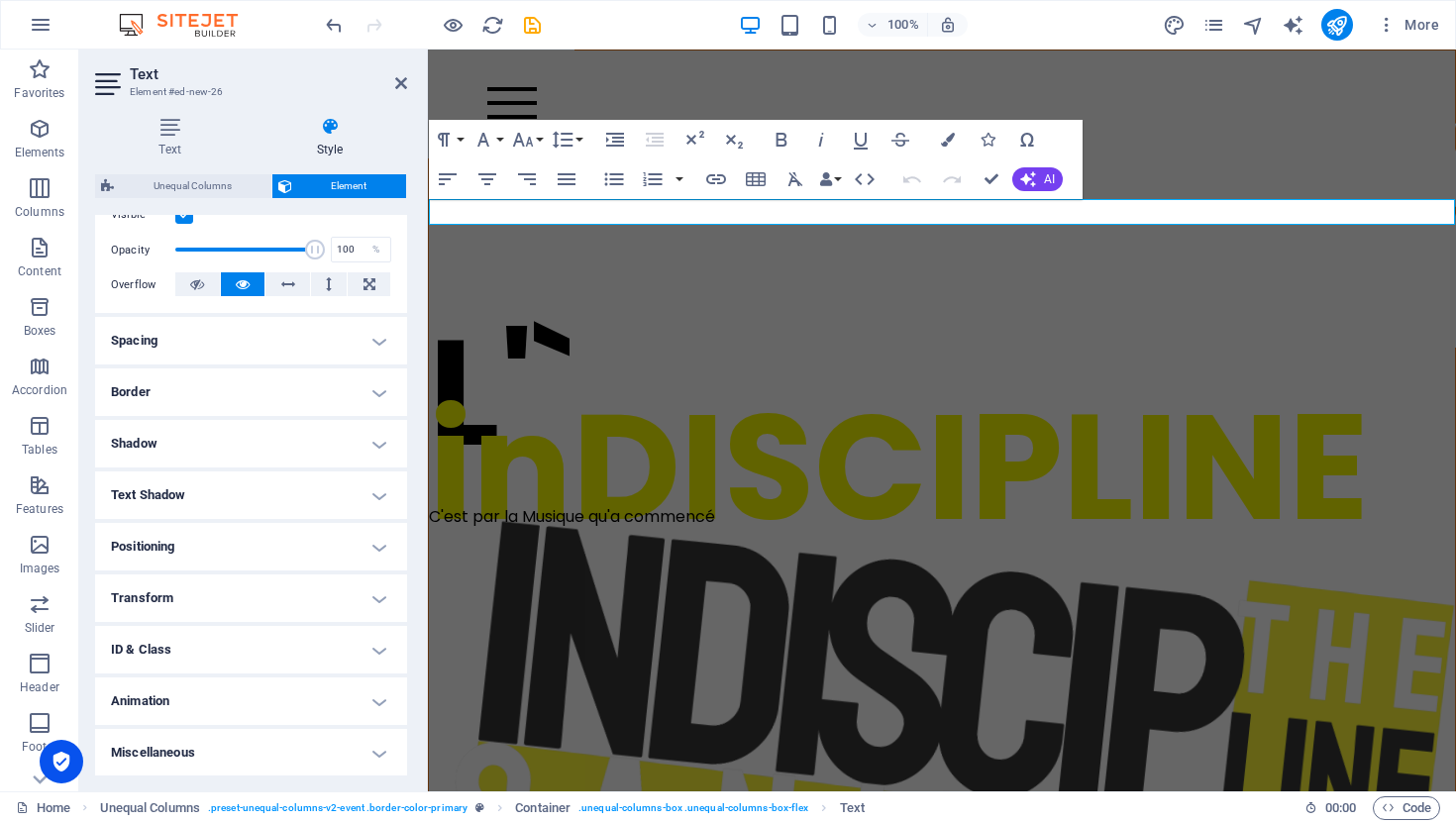scroll, scrollTop: 276, scrollLeft: 0, axis: vertical 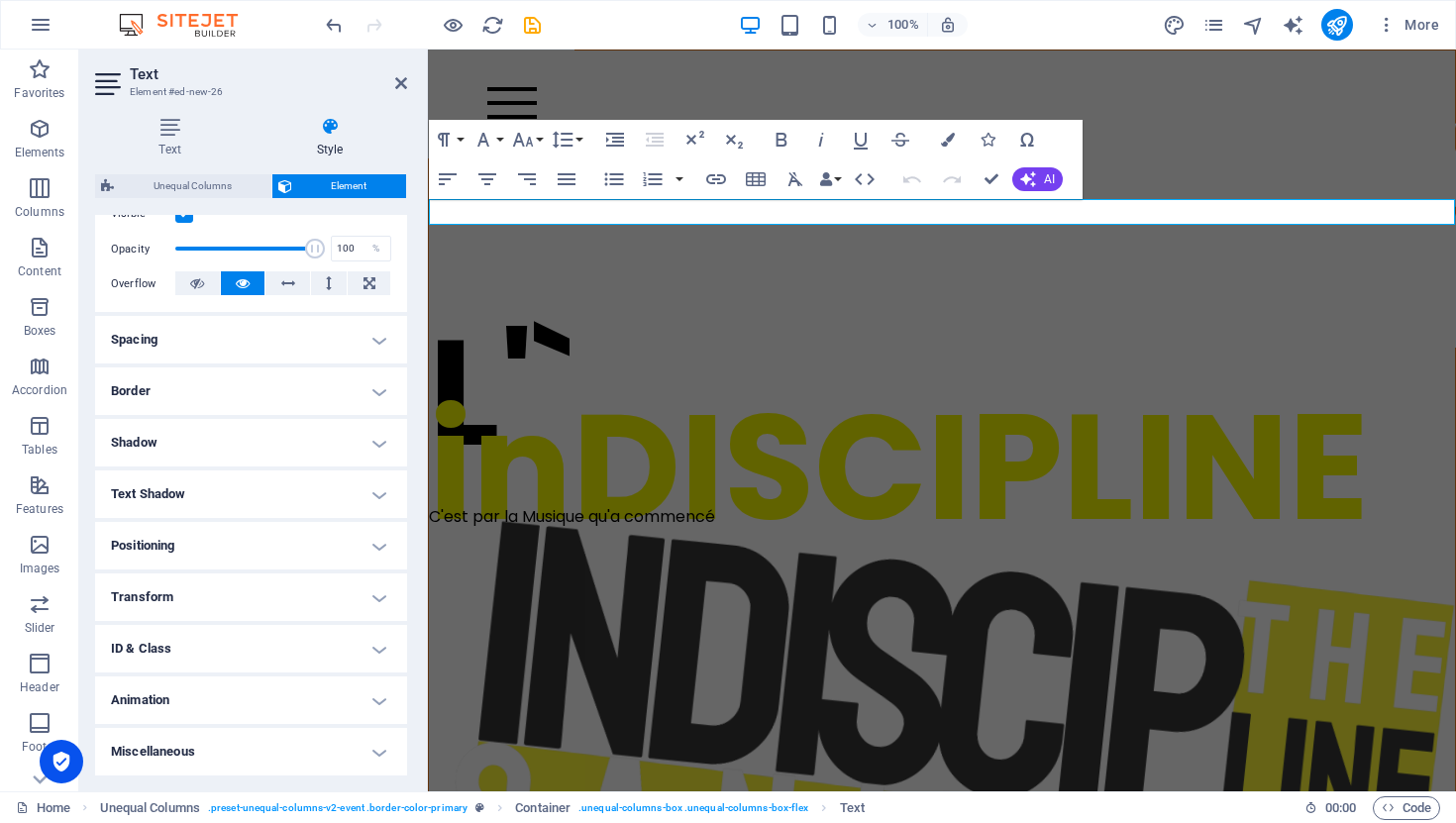 click on "Animation" at bounding box center (251, 700) 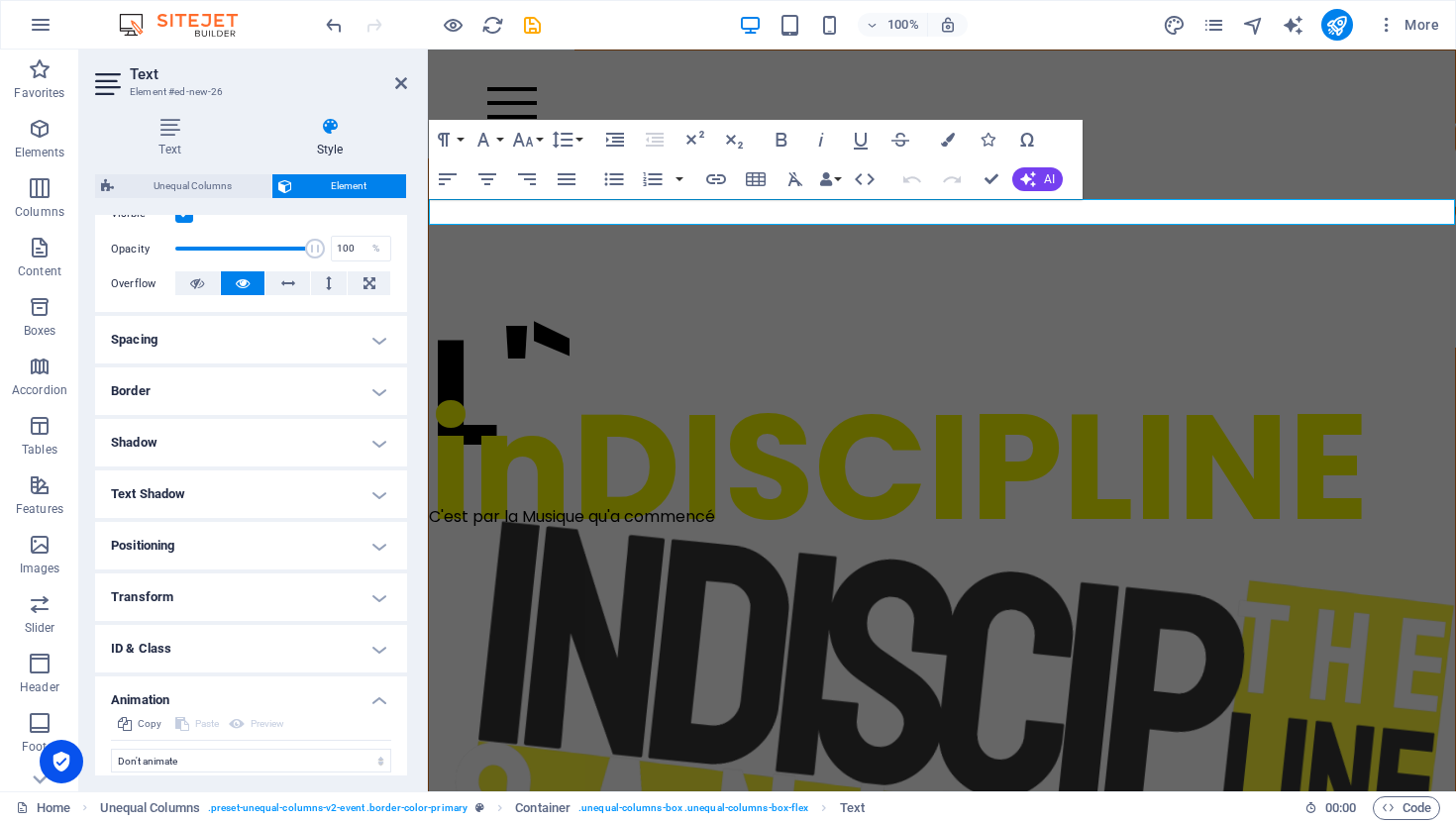 scroll, scrollTop: 341, scrollLeft: 0, axis: vertical 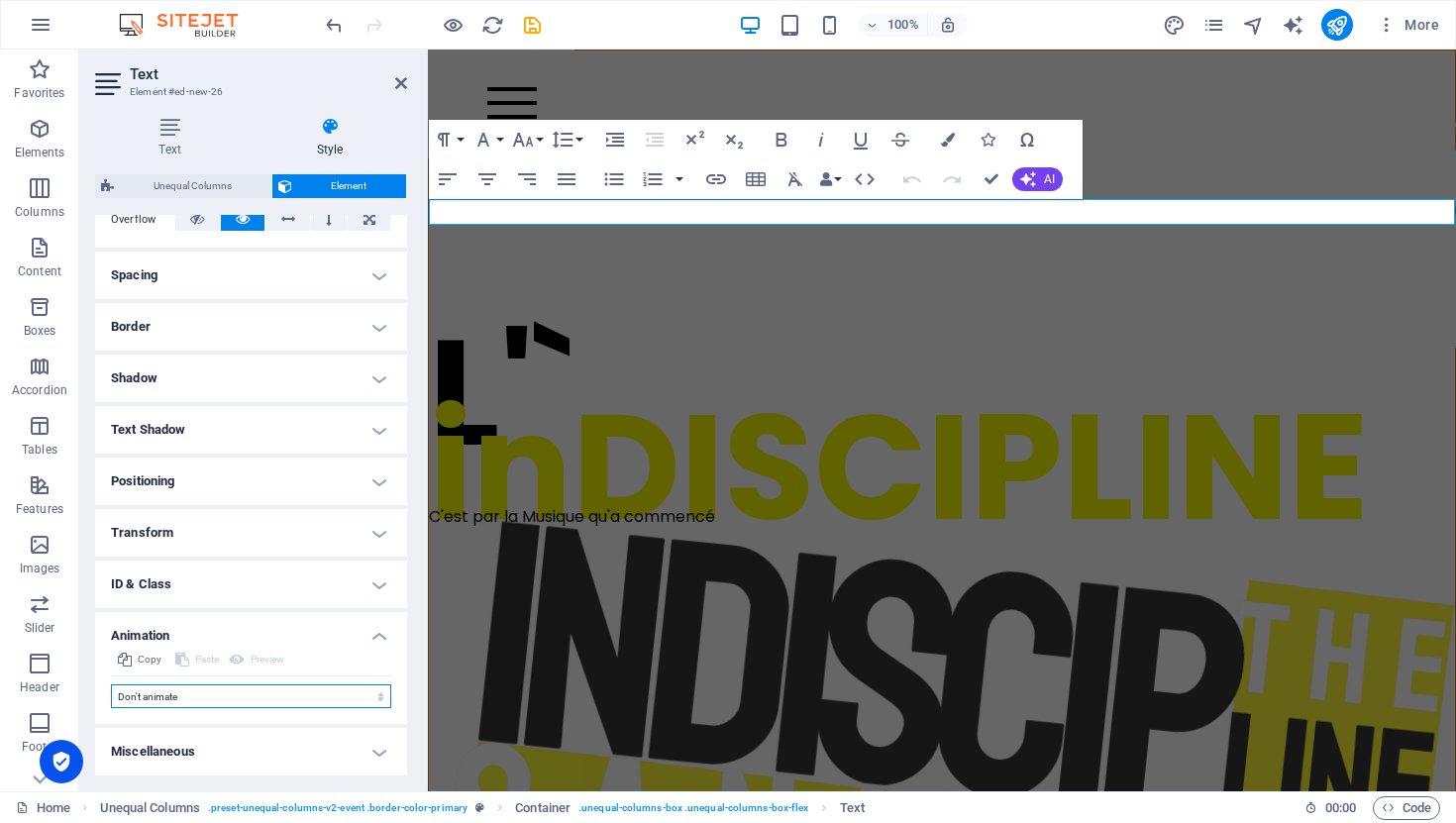 click on "Don't animate Show / Hide Slide up/down Zoom in/out Slide left to right Slide right to left Slide top to bottom Slide bottom to top Pulse Blink Open as overlay" at bounding box center (251, 696) 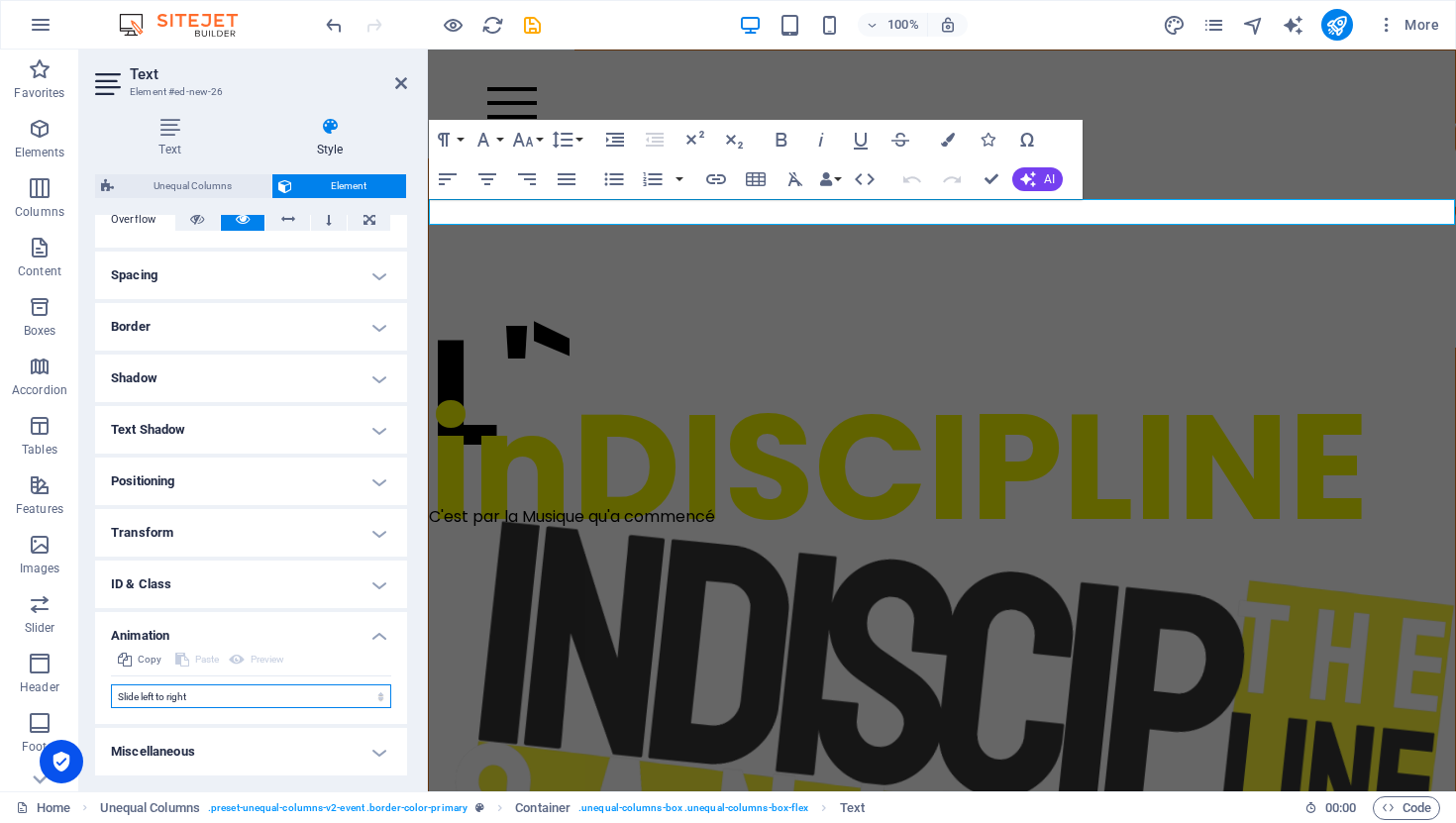 select on "scroll" 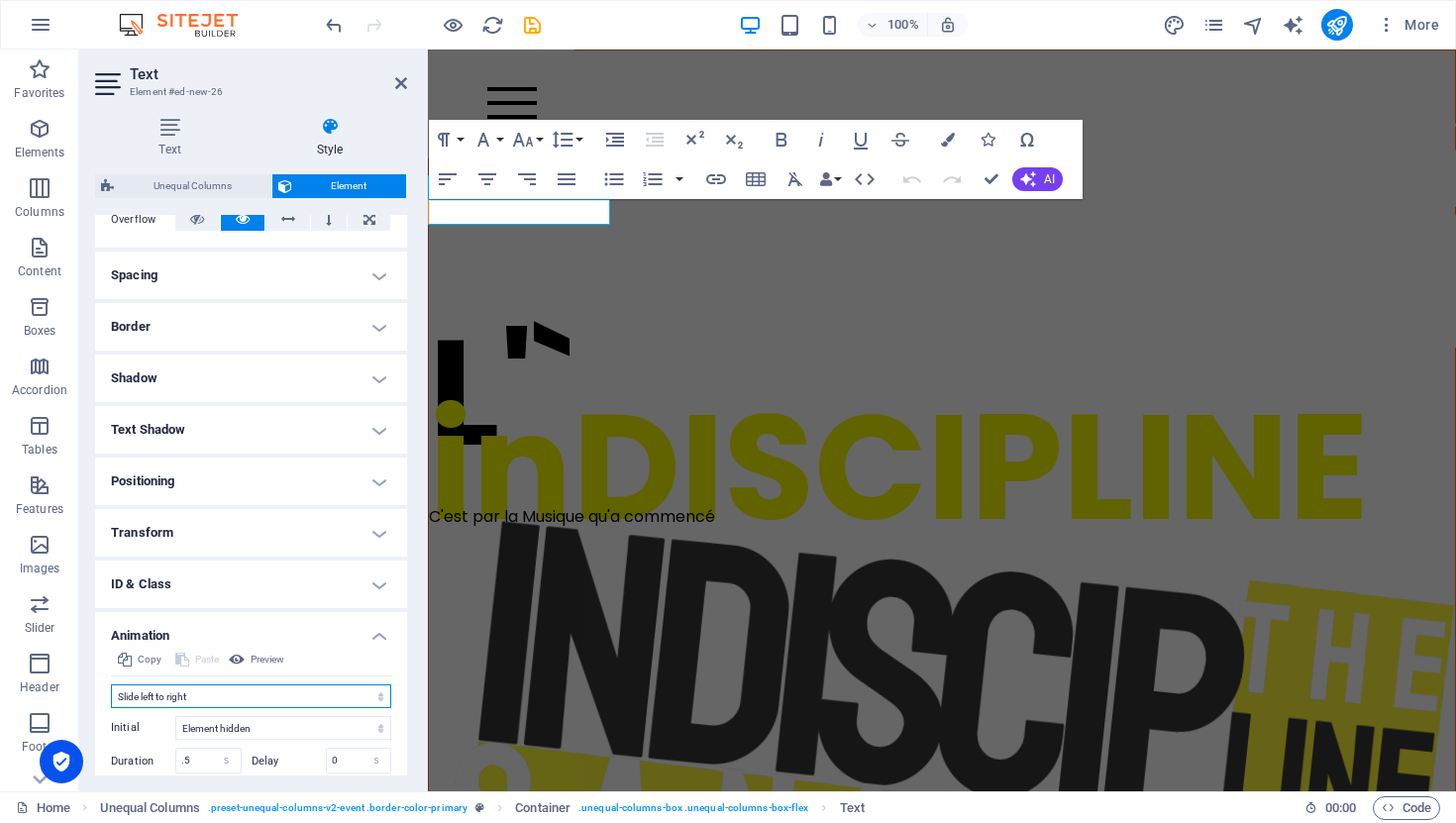 scroll, scrollTop: 480, scrollLeft: 0, axis: vertical 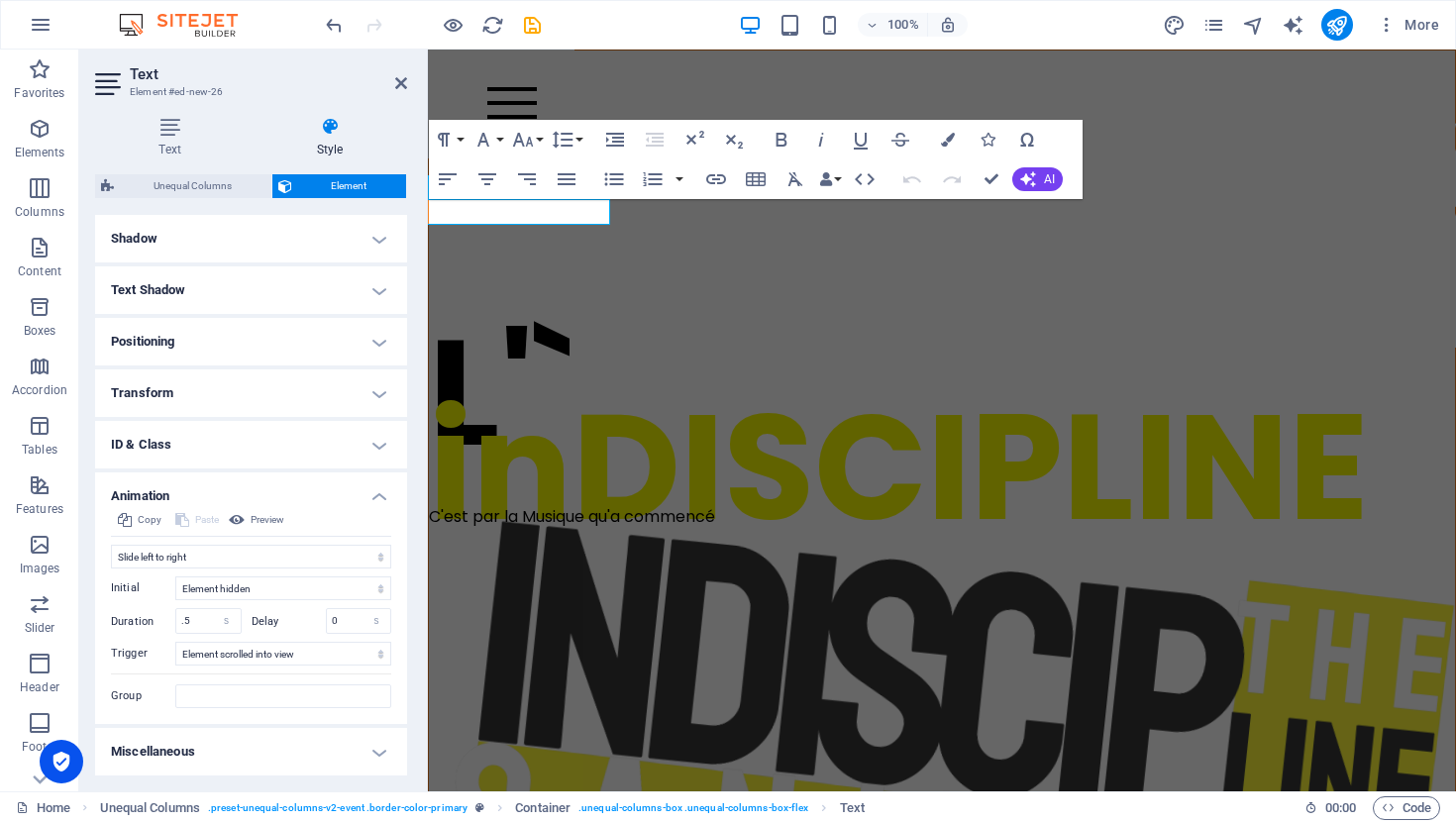 click on "Miscellaneous" at bounding box center (251, 752) 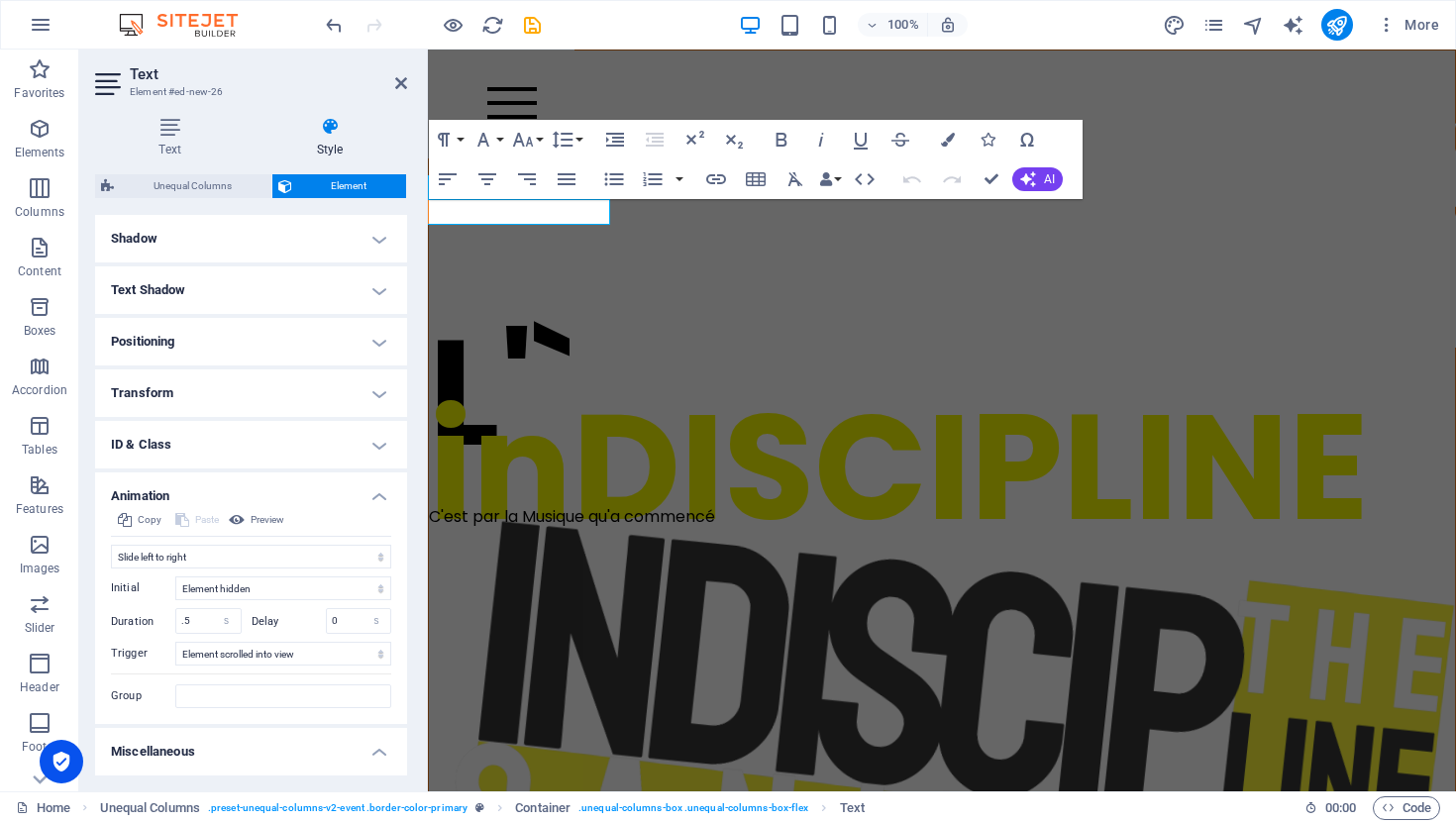 scroll, scrollTop: 603, scrollLeft: 0, axis: vertical 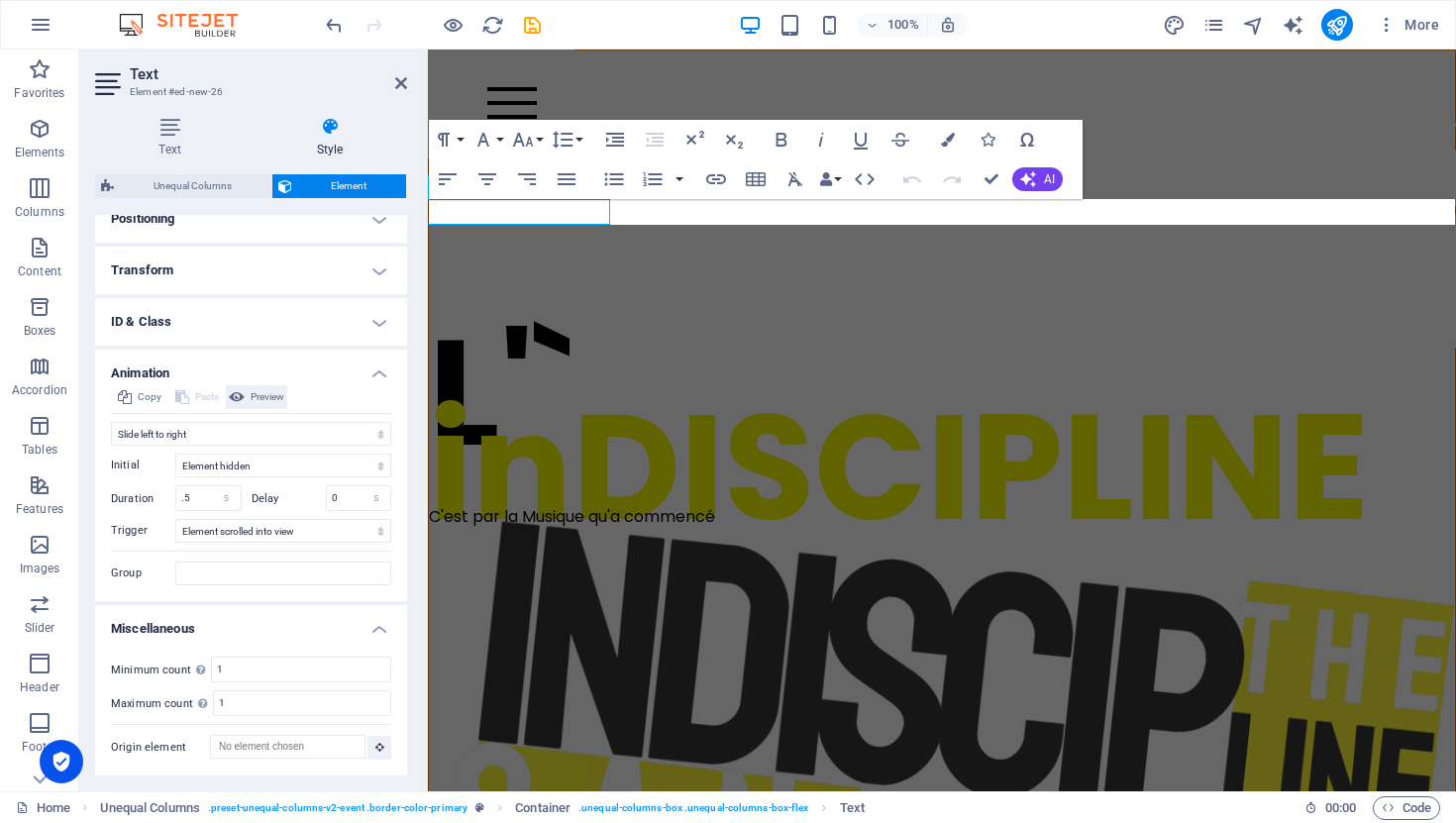 click on "Preview" at bounding box center [267, 397] 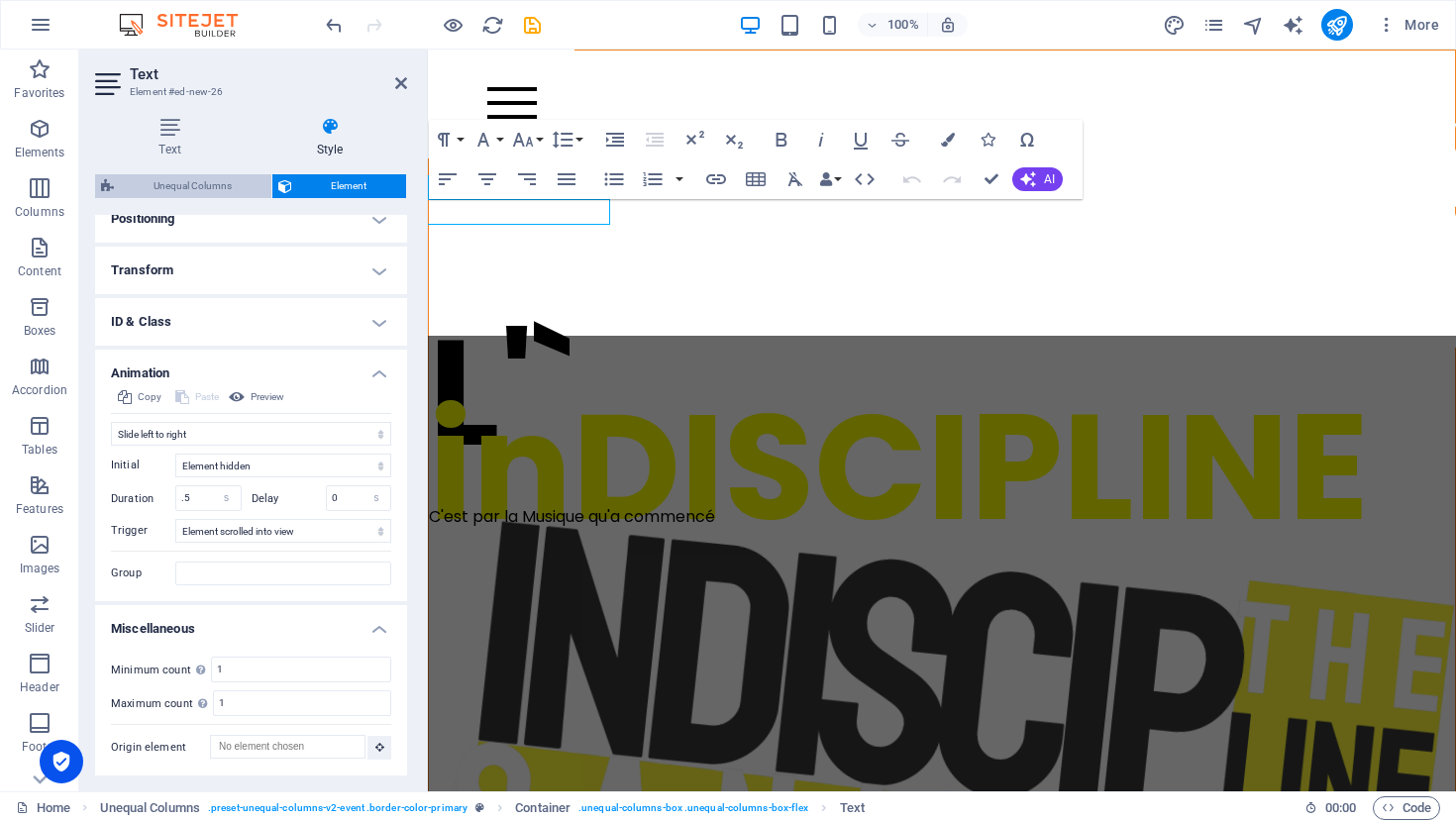 click on "Unequal Columns" at bounding box center (192, 186) 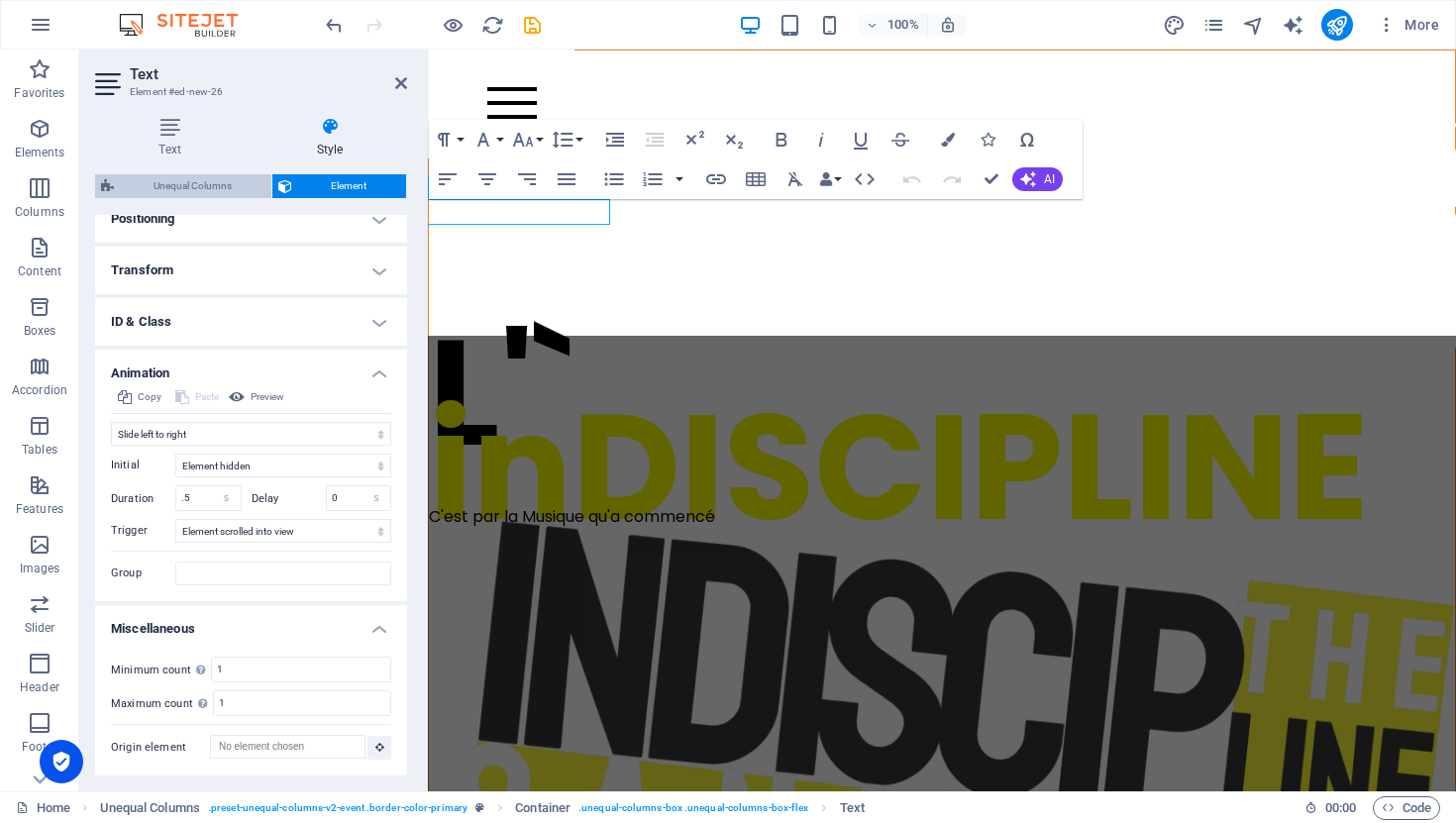 select on "%" 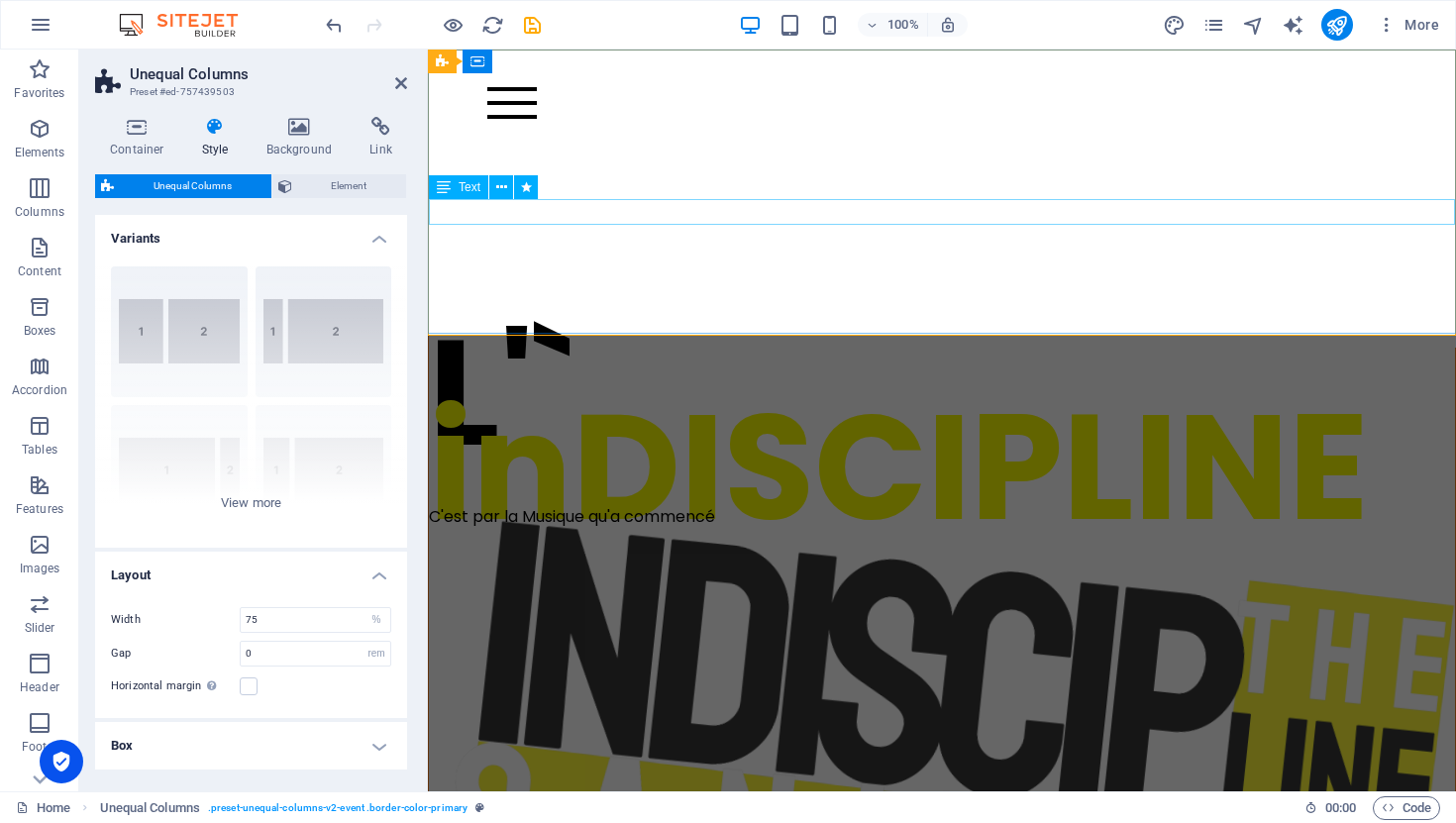 click on "C'est par la Musique qu'a commencé" at bounding box center [942, 517] 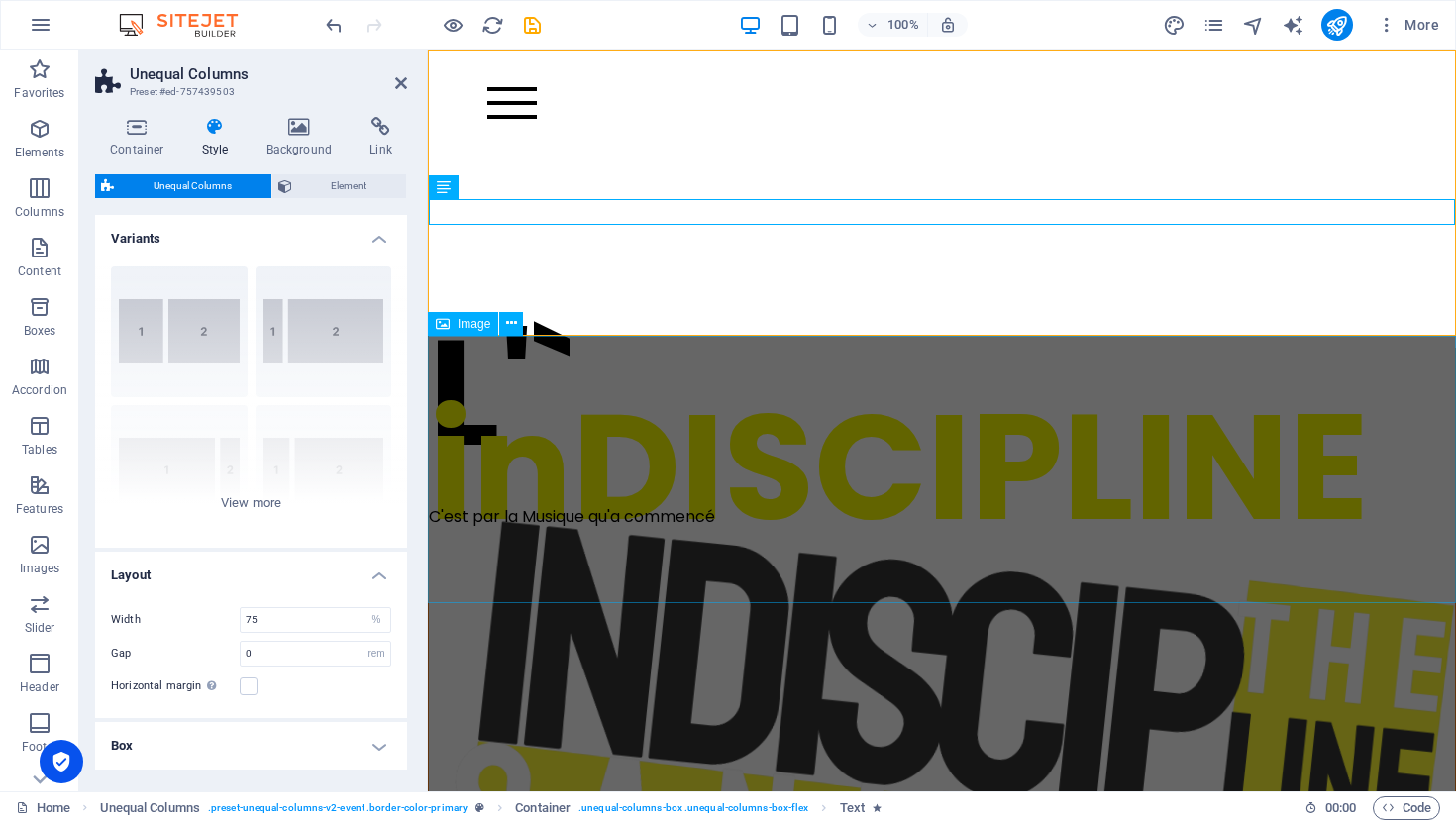 click at bounding box center [942, 1534] 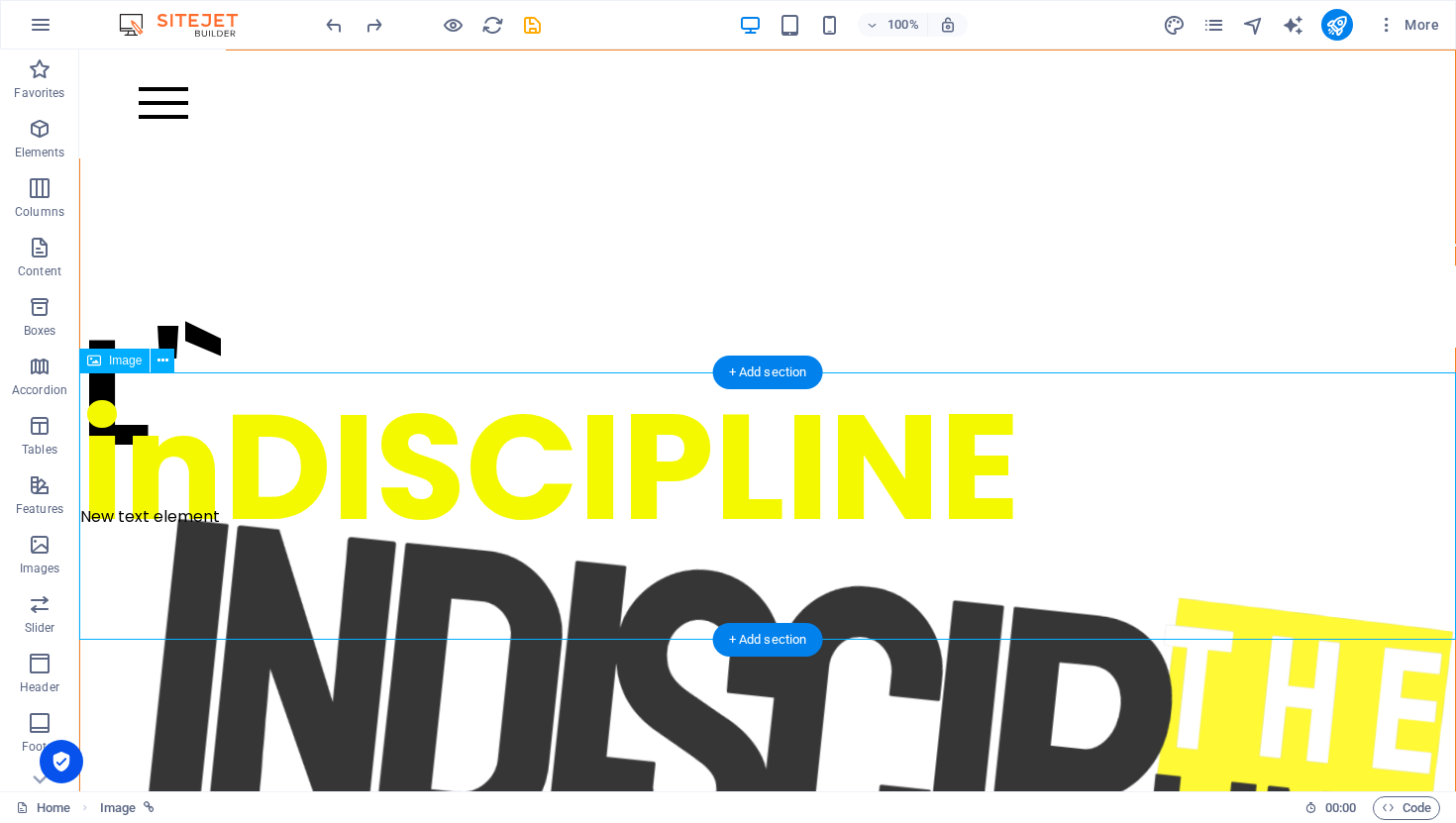 click at bounding box center [768, 1828] 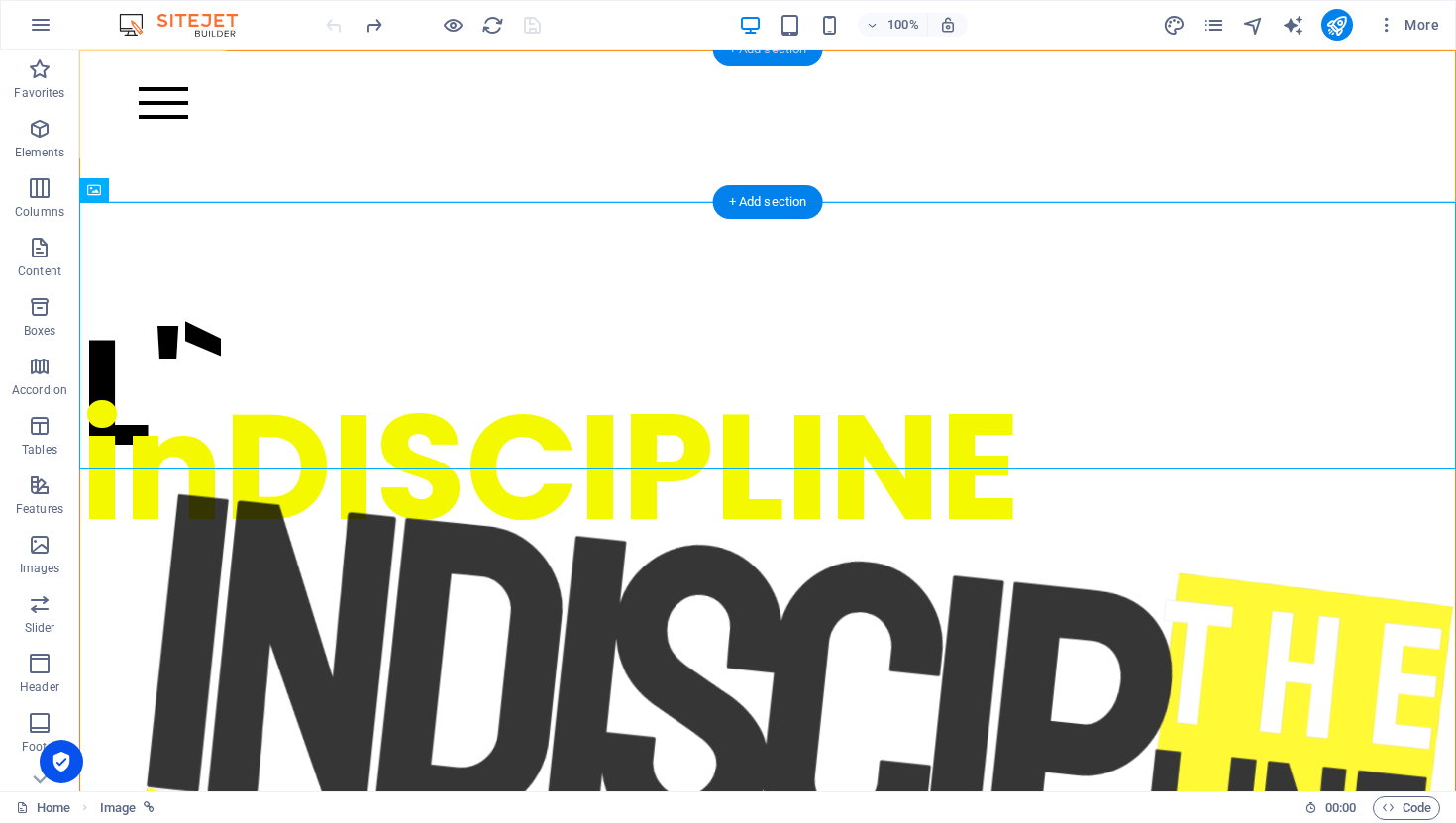 click on "+ Add section" at bounding box center [768, 50] 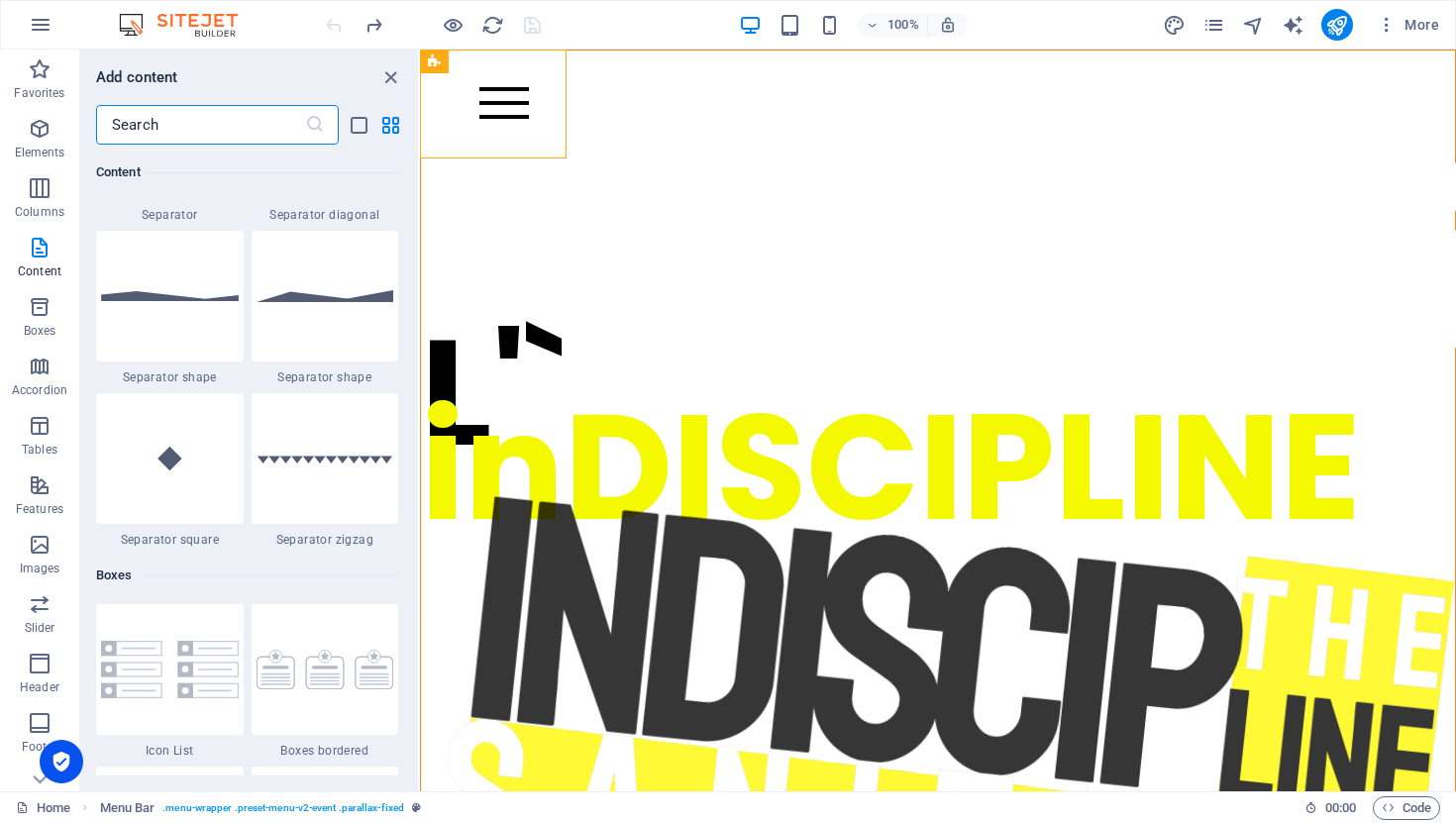 scroll, scrollTop: 4906, scrollLeft: 0, axis: vertical 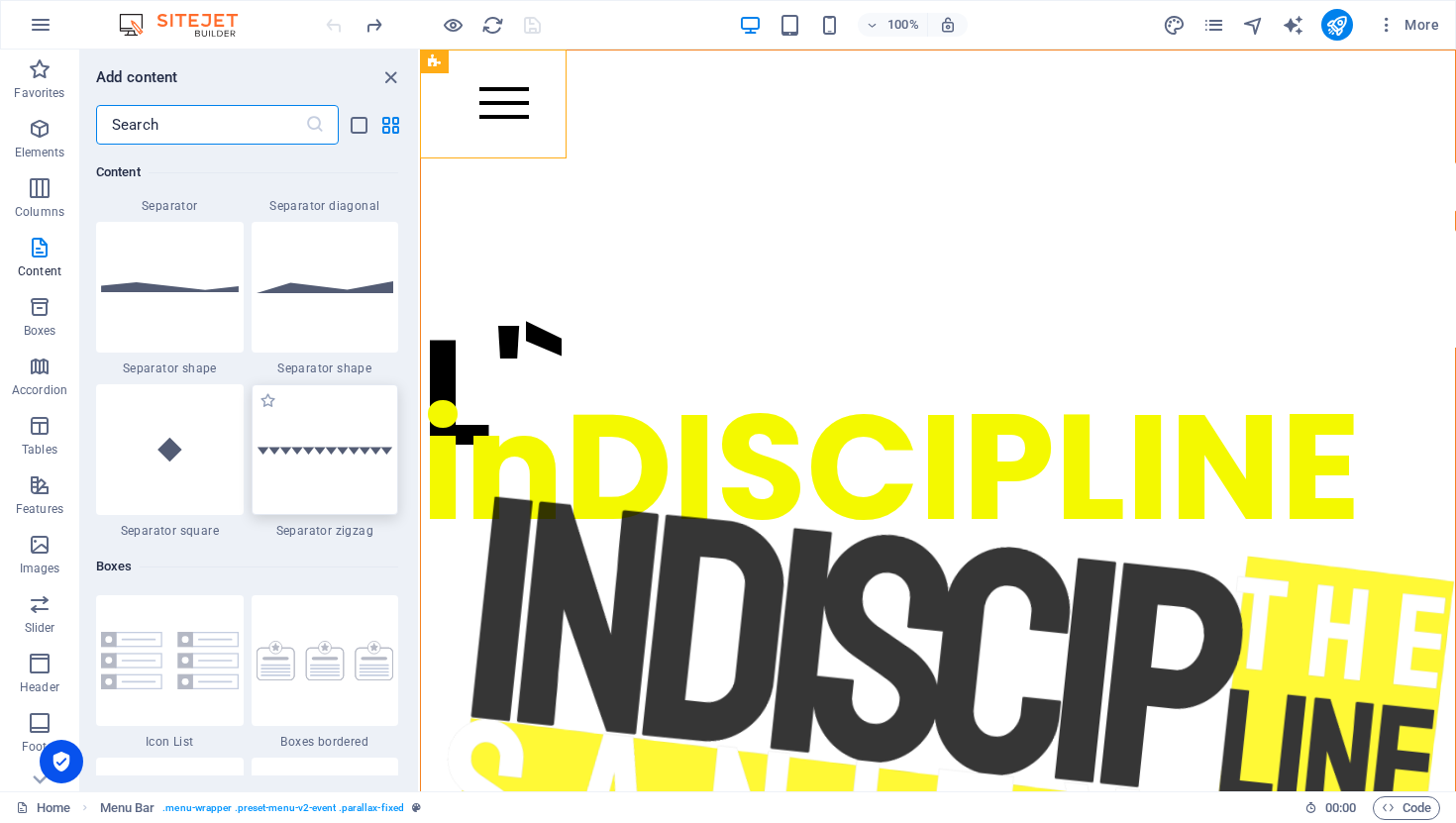 click at bounding box center (325, 450) 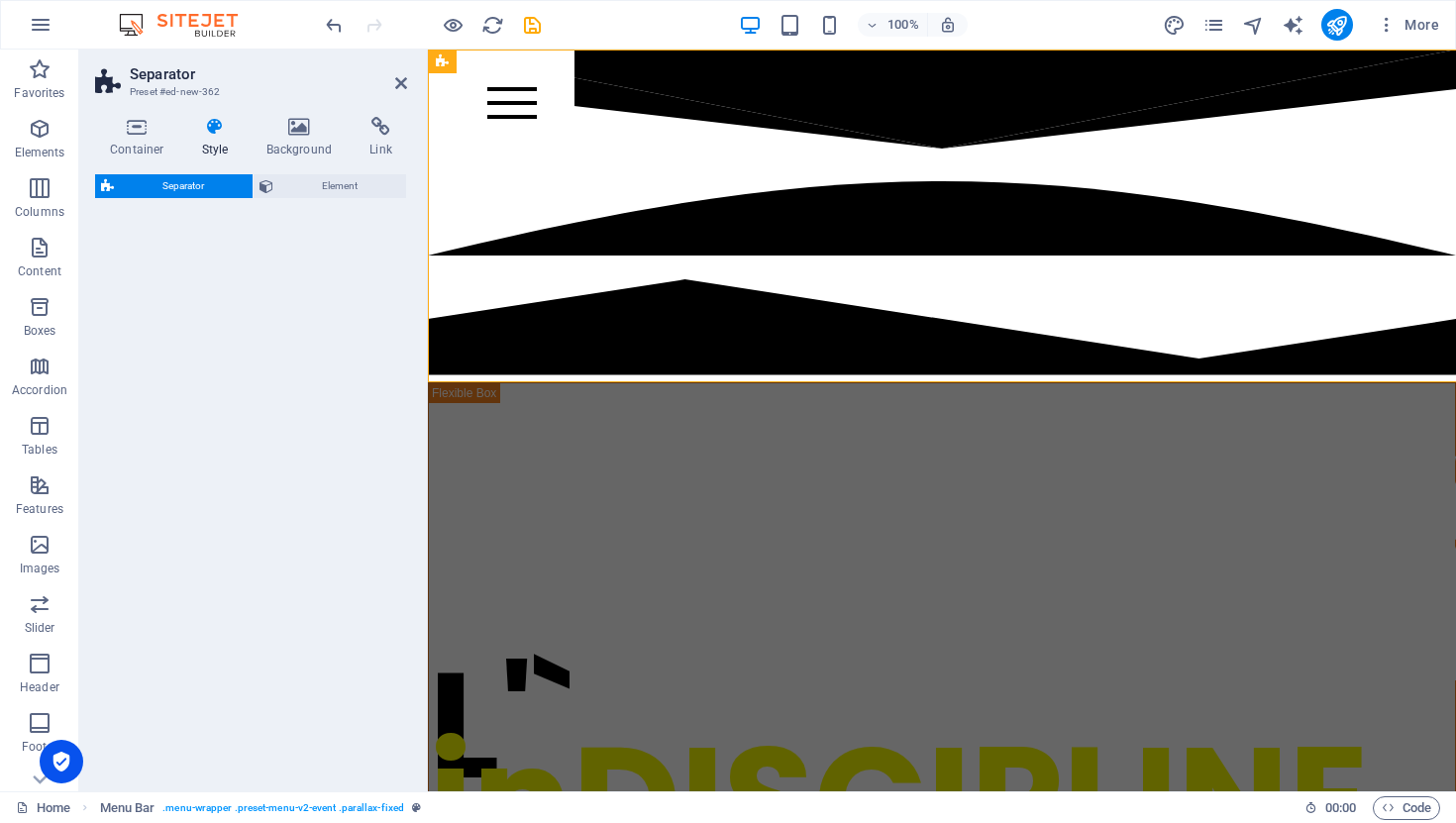 select on "zigzag" 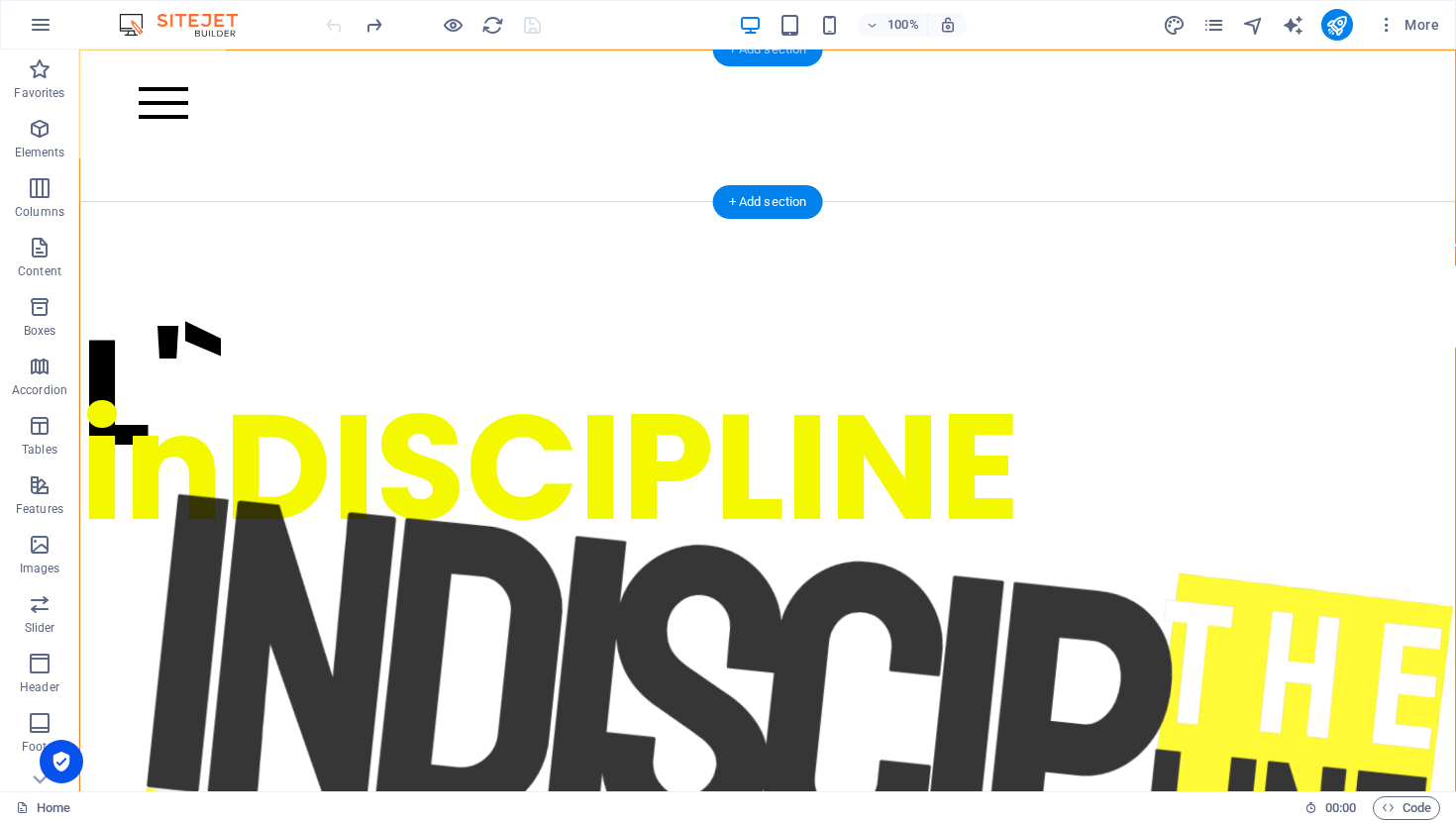 click on "+ Add section" at bounding box center (768, 50) 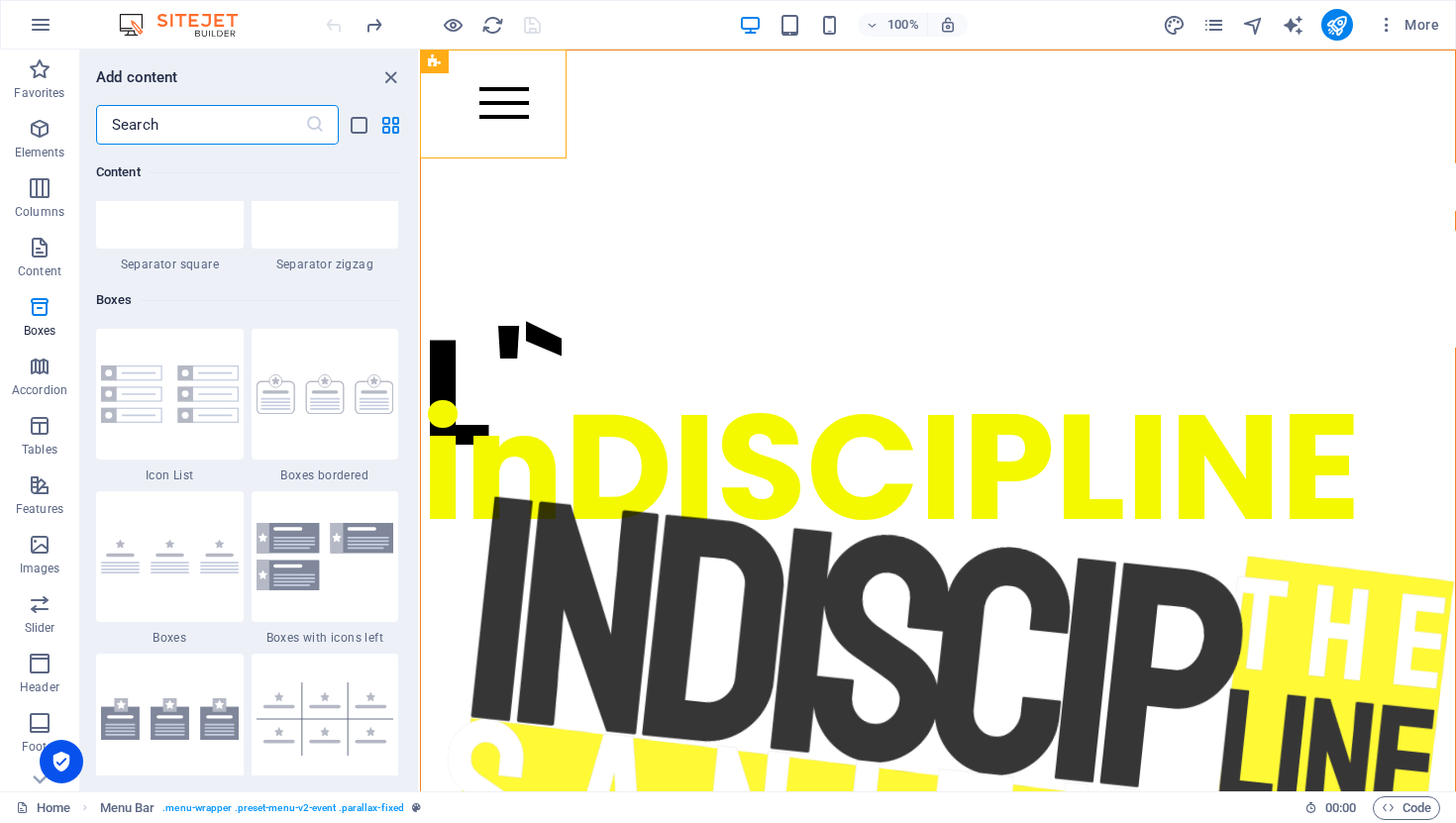 scroll, scrollTop: 5853, scrollLeft: 0, axis: vertical 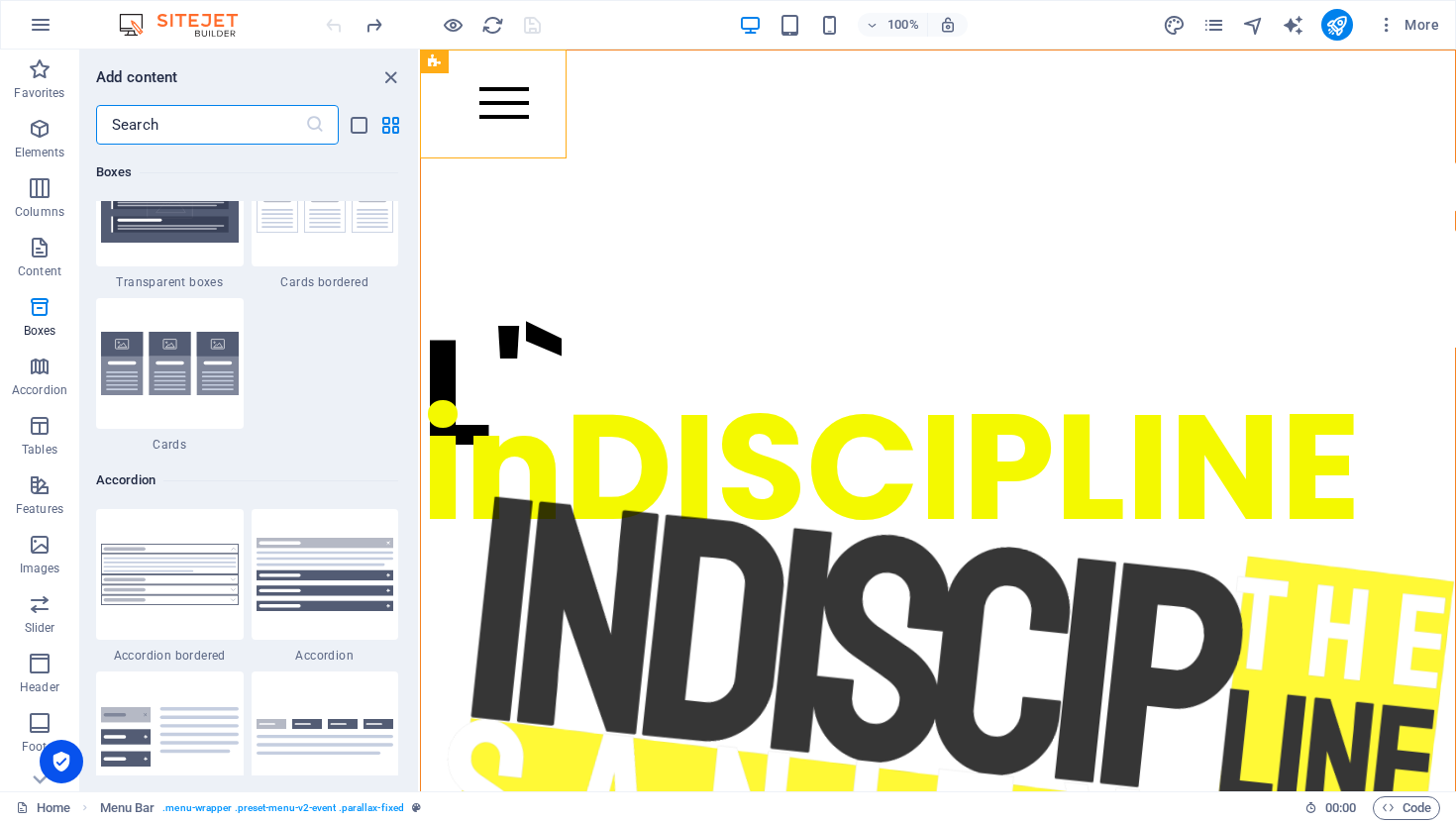 click at bounding box center [315, 125] 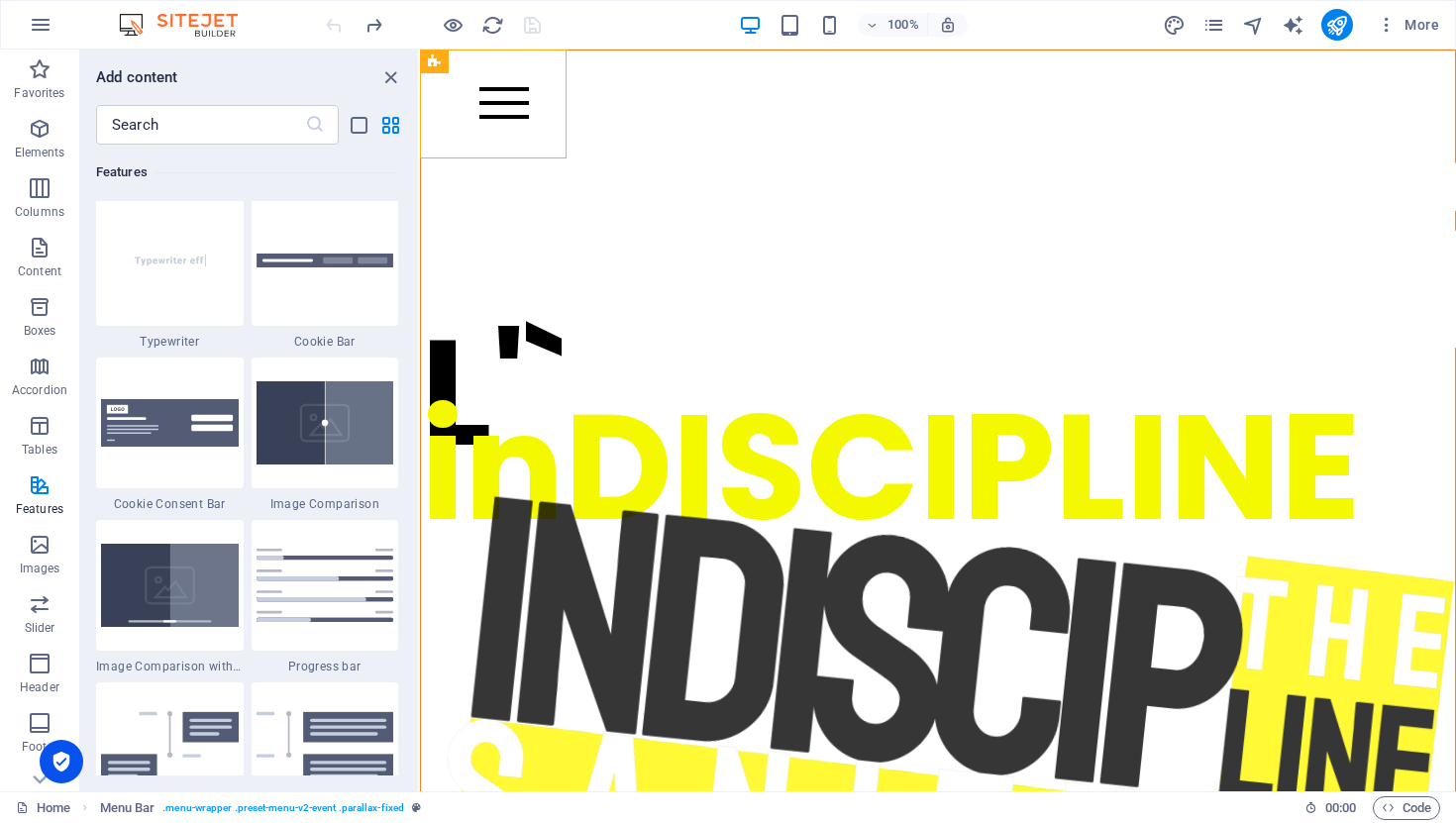 scroll, scrollTop: 7709, scrollLeft: 0, axis: vertical 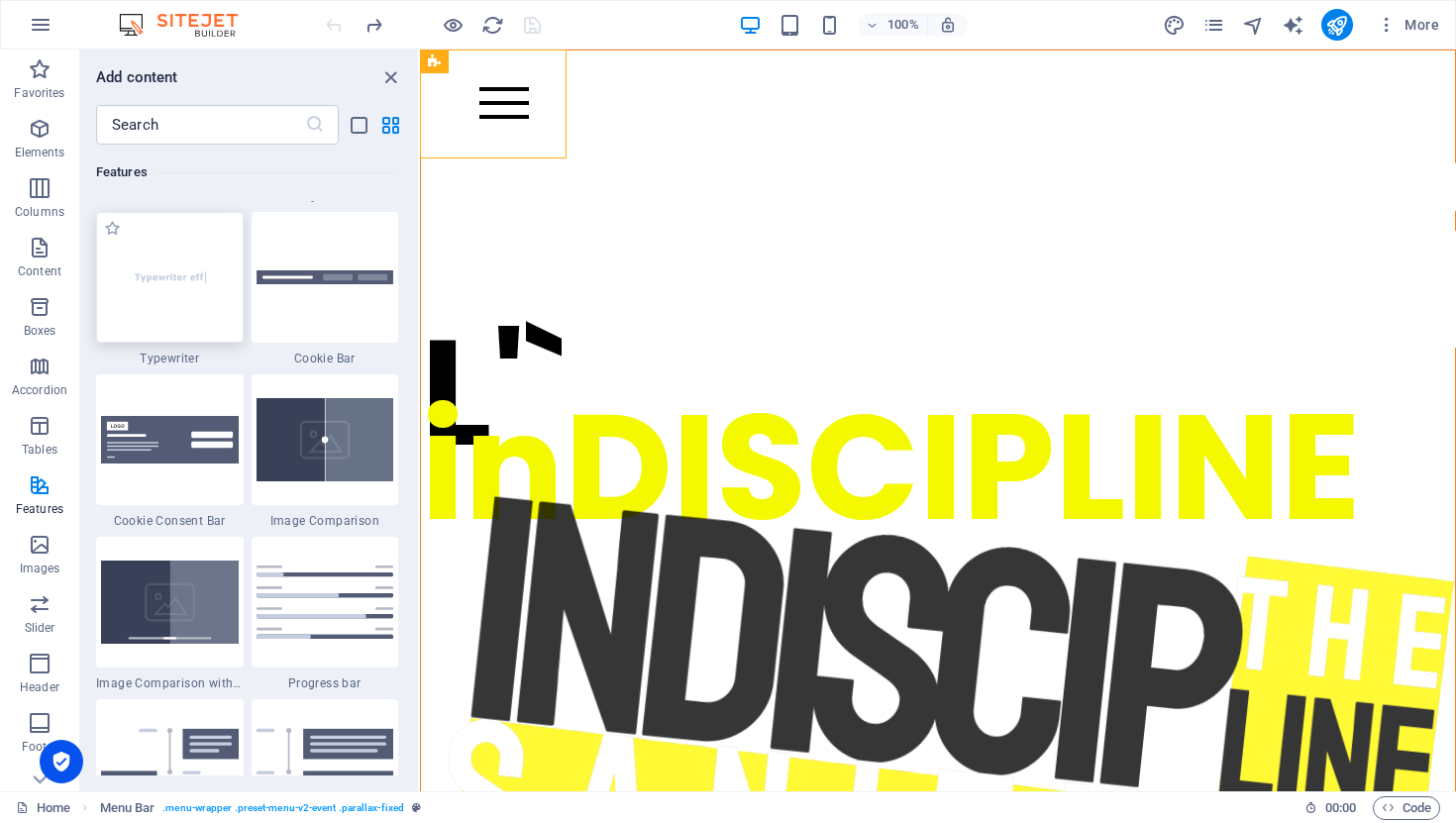 click at bounding box center [169, 277] 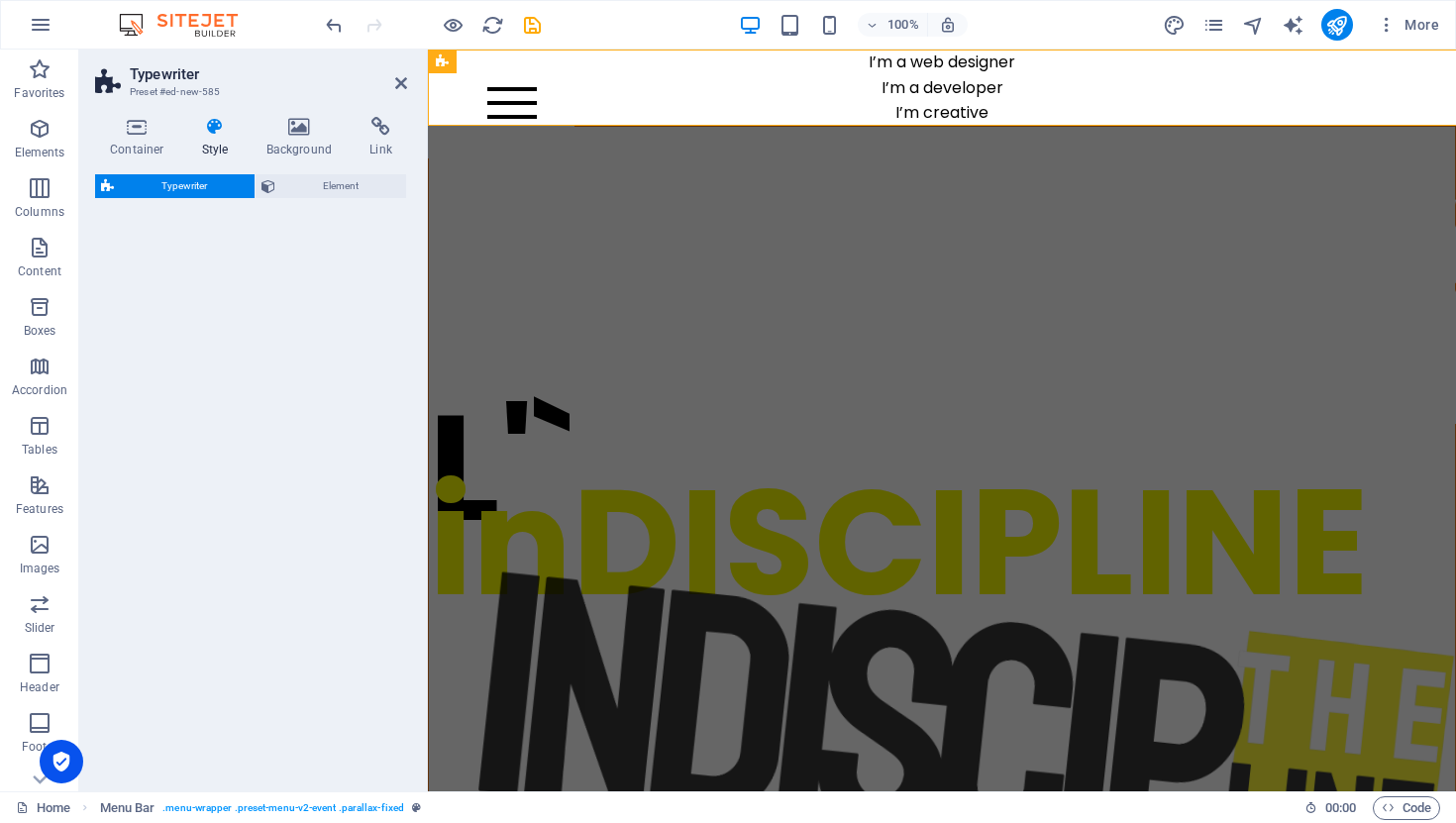 select on "ms" 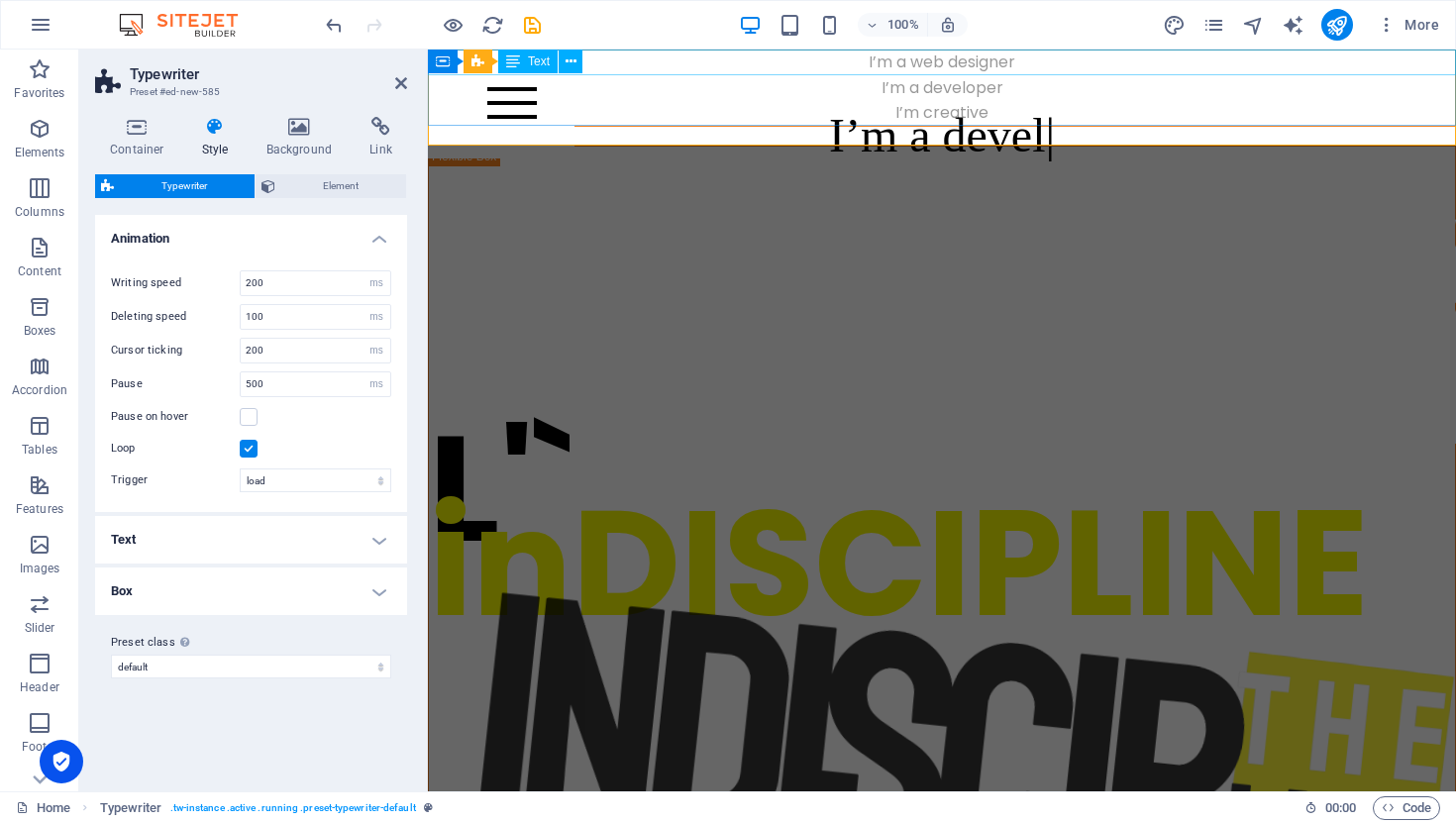 click on "I’m a web designer" at bounding box center [942, 62] 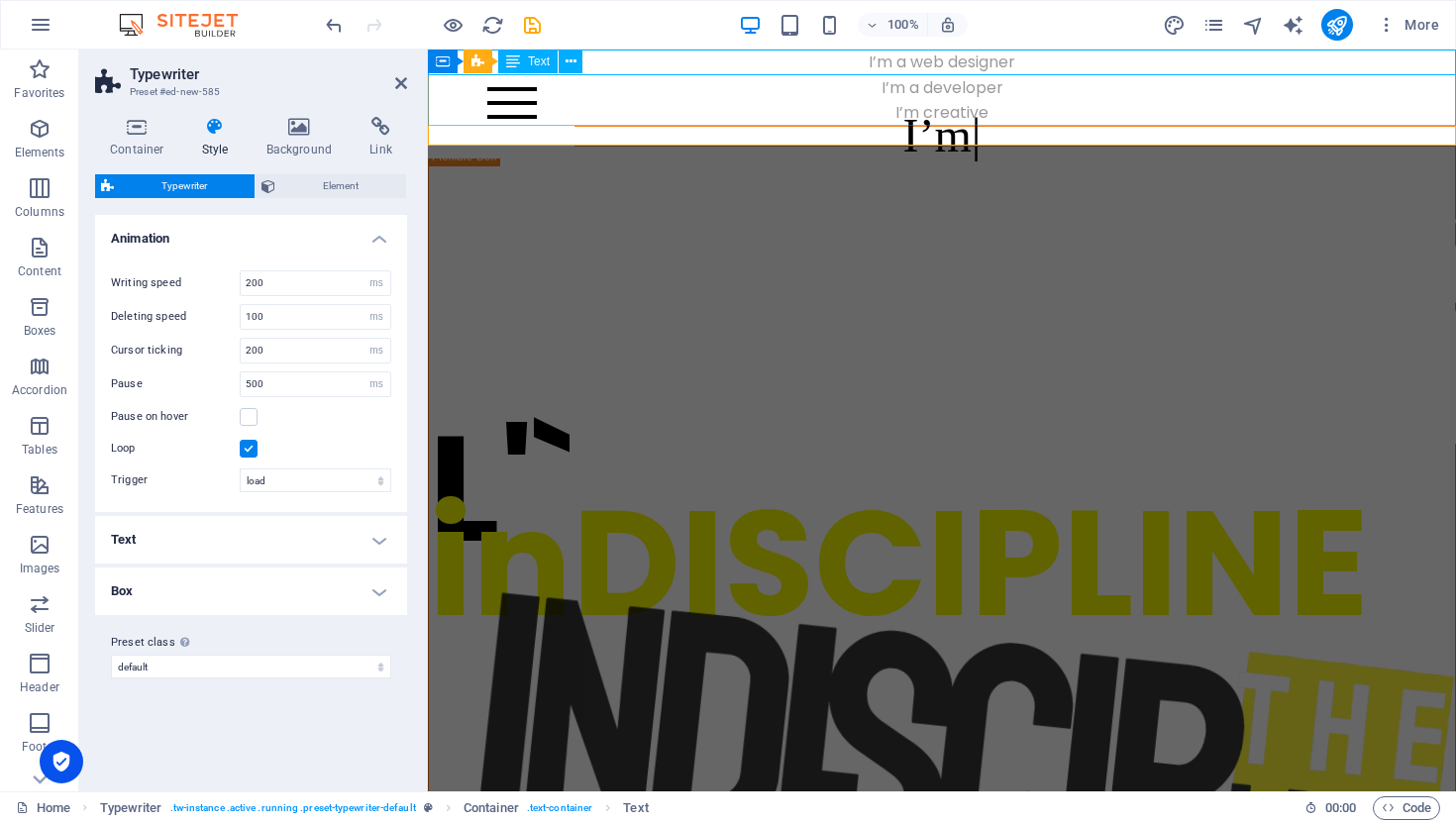 click on "I’m a web designer" at bounding box center (942, 62) 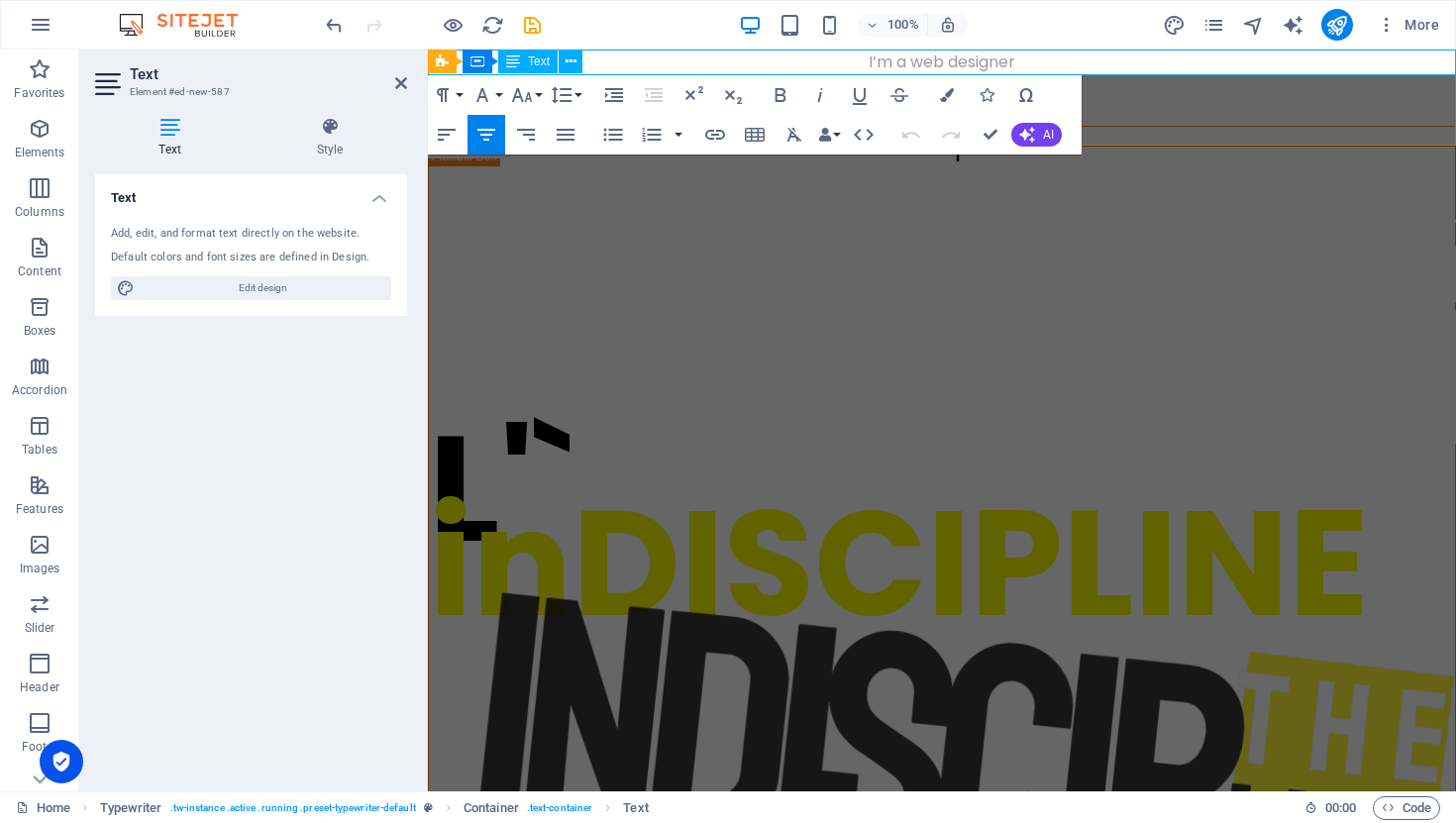click on "I’m a web designer" at bounding box center (942, 62) 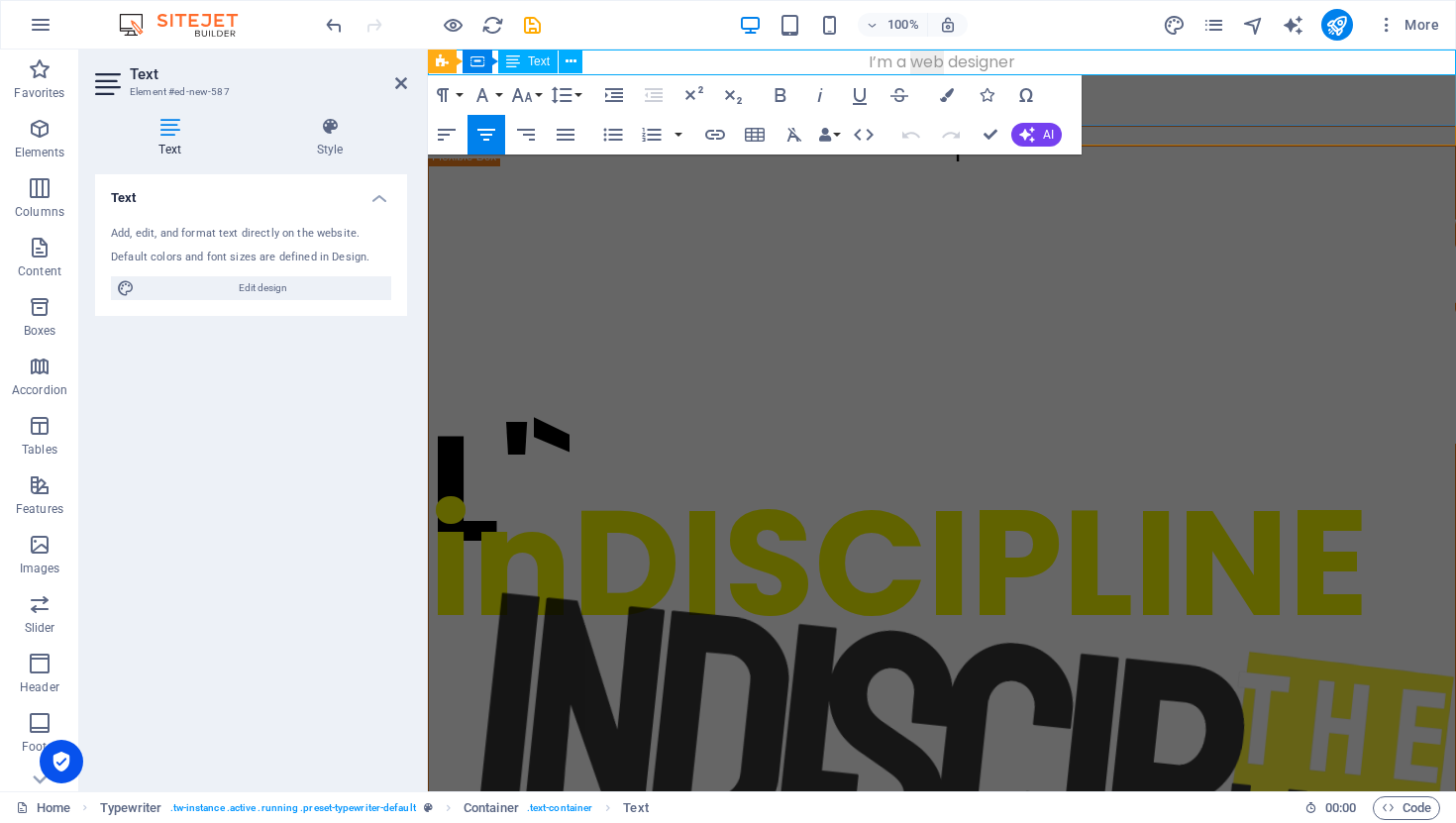 click on "I’m a web designer" at bounding box center (942, 62) 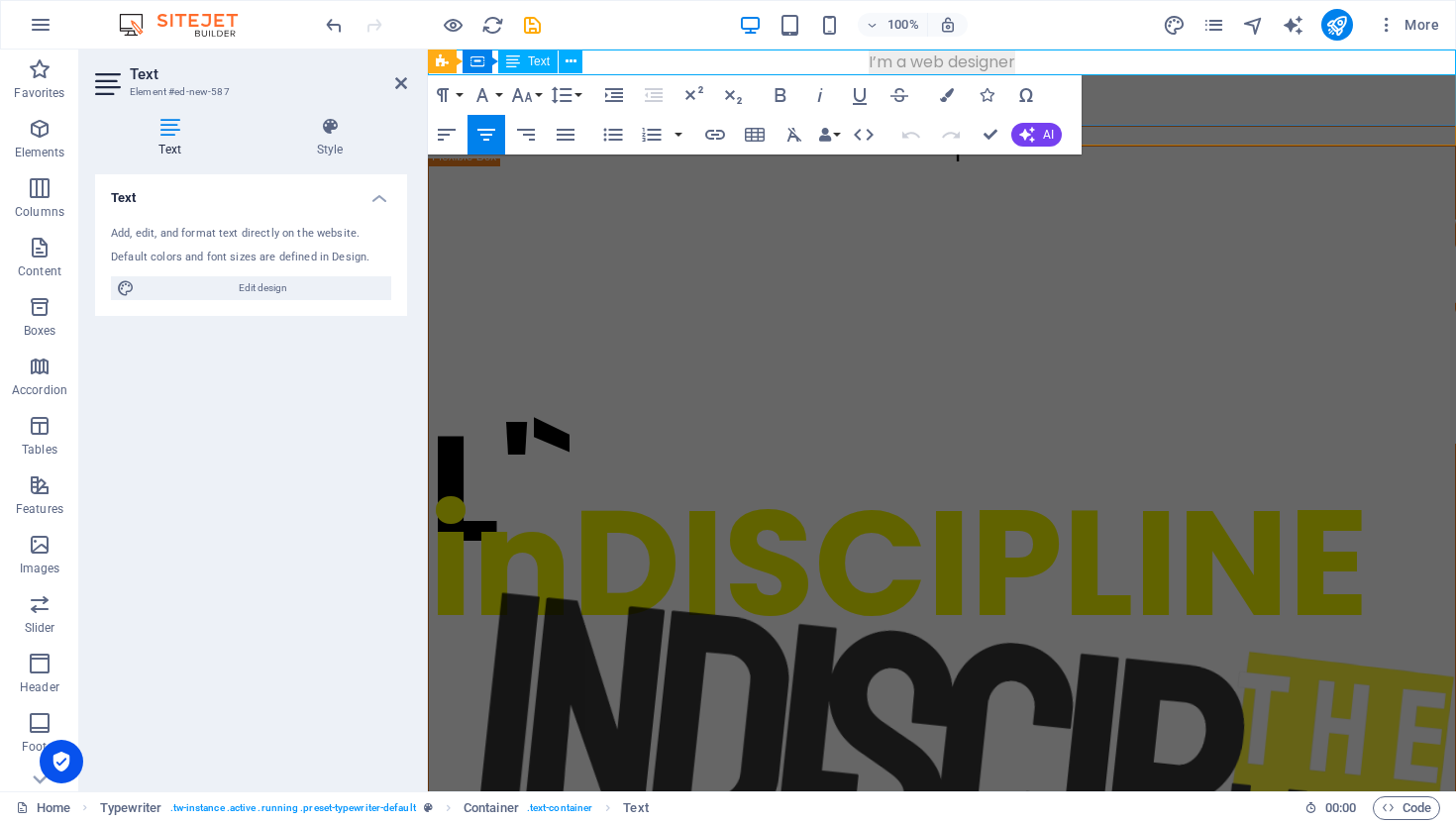 click on "I’m a web designer" at bounding box center (942, 62) 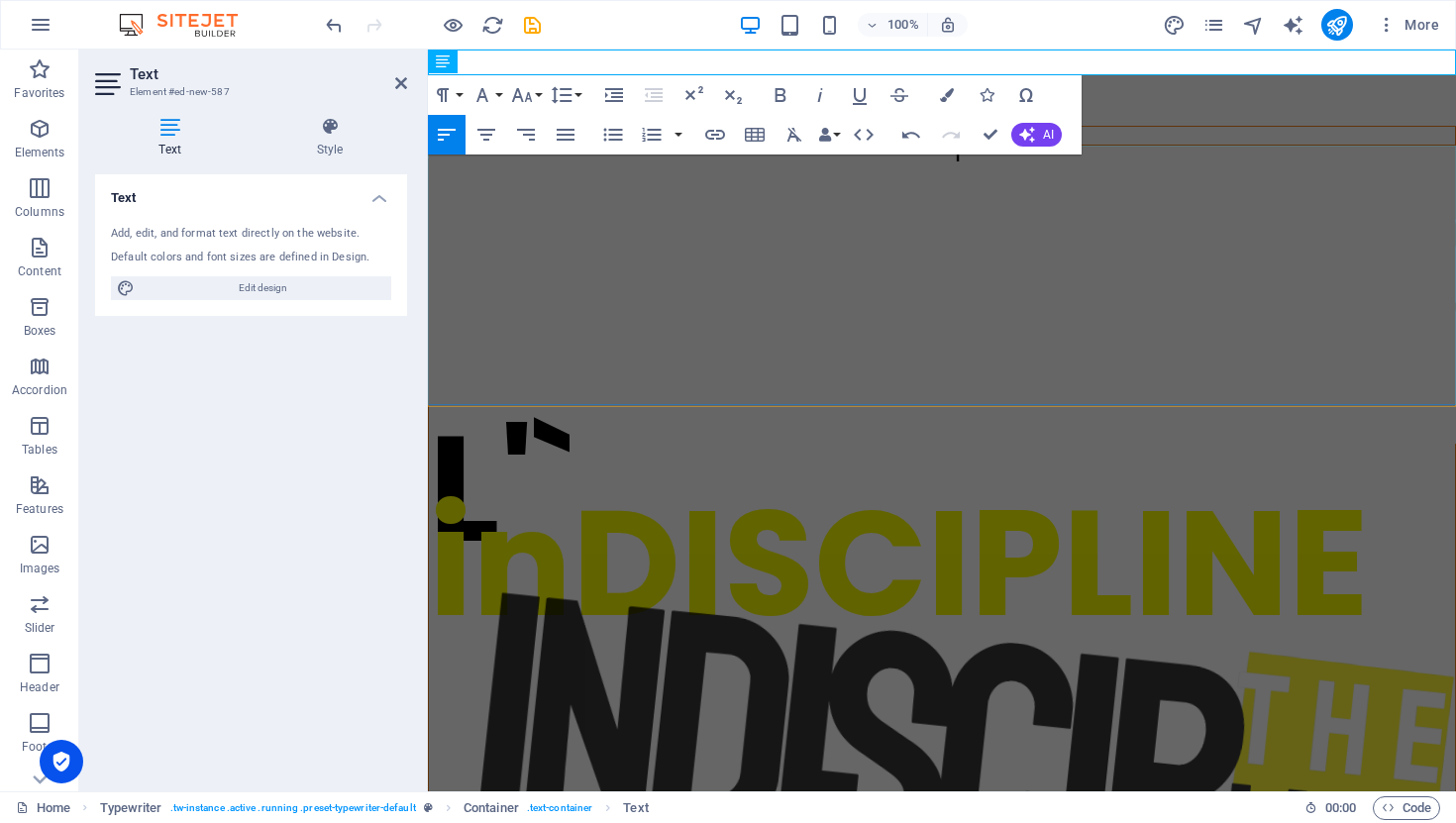 click on "L'` inDISCIPLINE" at bounding box center [942, 807] 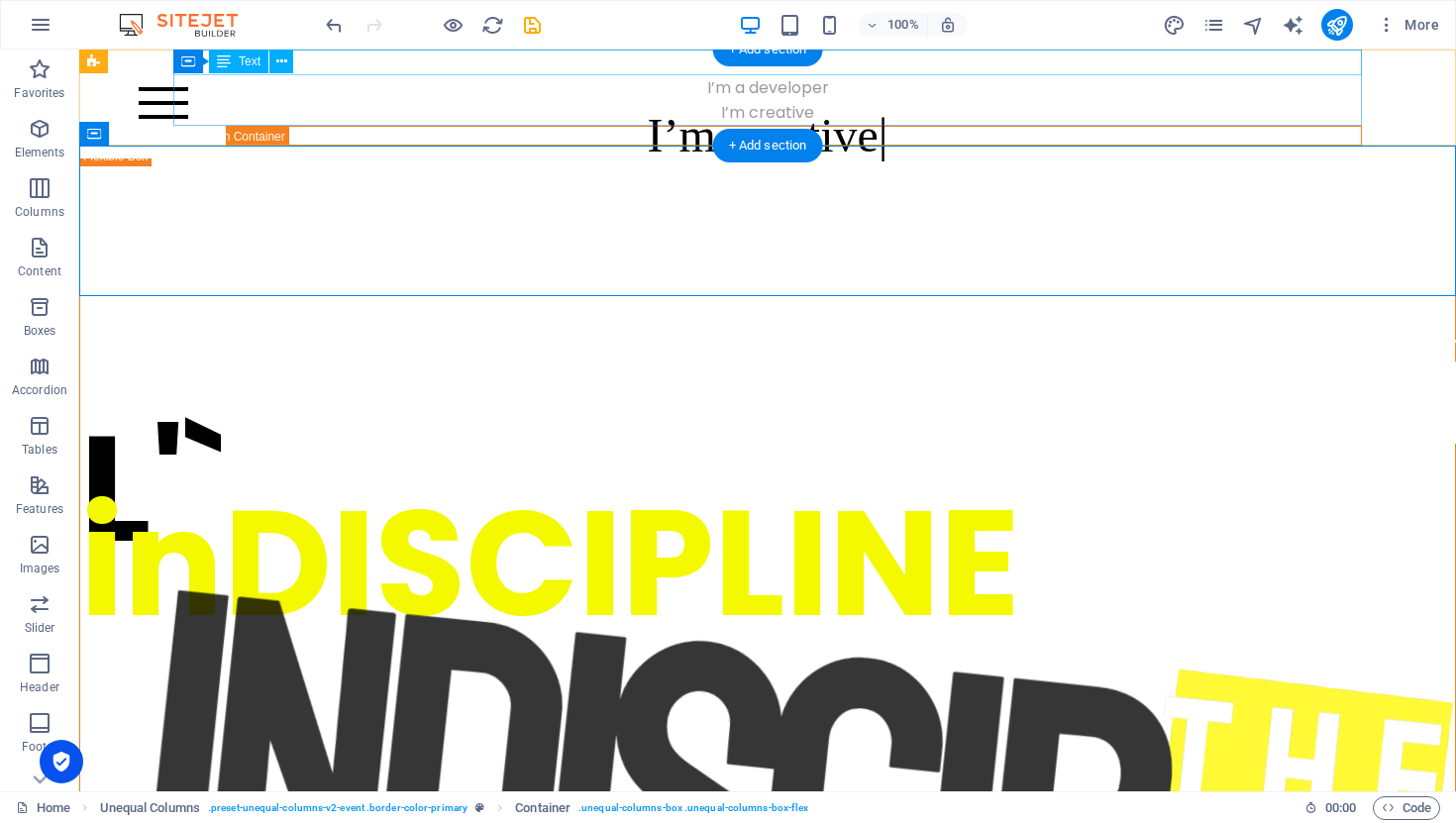 click on "c'esst" at bounding box center [768, 62] 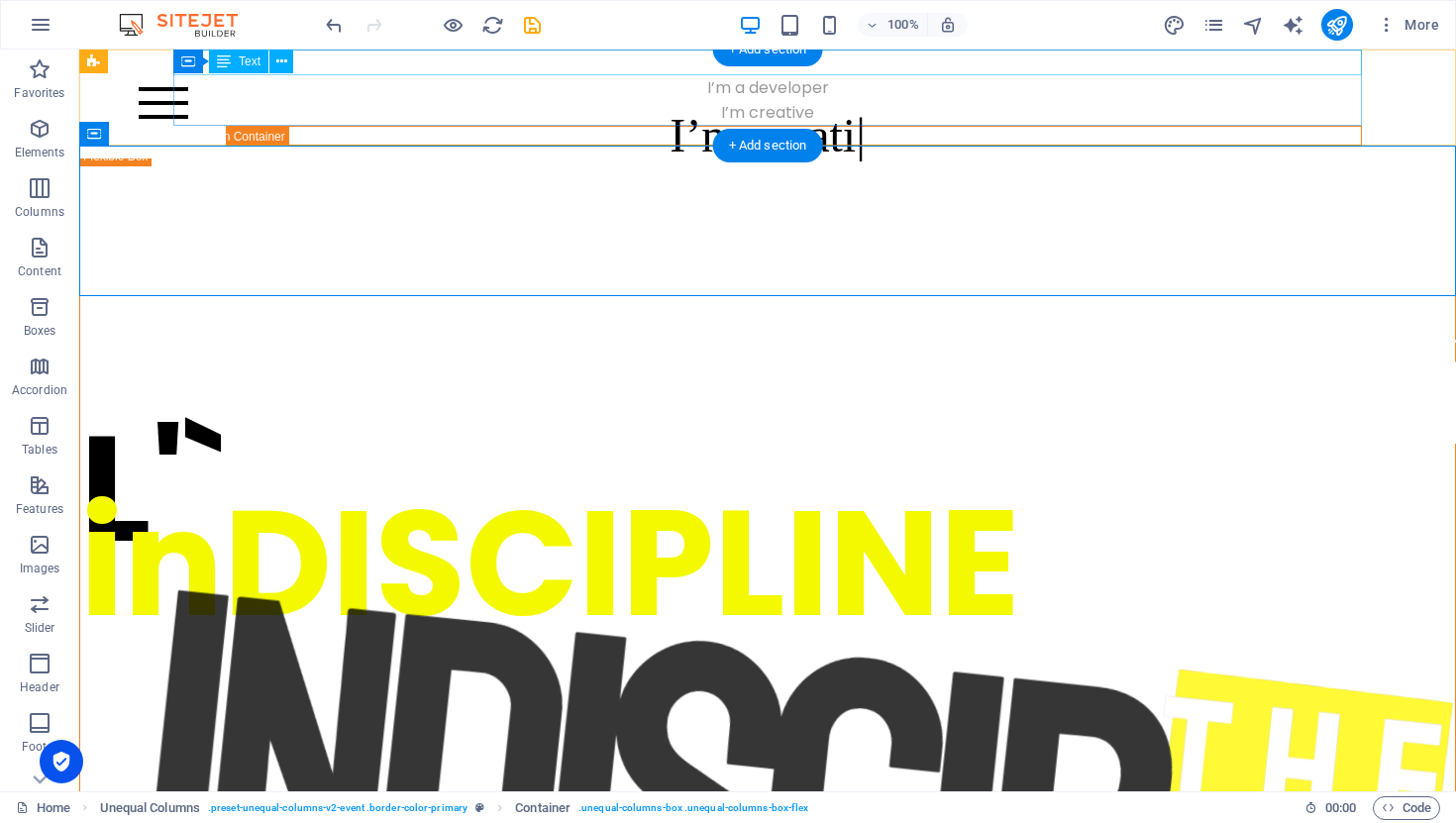 click on "c'esst" at bounding box center (768, 62) 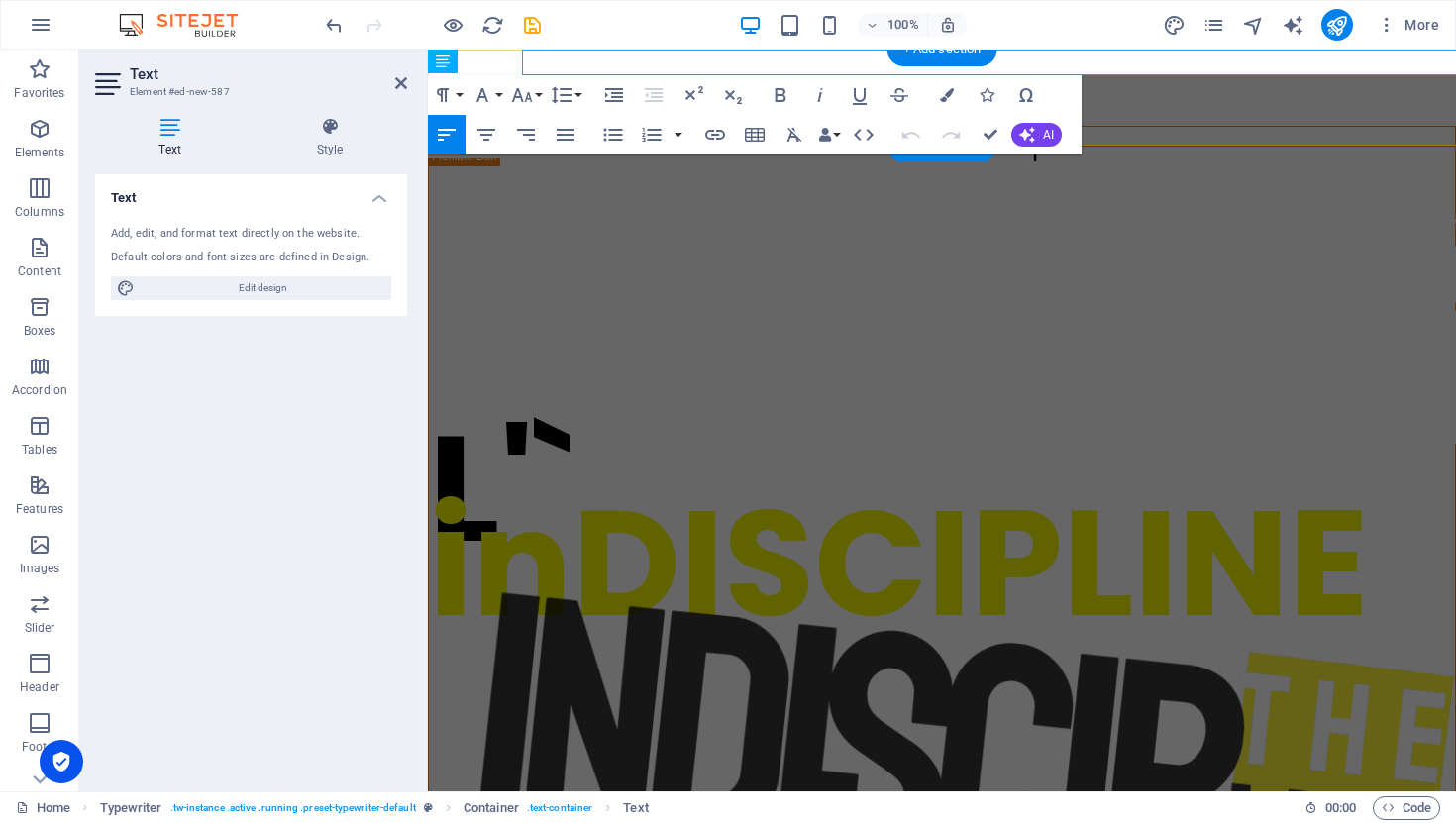 click on "+ Add section" at bounding box center [942, 50] 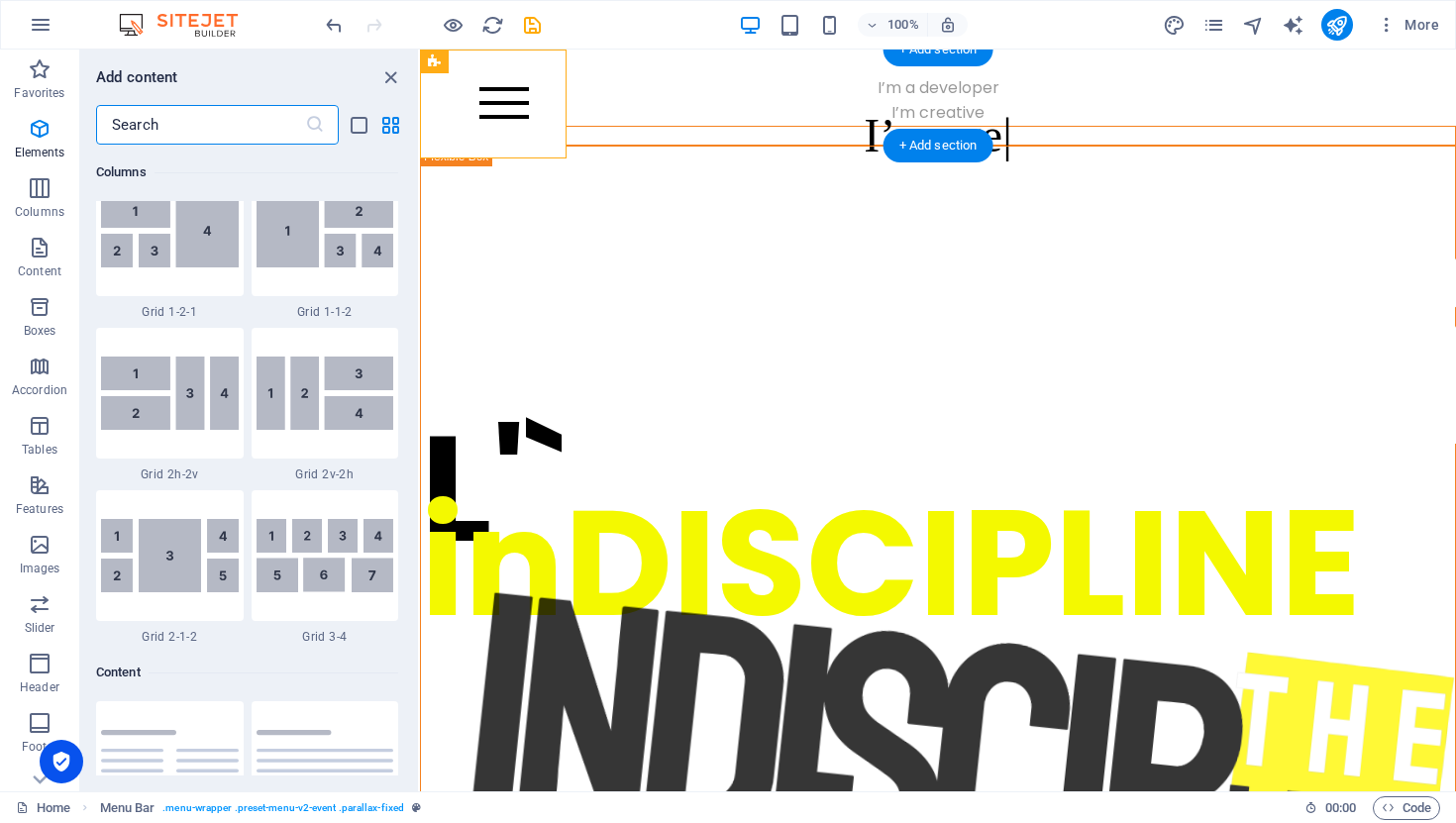 scroll, scrollTop: 3465, scrollLeft: 0, axis: vertical 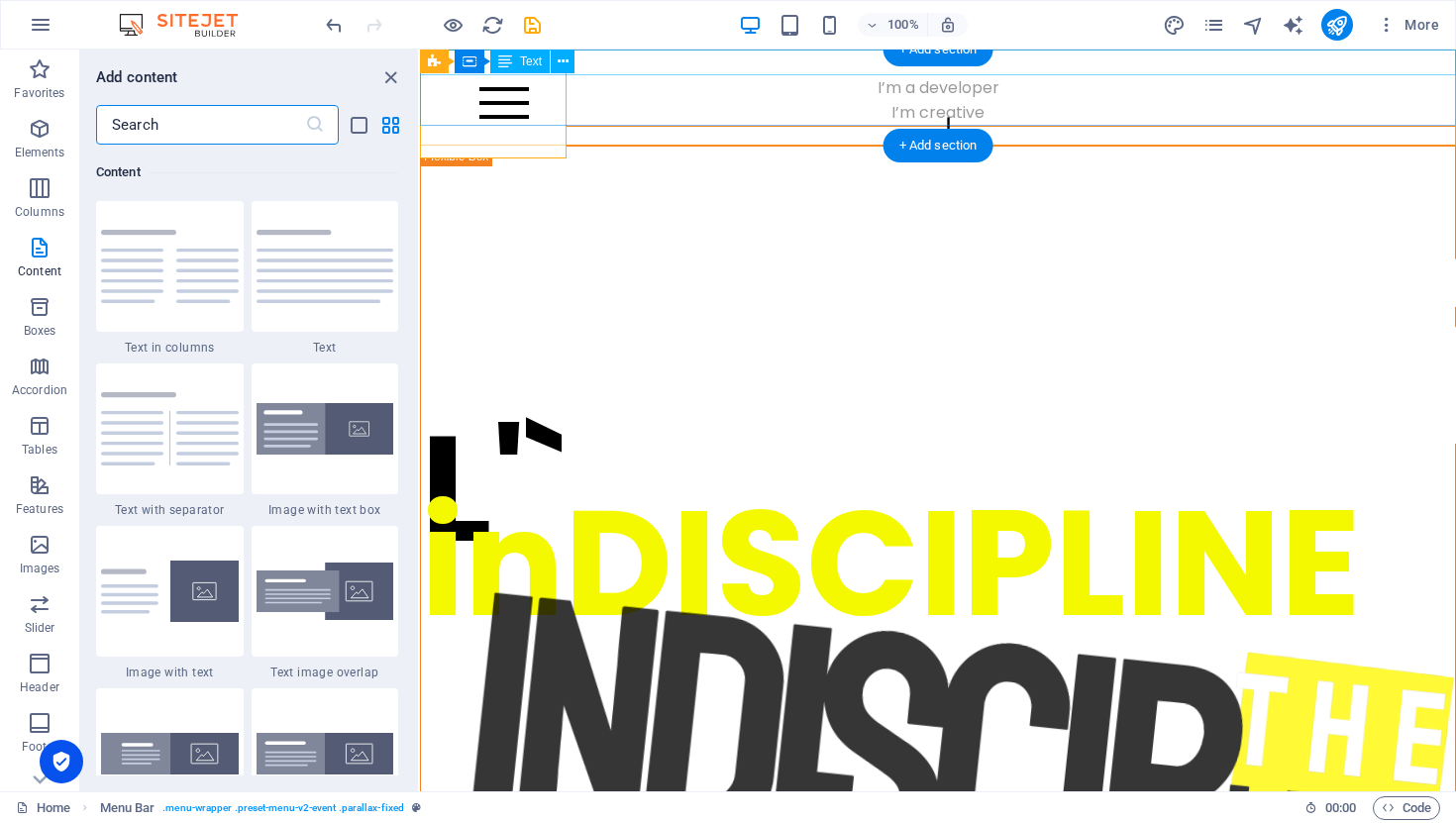 click on "c'esst" at bounding box center (938, 62) 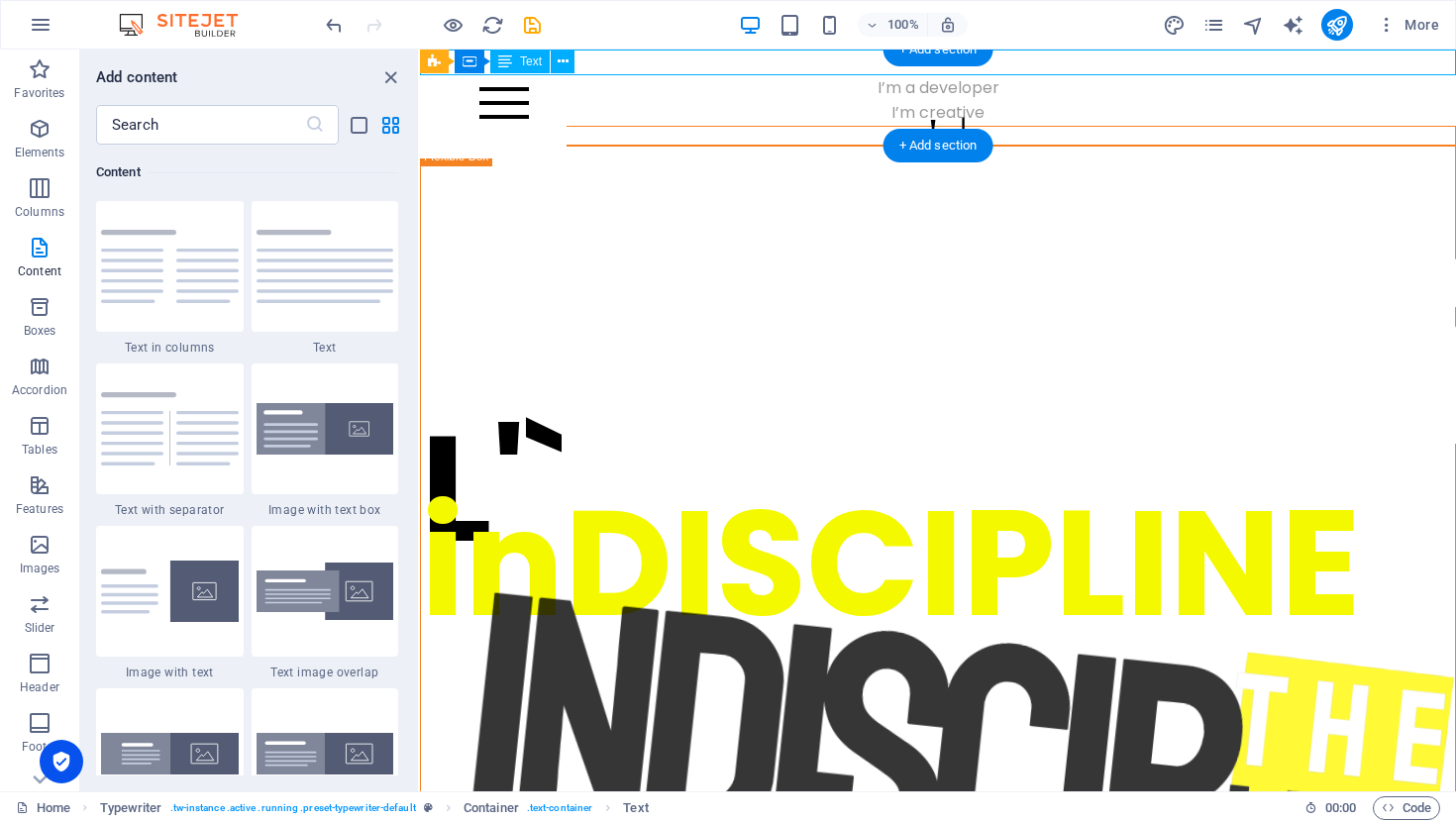 click on "c'esst" at bounding box center [938, 62] 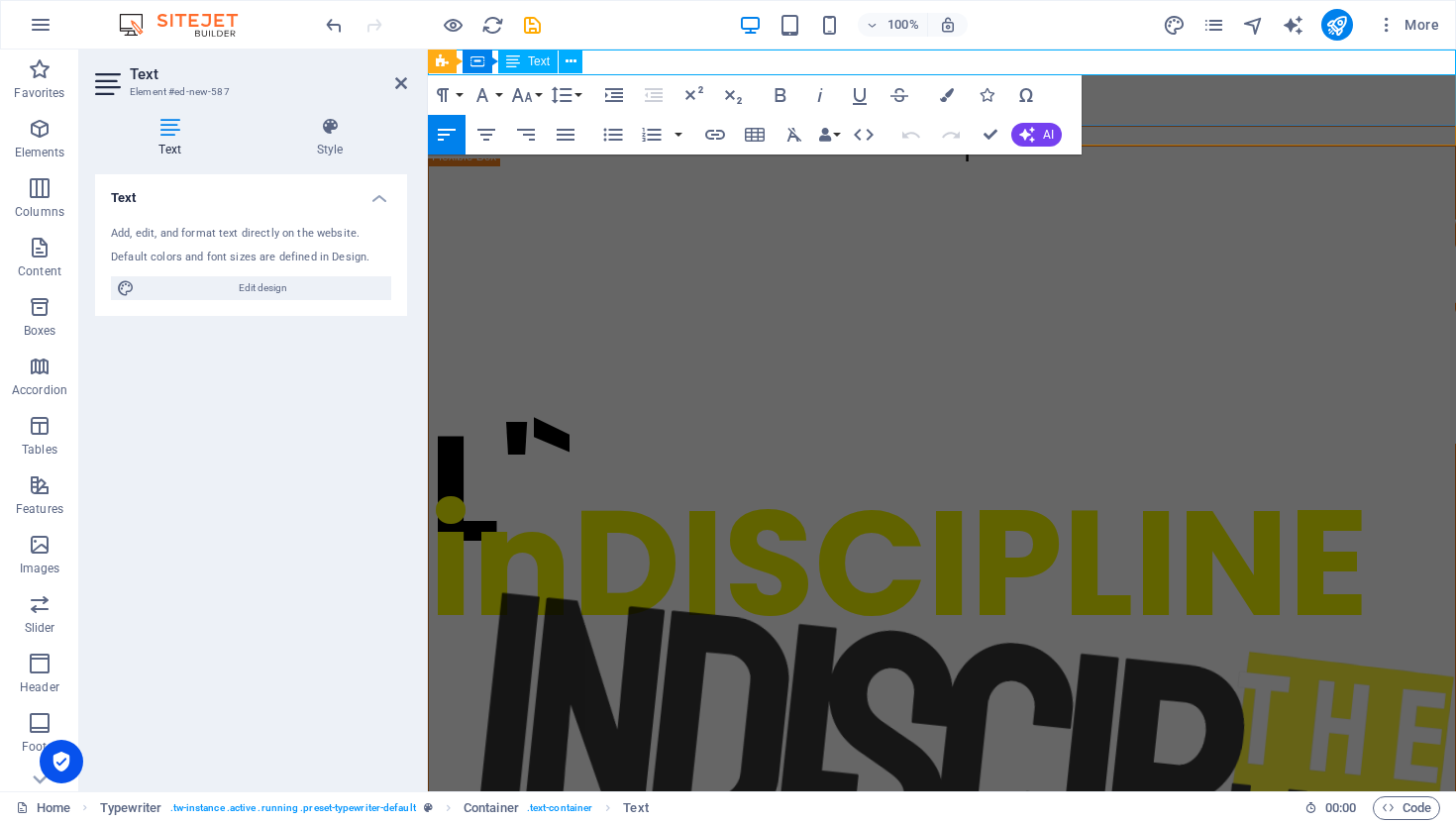 click on "c'esst" at bounding box center (942, 62) 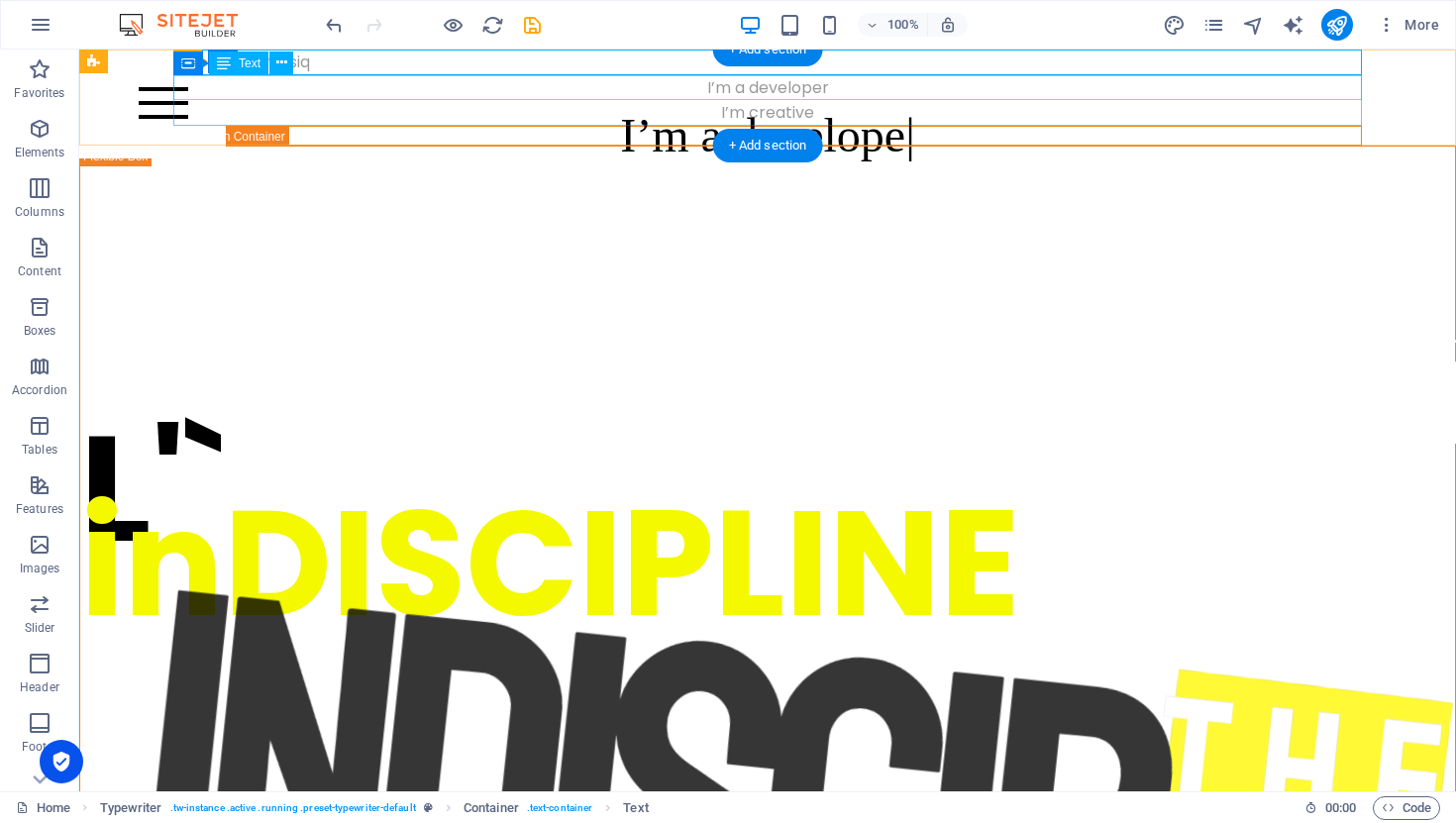 click on "I’m a developer" at bounding box center (768, 88) 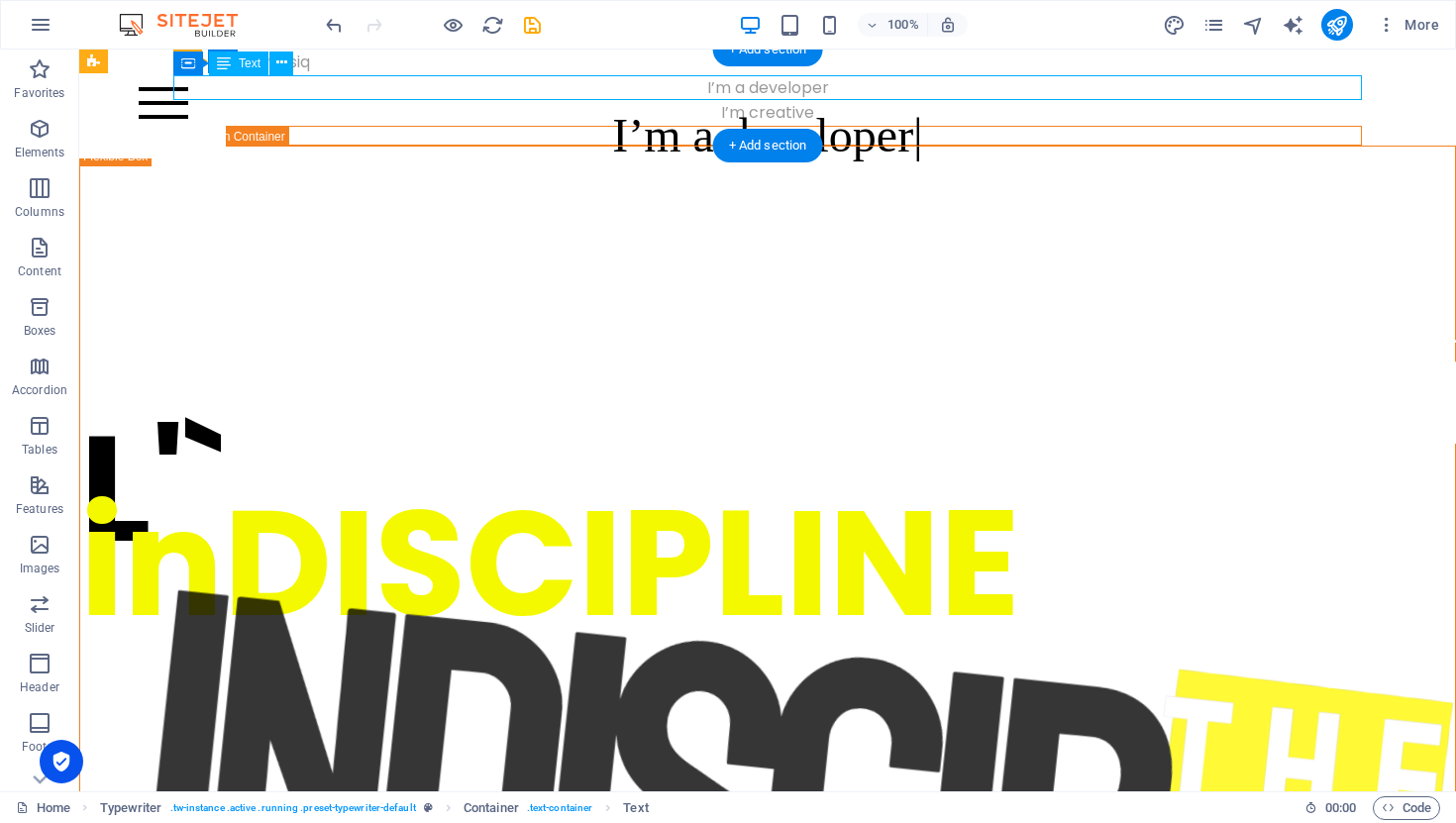 click on "I’m a developer" at bounding box center [768, 88] 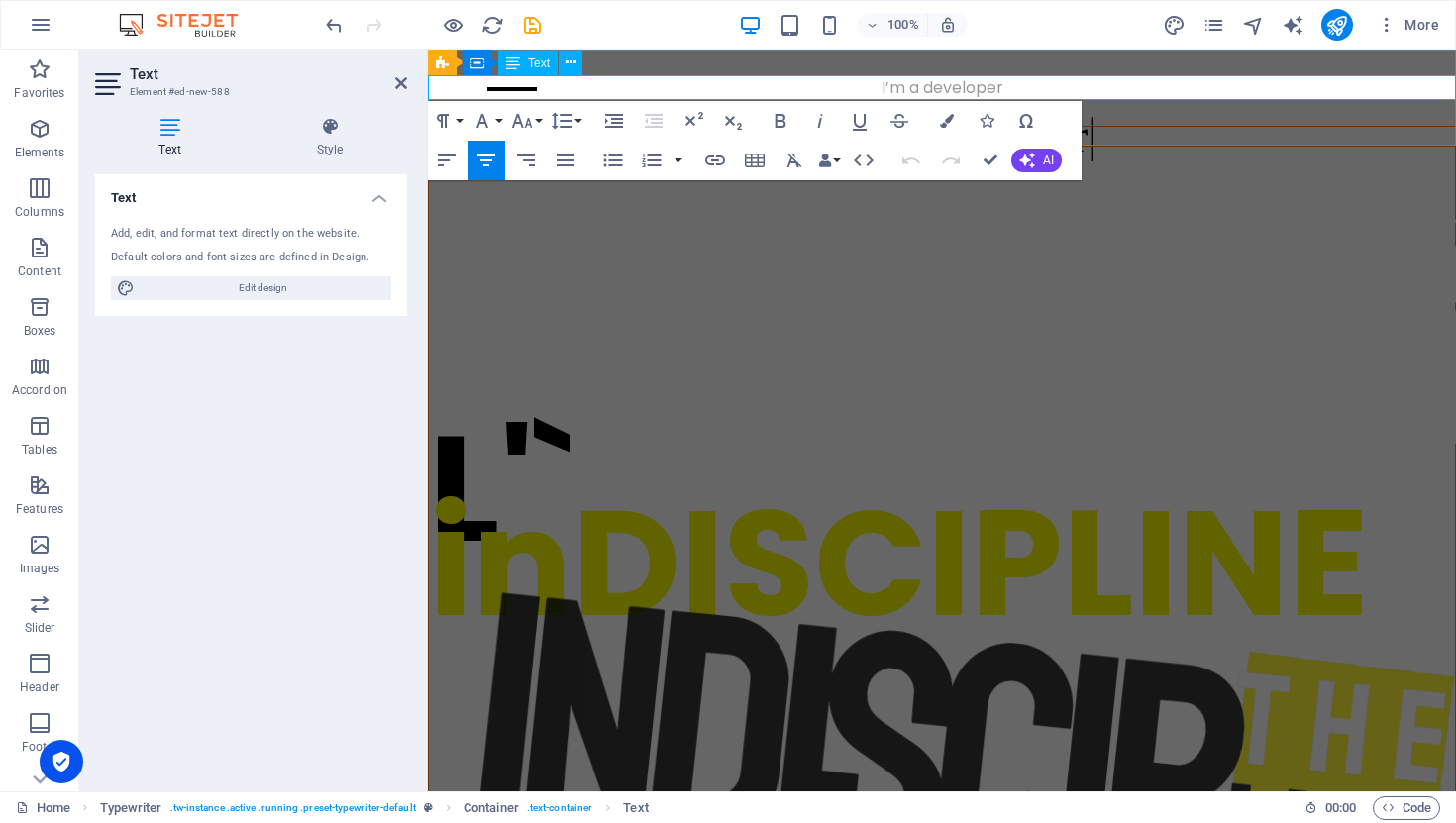 click on "I’m a developer" at bounding box center [942, 88] 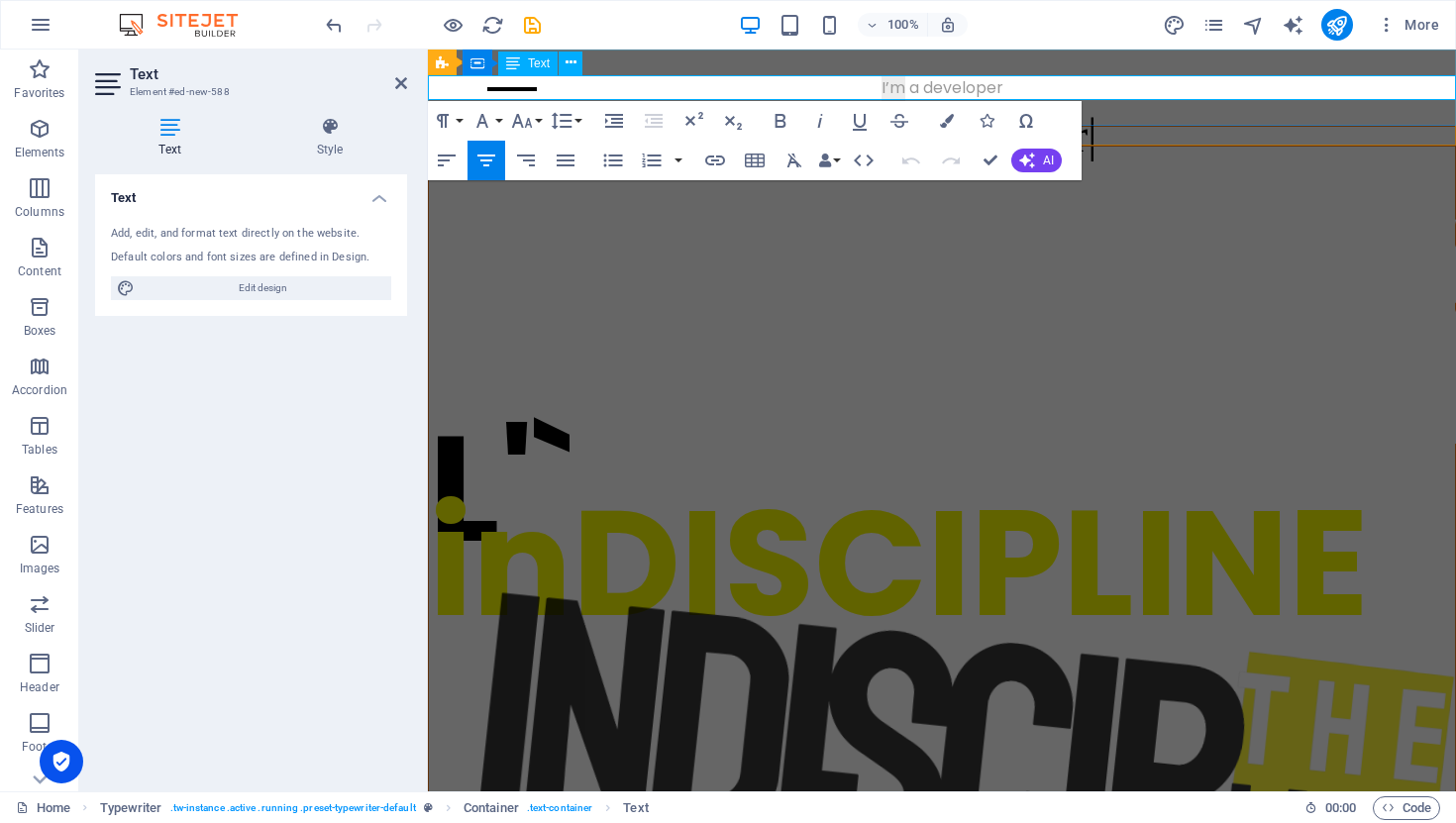 drag, startPoint x: 892, startPoint y: 84, endPoint x: 1005, endPoint y: 73, distance: 113.53414 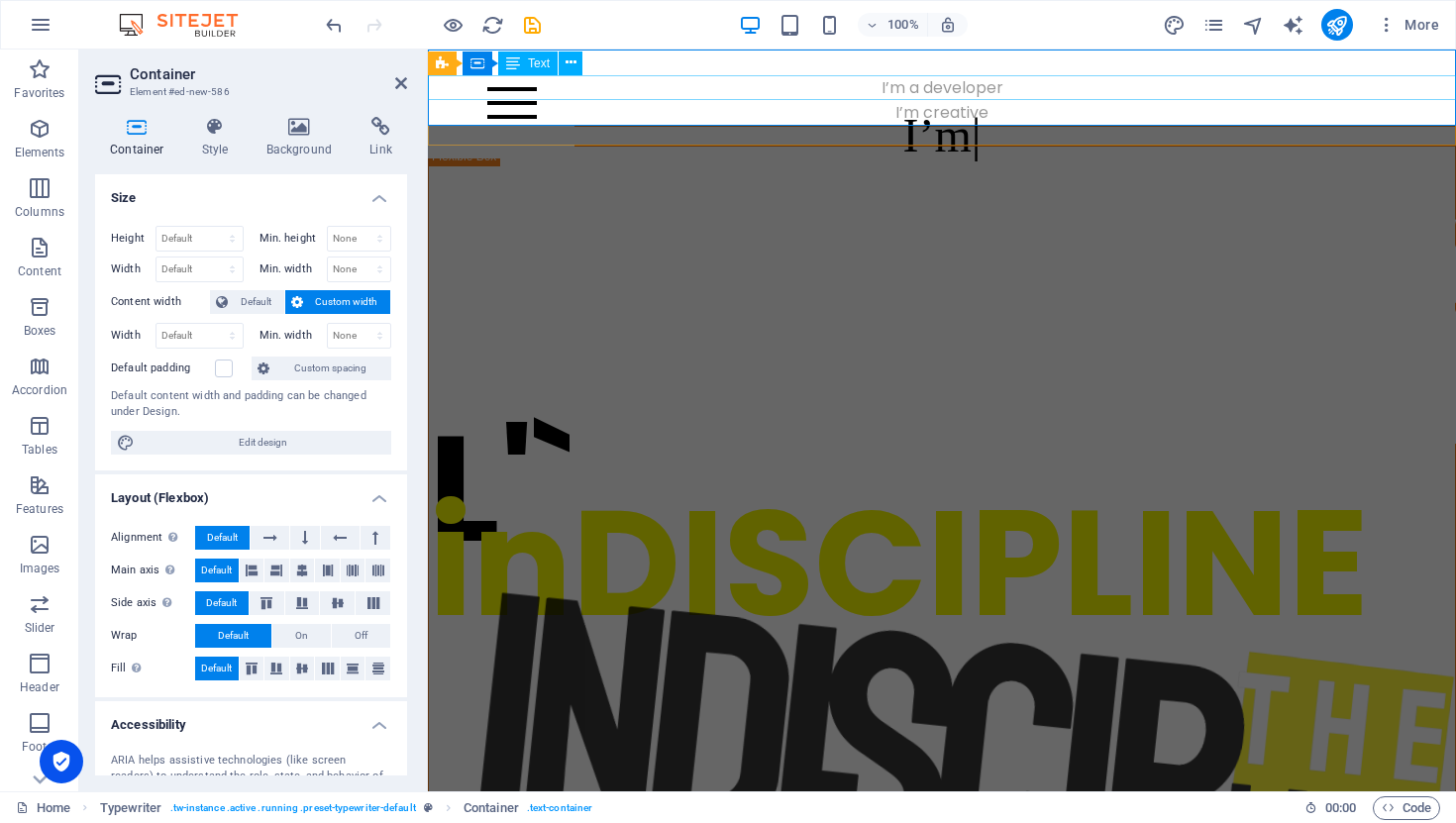 click on "I’m a developer" at bounding box center [942, 88] 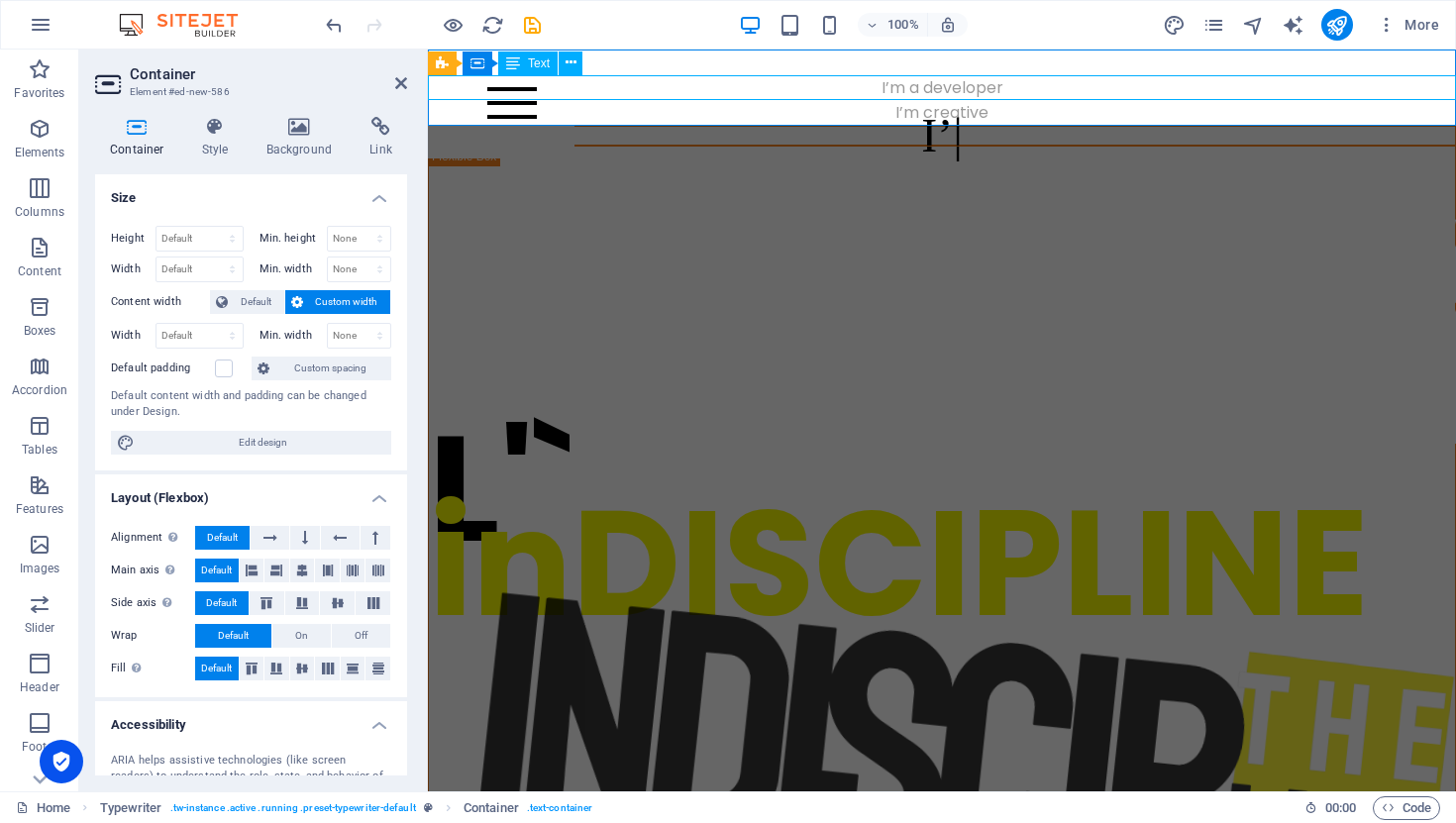 click on "I’m a developer" at bounding box center [942, 88] 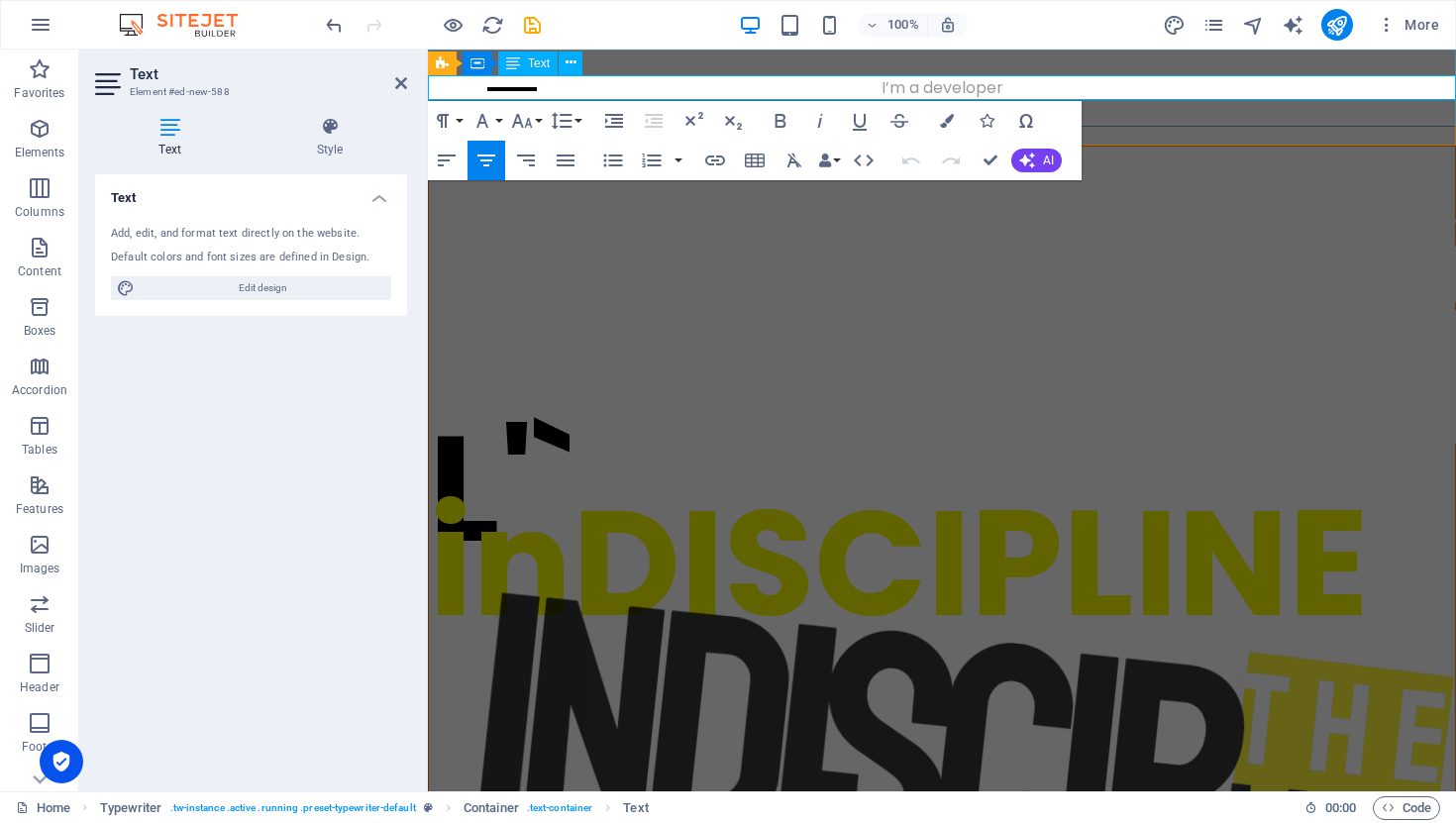 click on "I’m a developer" at bounding box center (942, 88) 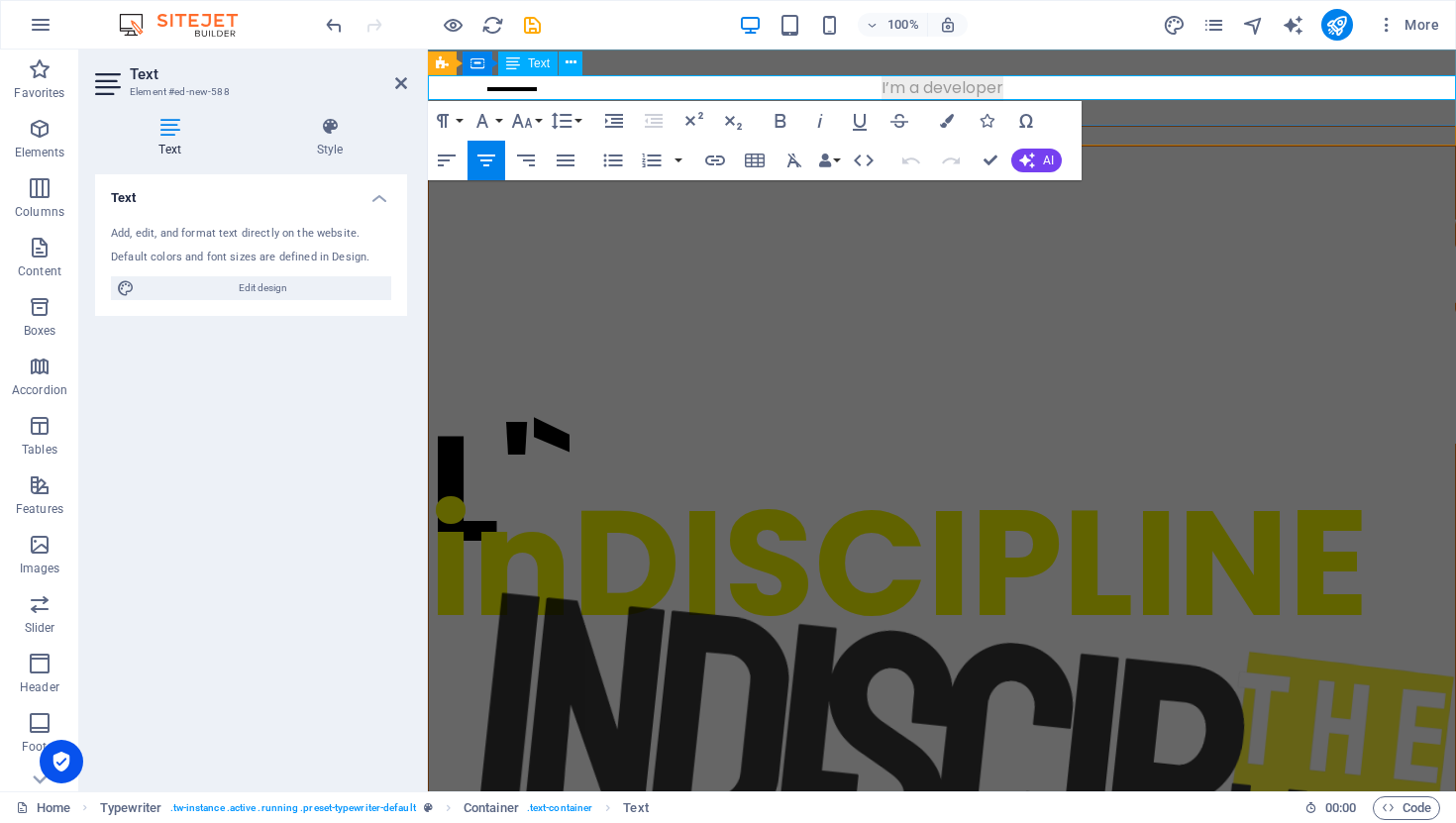 drag, startPoint x: 889, startPoint y: 86, endPoint x: 1014, endPoint y: 85, distance: 125.004 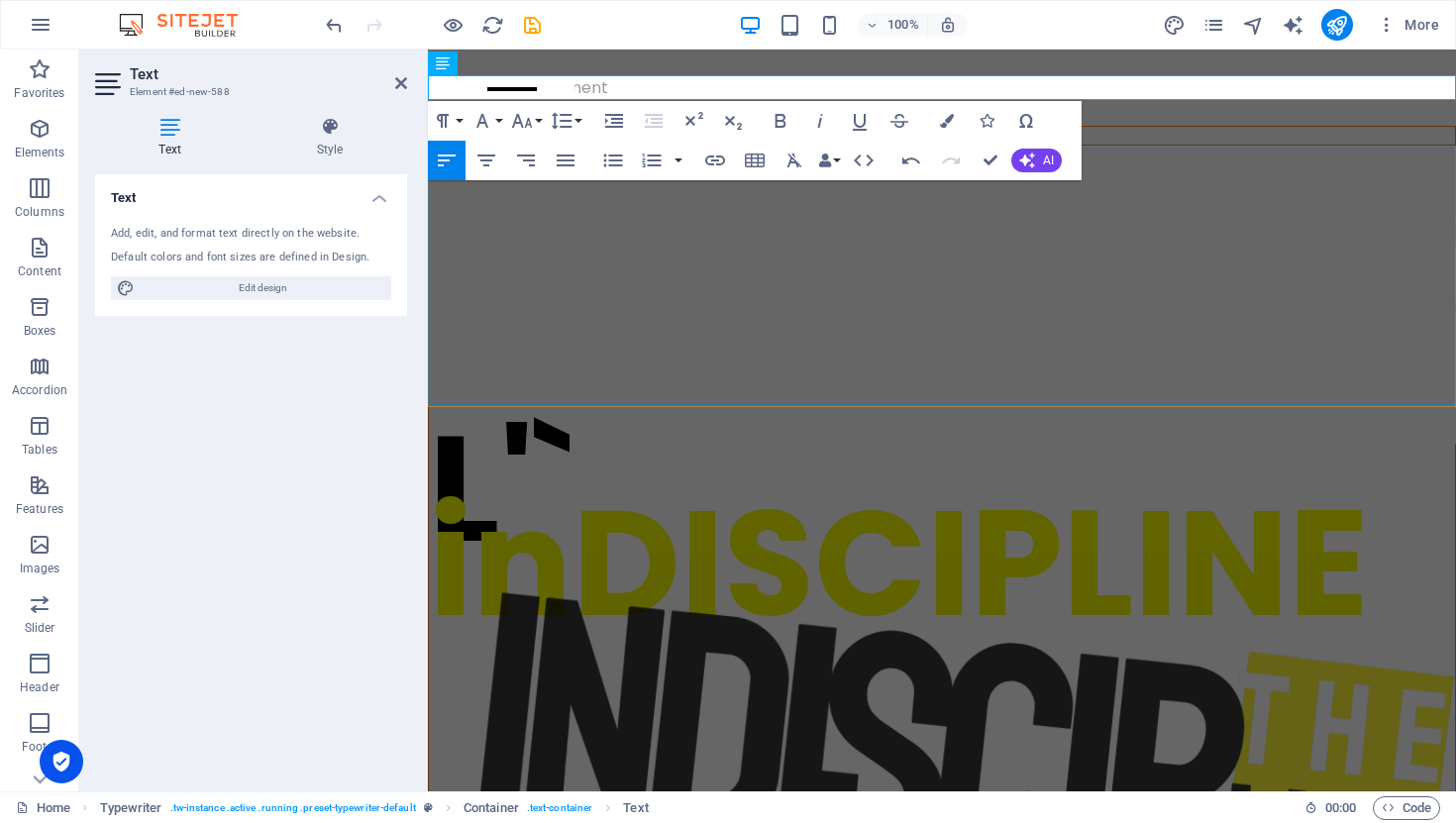 click on "L'` inDISCIPLINE" at bounding box center [942, 807] 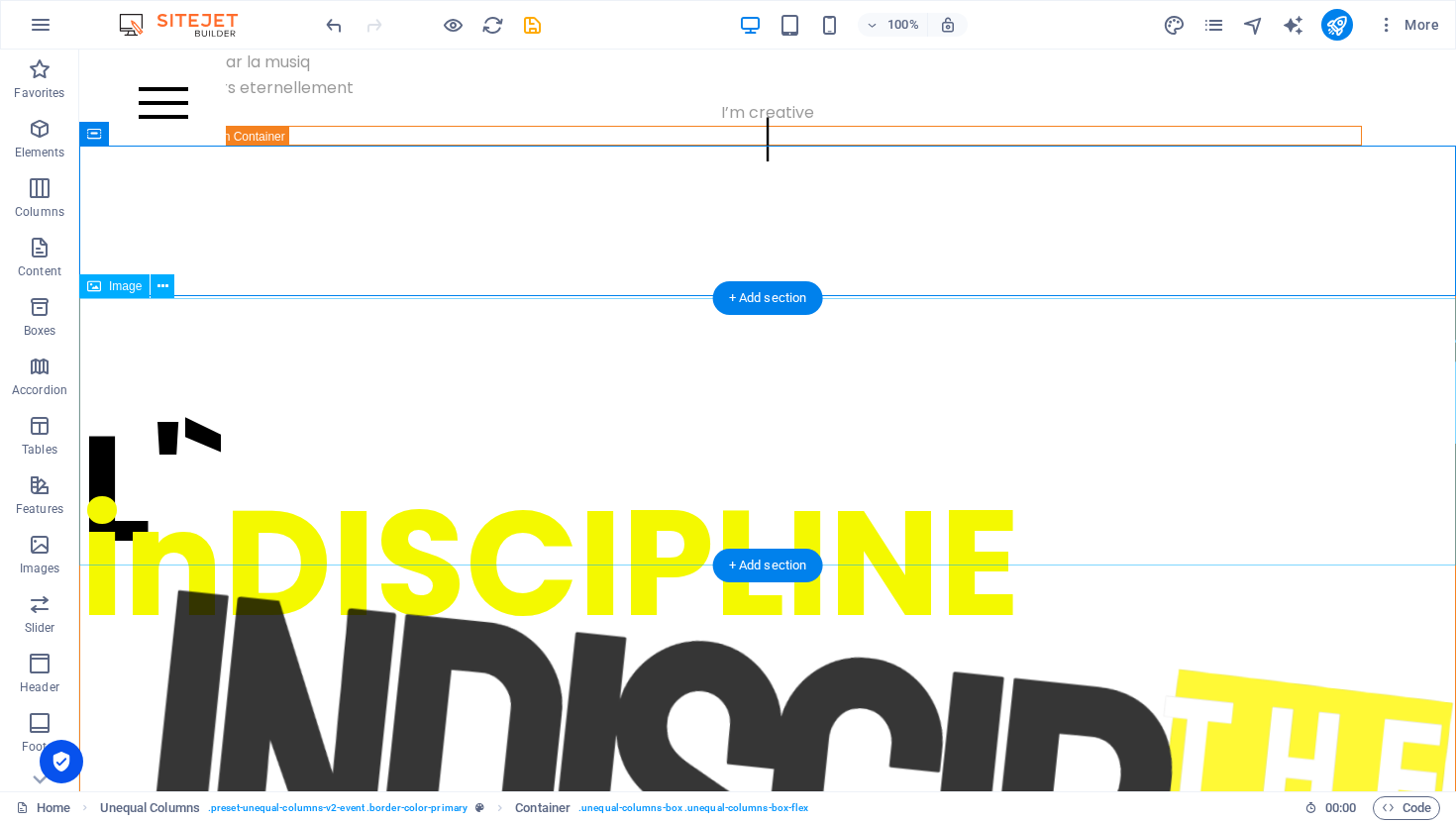 click at bounding box center (768, 1900) 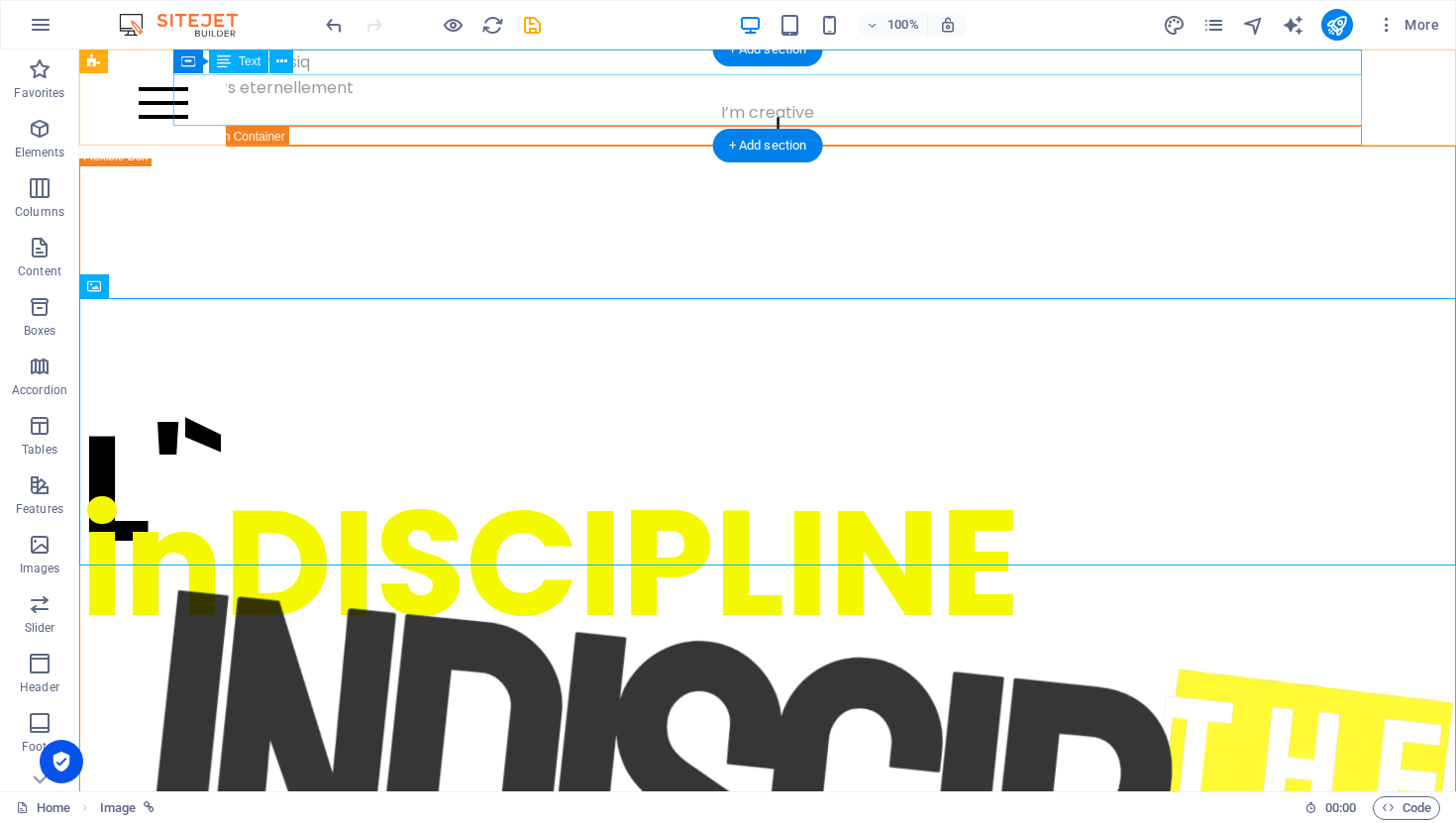 click on "c'est par la musiq" at bounding box center (768, 62) 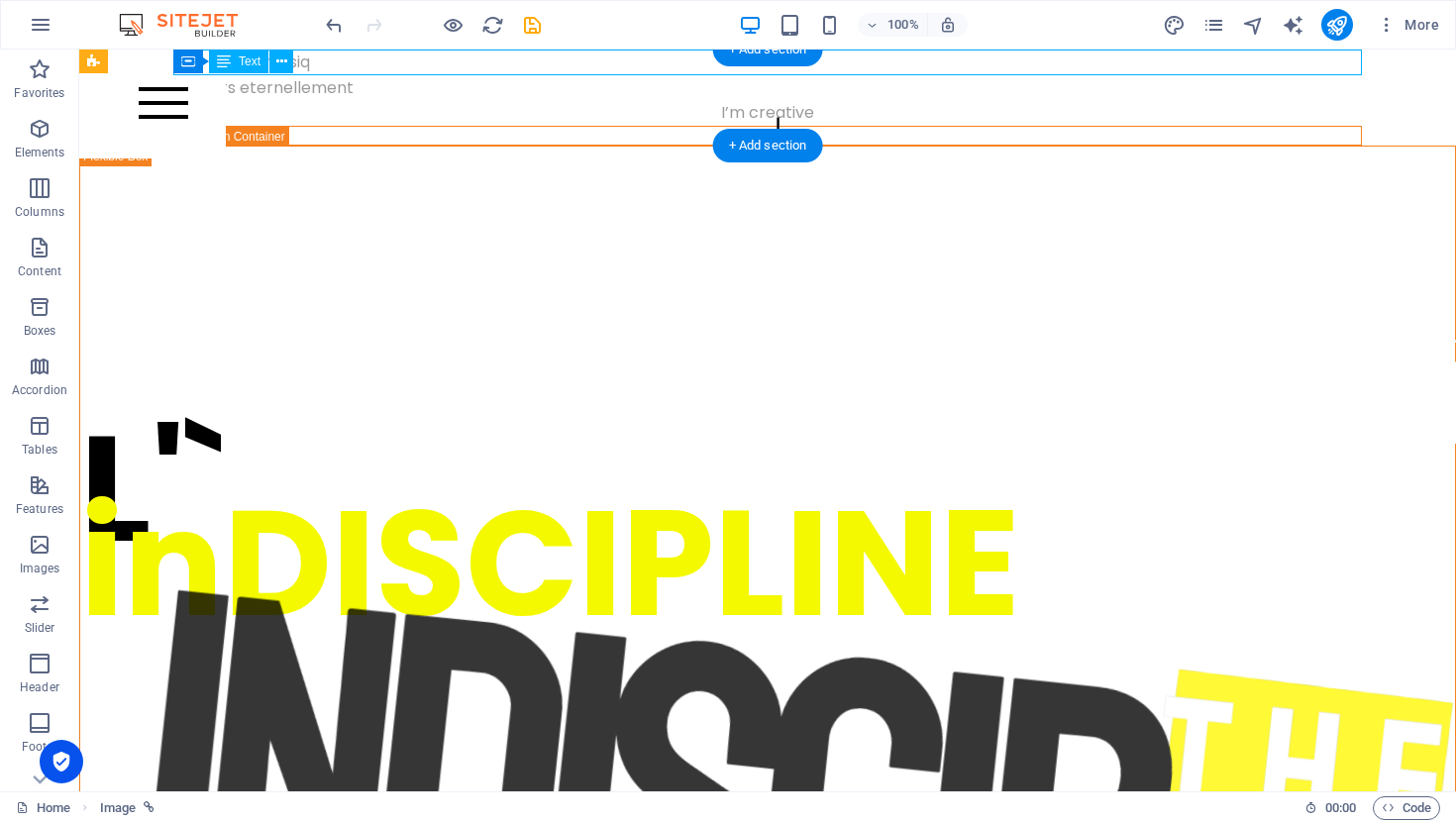 click on "c'est par la musiq" at bounding box center [768, 62] 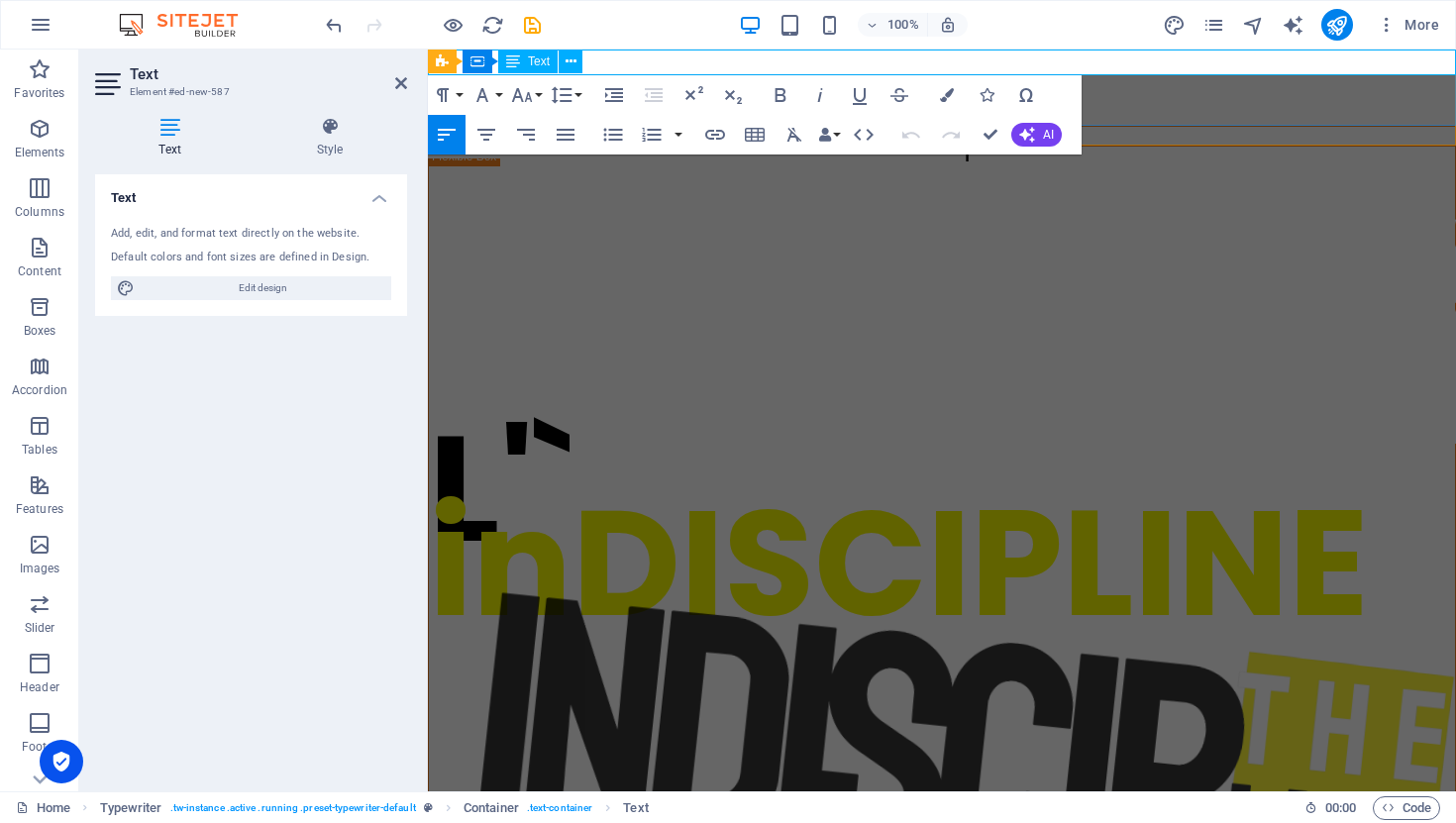 click on "c'est par la musiq" at bounding box center [942, 62] 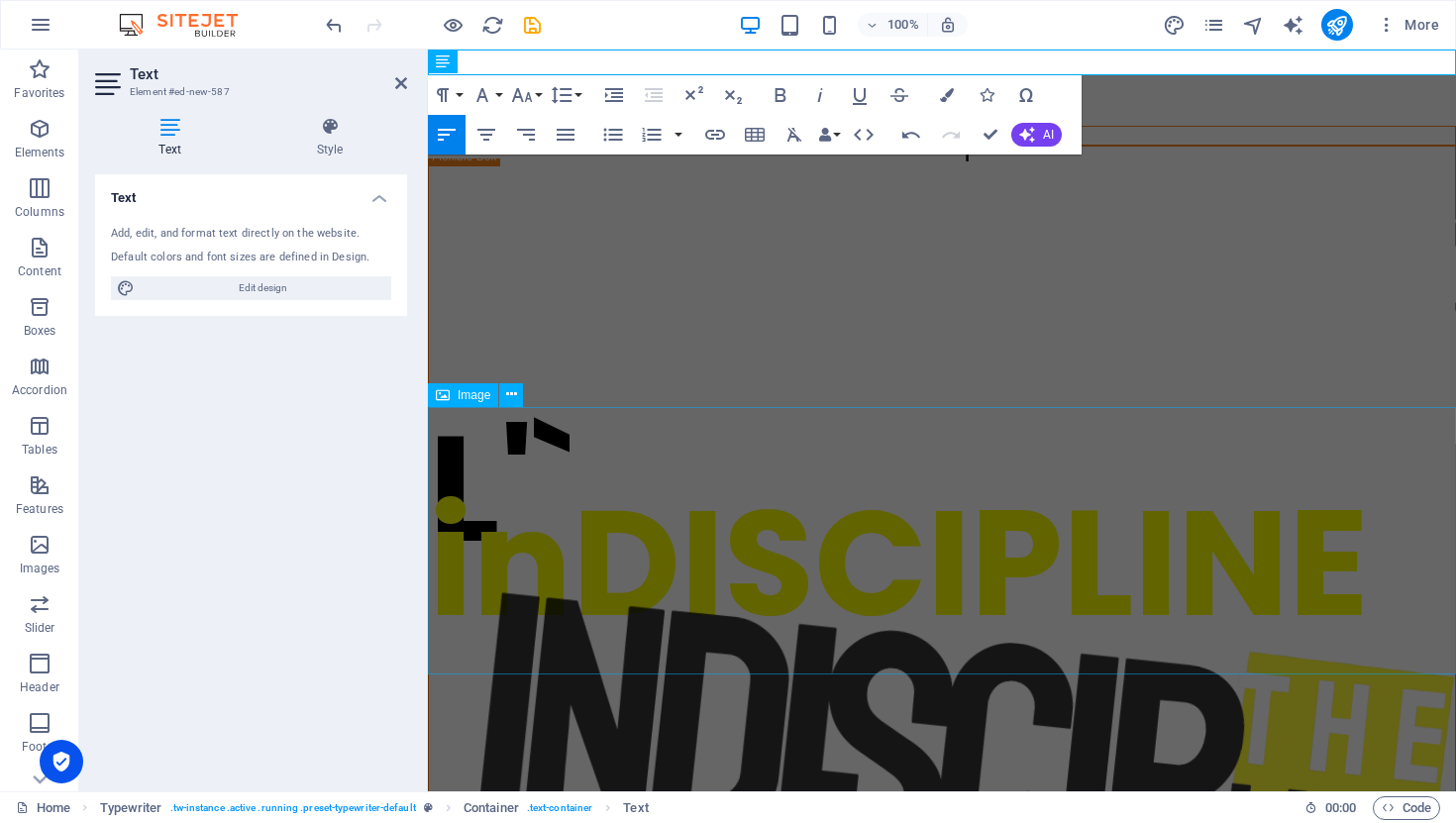 click at bounding box center [942, 1605] 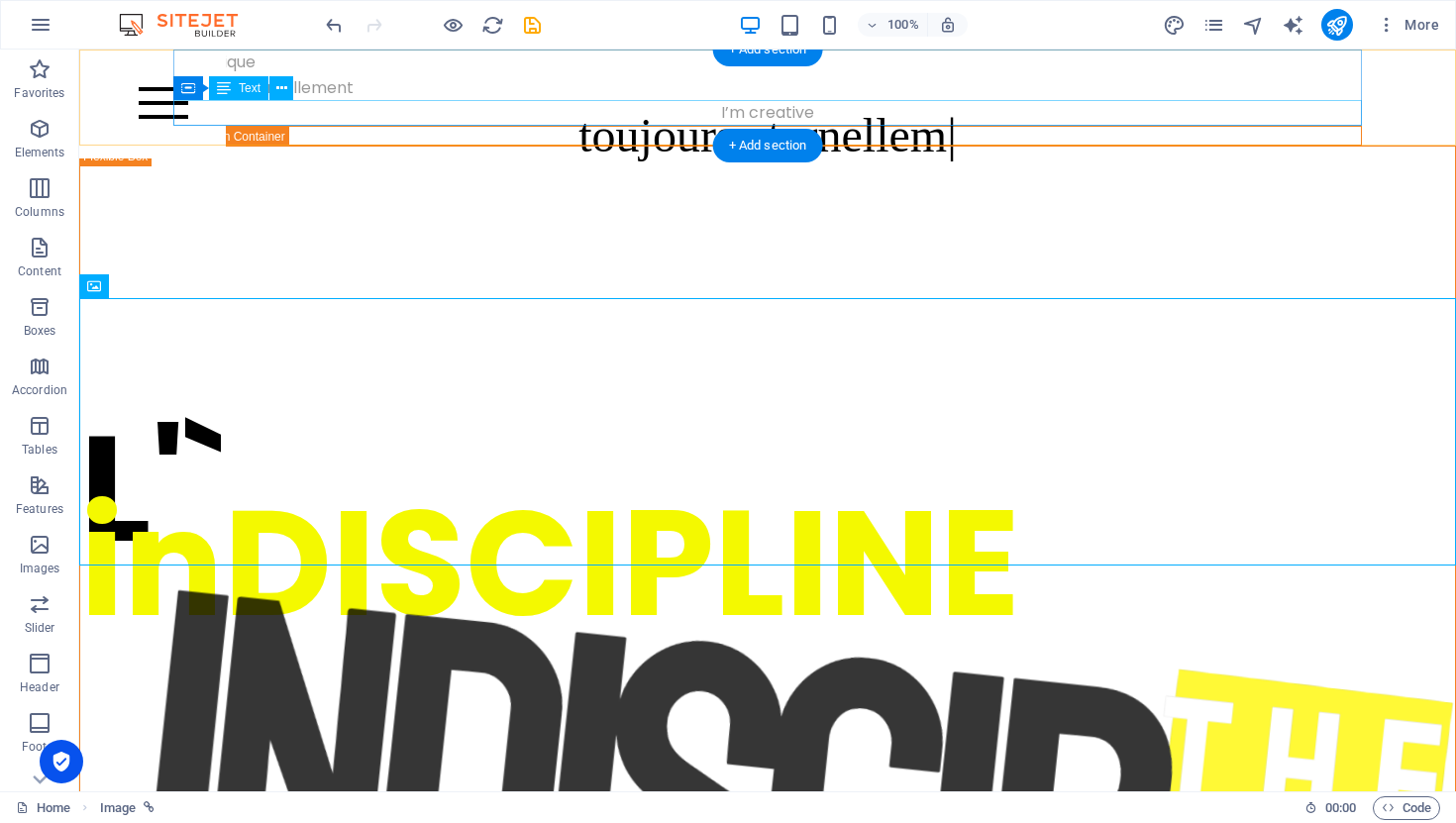click on "I’m creative" at bounding box center (768, 113) 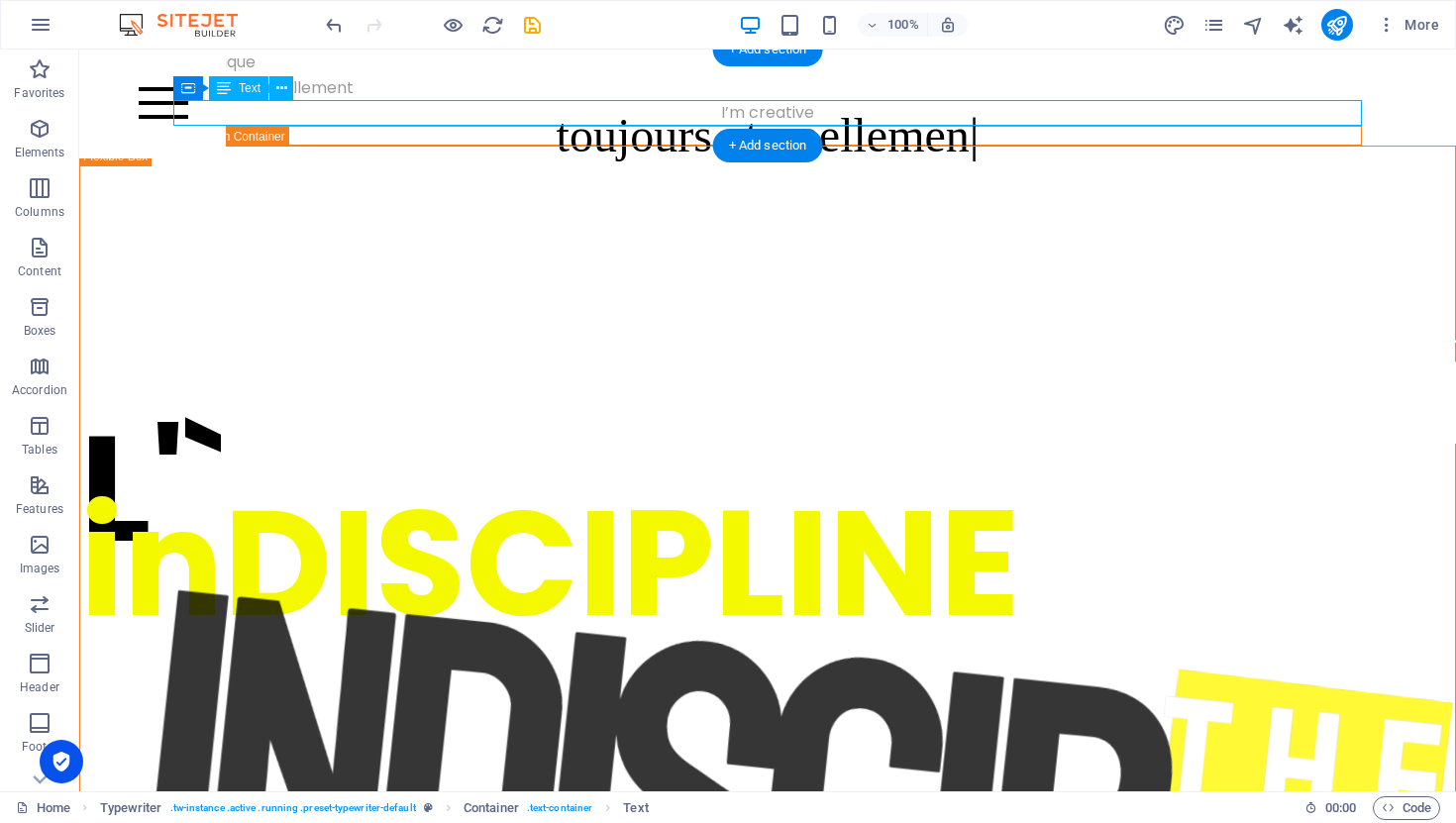 click on "I’m creative" at bounding box center (768, 113) 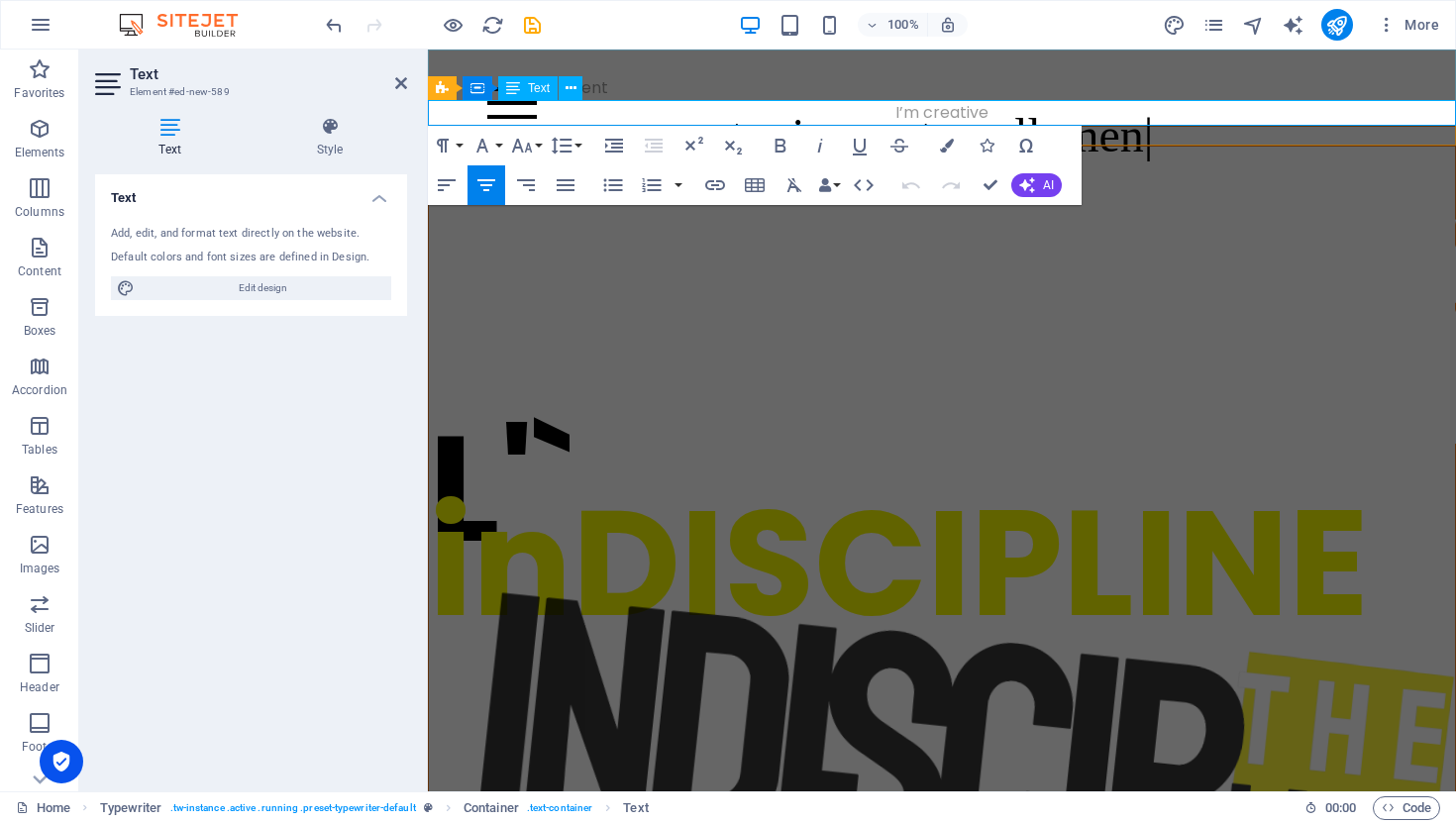 click on "I’m creative" at bounding box center (942, 113) 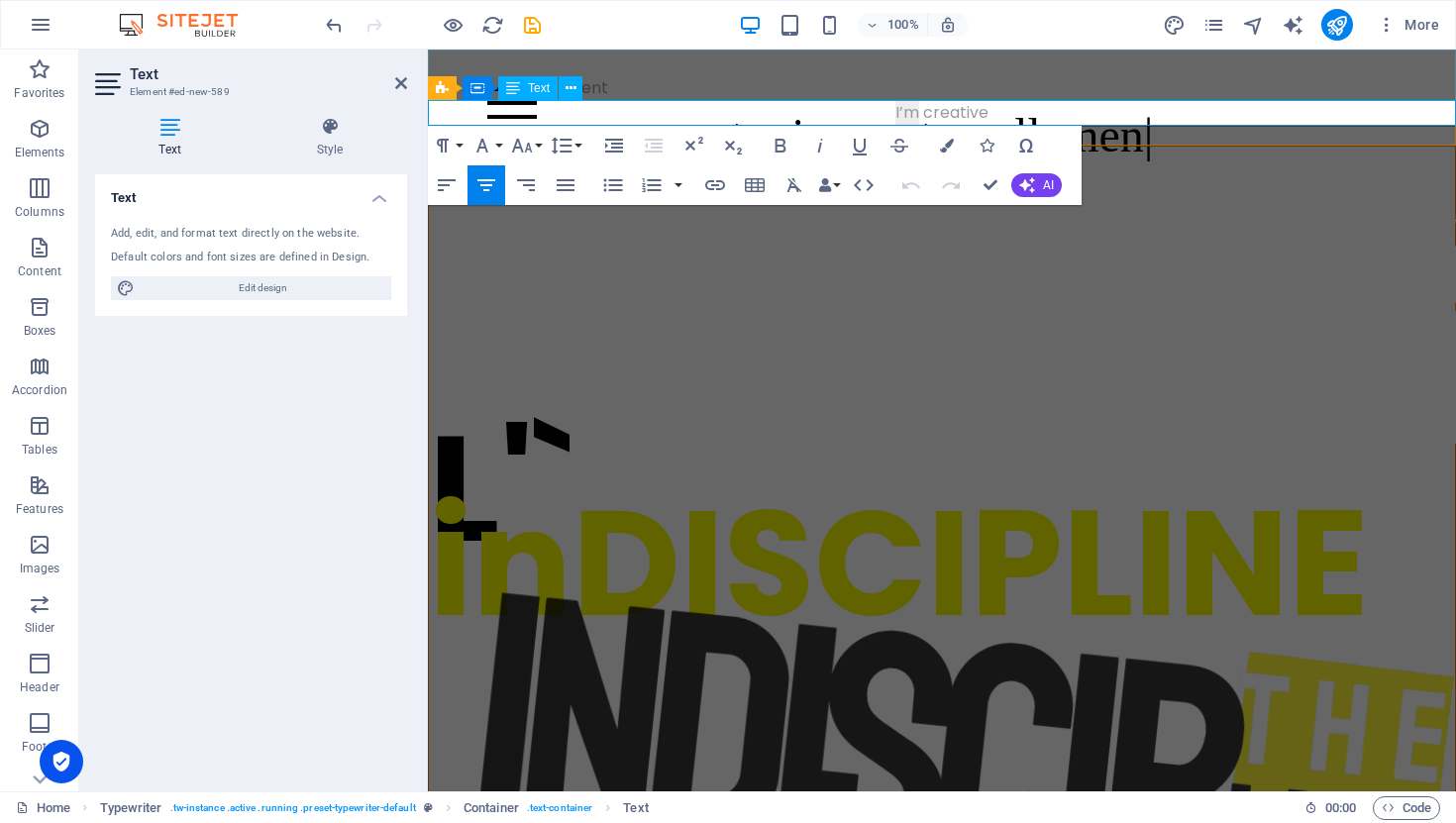 click on "I’m creative" at bounding box center (942, 113) 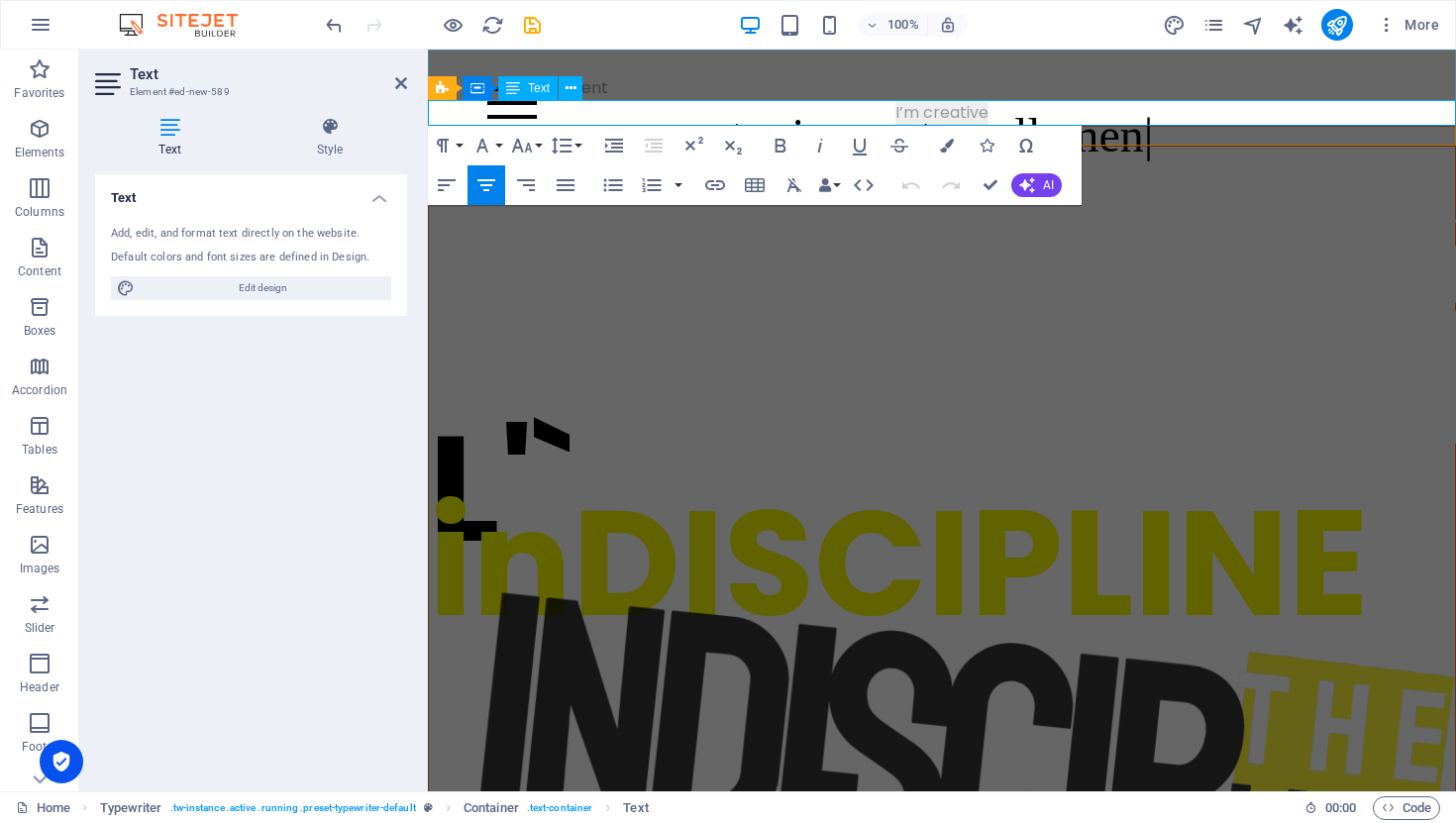 click on "I’m creative" at bounding box center (942, 113) 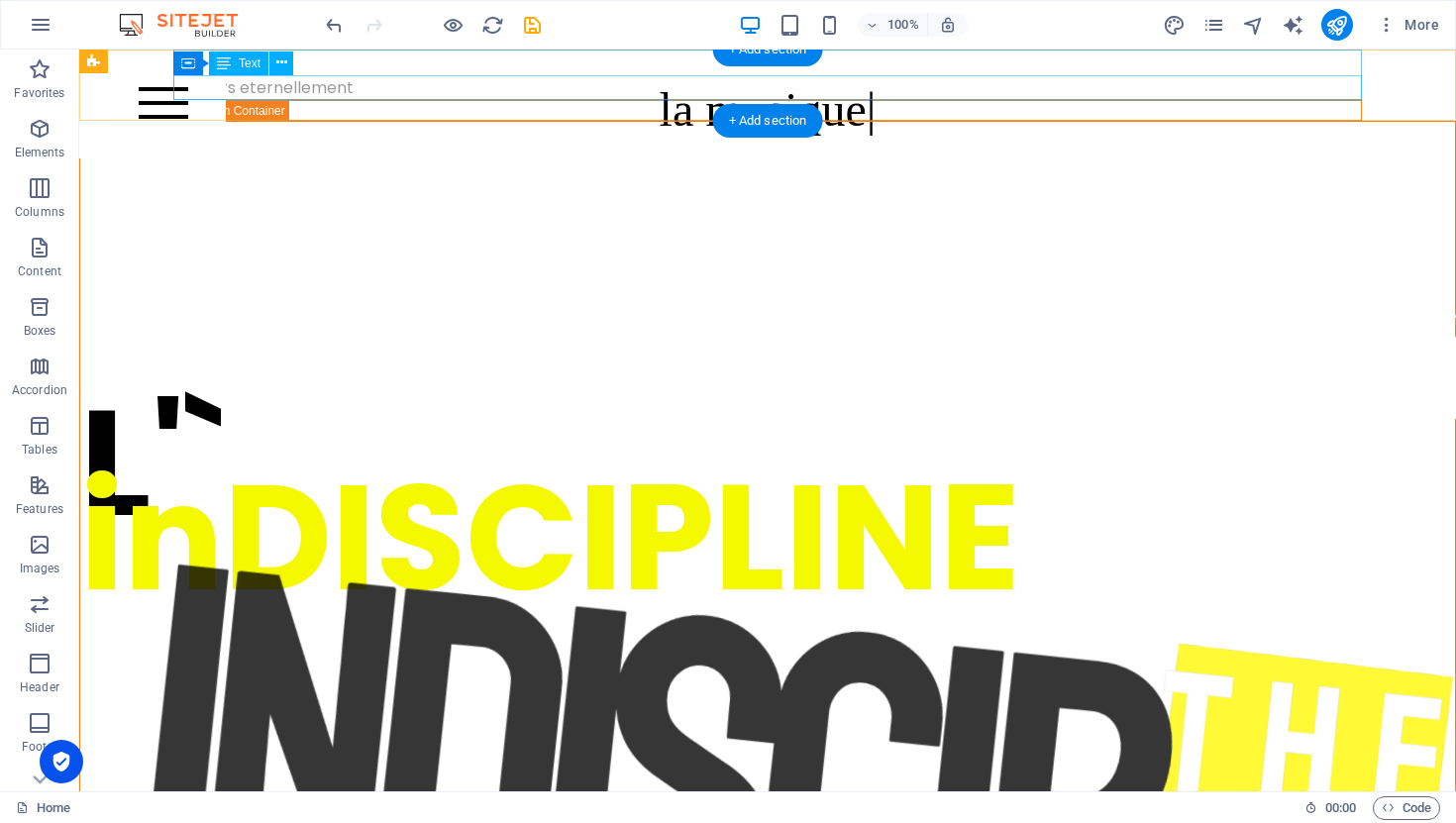 click on "toujours eternellement" at bounding box center (768, 88) 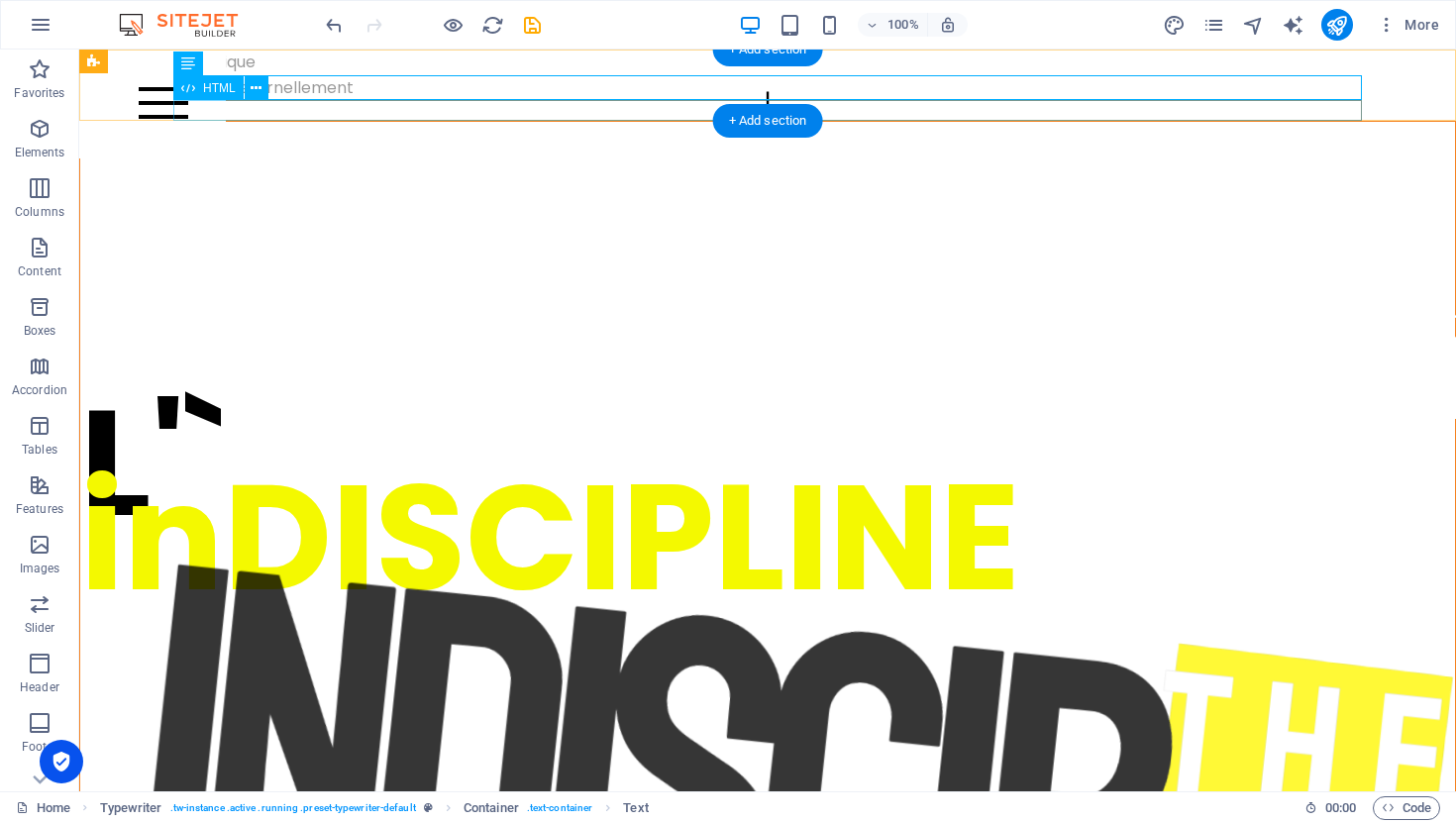 click at bounding box center [768, 110] 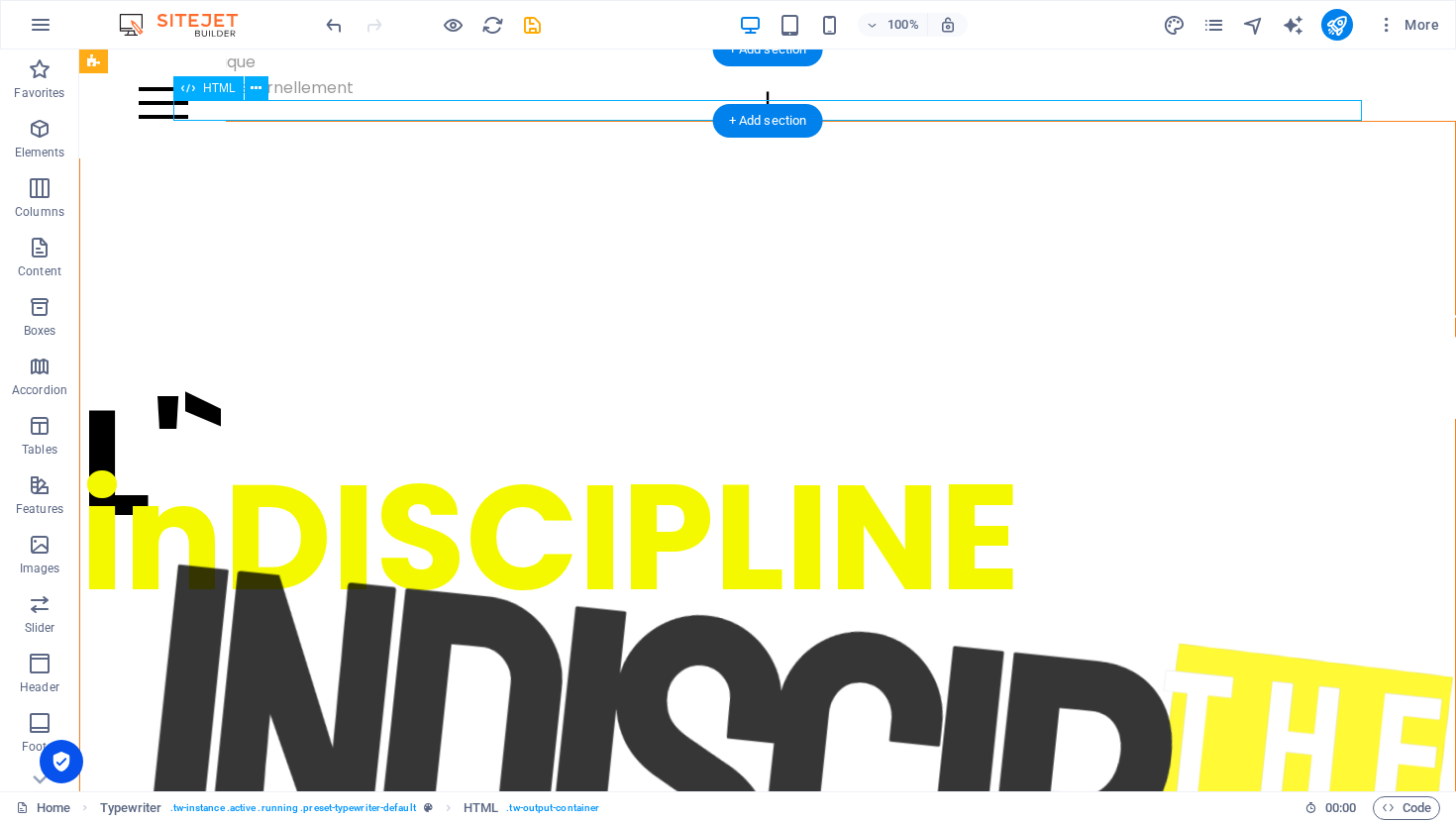 click at bounding box center (768, 110) 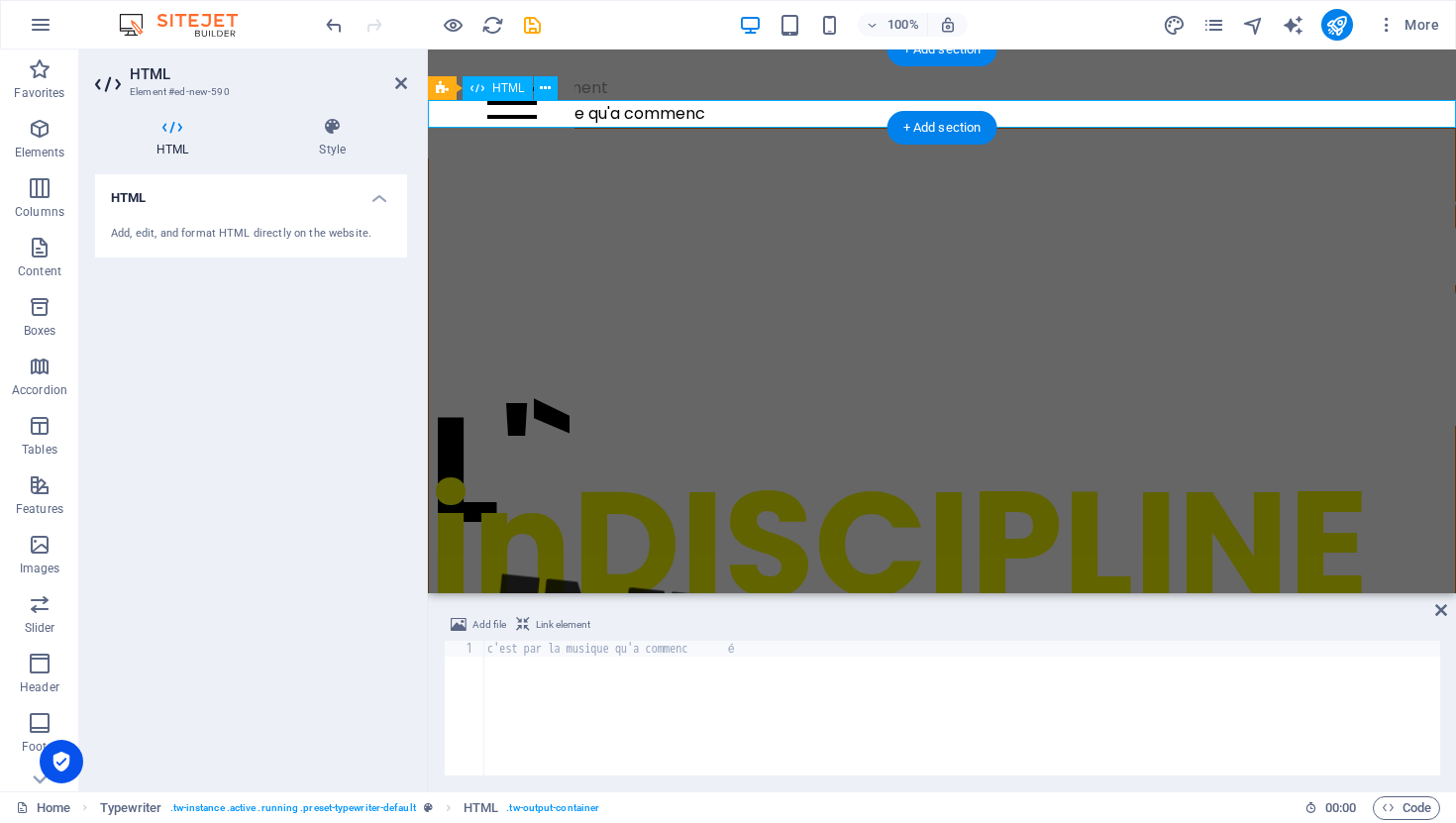 scroll, scrollTop: 0, scrollLeft: 0, axis: both 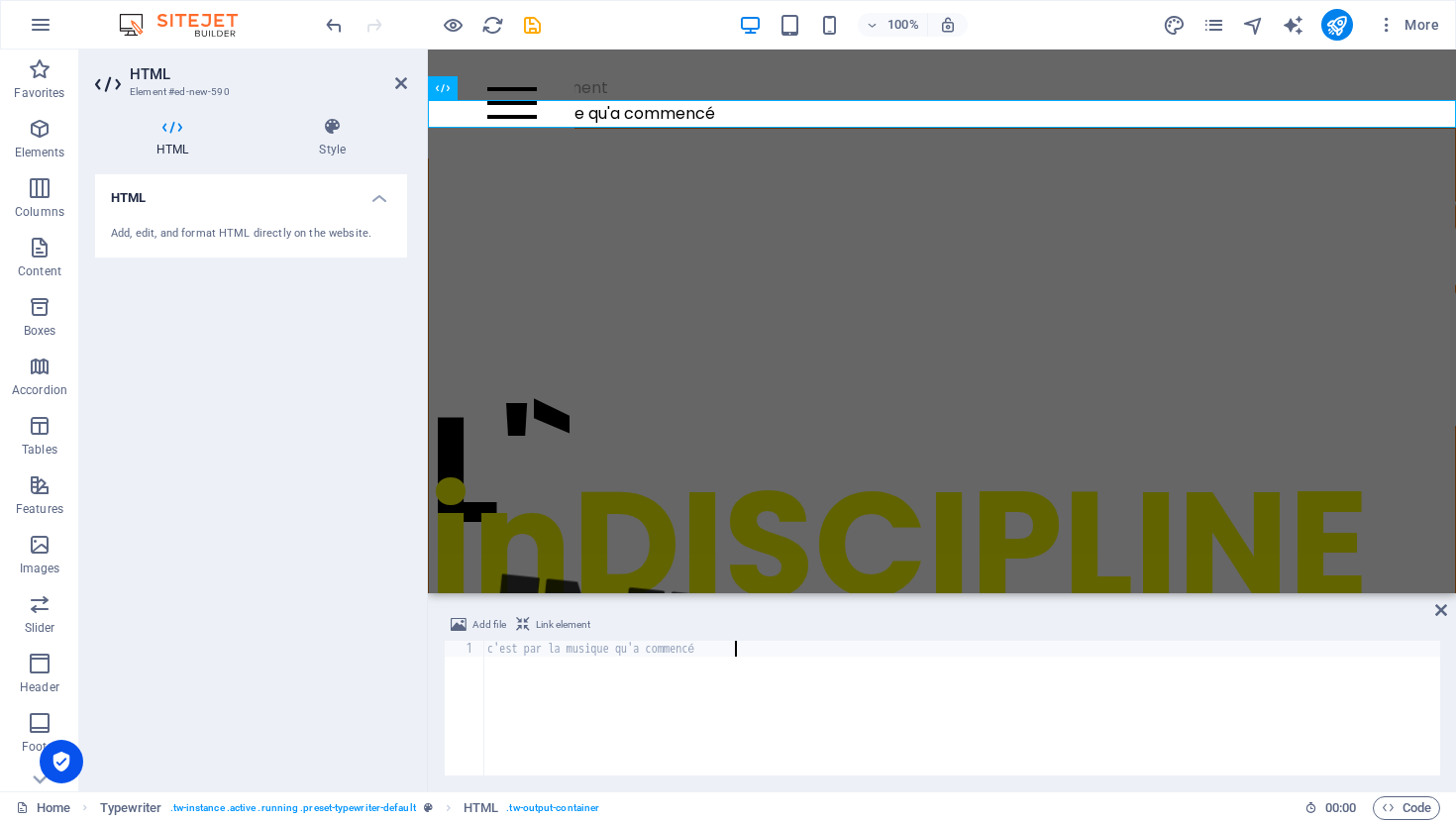 type on "é" 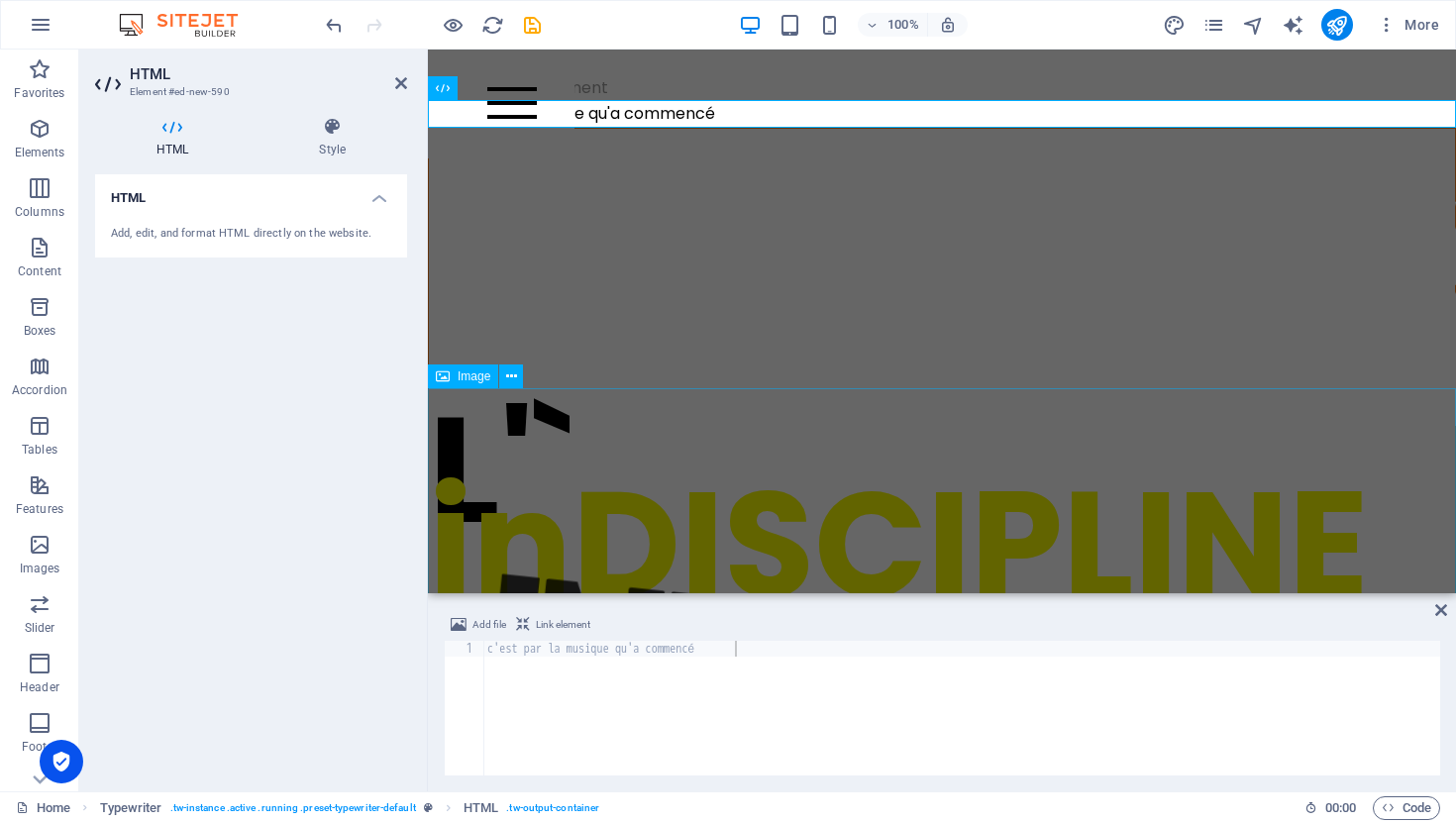 click at bounding box center [942, 1587] 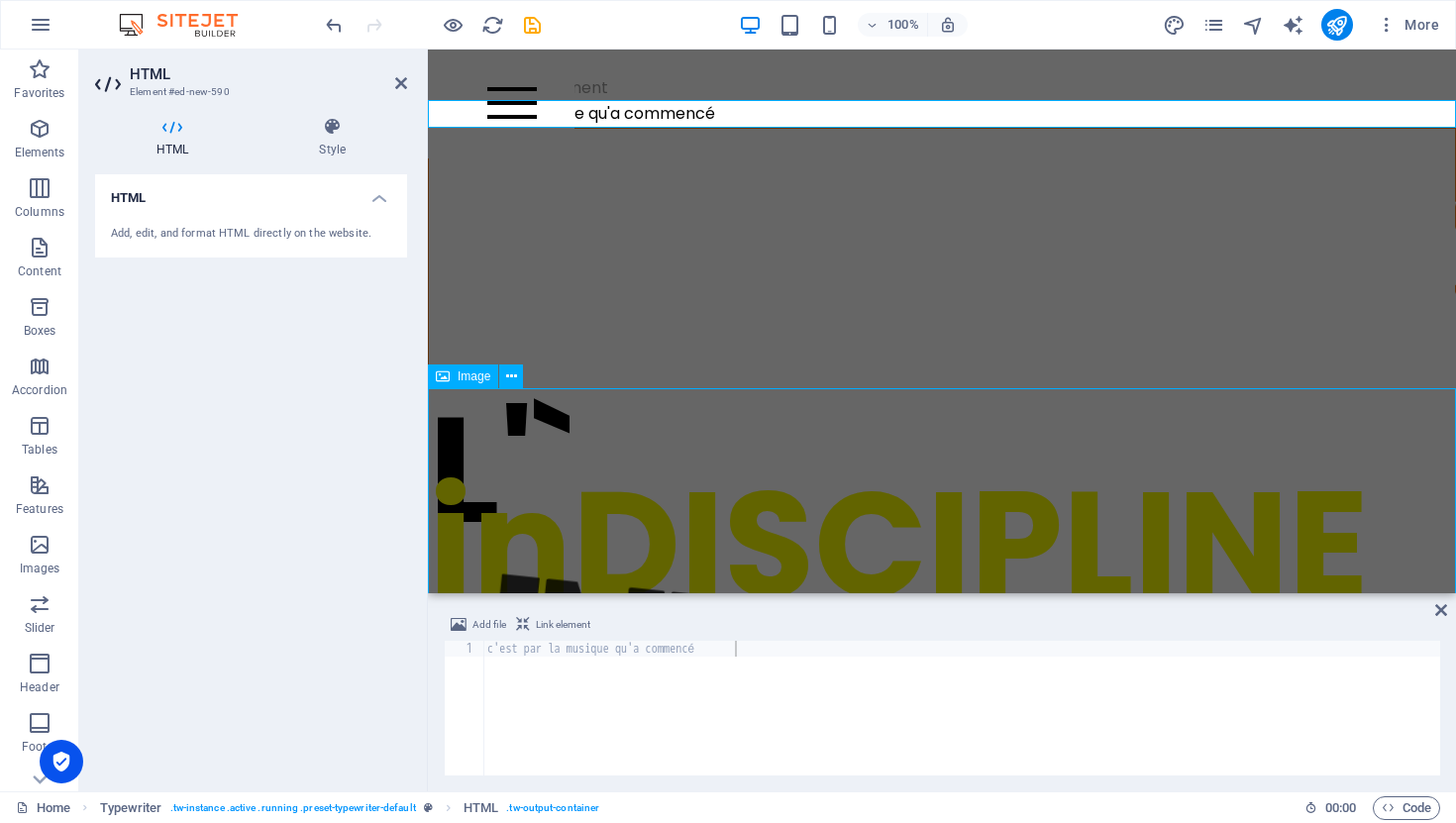 click at bounding box center (942, 1587) 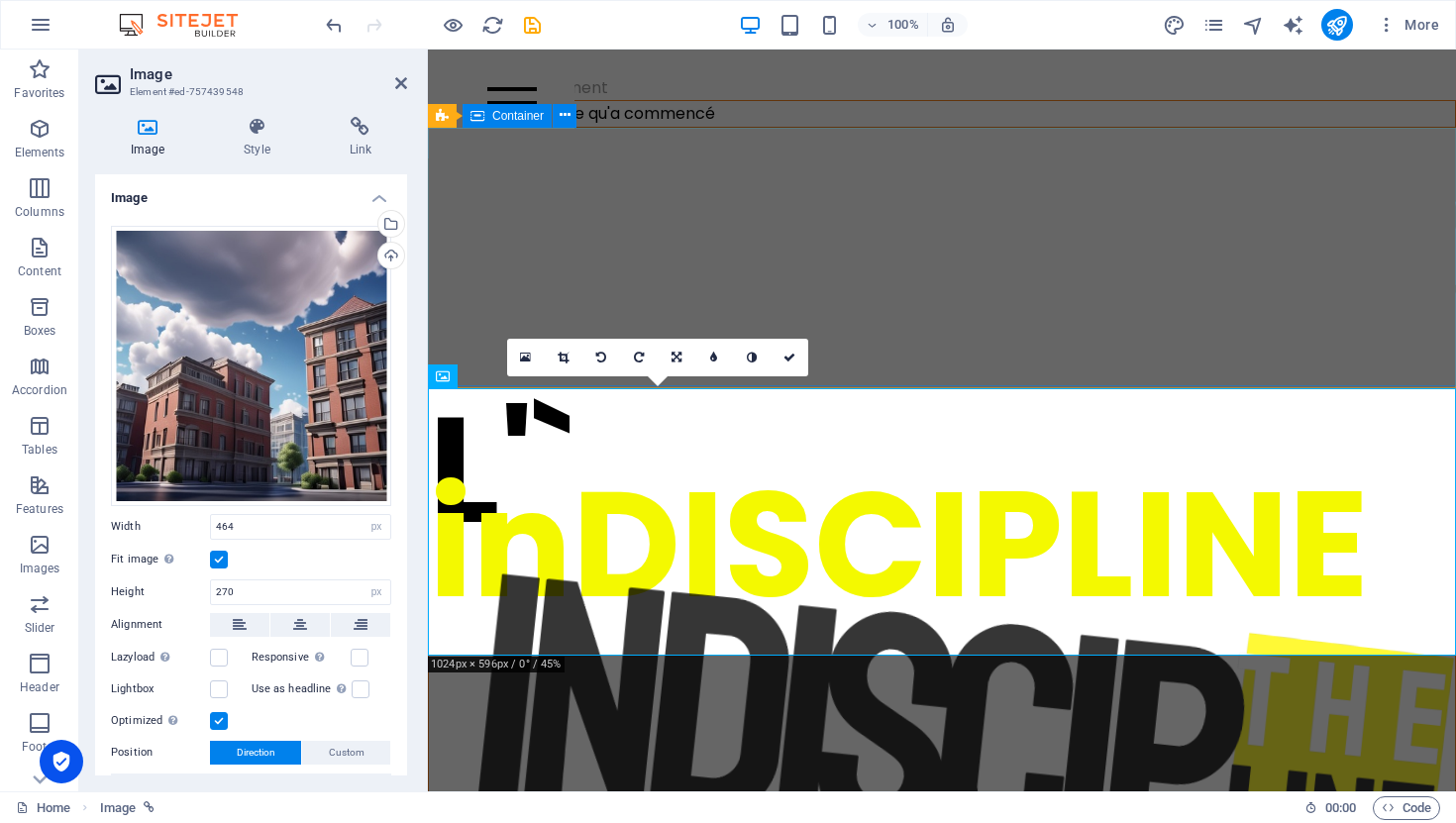 click on "L'` inDISCIPLINE" at bounding box center [942, 789] 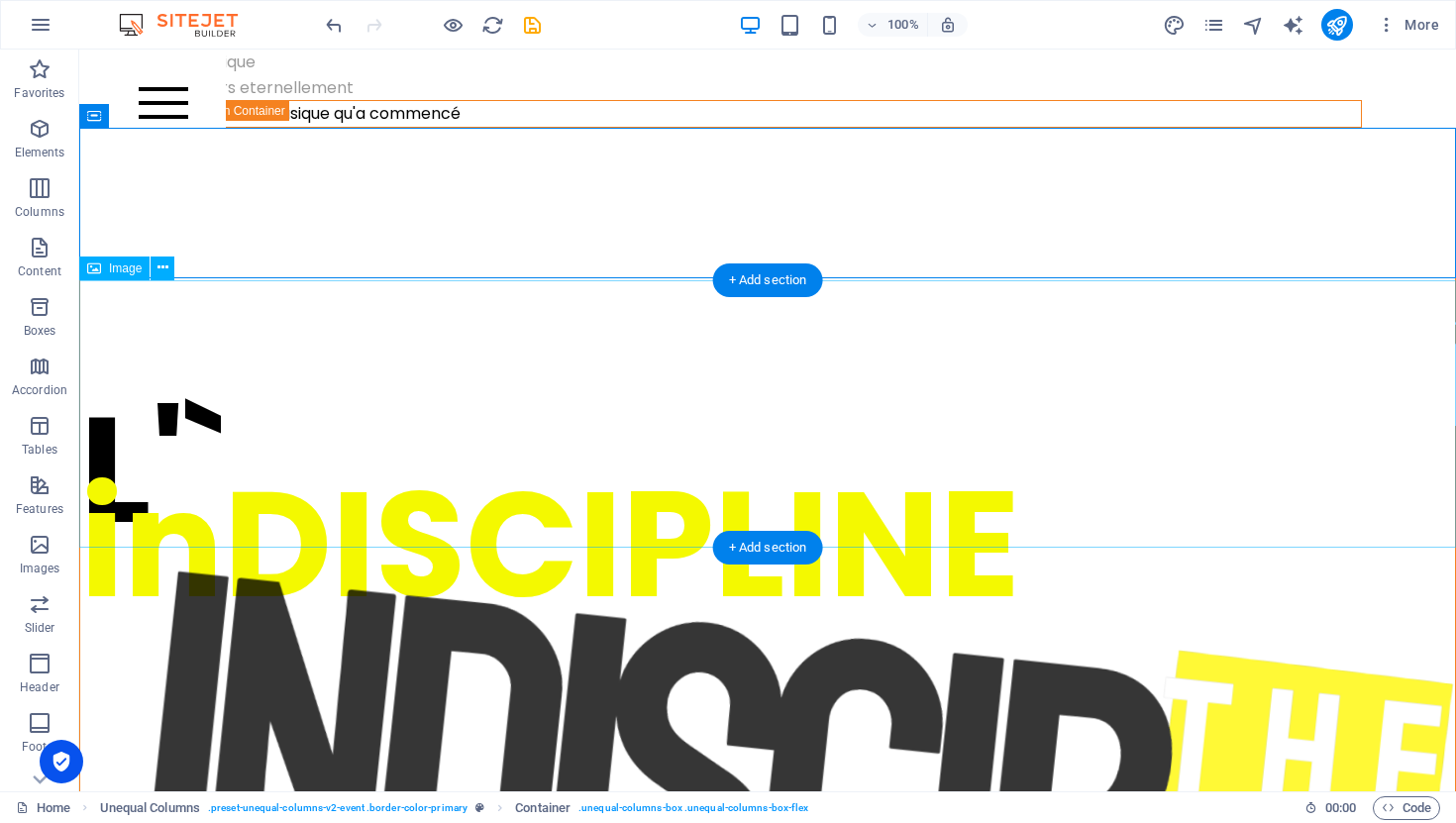 click at bounding box center (768, 1882) 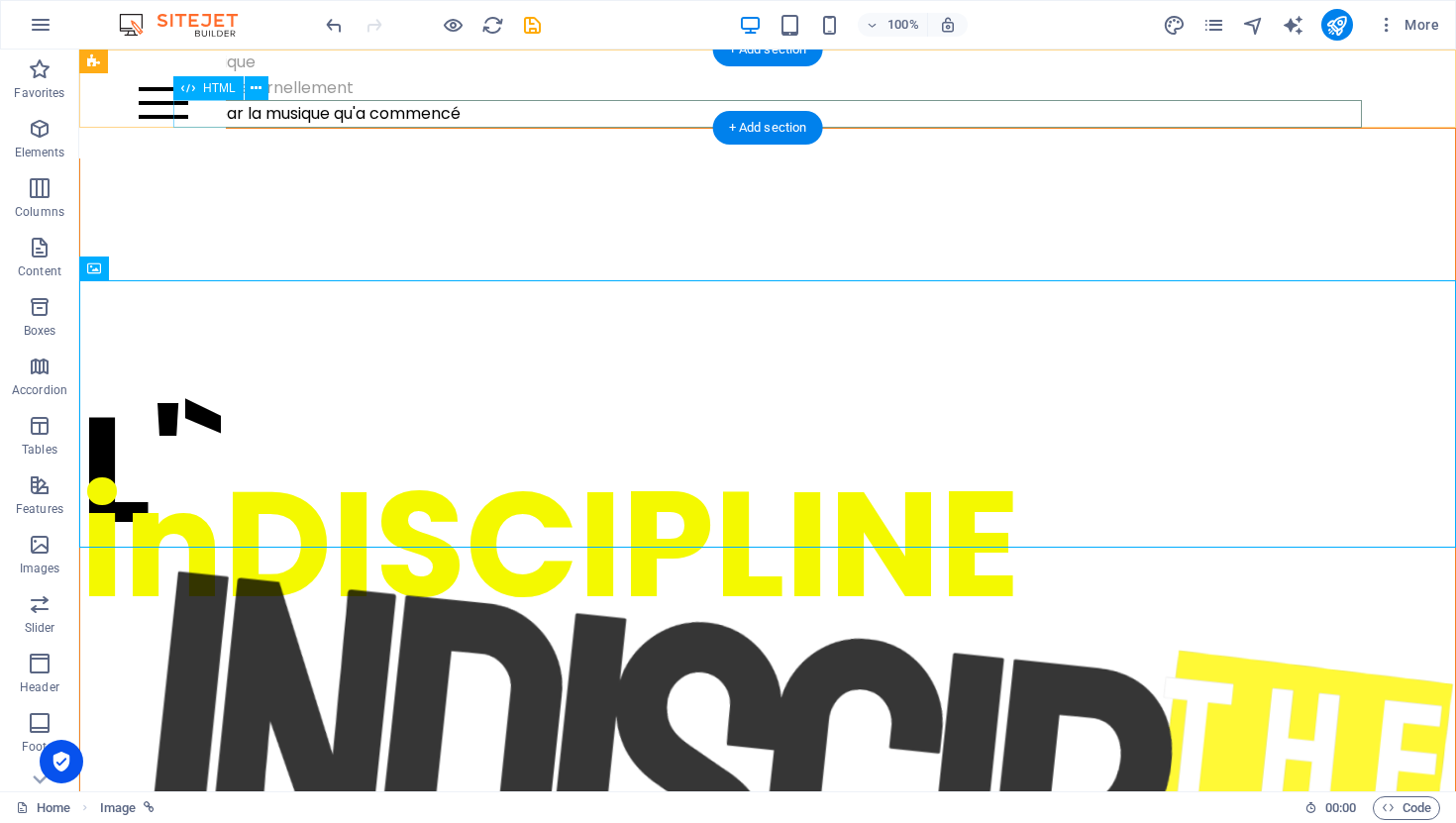 click on "c'est par la musique qu'a commencé" at bounding box center [768, 114] 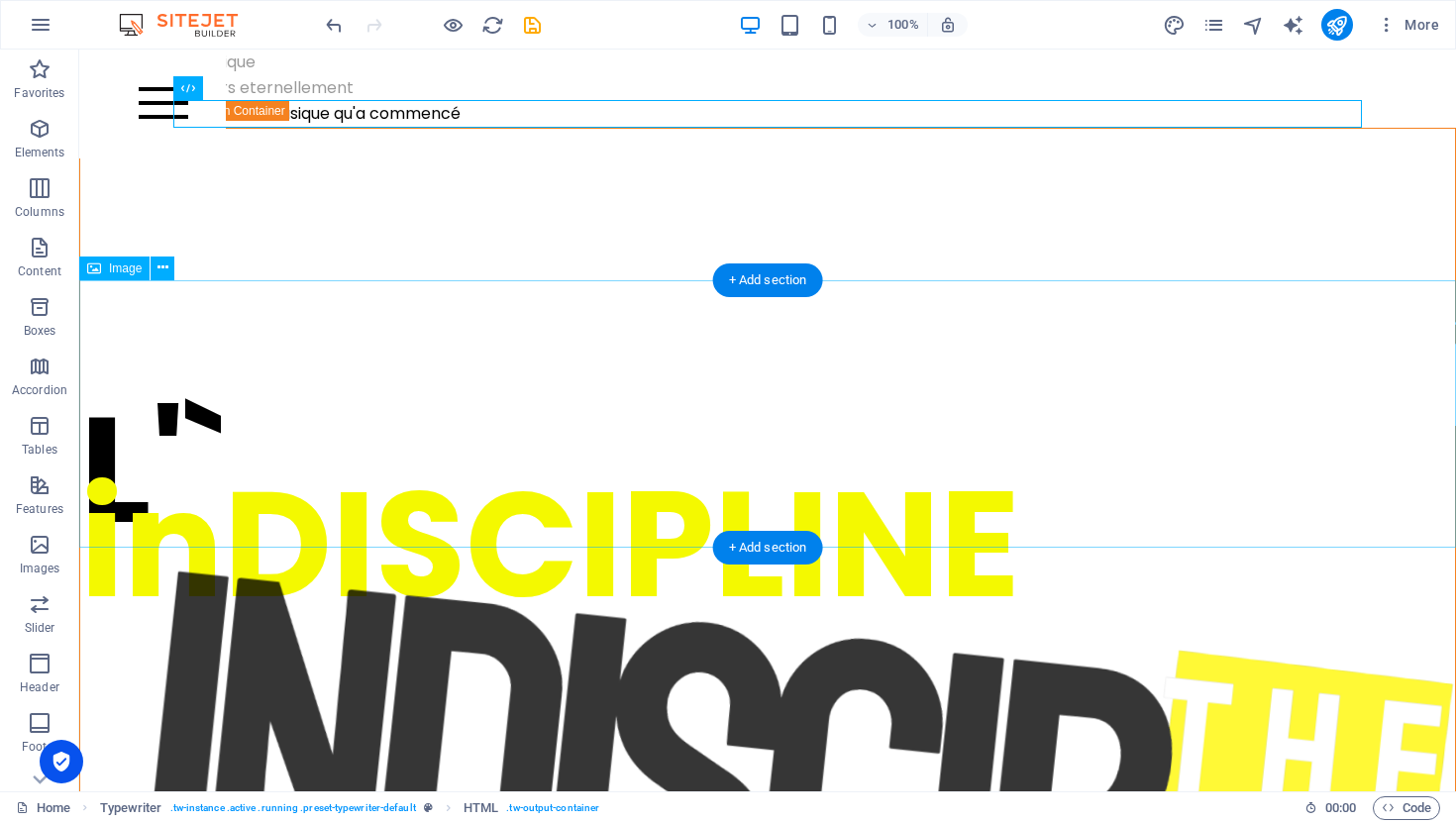 click at bounding box center (768, 1882) 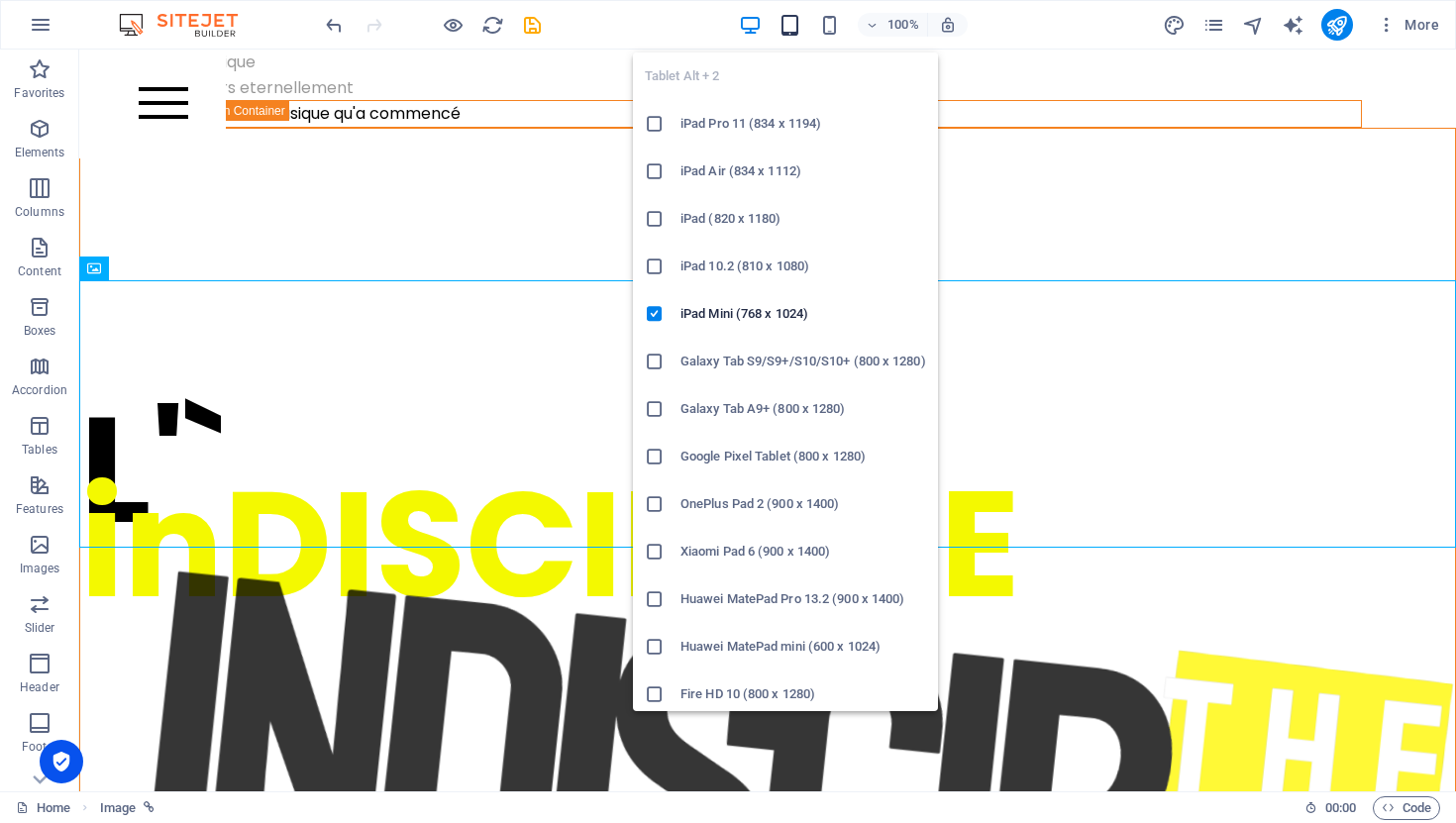 click at bounding box center (789, 25) 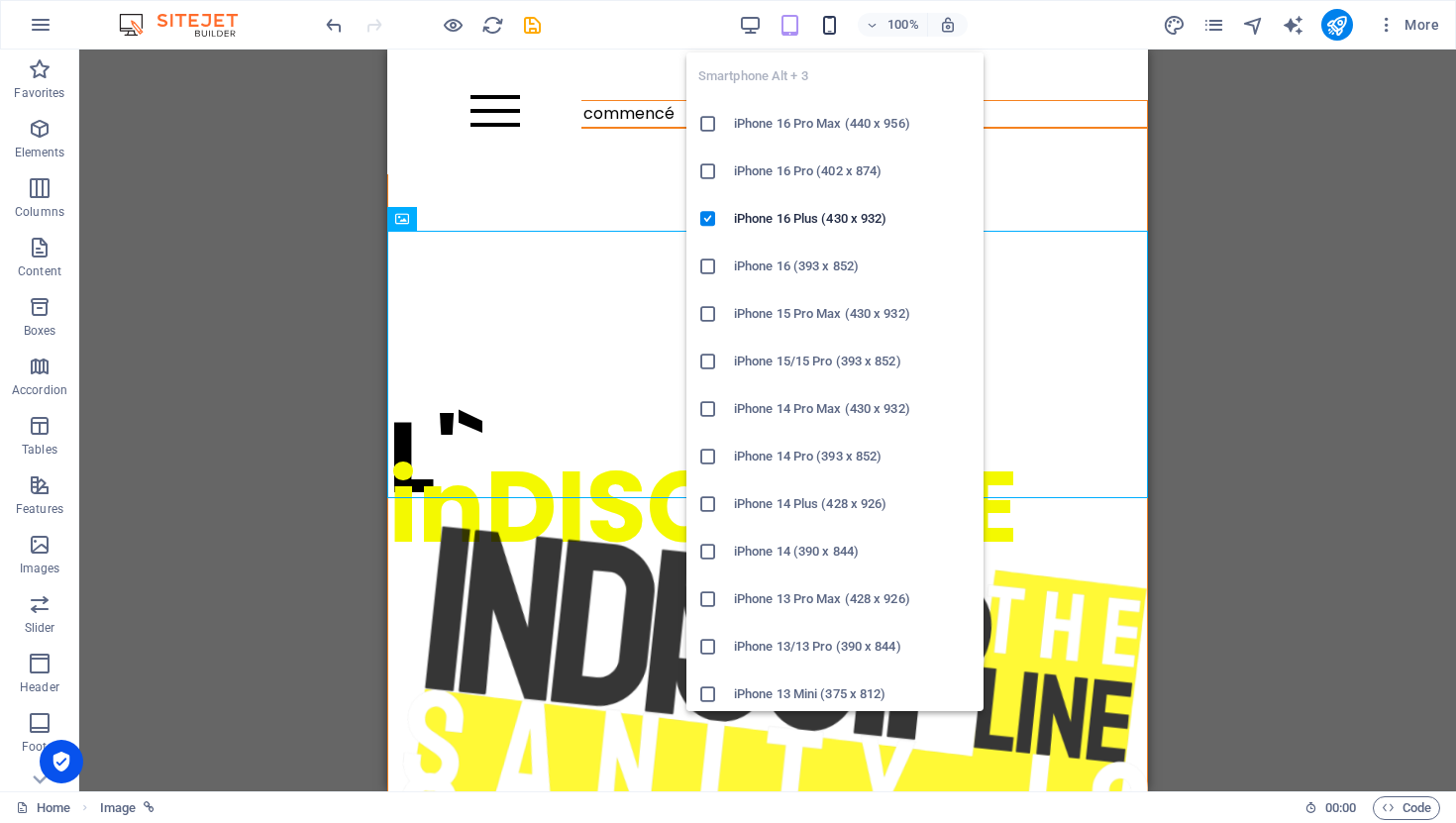click at bounding box center (829, 25) 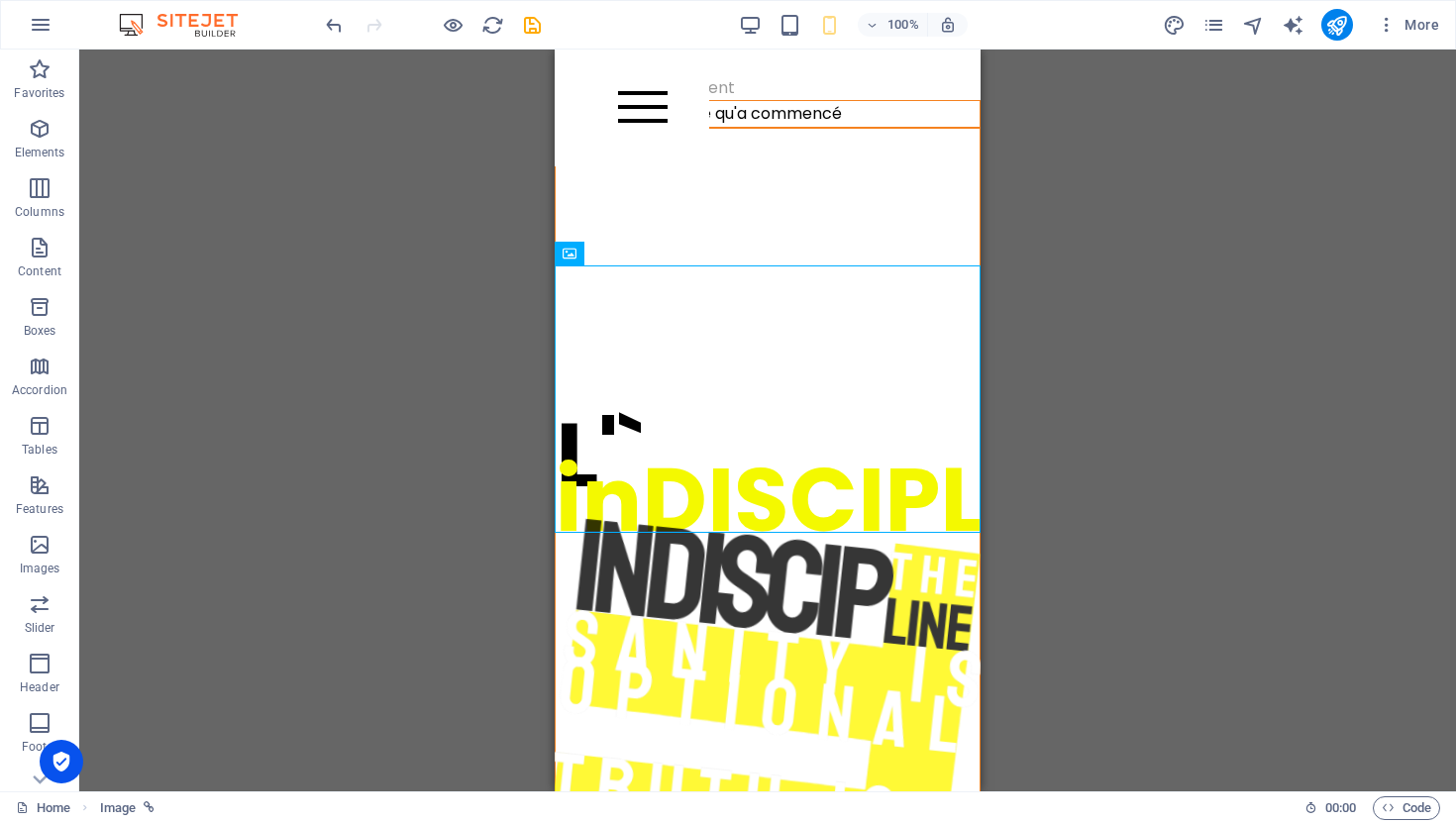 click on "Drag here to replace the existing content. Press “Ctrl” if you want to create a new element.
H1   Unequal Columns   Unequal Columns   Container   Image   Collection   Text   Menu Bar   Logo   Container   Menu Bar   HTML   Container   Separator   Collection item   Spacer   Collection item   Typewriter   Container   Text   Container   Typewriter   Container   Text   Typewriter   Container   Text   Typewriter   HTML" at bounding box center [768, 420] 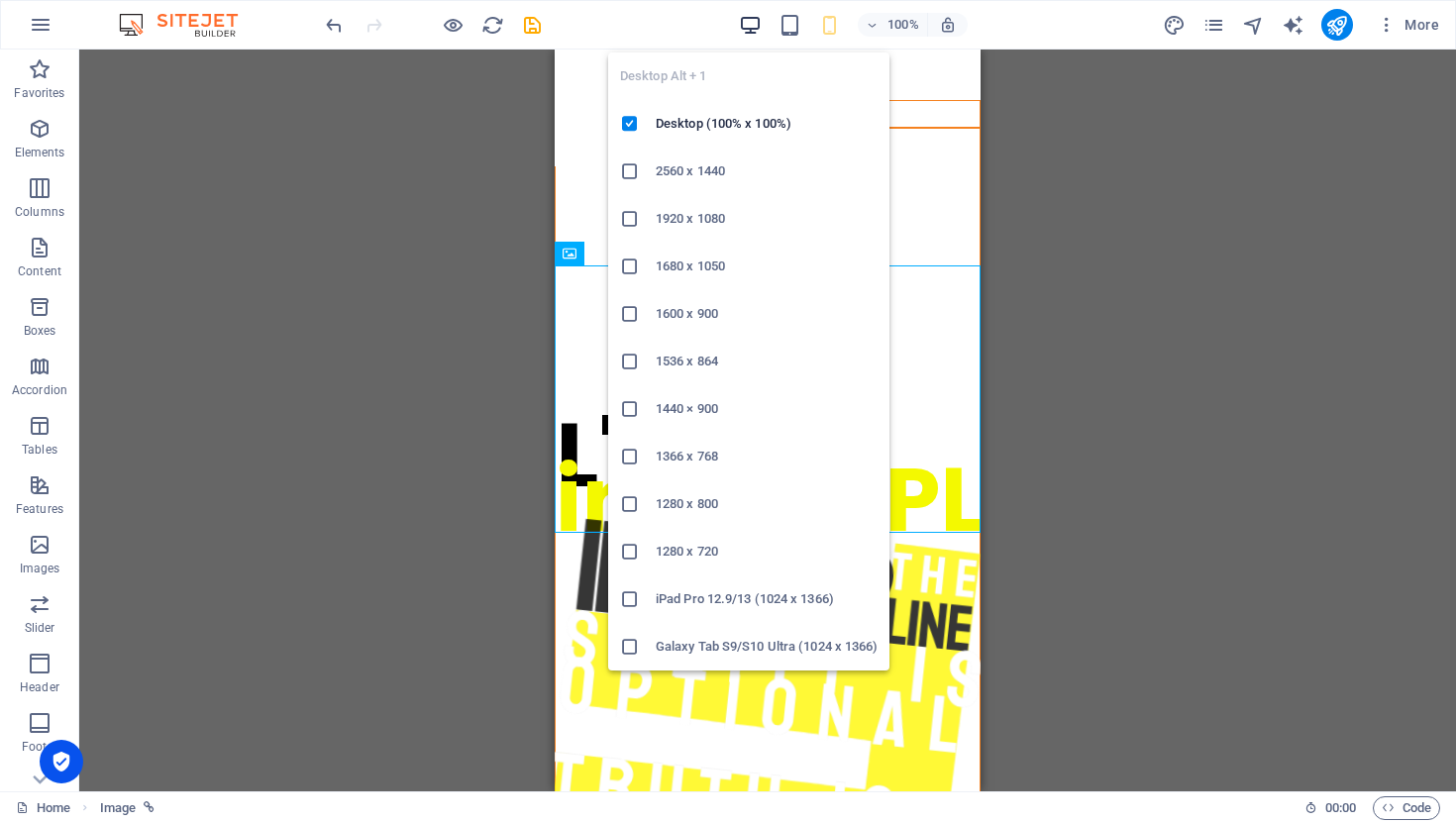 click at bounding box center [750, 25] 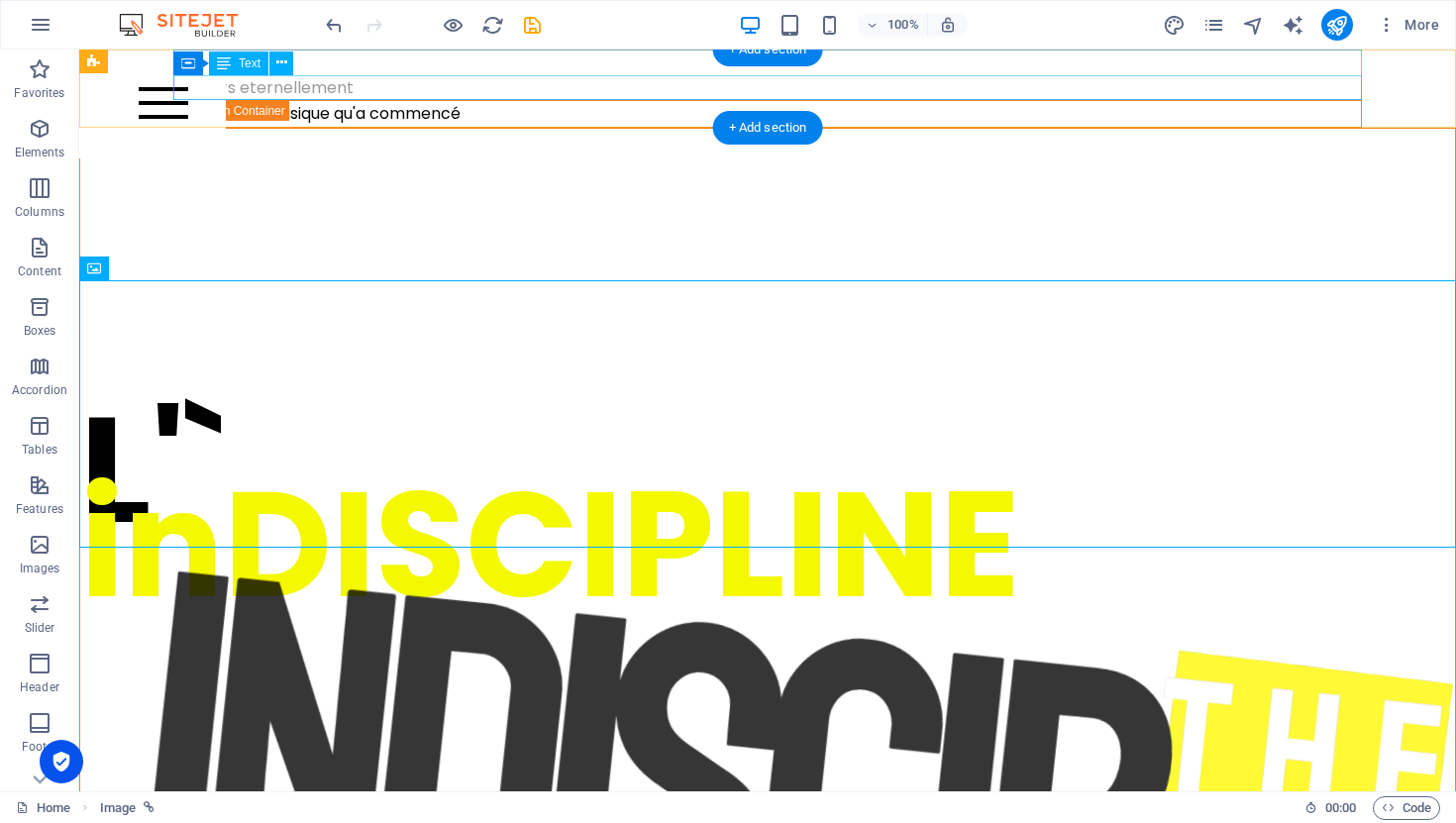 click on "toujours eternellement" at bounding box center [768, 88] 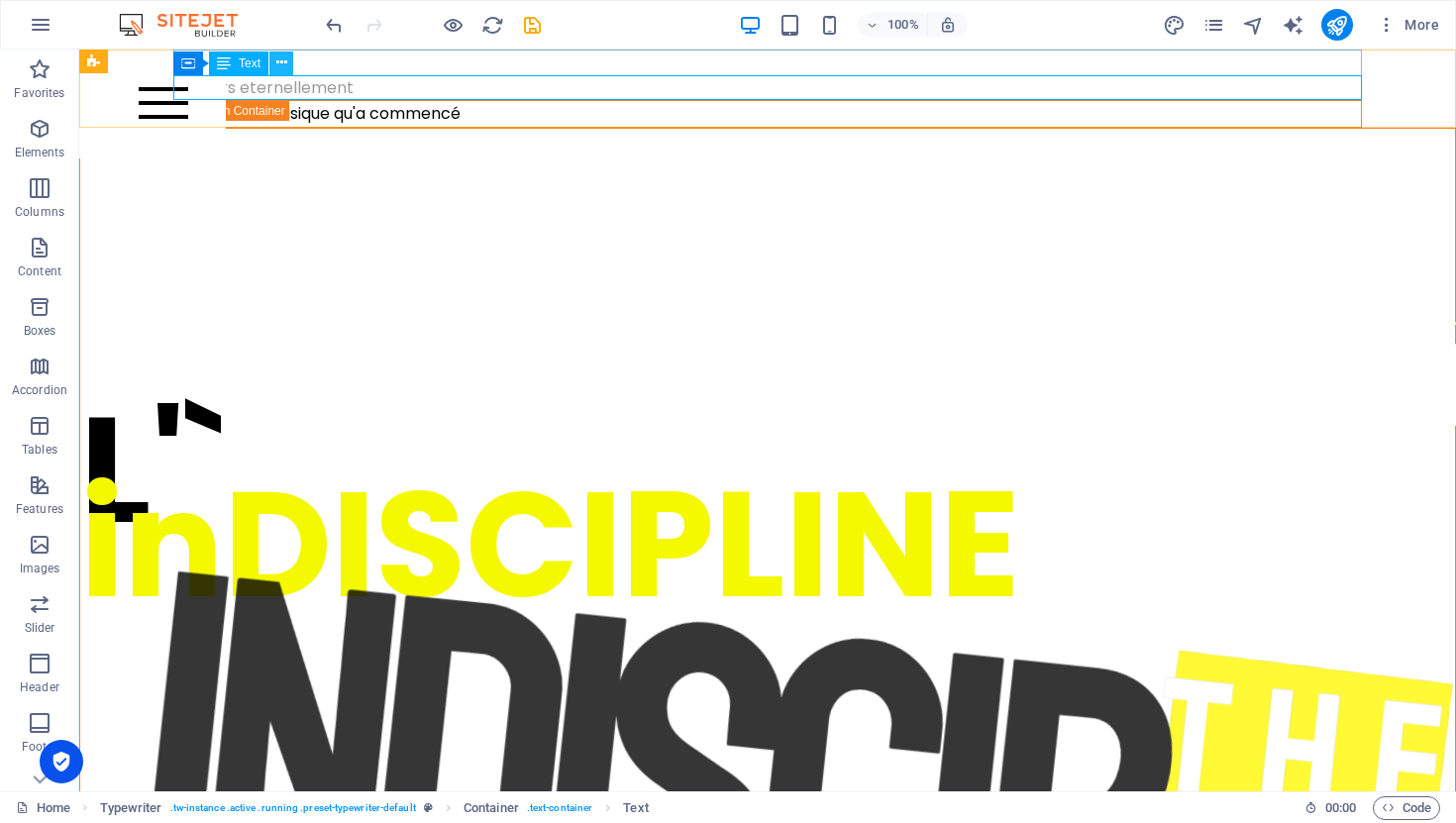 click at bounding box center (281, 62) 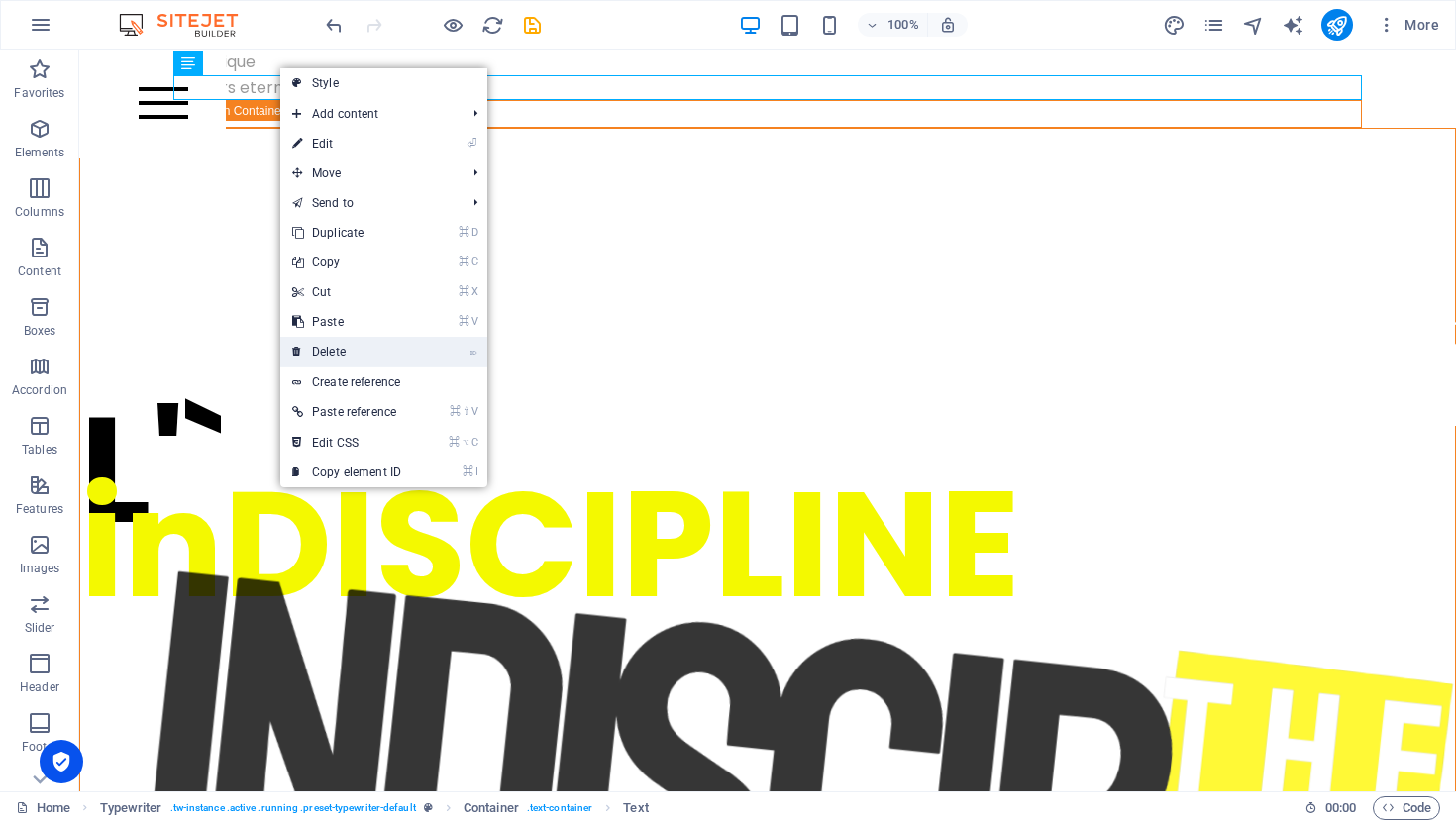 click on "⌦  Delete" at bounding box center (347, 352) 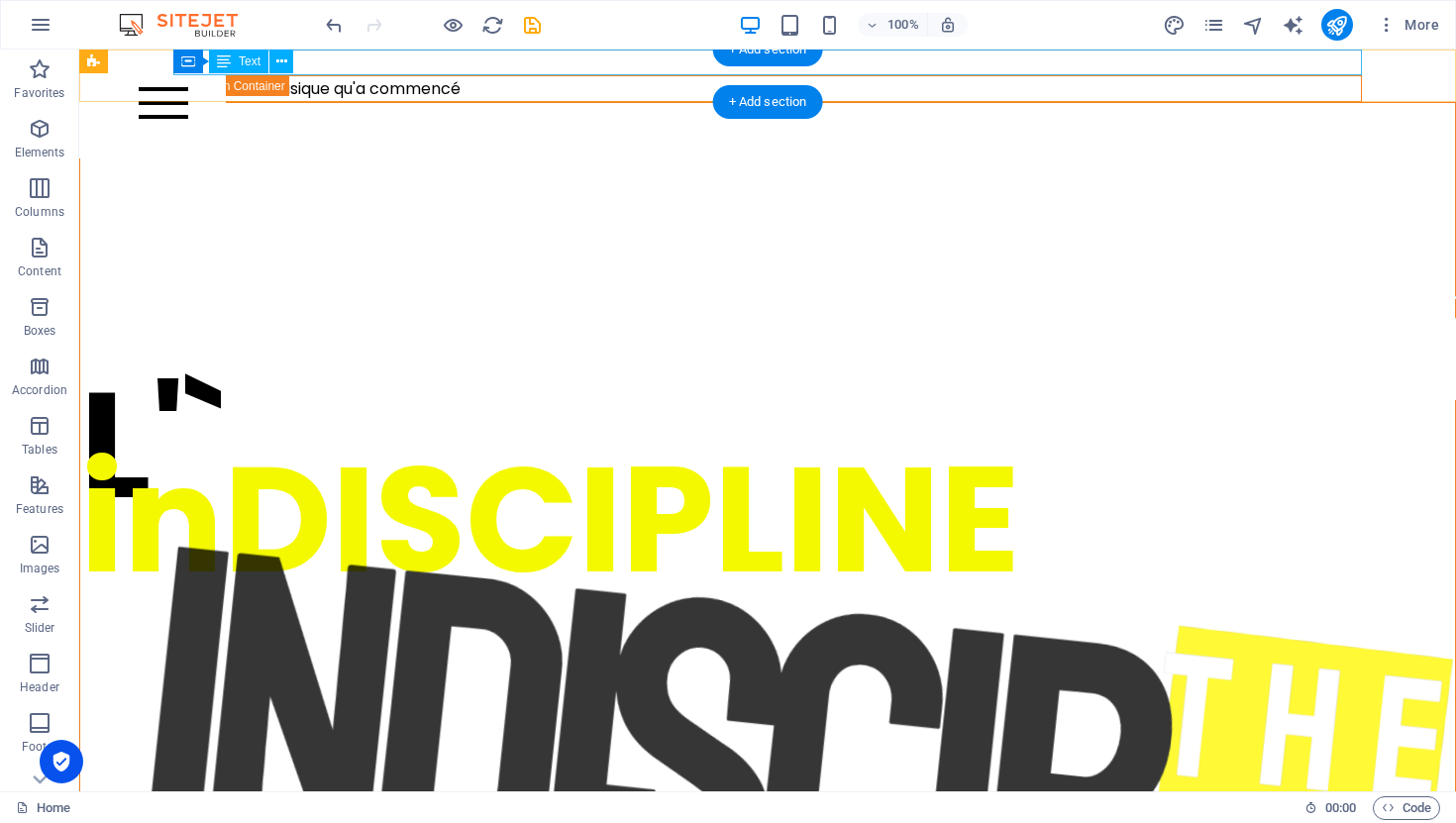 click on "la musique" at bounding box center (768, 62) 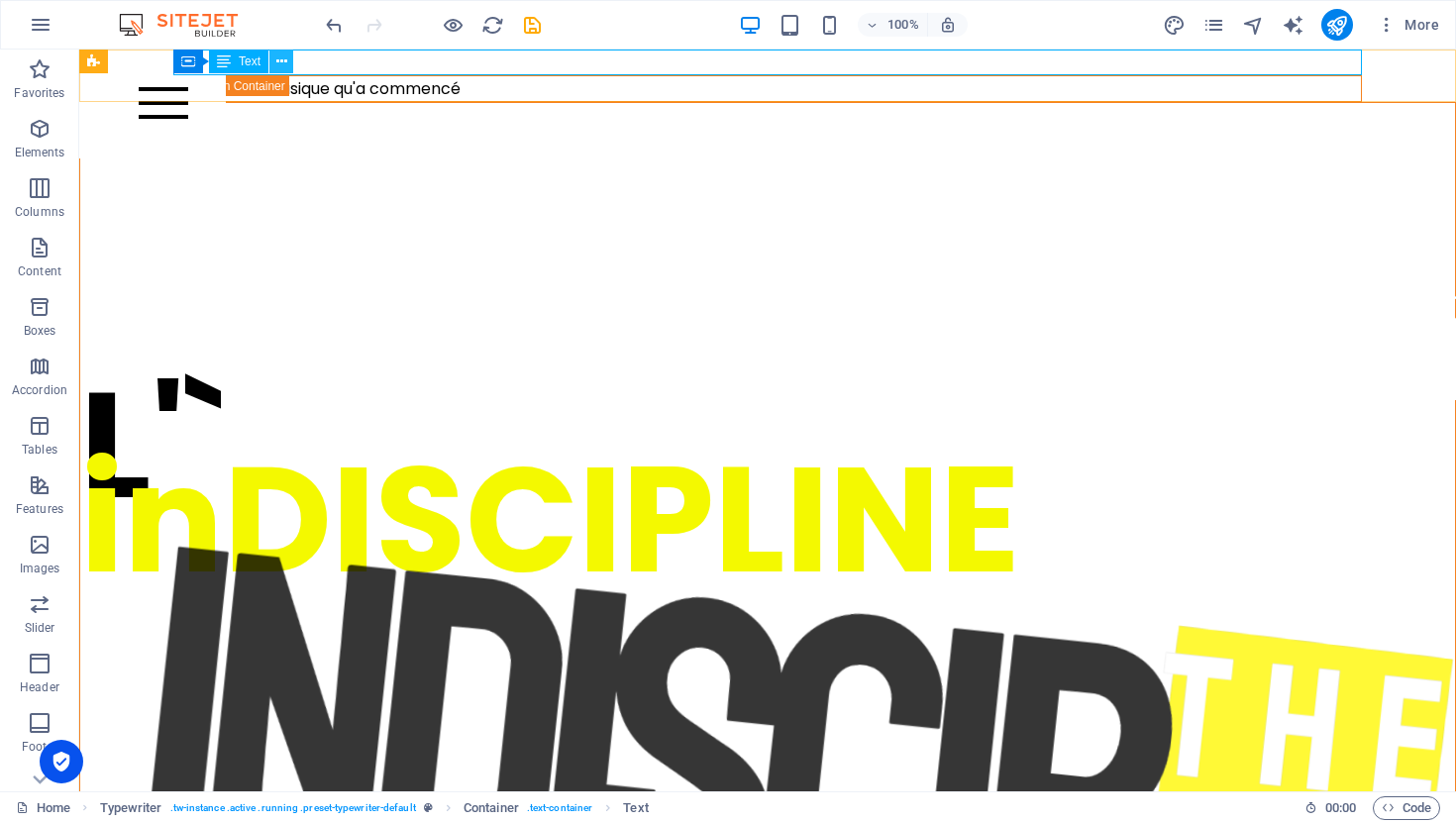 click at bounding box center (281, 61) 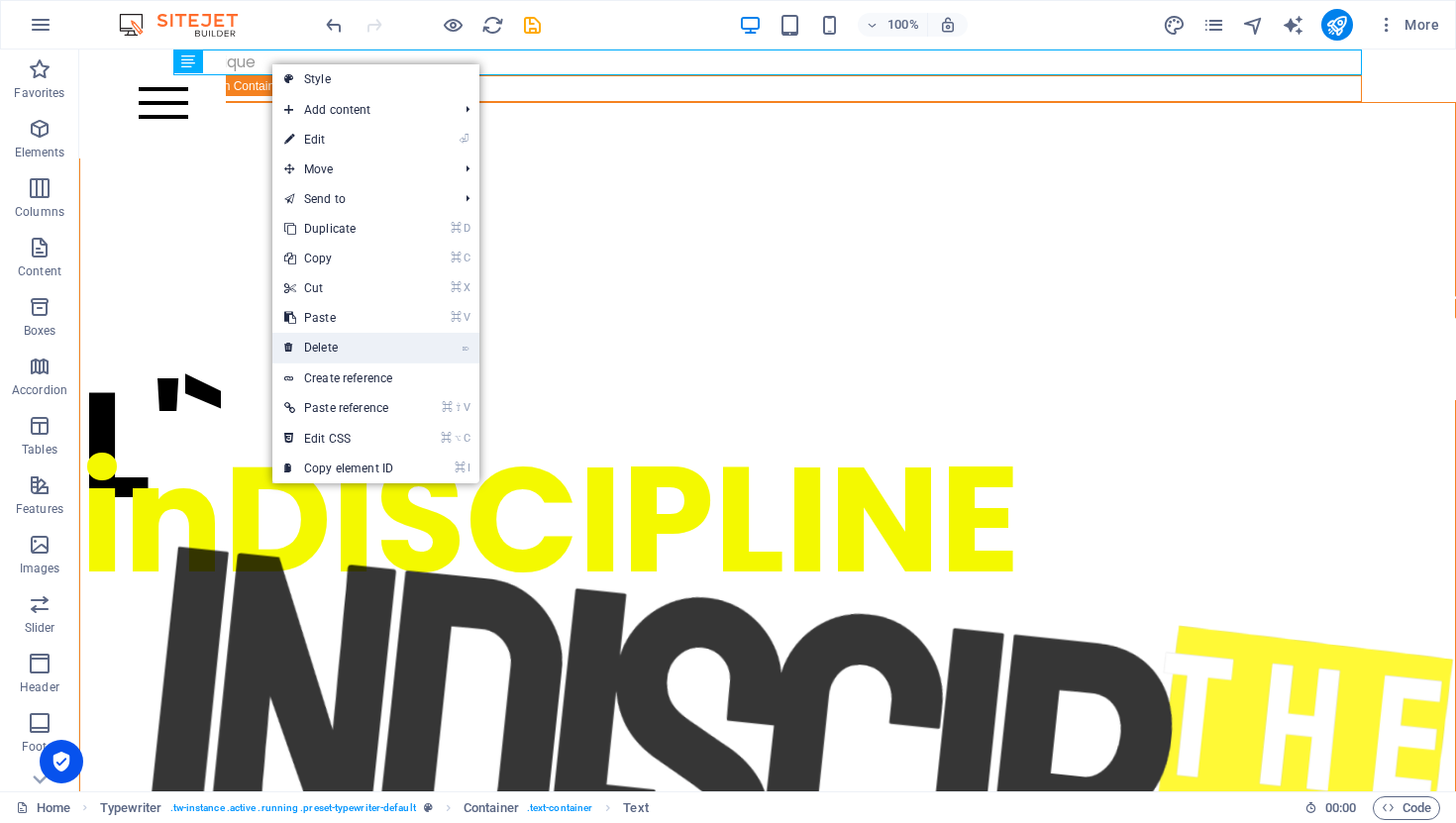 click on "⌦  Delete" at bounding box center (339, 348) 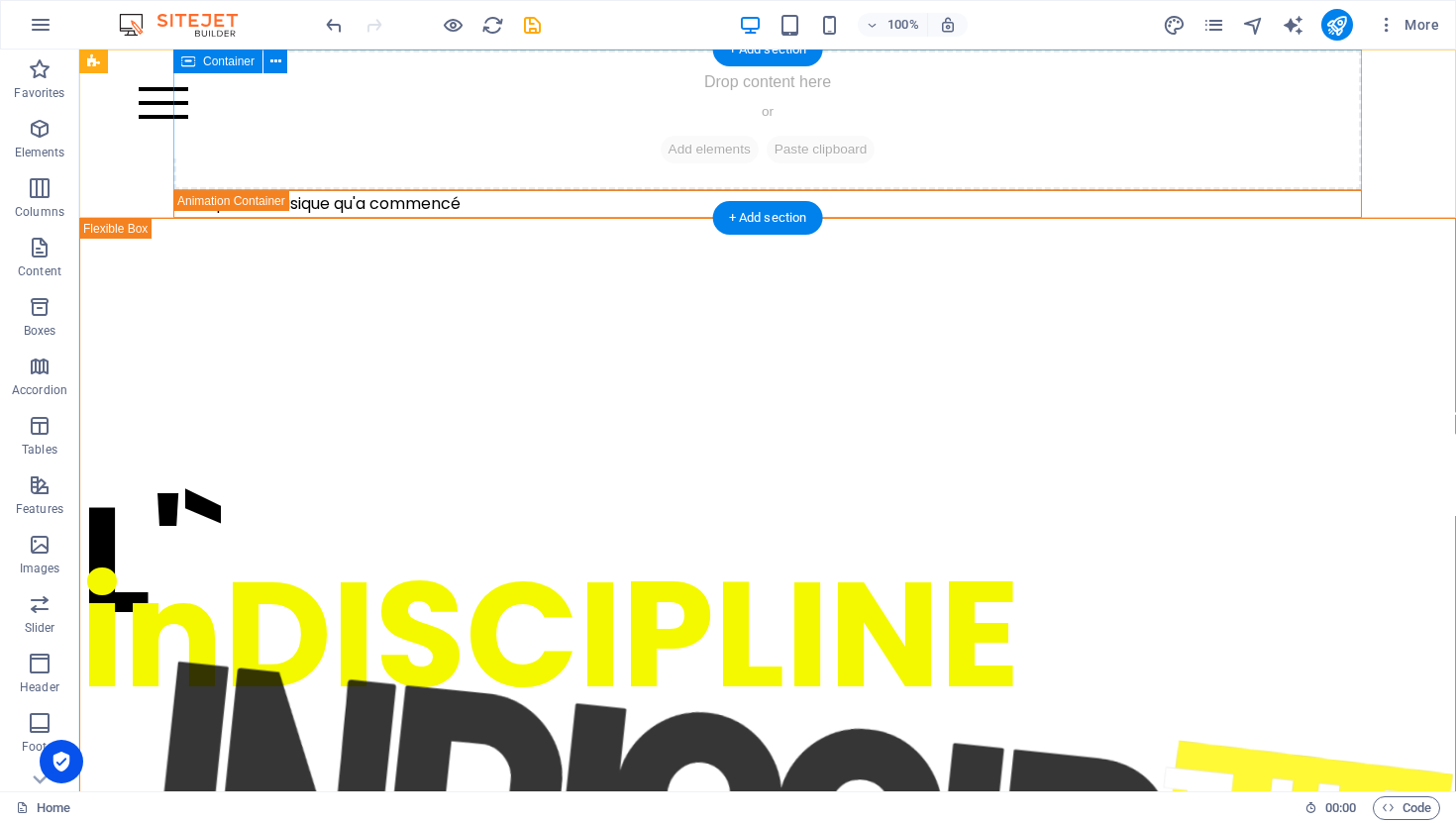 click on "Drop content here or  Add elements  Paste clipboard" at bounding box center (768, 120) 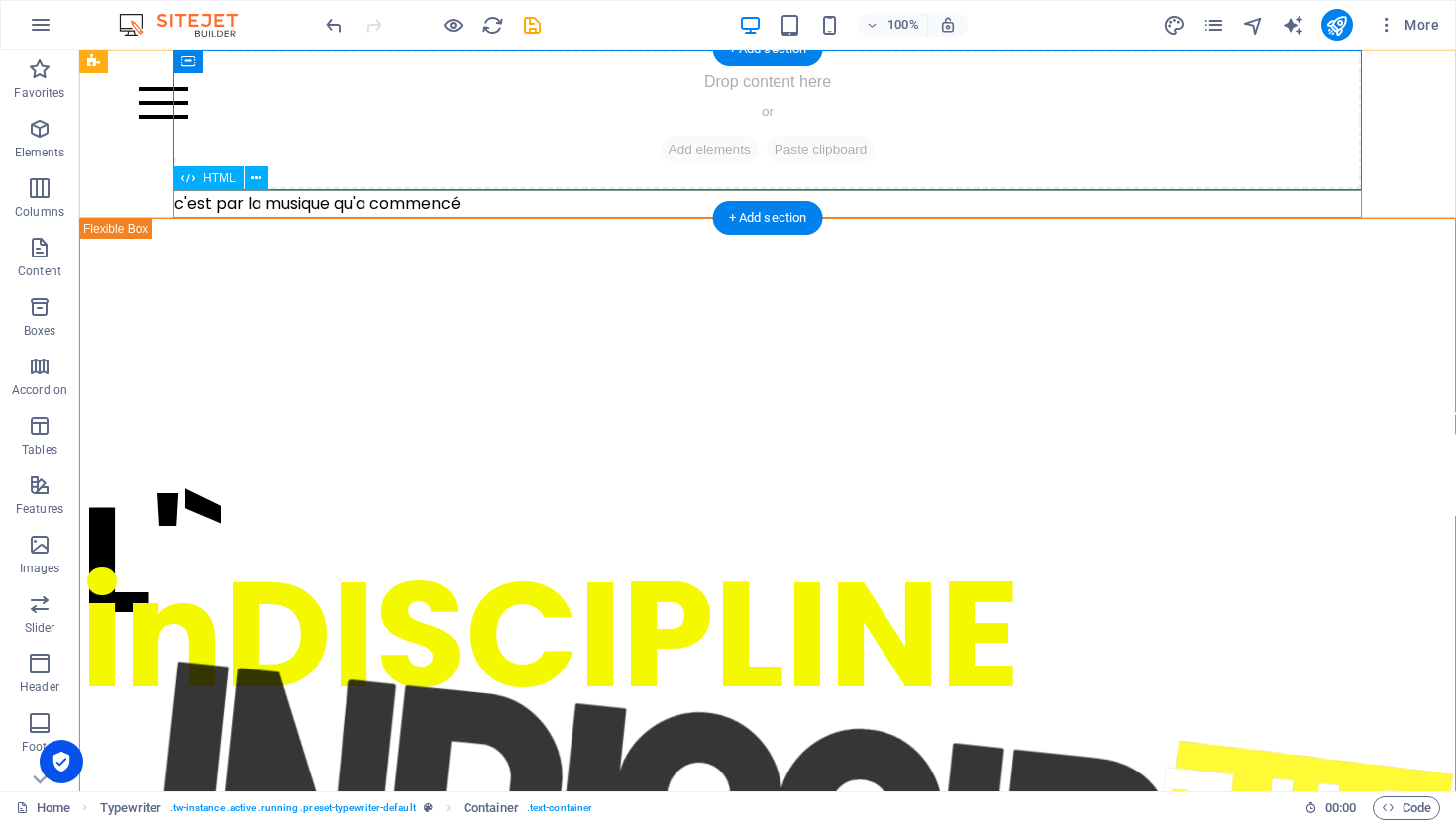 click on "c'est par la musique qu'a commencé" at bounding box center (768, 204) 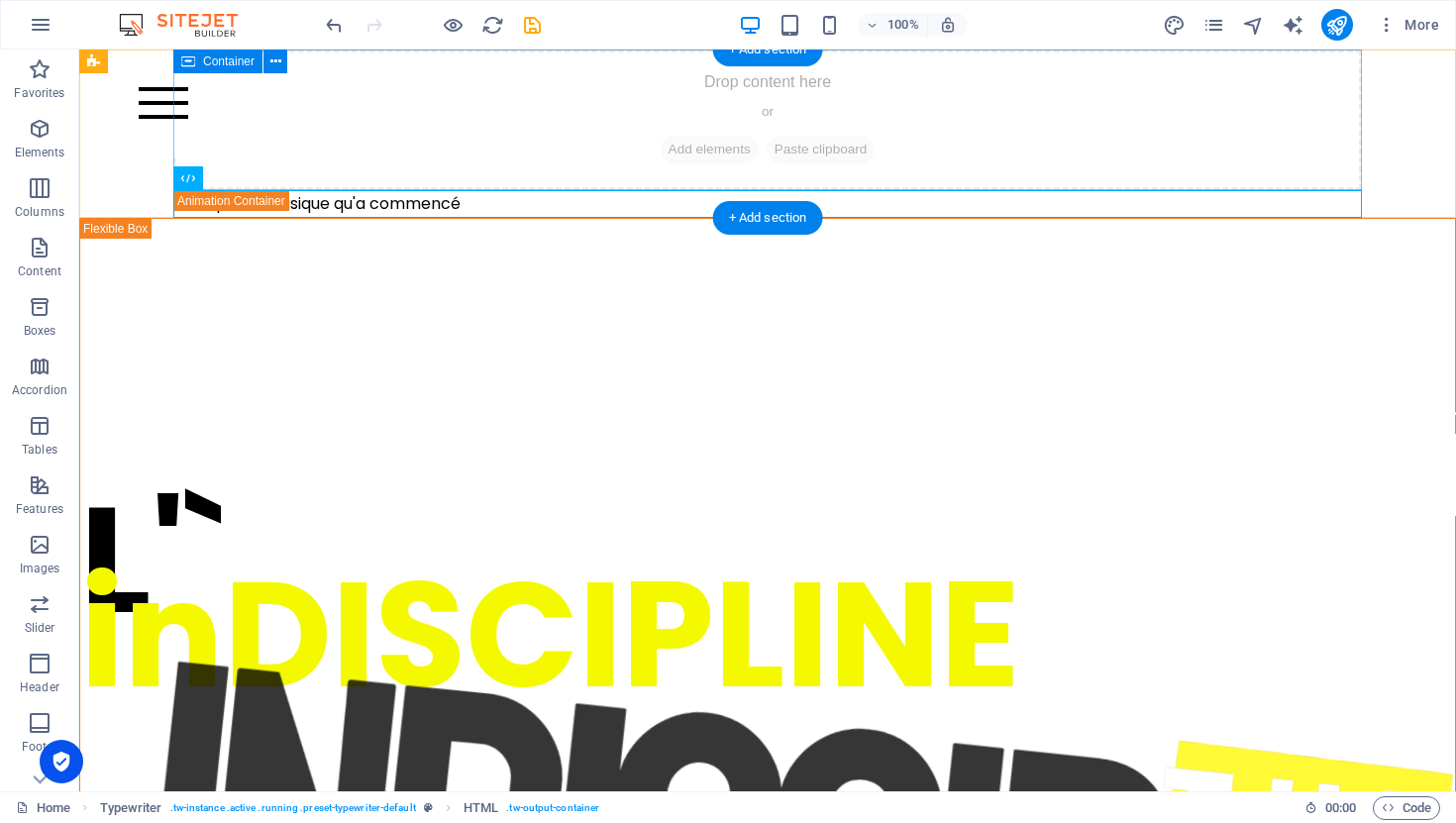 click on "Add elements" at bounding box center (709, 150) 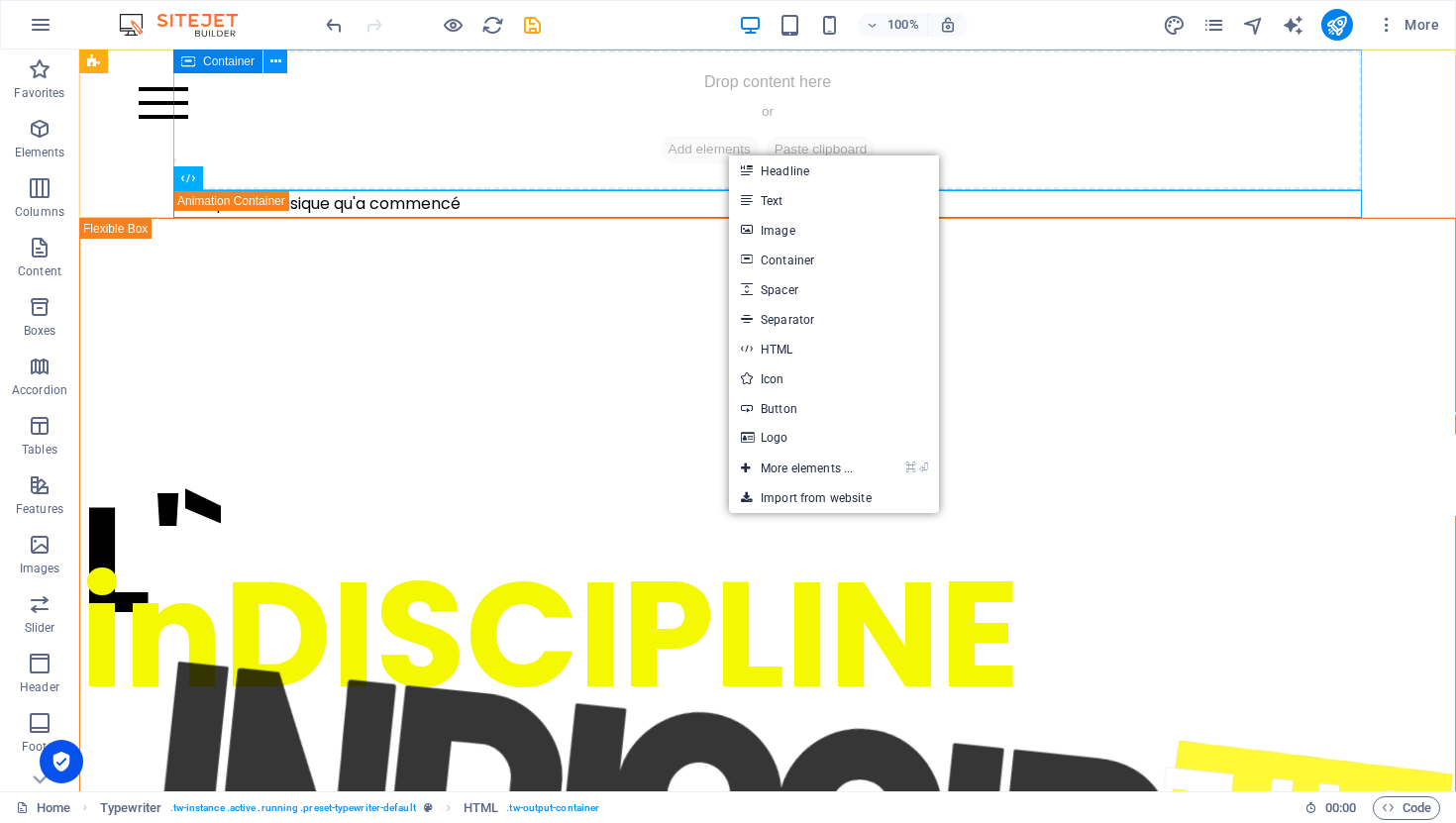 click at bounding box center (275, 61) 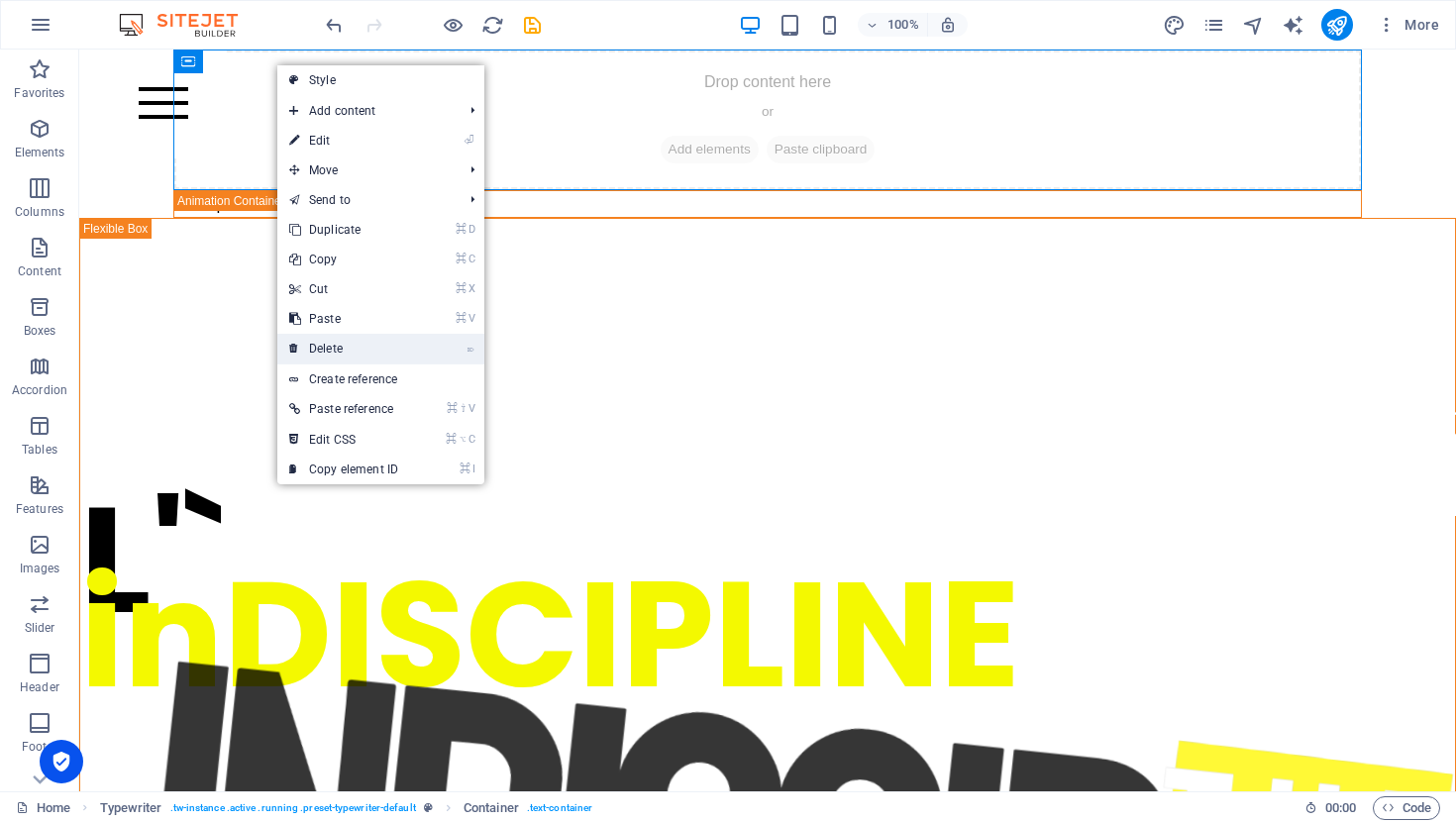 click on "⌦  Delete" at bounding box center [344, 349] 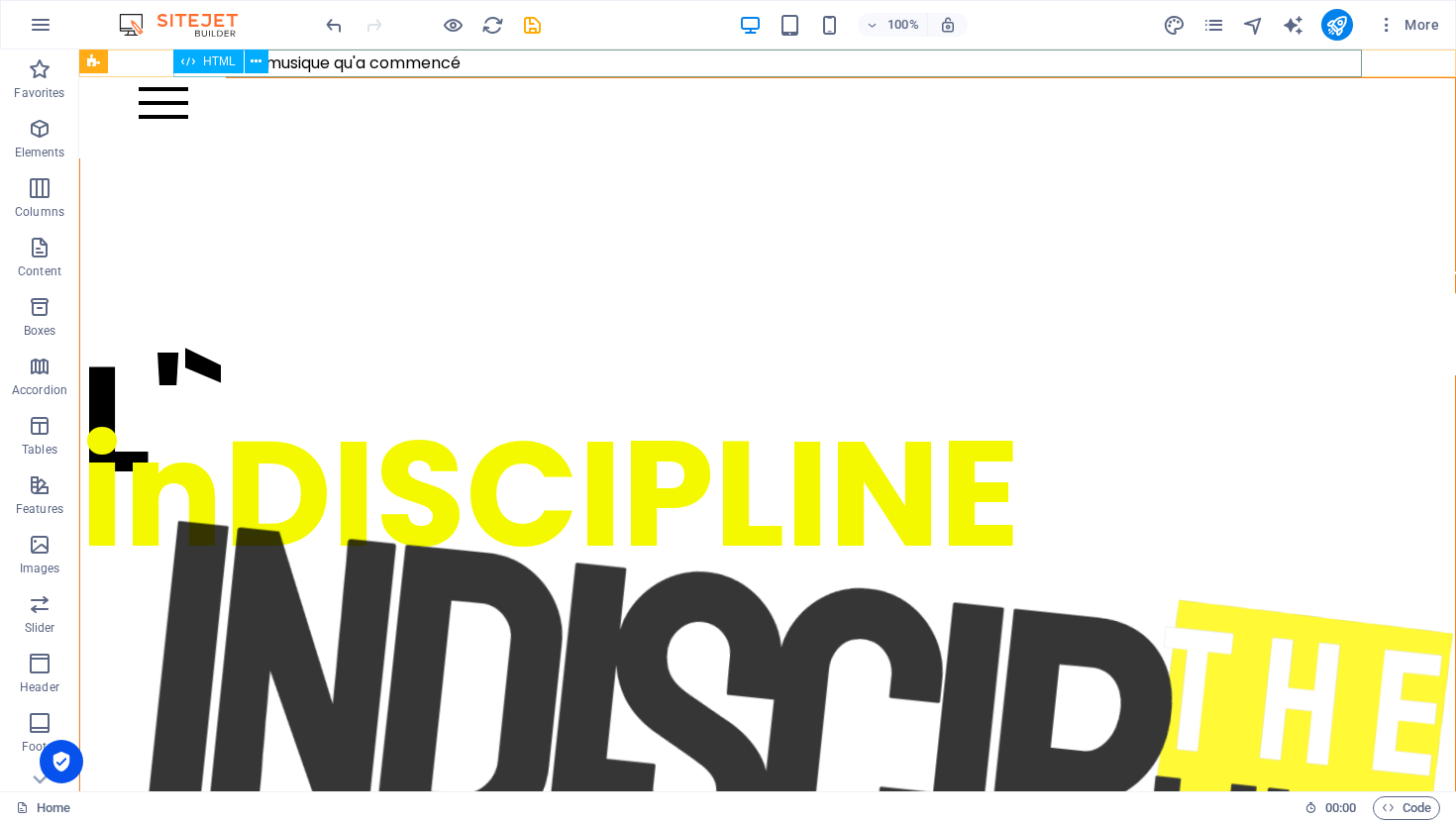 click on "c'est par la musique qu'a commencé" at bounding box center (768, 63) 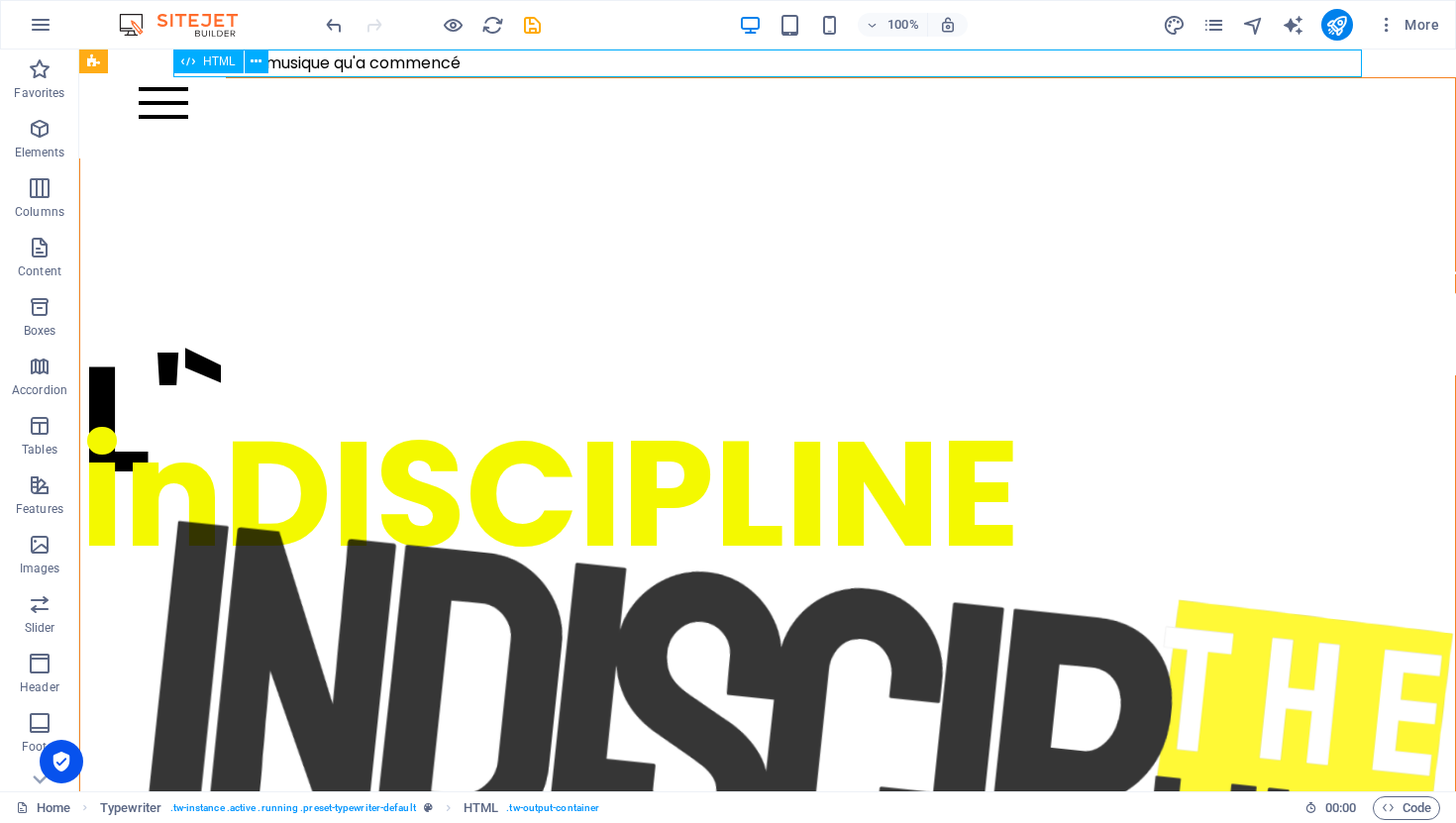 click on "c'est par la musique qu'a commencé" at bounding box center (768, 63) 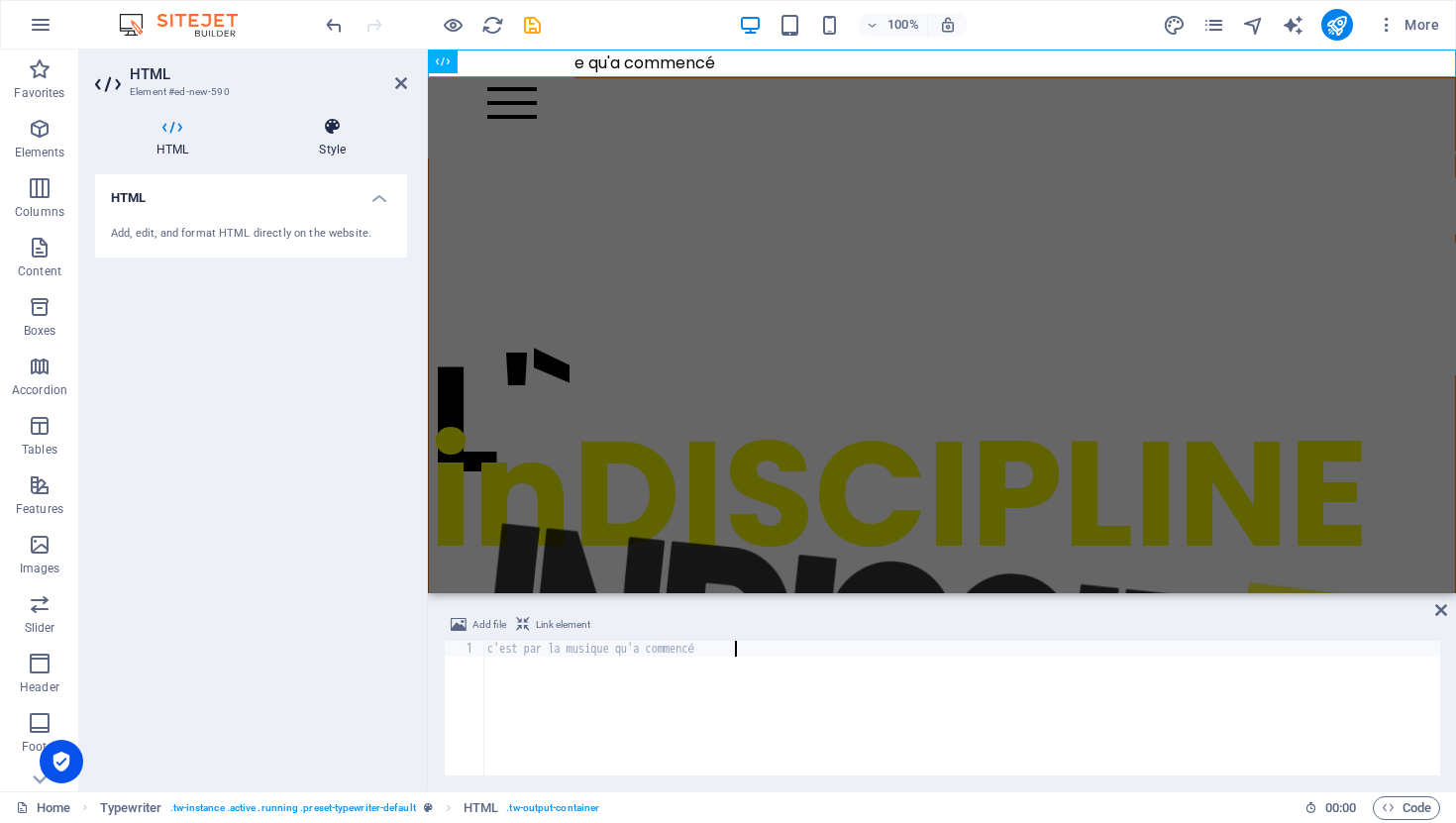 click at bounding box center (332, 127) 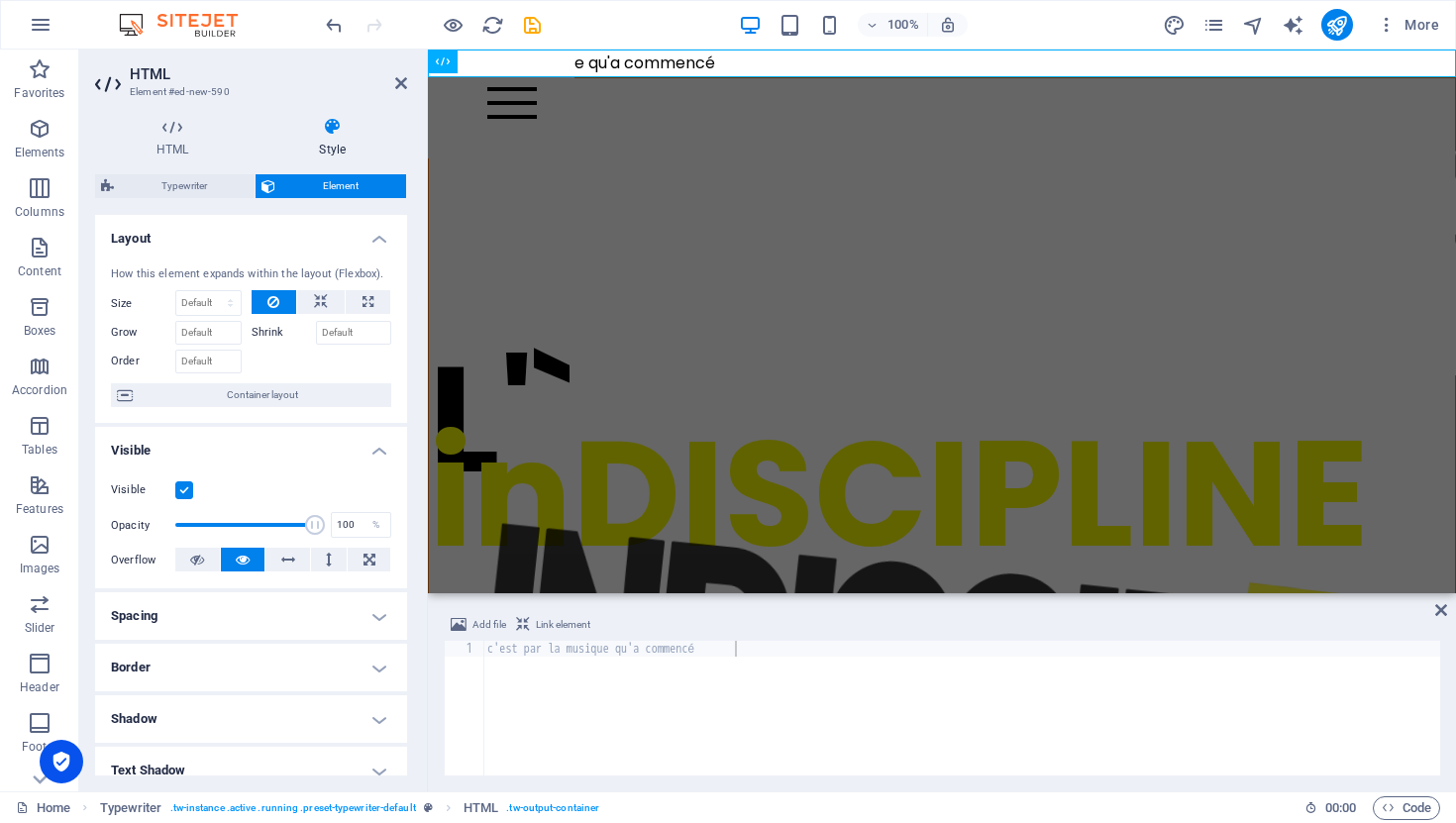 scroll, scrollTop: 276, scrollLeft: 0, axis: vertical 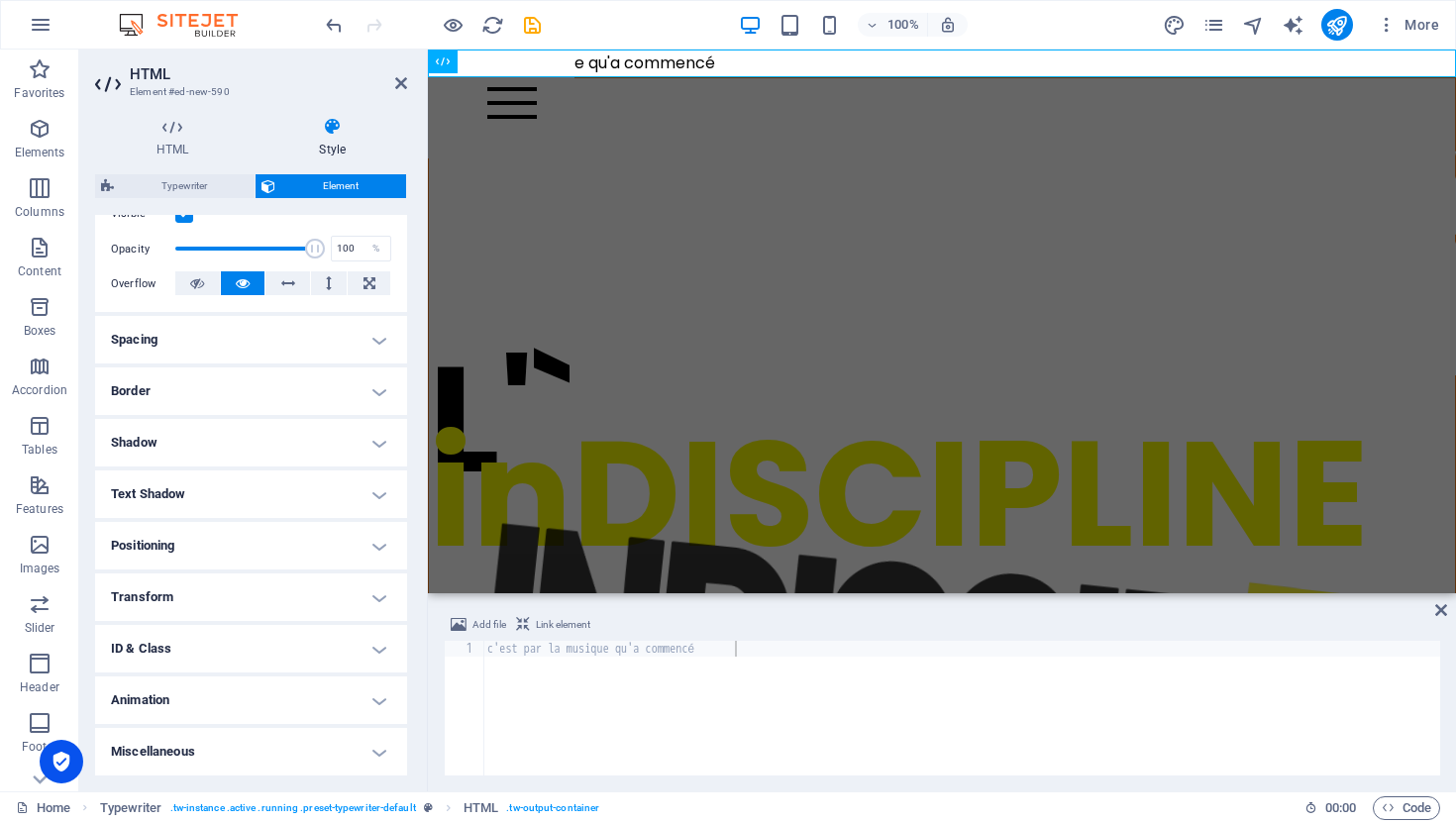 click on "Miscellaneous" at bounding box center (251, 752) 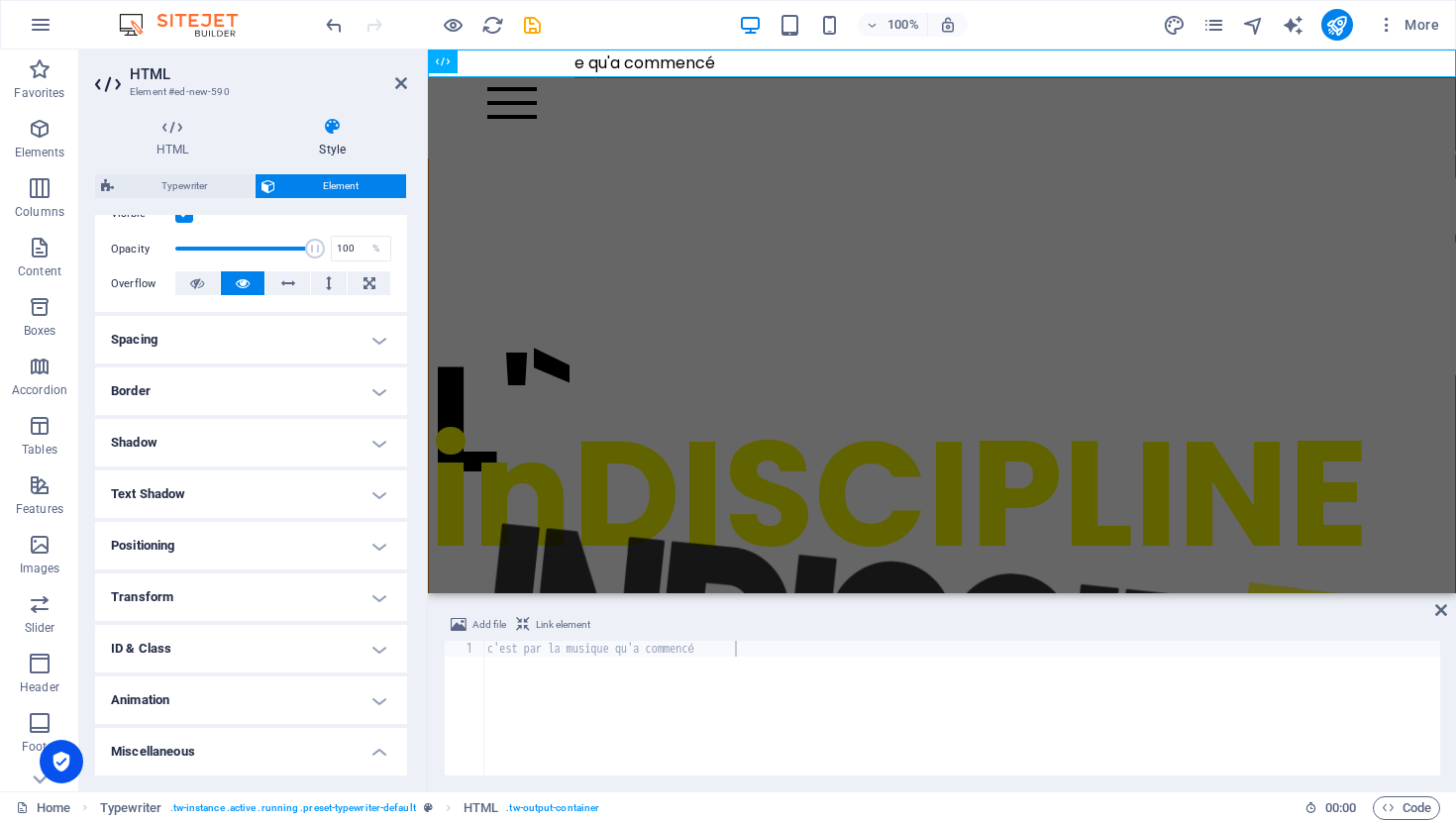 scroll, scrollTop: 399, scrollLeft: 0, axis: vertical 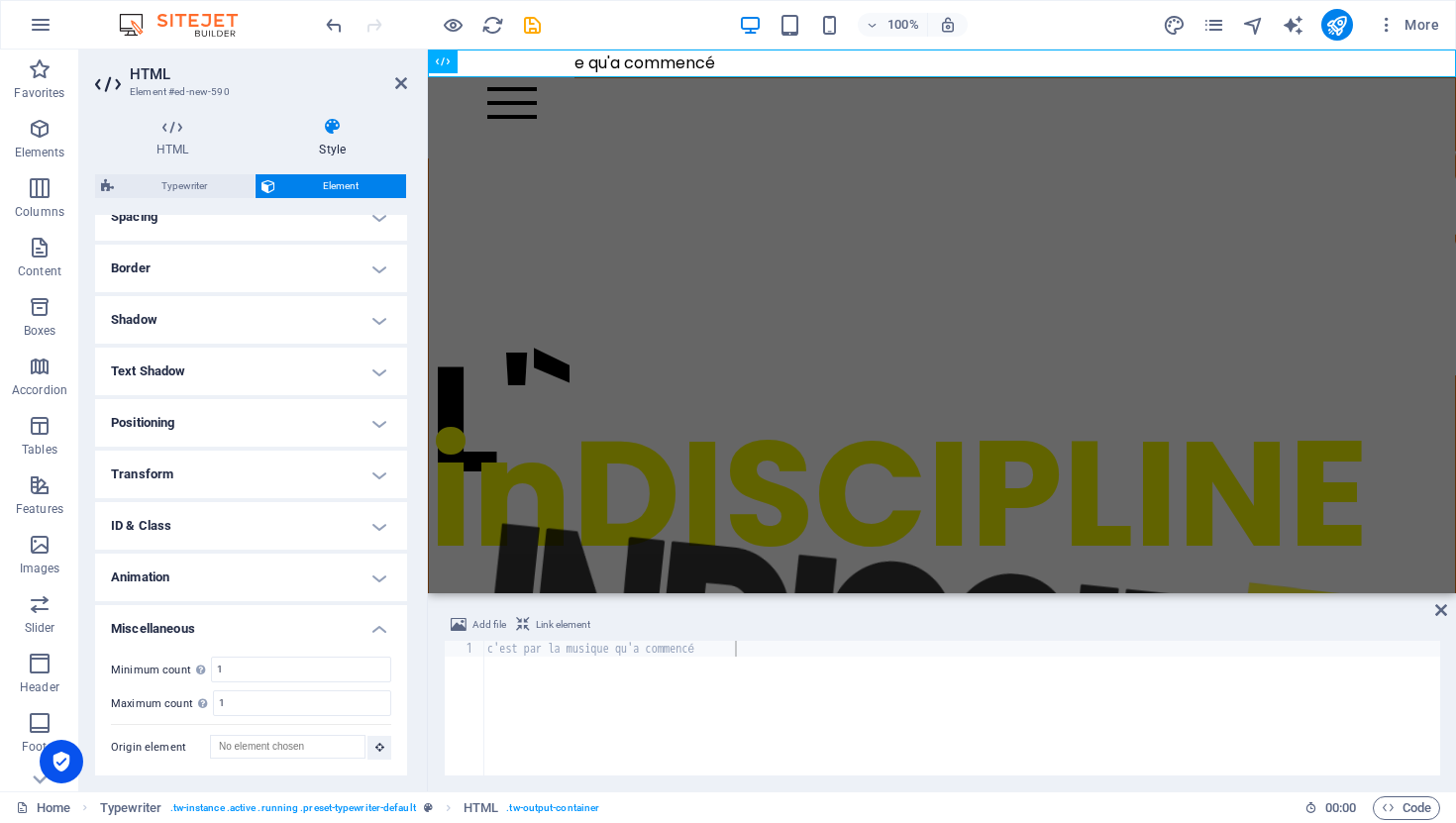 click on "Animation" at bounding box center (251, 577) 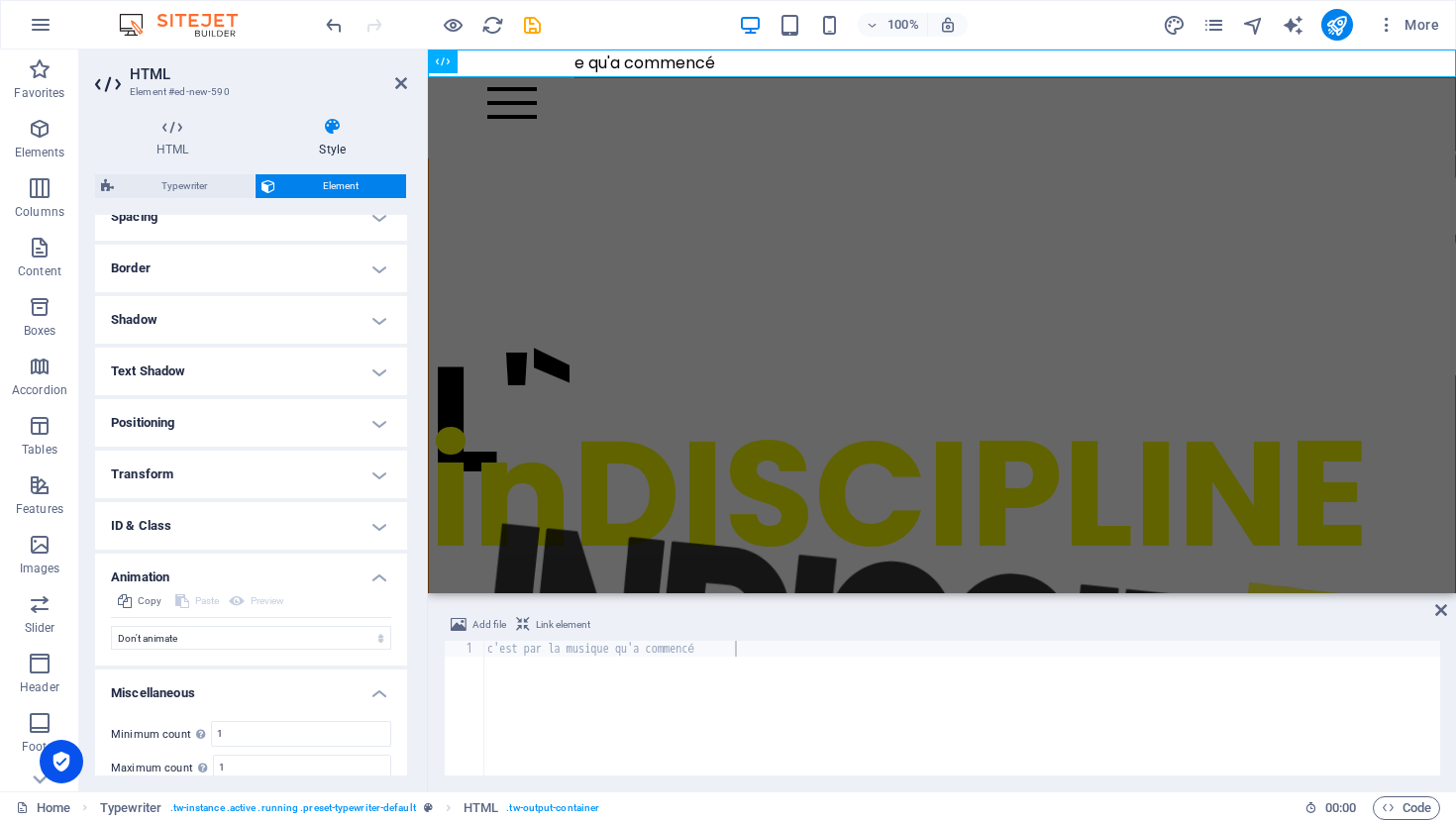 scroll, scrollTop: 463, scrollLeft: 0, axis: vertical 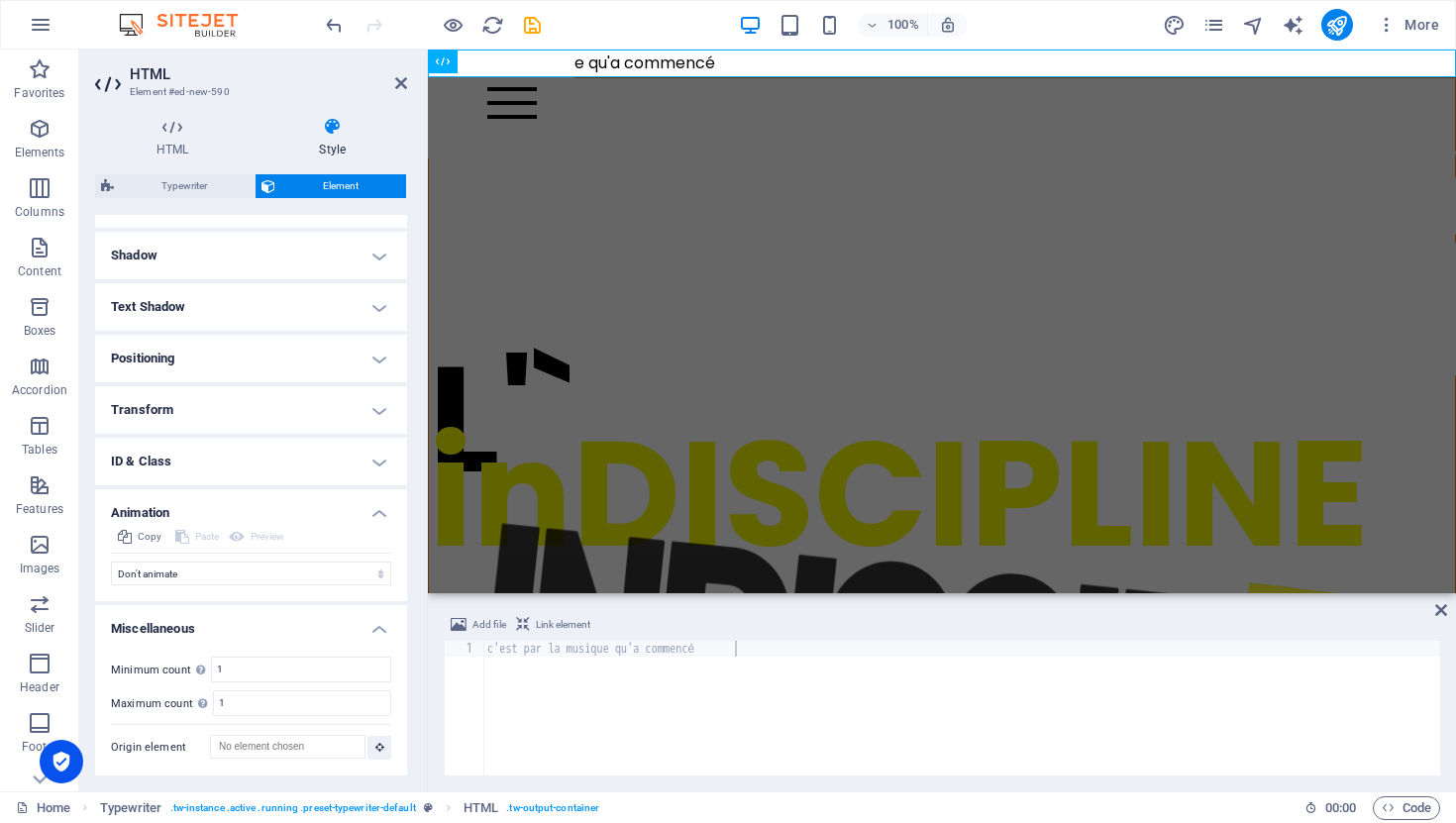 click on "ID & Class" at bounding box center (251, 462) 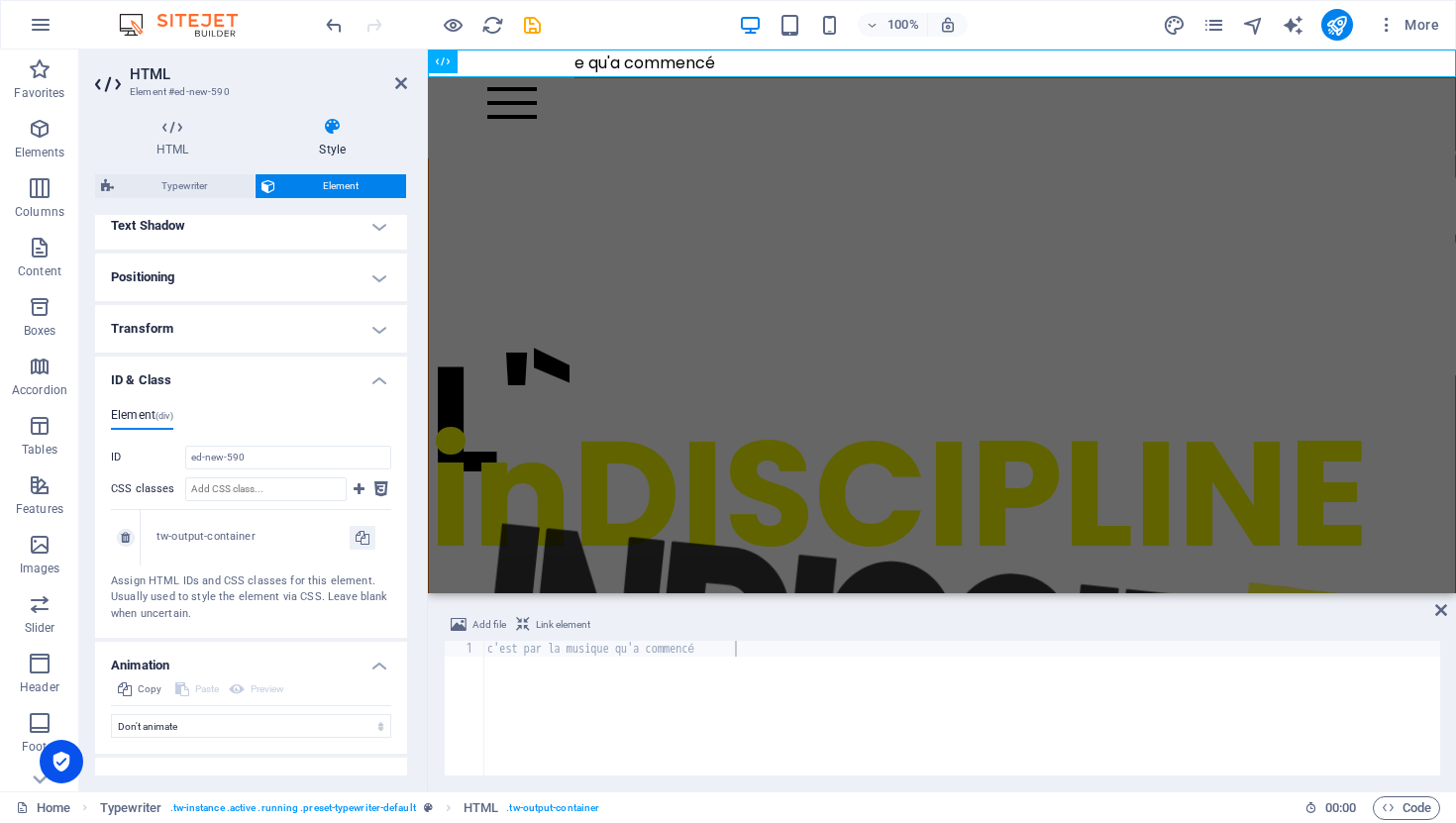 scroll, scrollTop: 542, scrollLeft: 0, axis: vertical 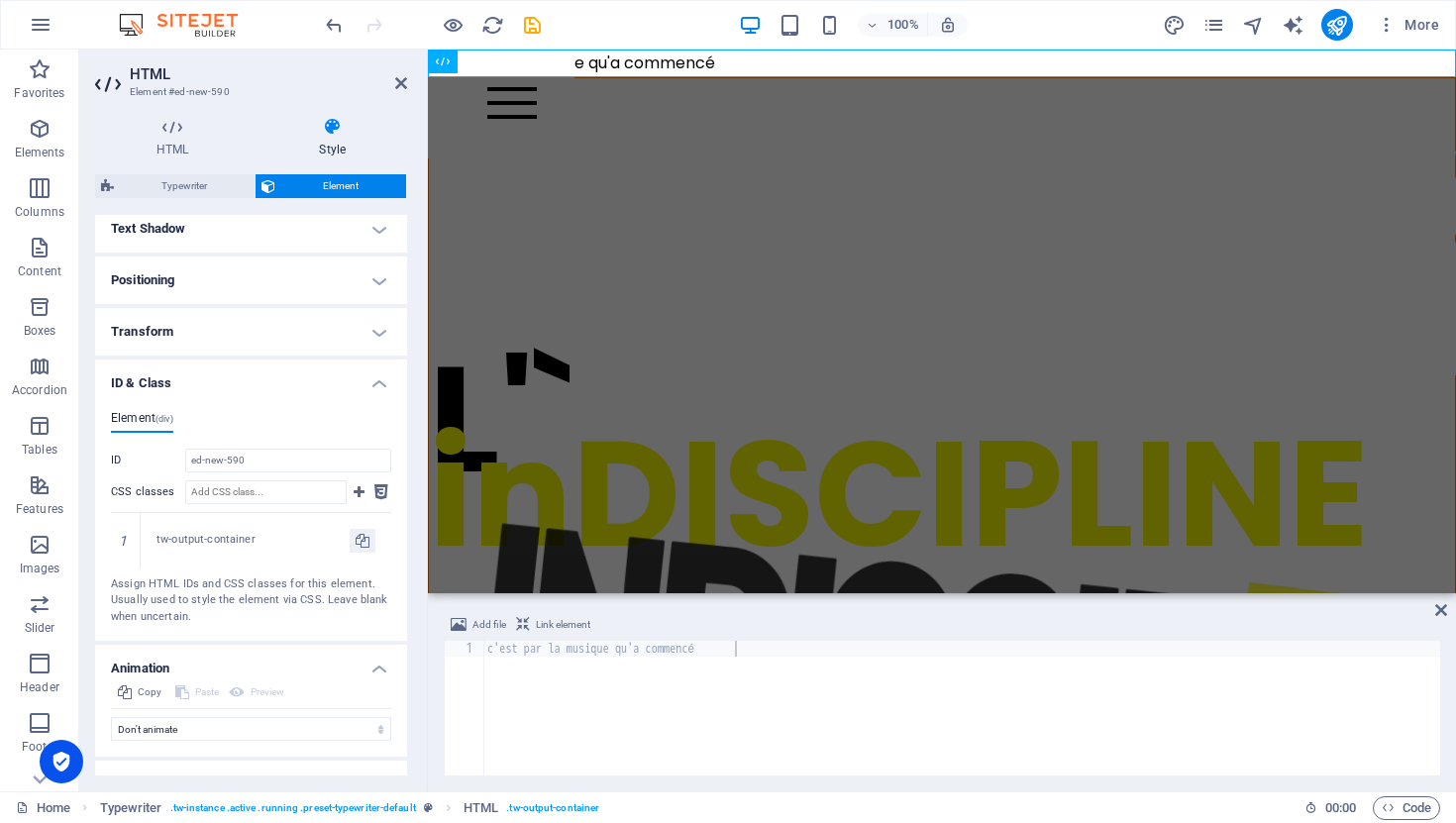 click on "Transform" at bounding box center [251, 332] 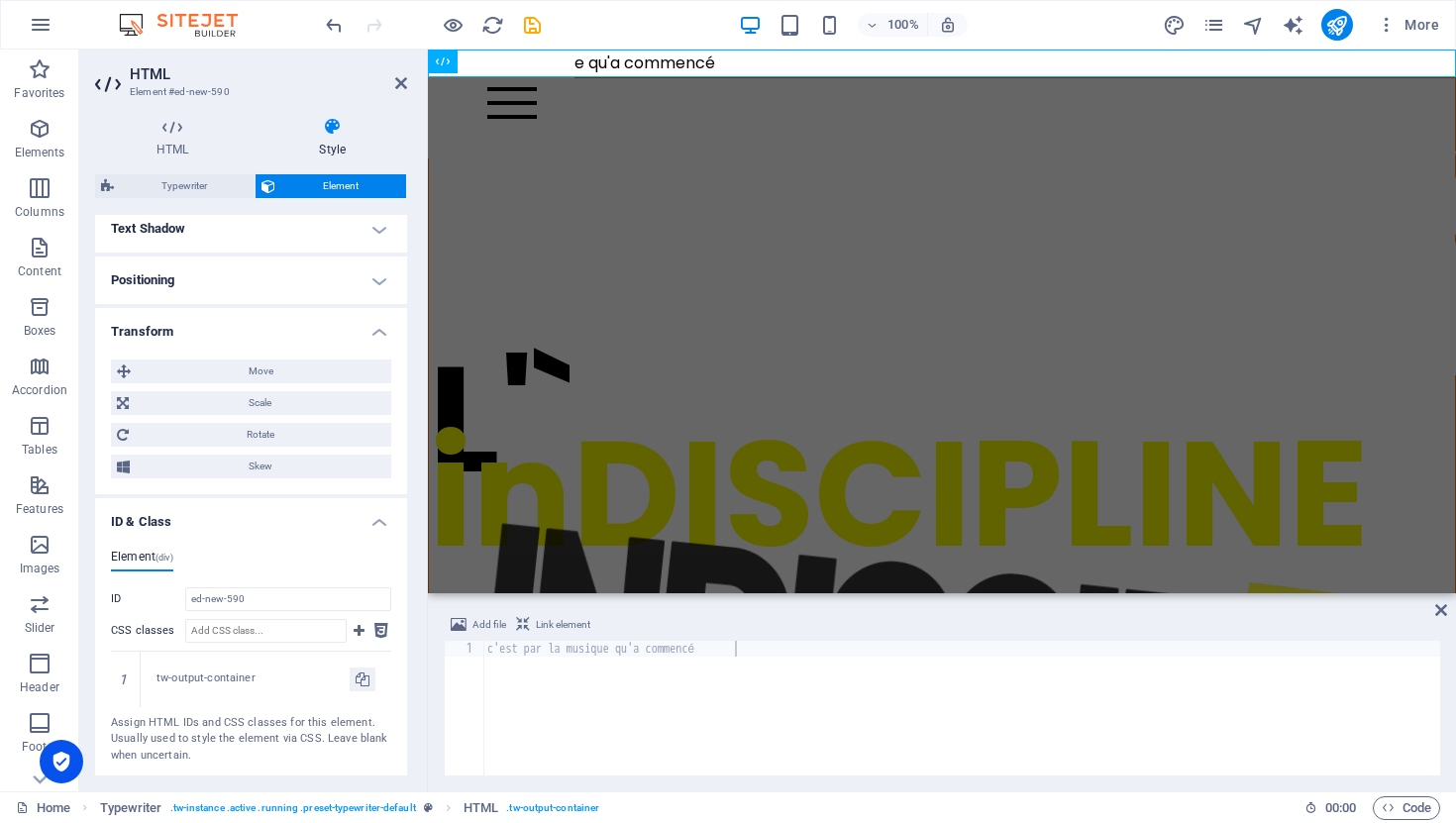 click on "Positioning" at bounding box center [251, 280] 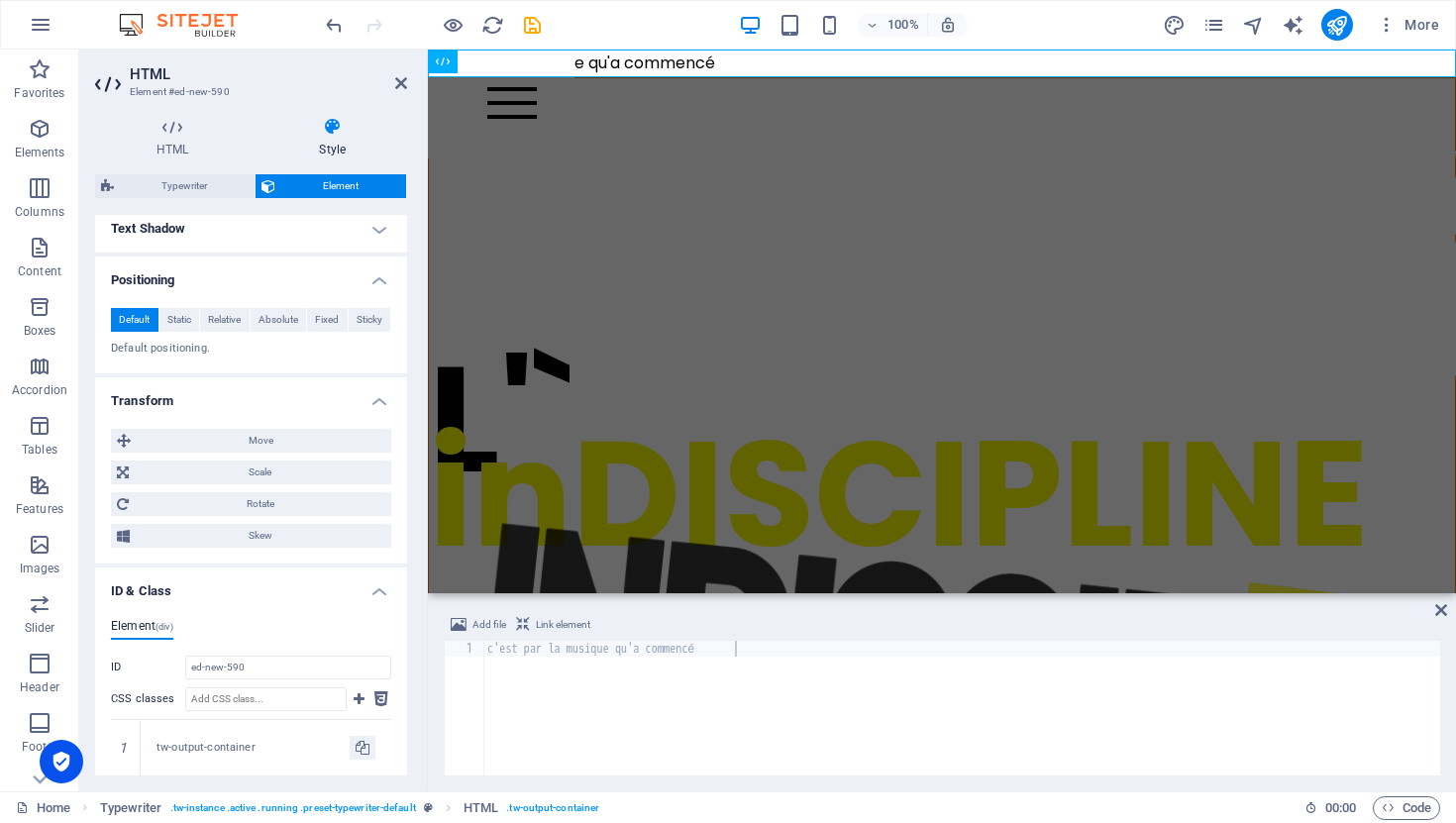 click on "Text Shadow" at bounding box center (251, 229) 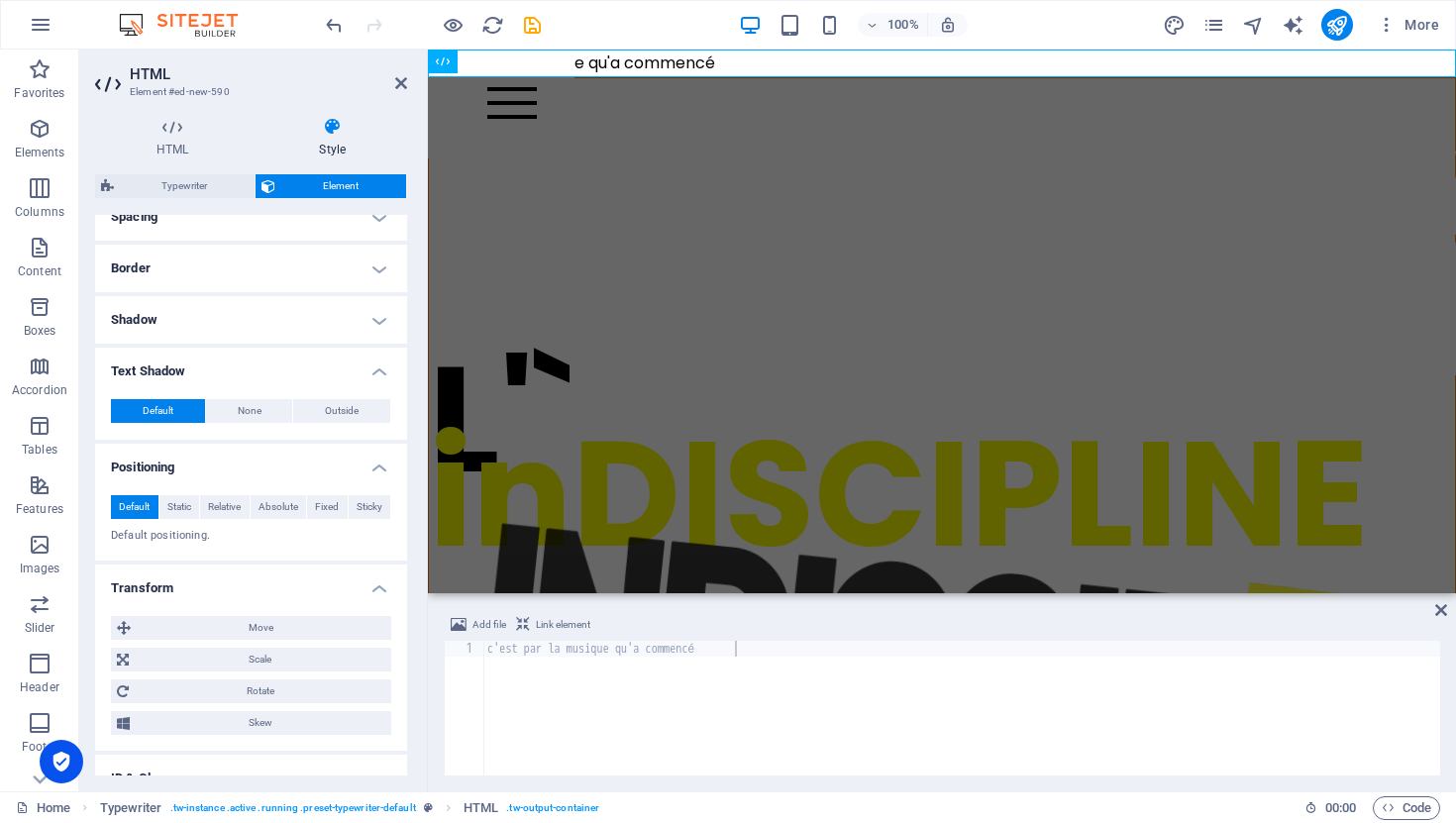 scroll, scrollTop: 395, scrollLeft: 0, axis: vertical 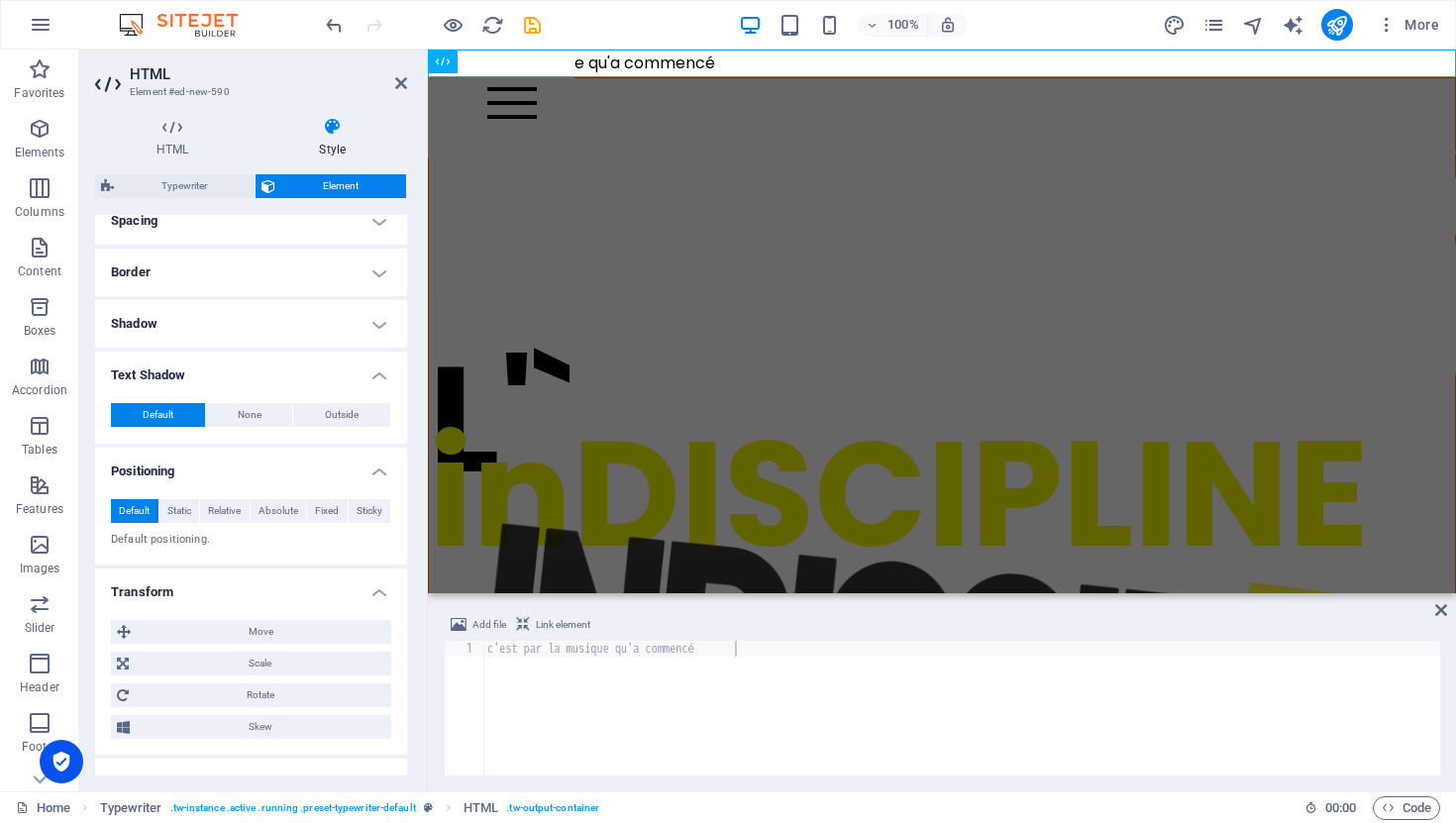 click on "Shadow" at bounding box center (251, 324) 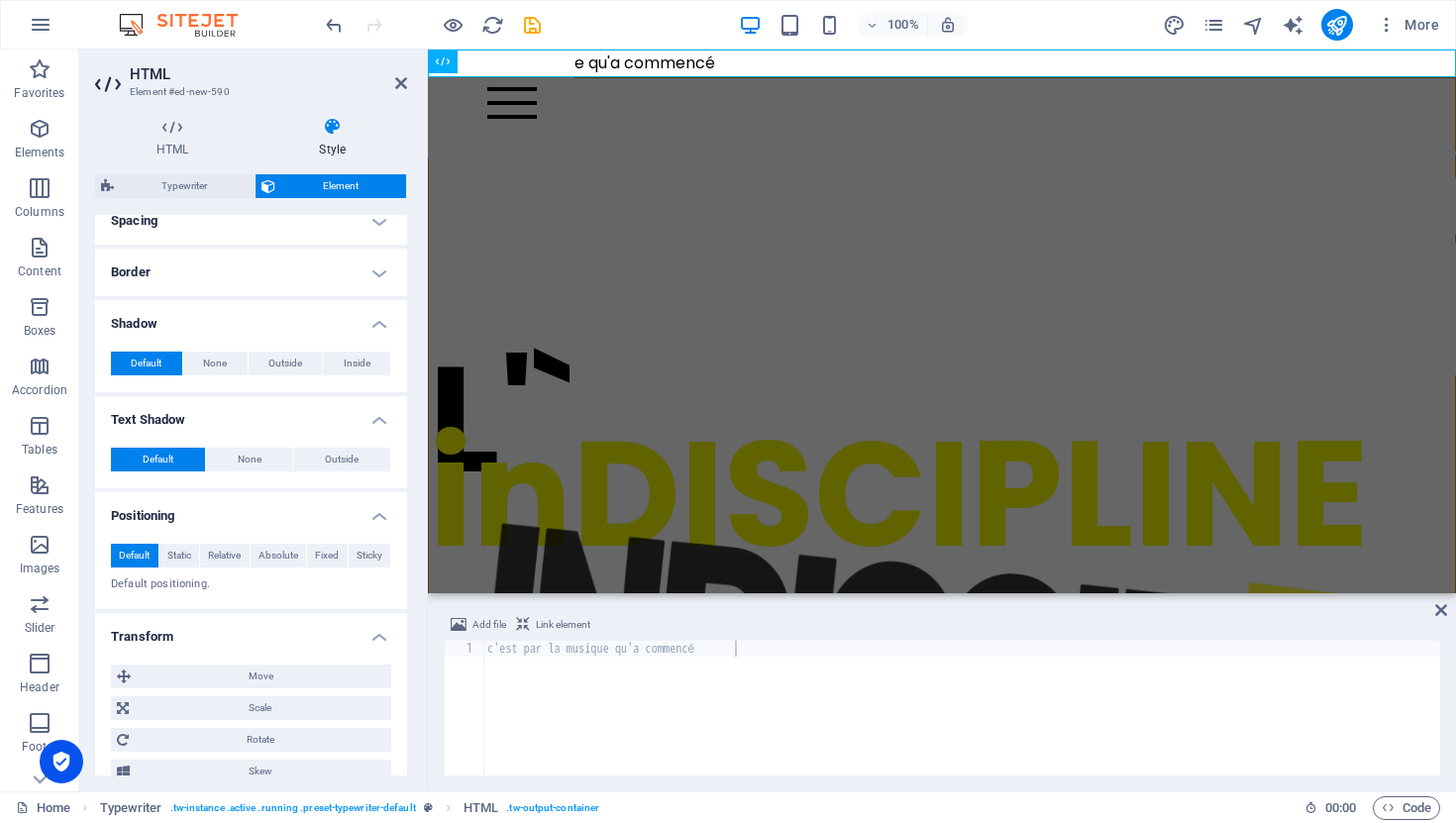 click on "Border" at bounding box center (251, 272) 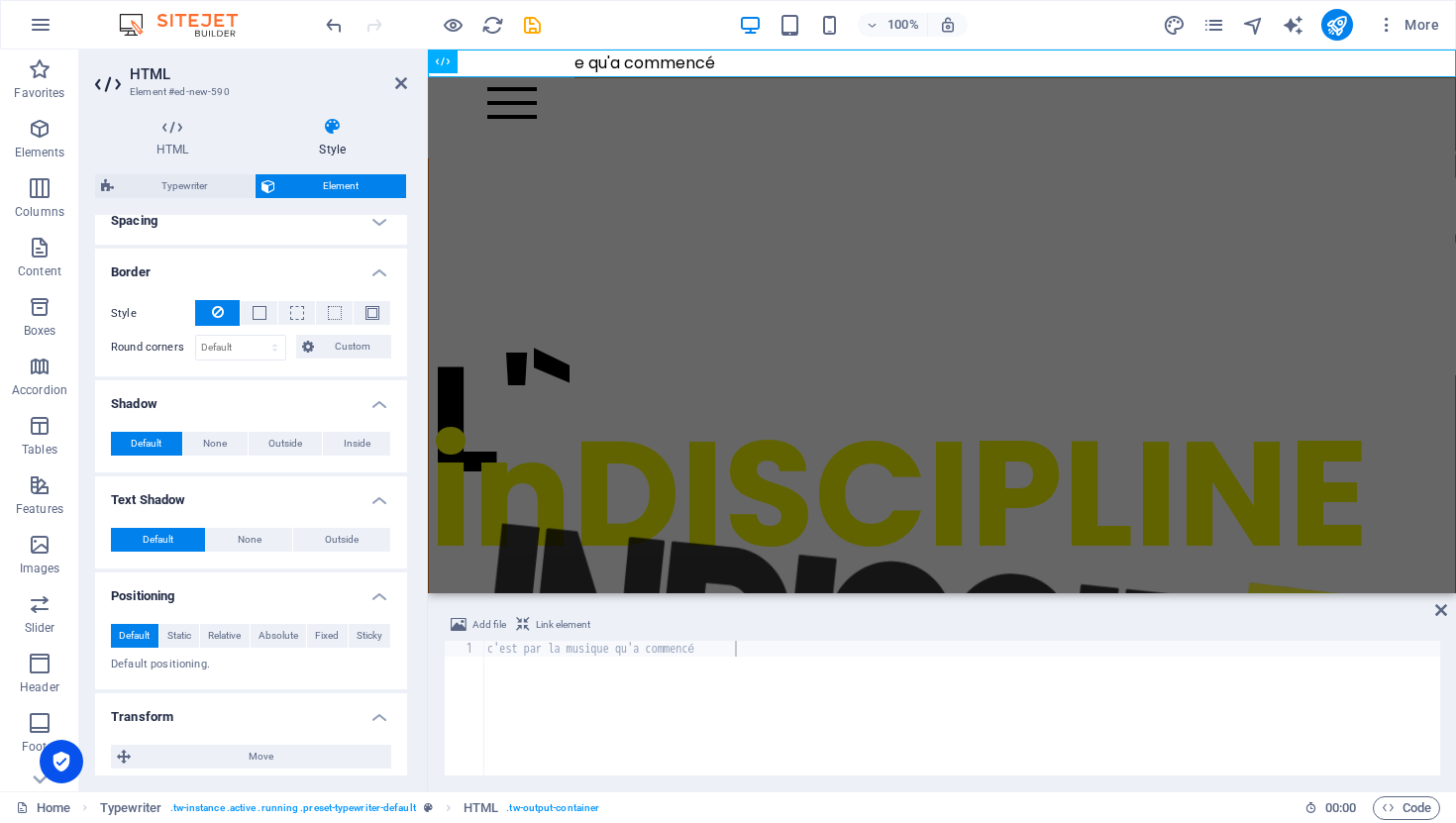 click on "Spacing" at bounding box center [251, 221] 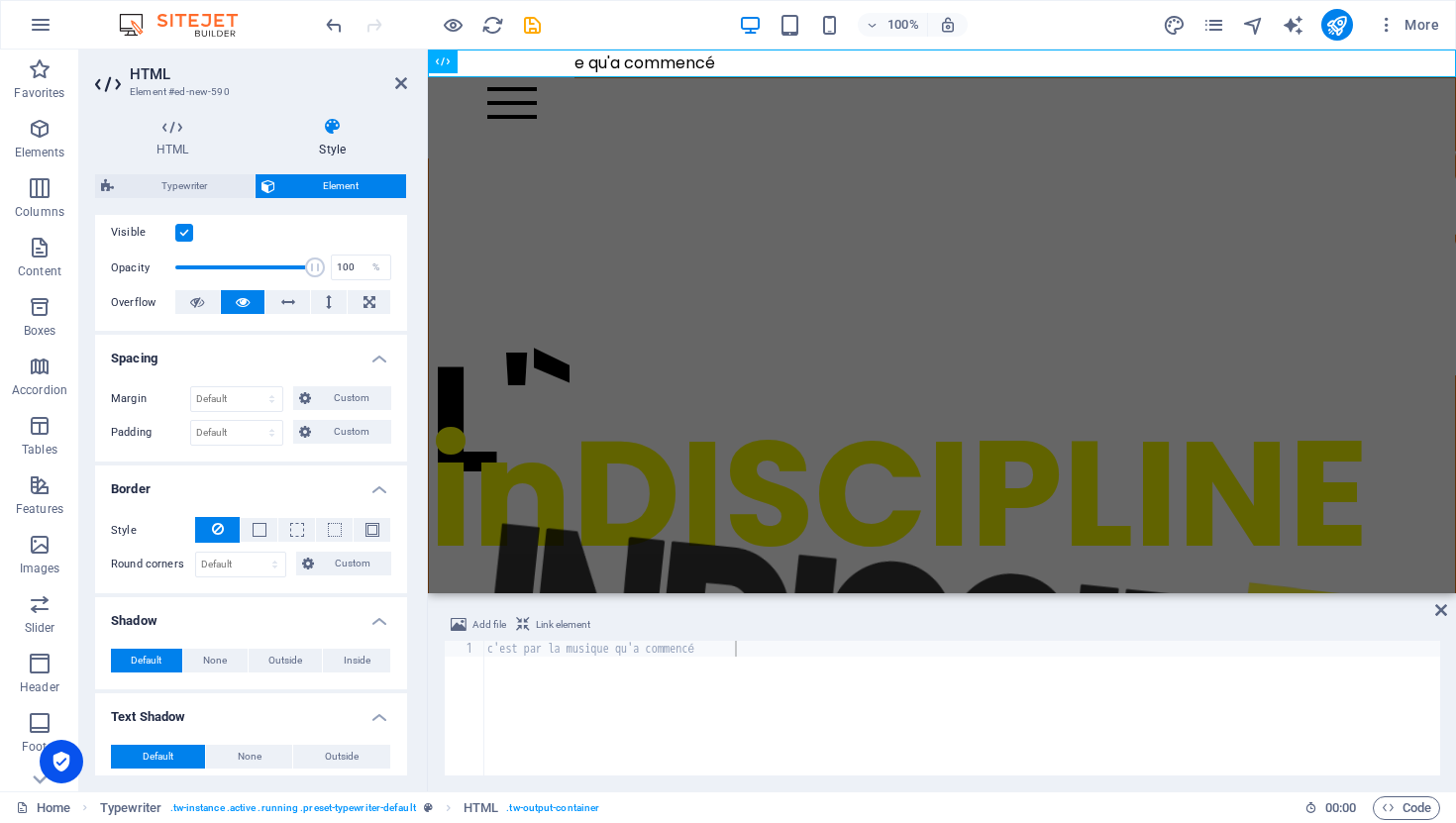 scroll, scrollTop: 0, scrollLeft: 0, axis: both 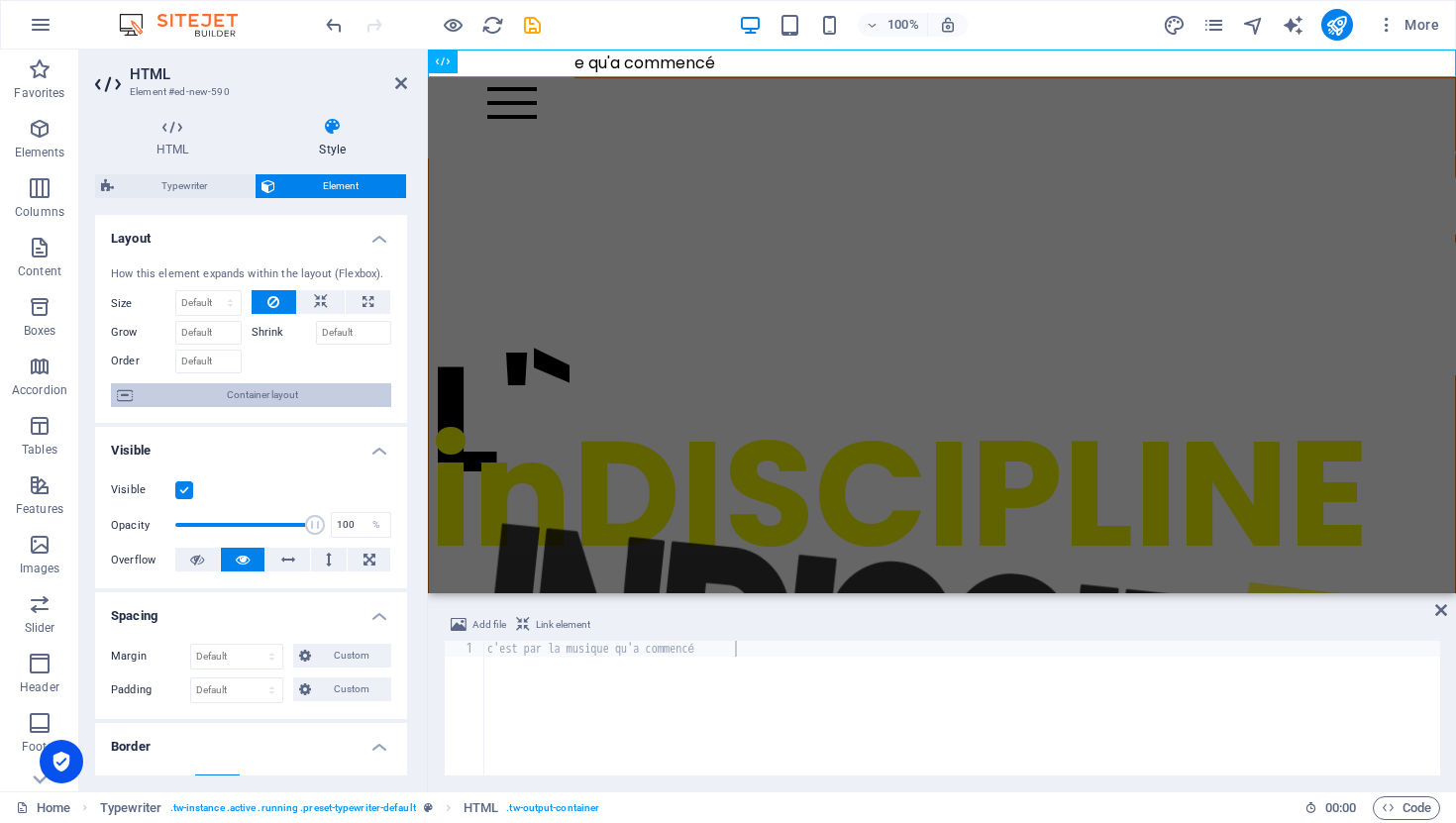 click on "Container layout" at bounding box center [261, 395] 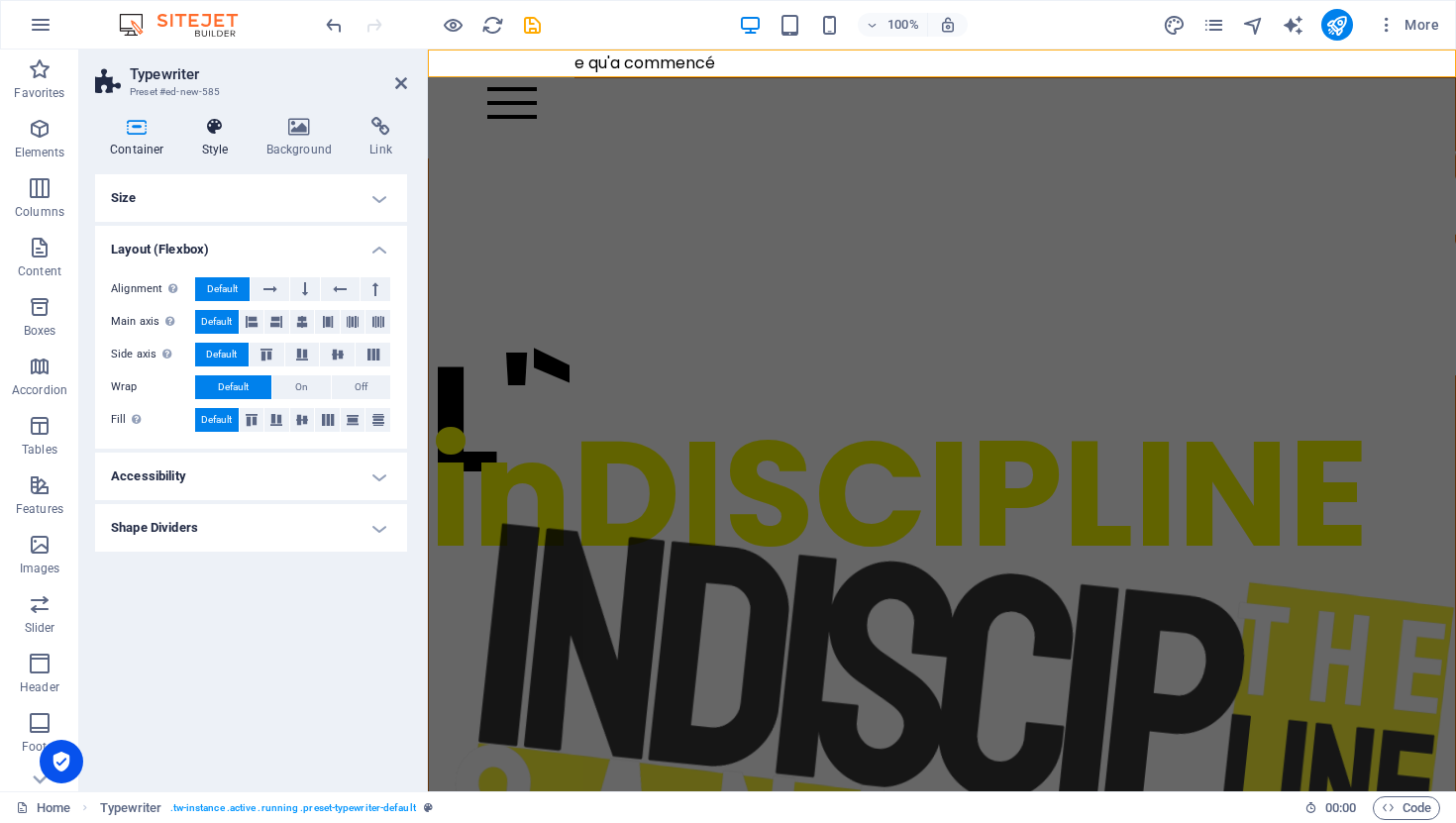 click at bounding box center (215, 127) 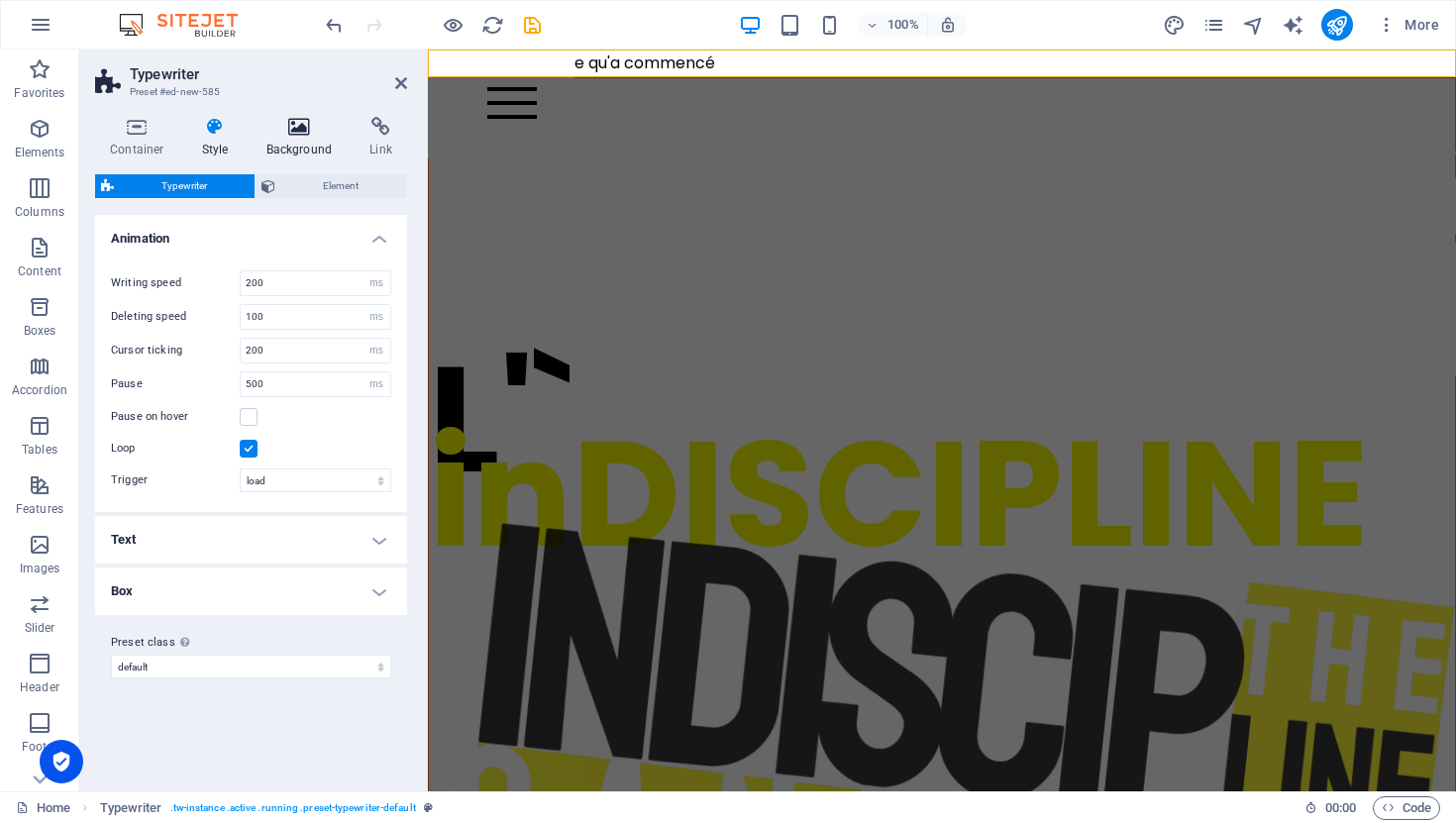 click at bounding box center (299, 127) 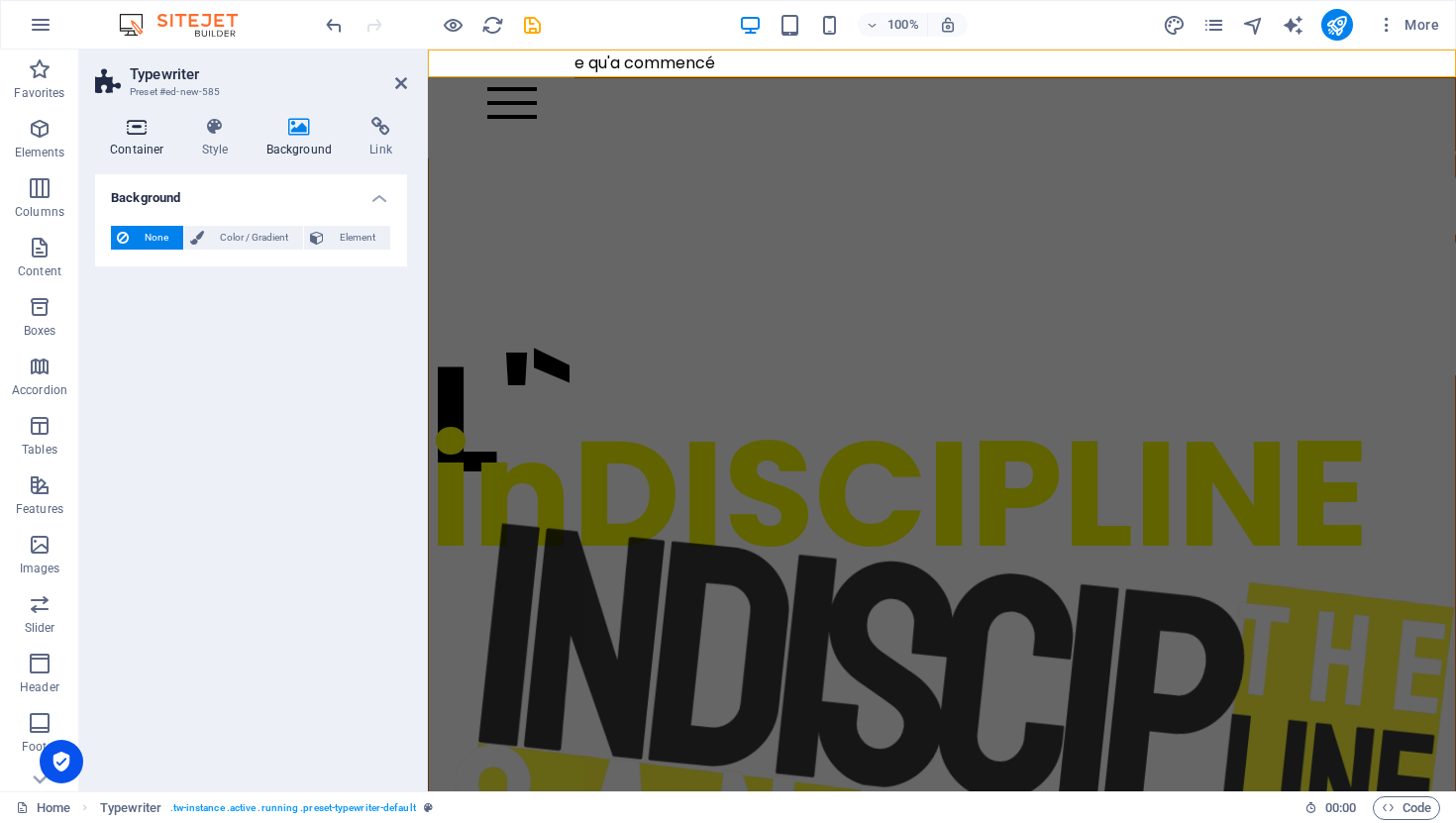 click at bounding box center (137, 127) 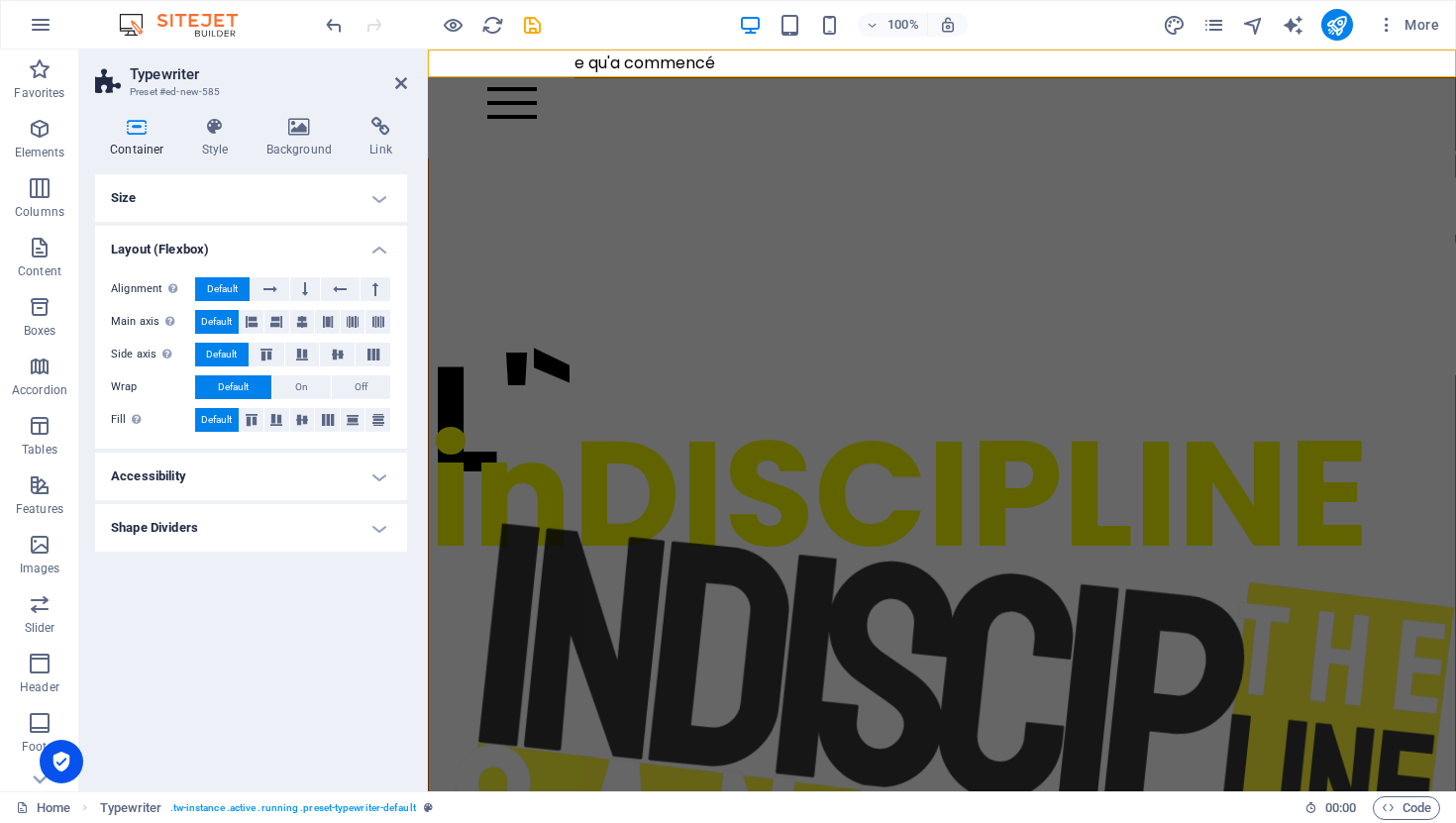 click on "Accessibility" at bounding box center (251, 476) 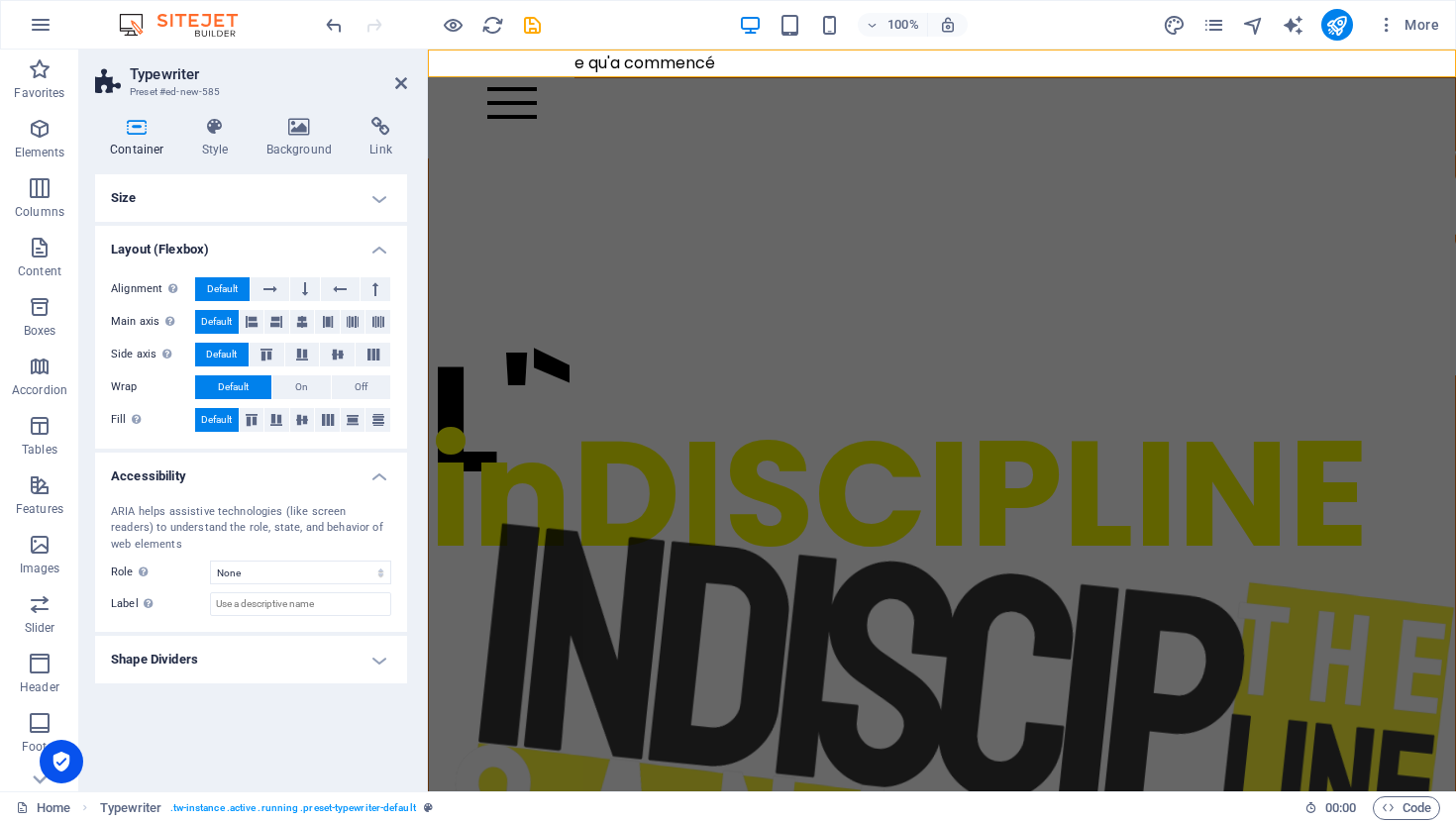 click on "Typewriter" at bounding box center (268, 74) 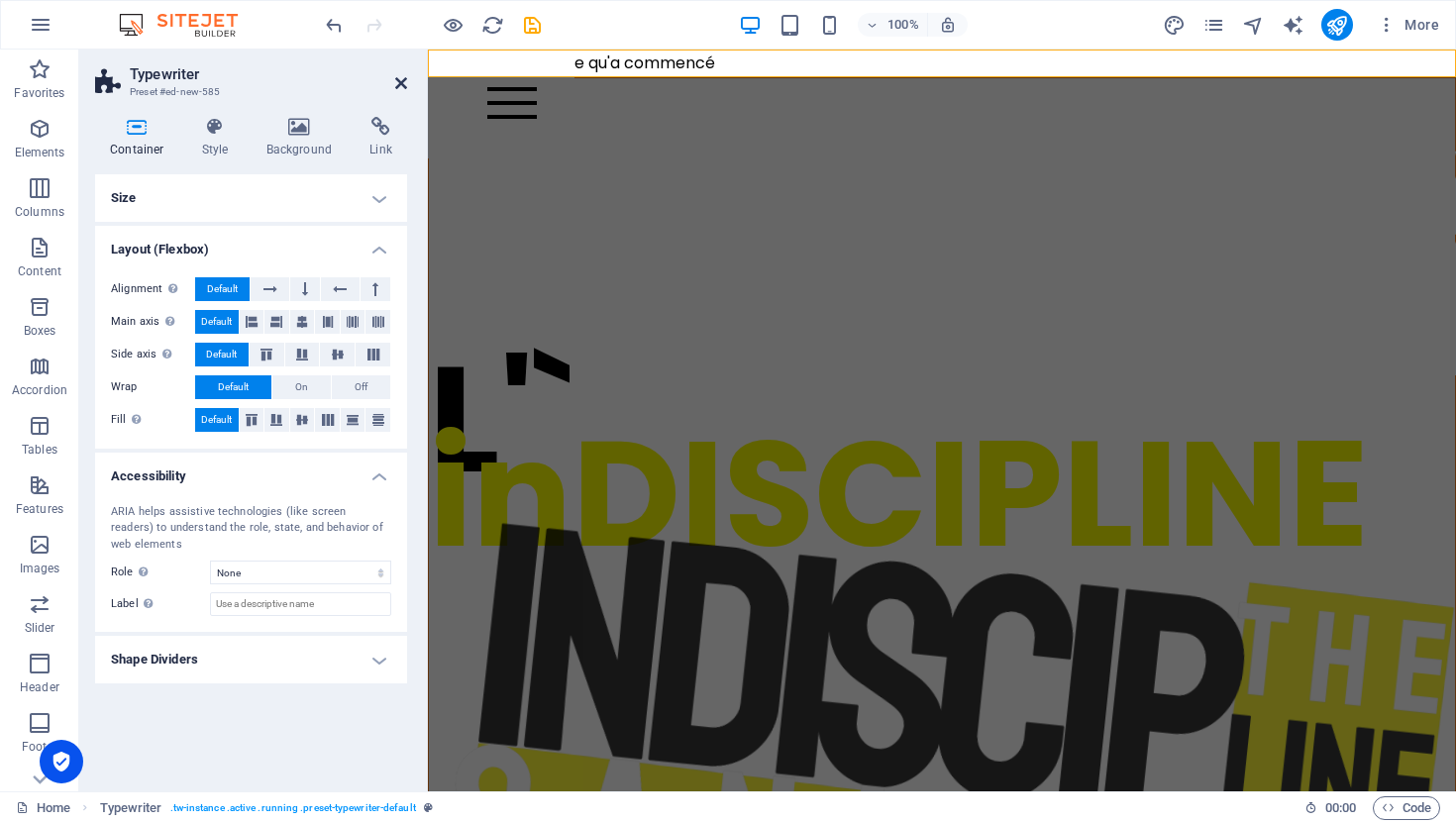 click at bounding box center (401, 83) 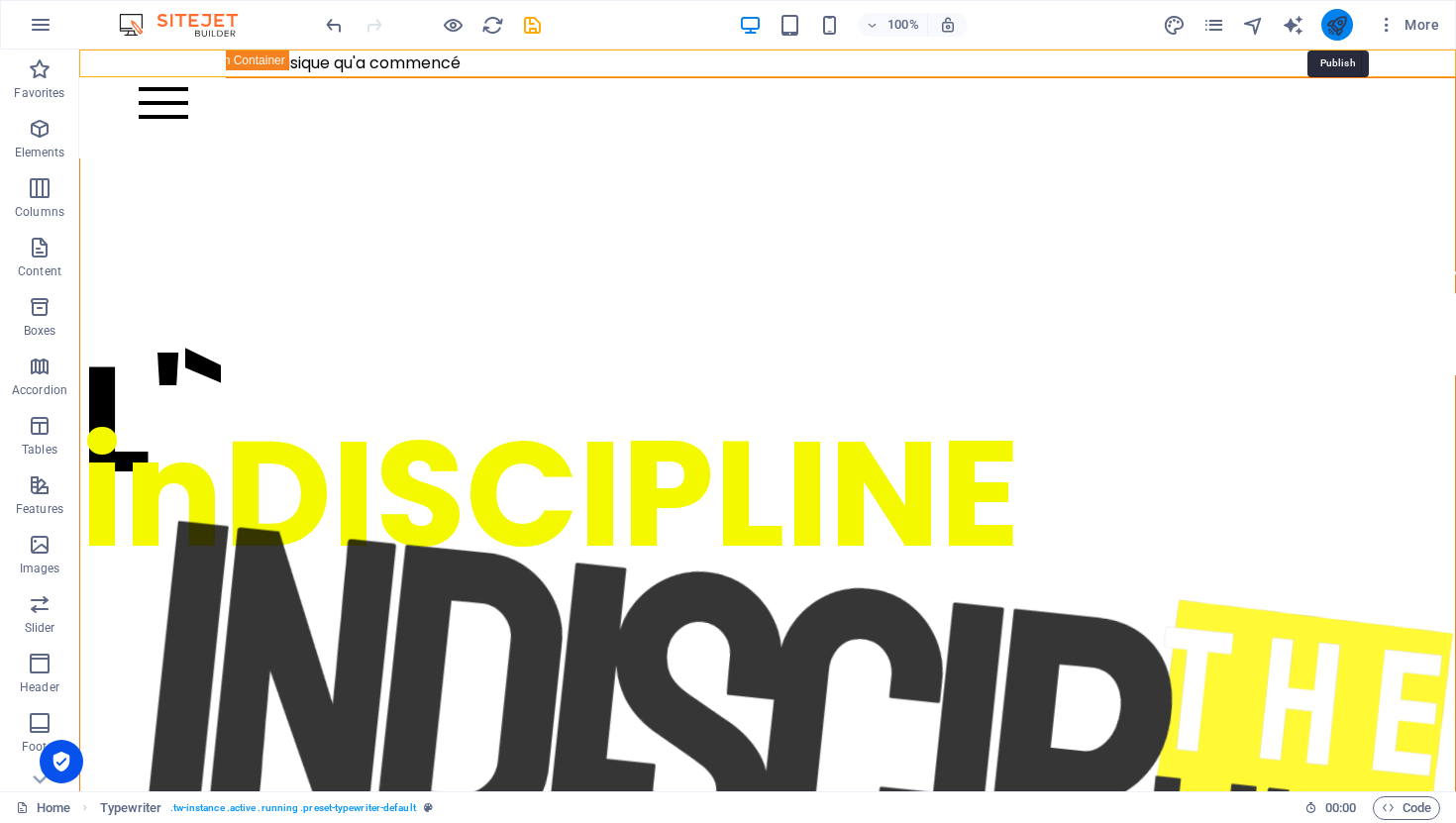 click at bounding box center [1336, 25] 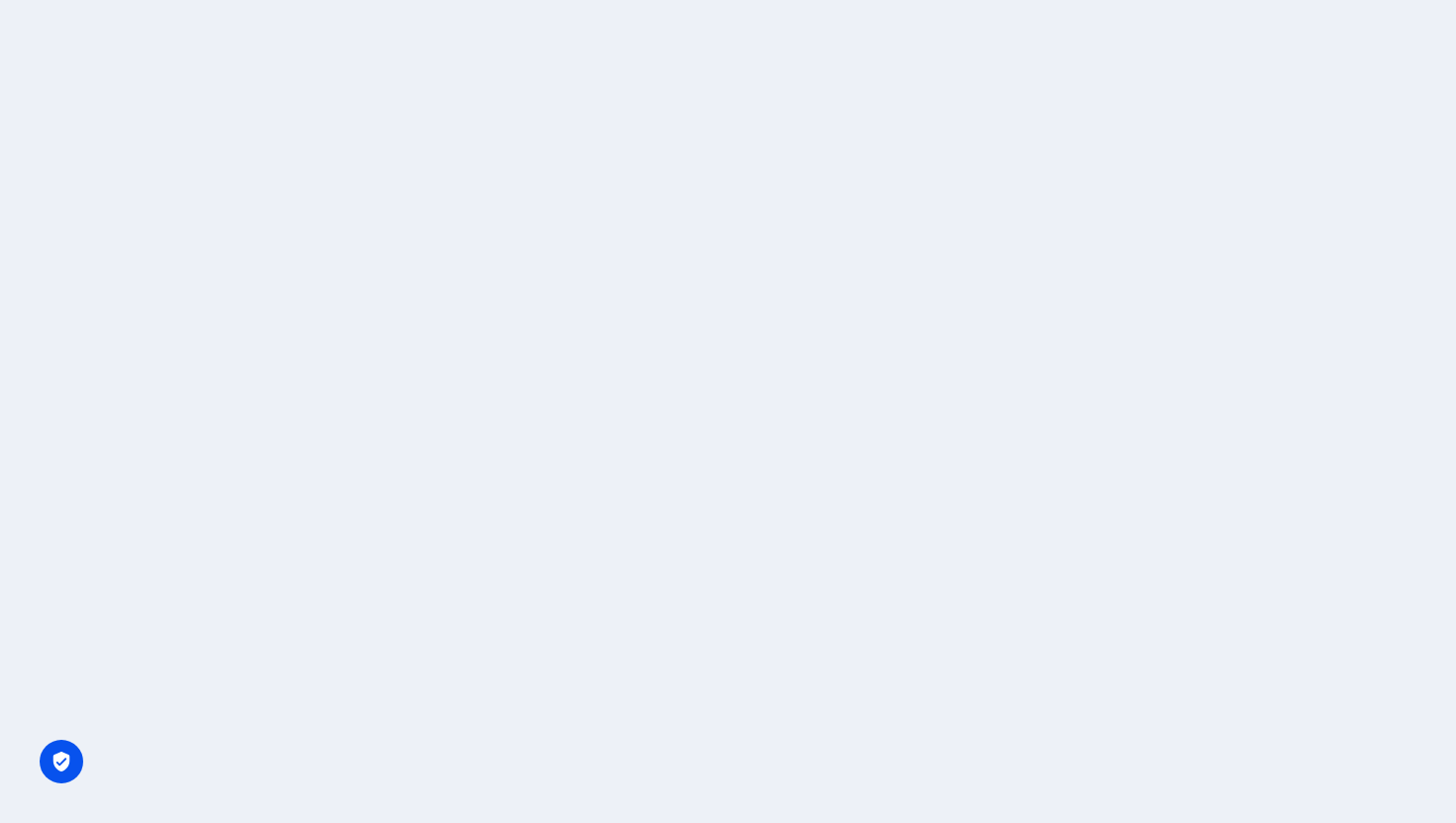 scroll, scrollTop: 0, scrollLeft: 0, axis: both 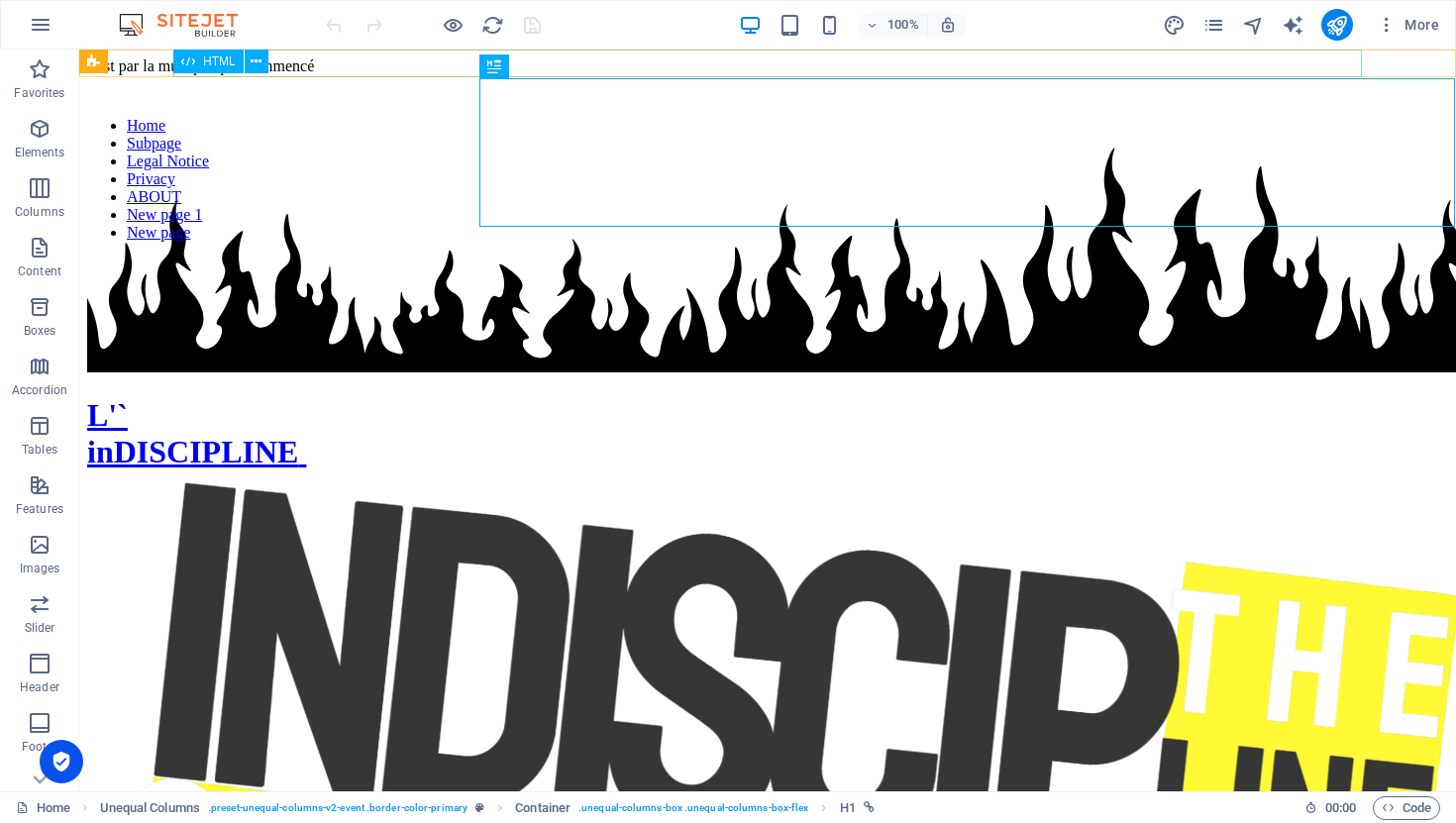 click on "c'est par la musique qu'a commencé" at bounding box center [768, 66] 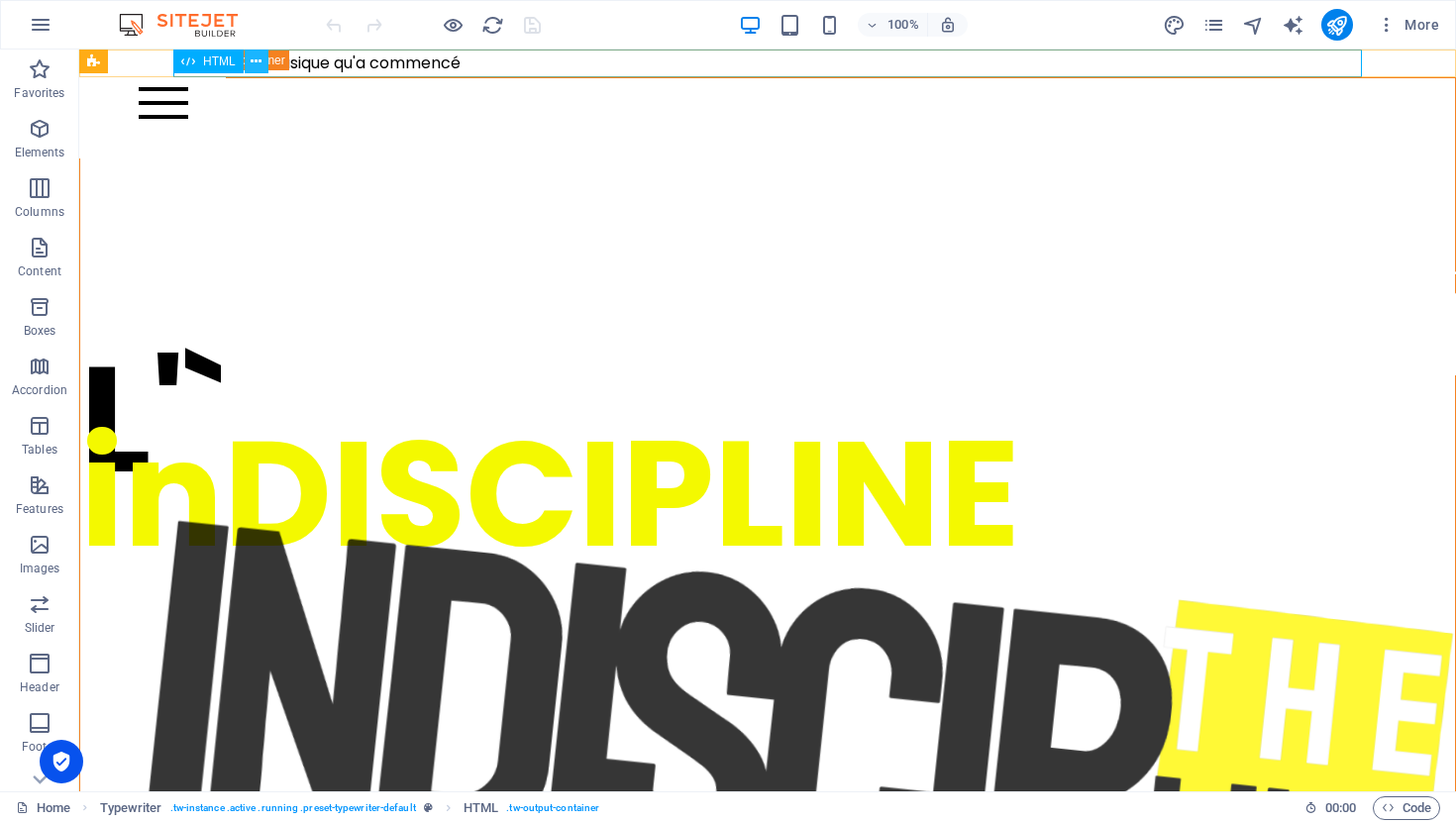 click at bounding box center (256, 61) 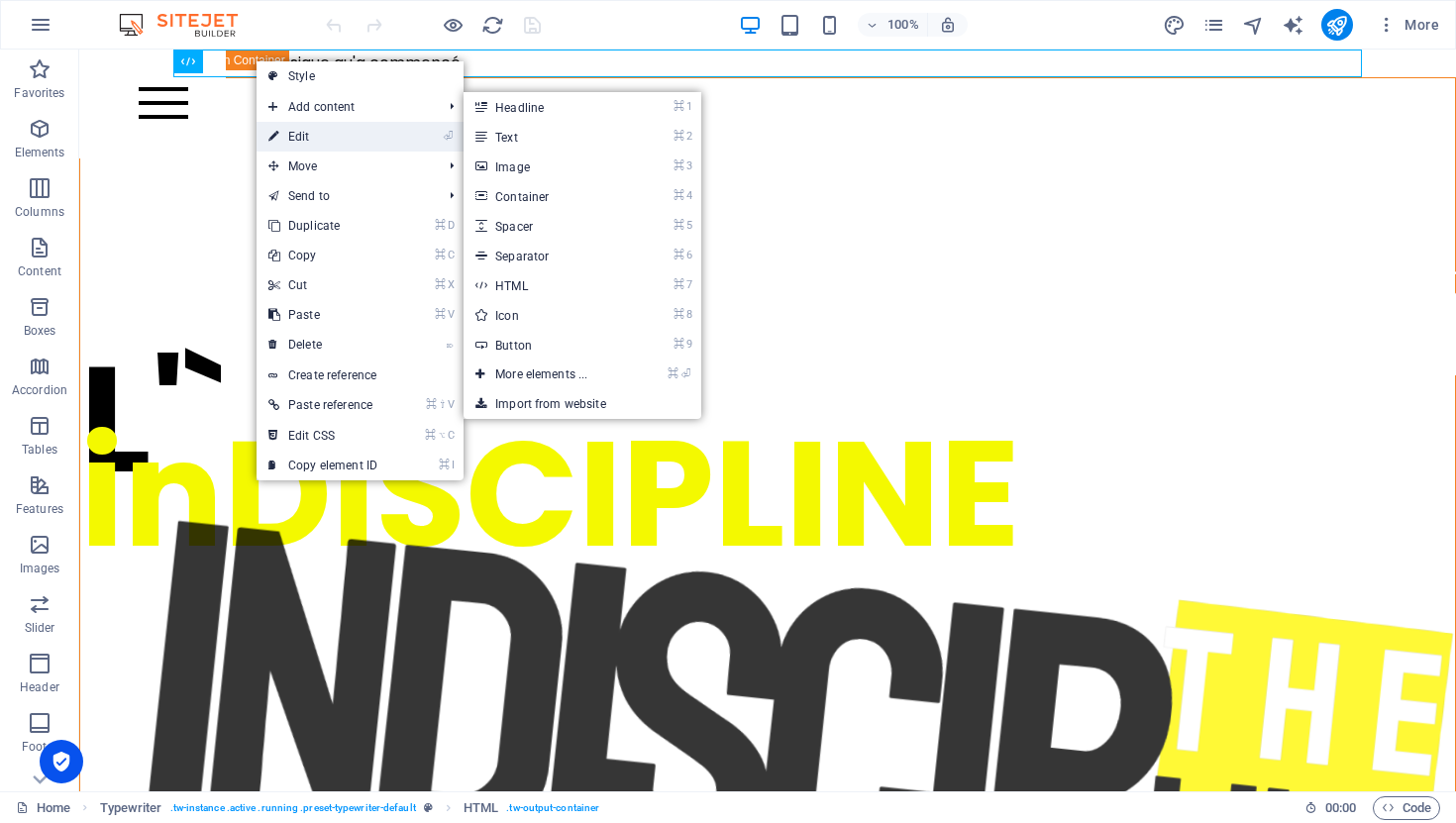 click on "⏎  Edit" at bounding box center [323, 137] 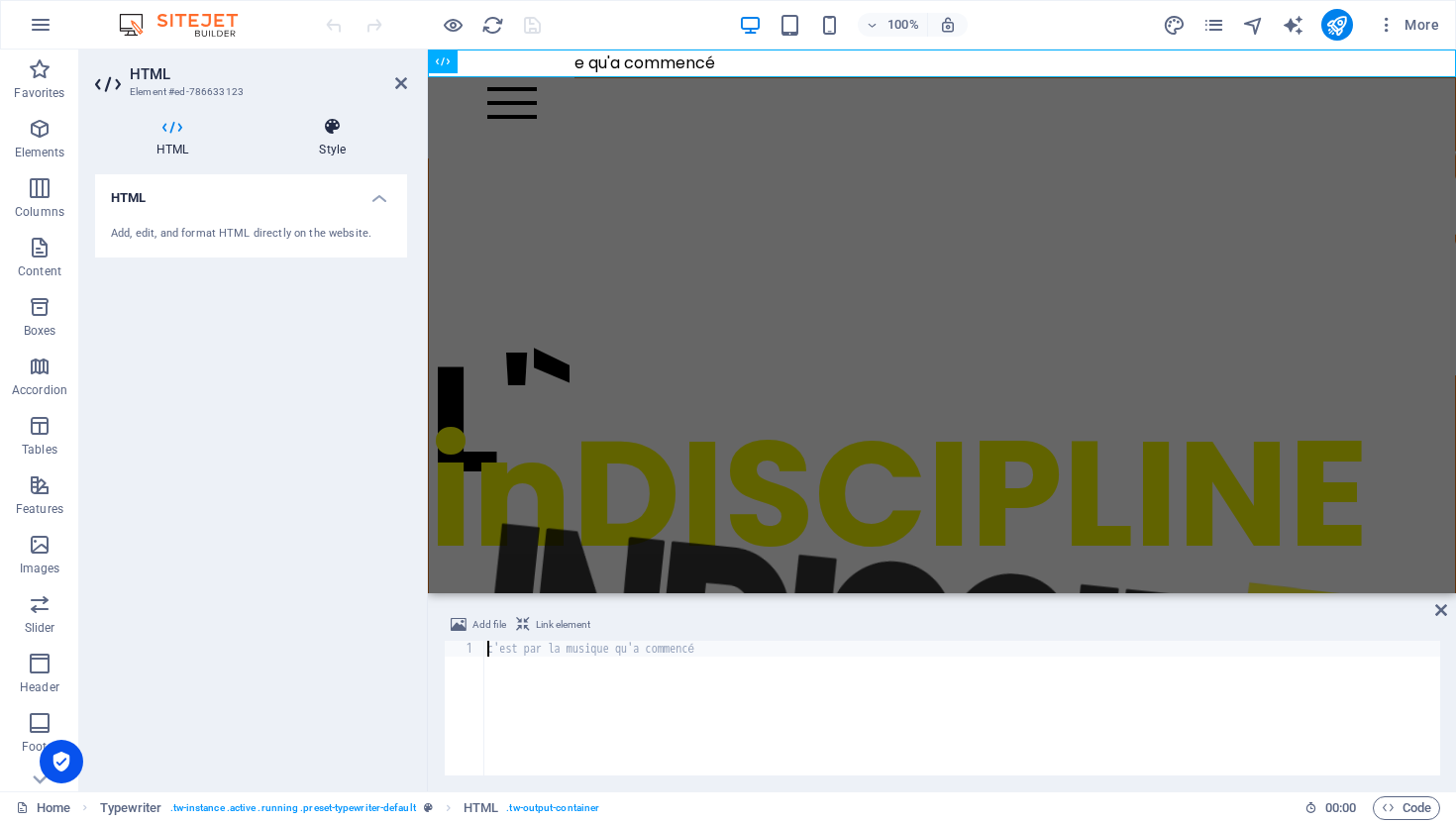 click at bounding box center [332, 127] 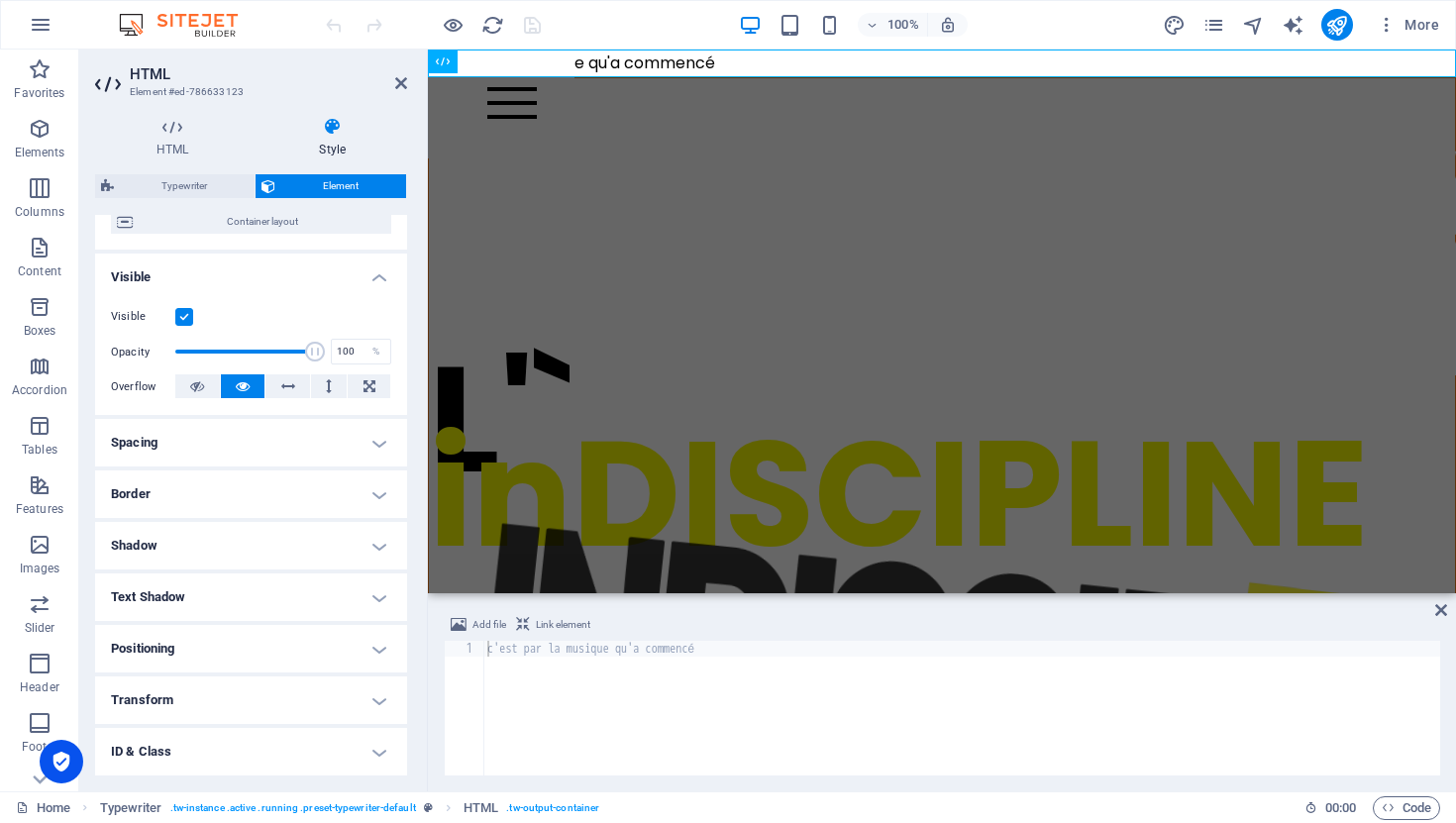 scroll, scrollTop: 195, scrollLeft: 0, axis: vertical 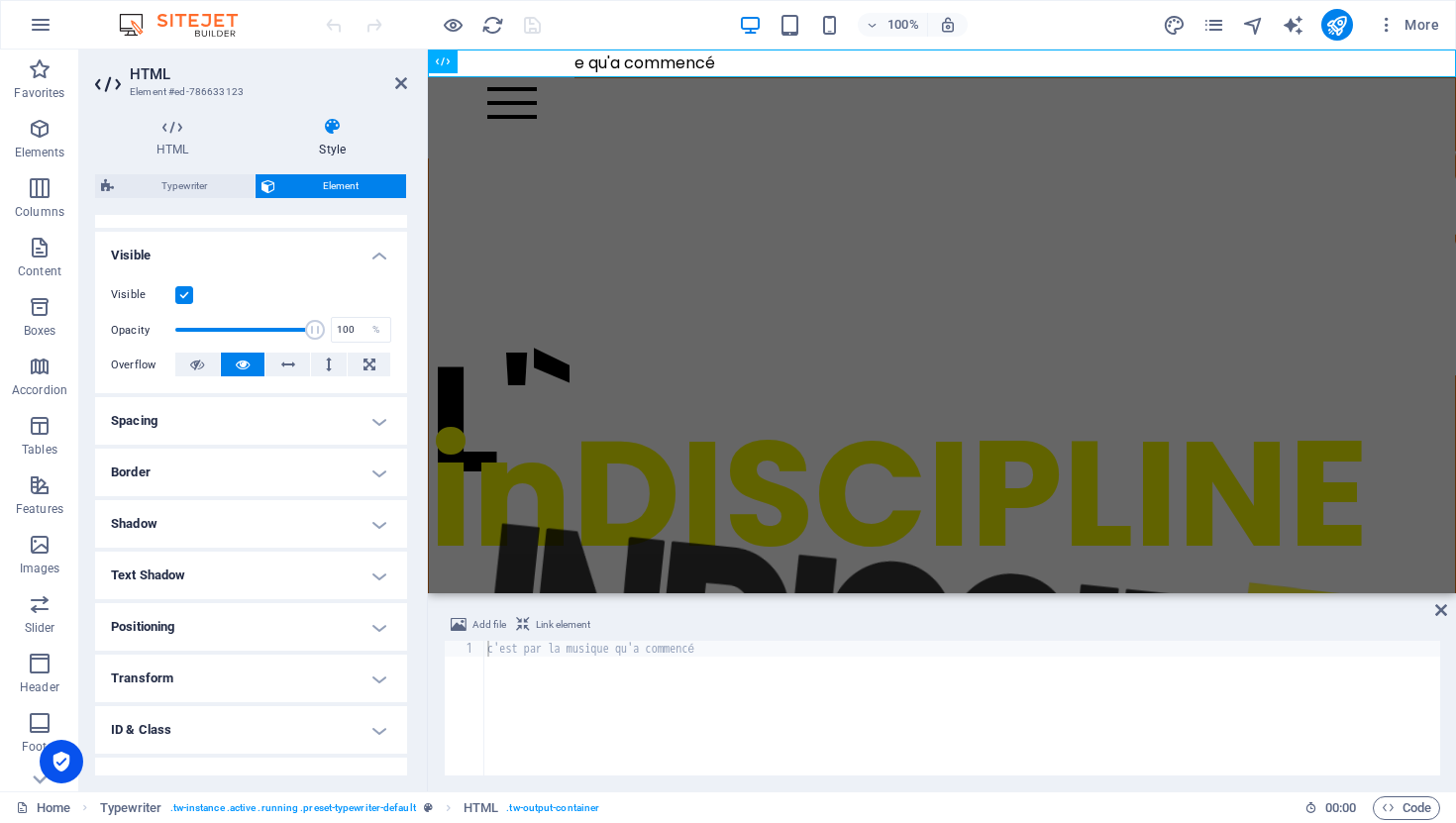 click on "Positioning" at bounding box center (251, 627) 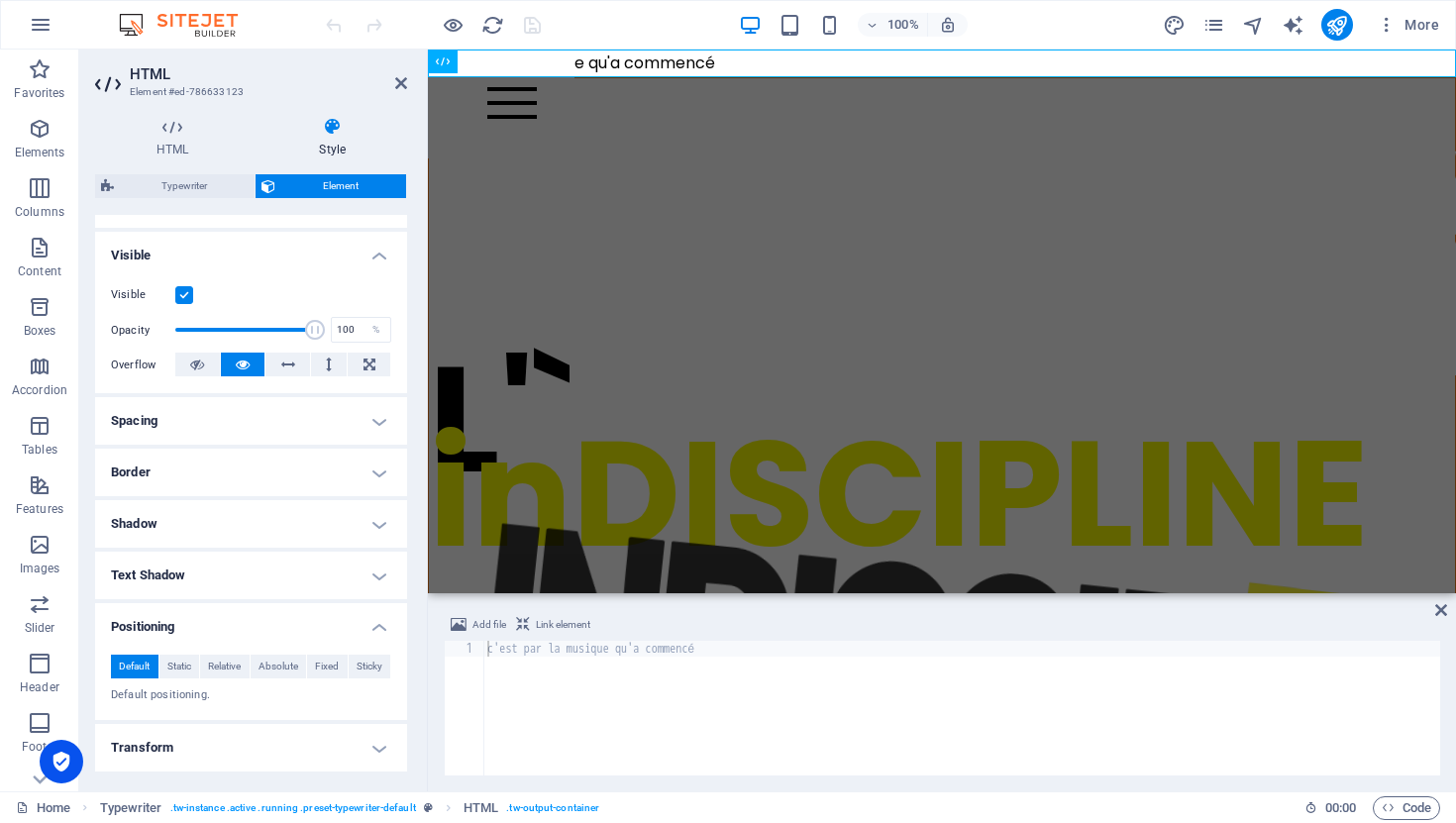 scroll, scrollTop: 345, scrollLeft: 0, axis: vertical 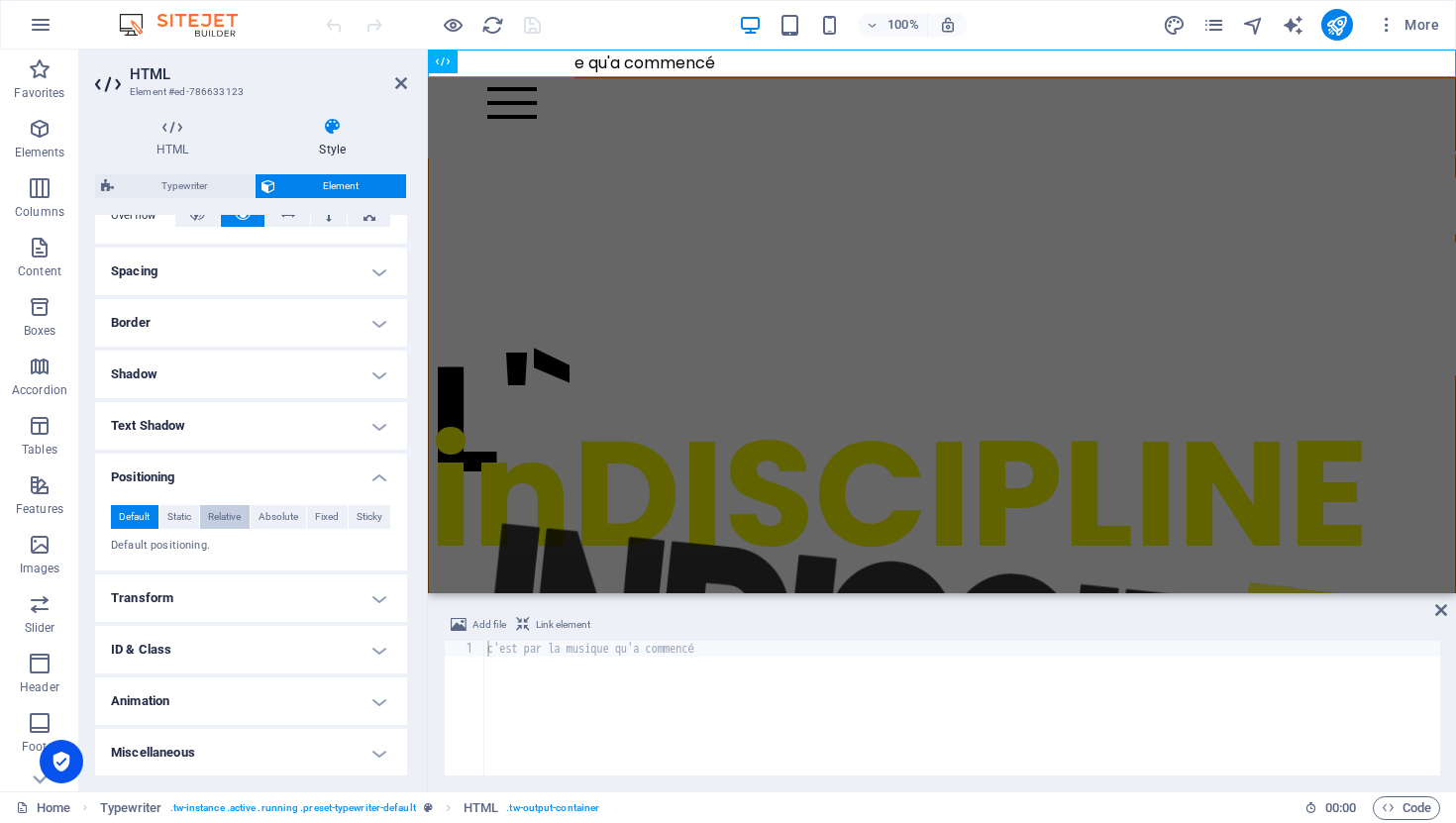 click on "Relative" at bounding box center [224, 517] 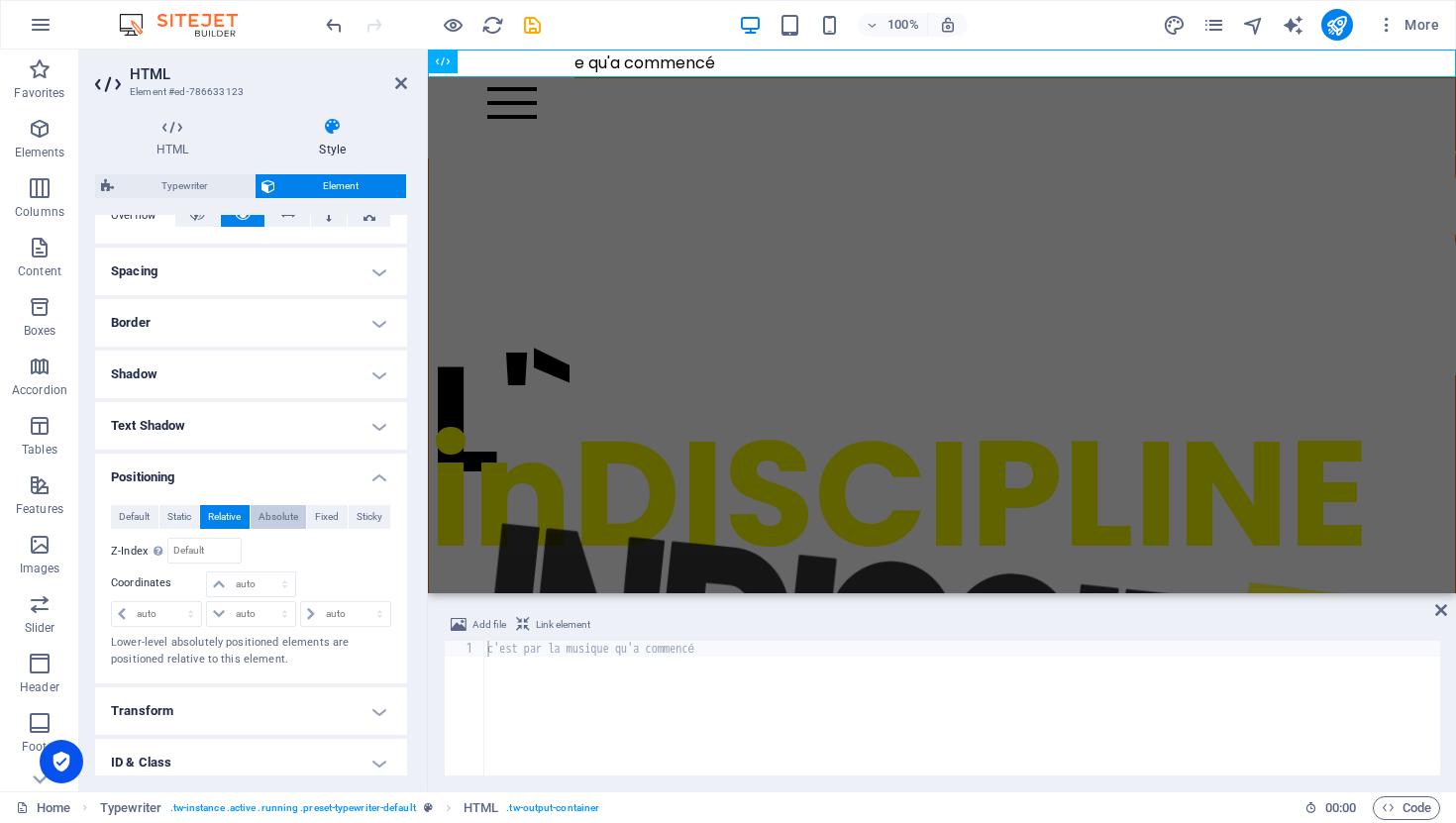 click on "Absolute" at bounding box center [278, 517] 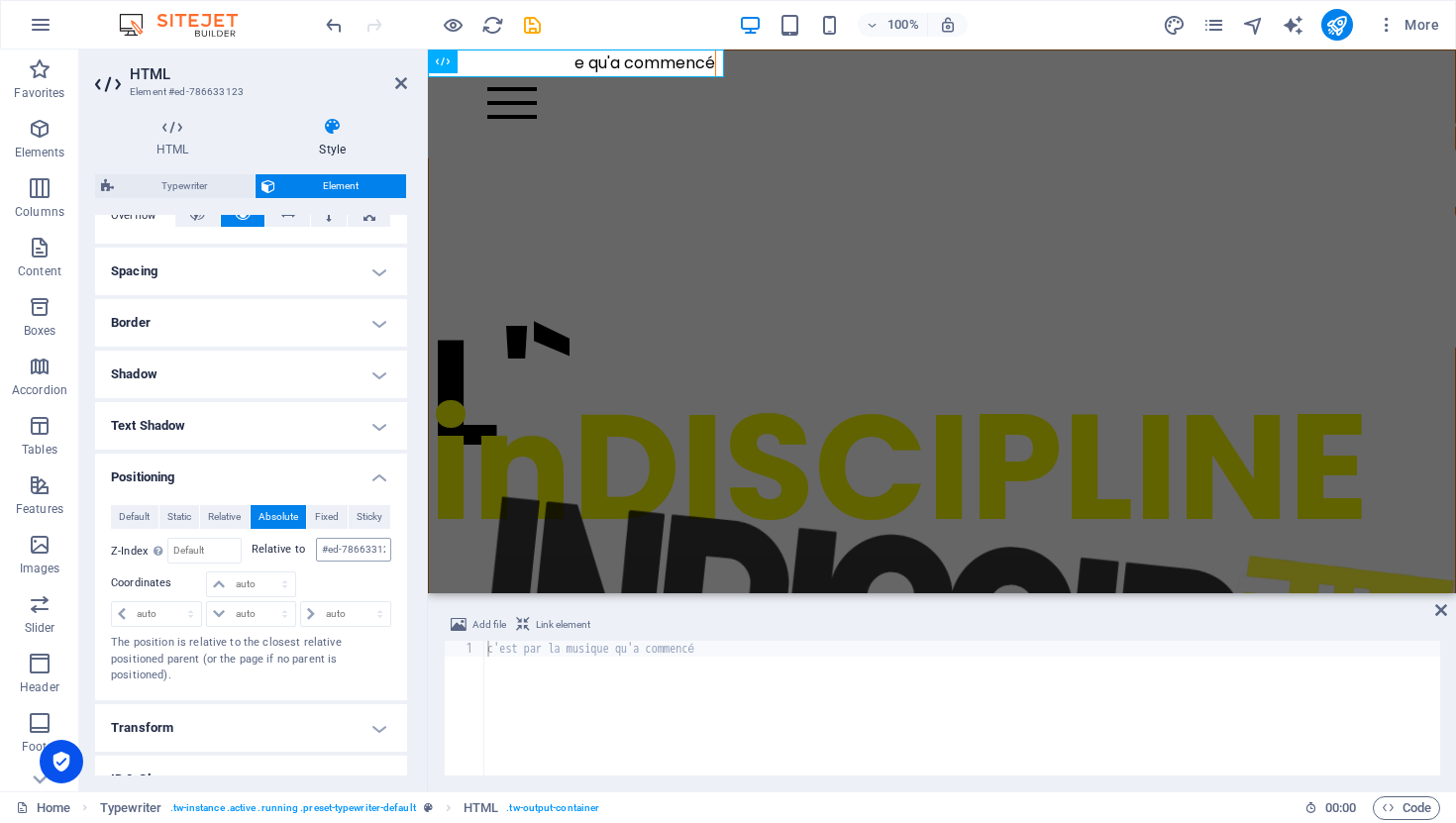 drag, startPoint x: 324, startPoint y: 515, endPoint x: 365, endPoint y: 558, distance: 59.413803 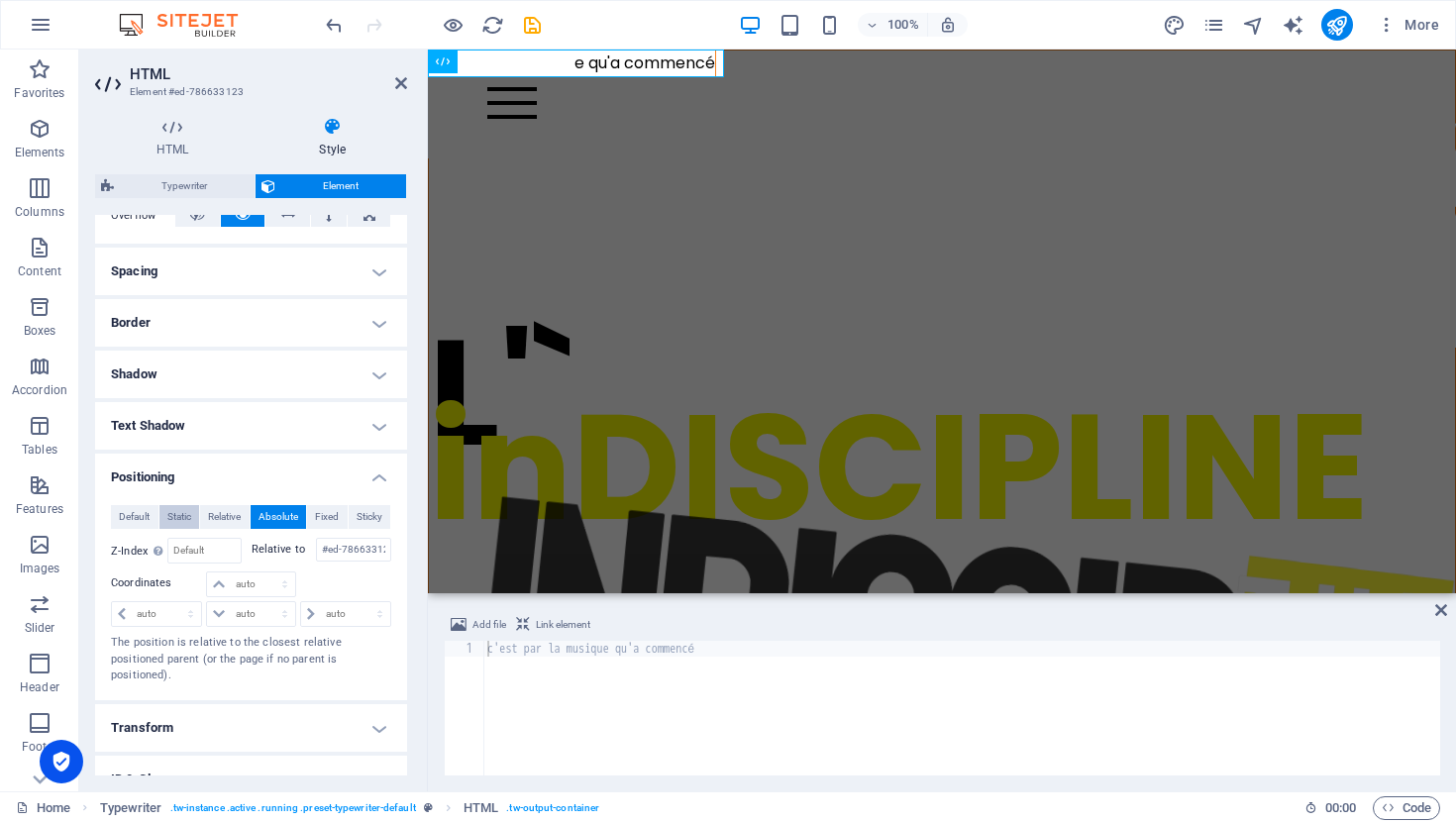 click on "Static" at bounding box center (179, 517) 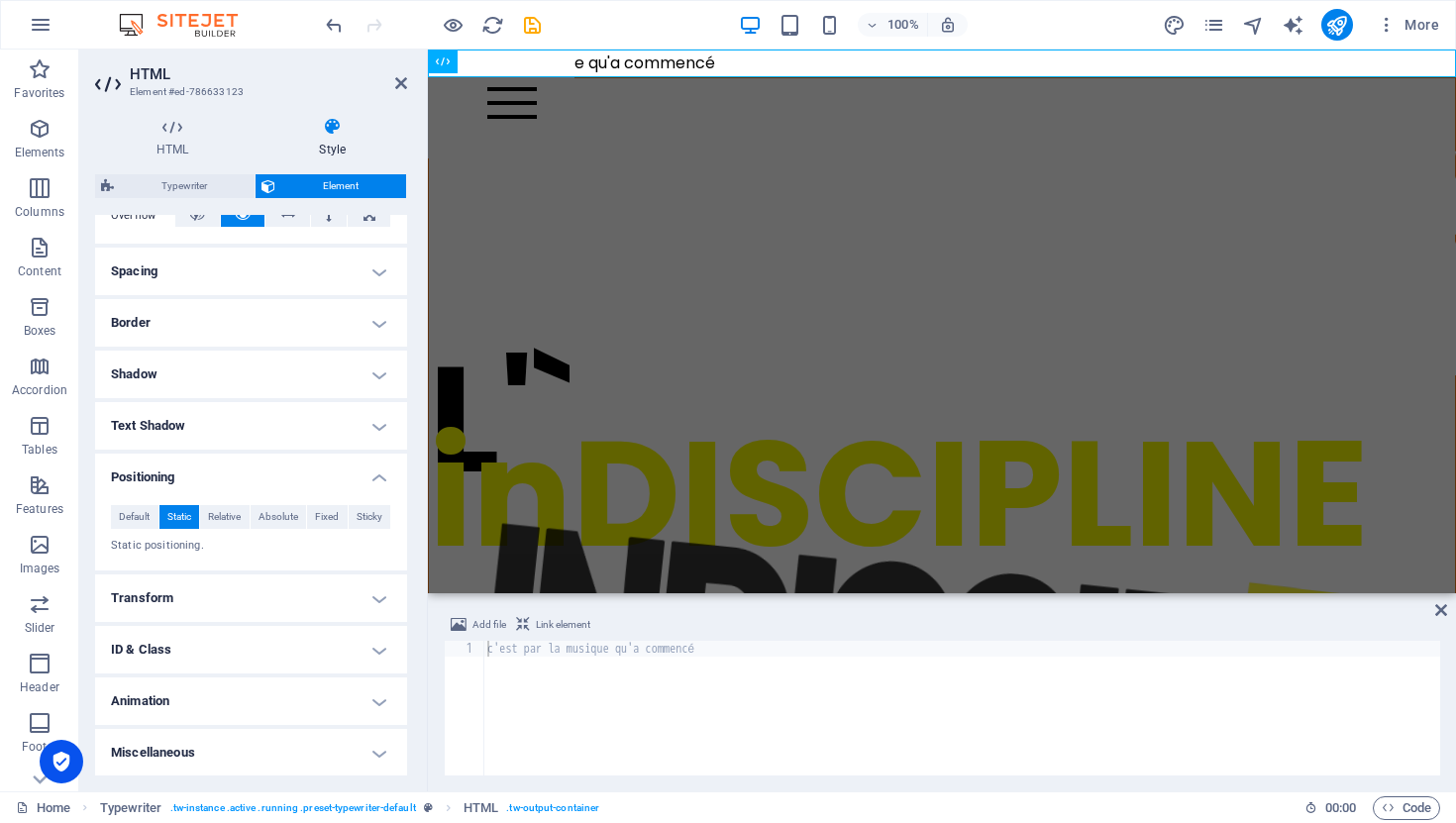 click on "Static positioning." at bounding box center [251, 546] 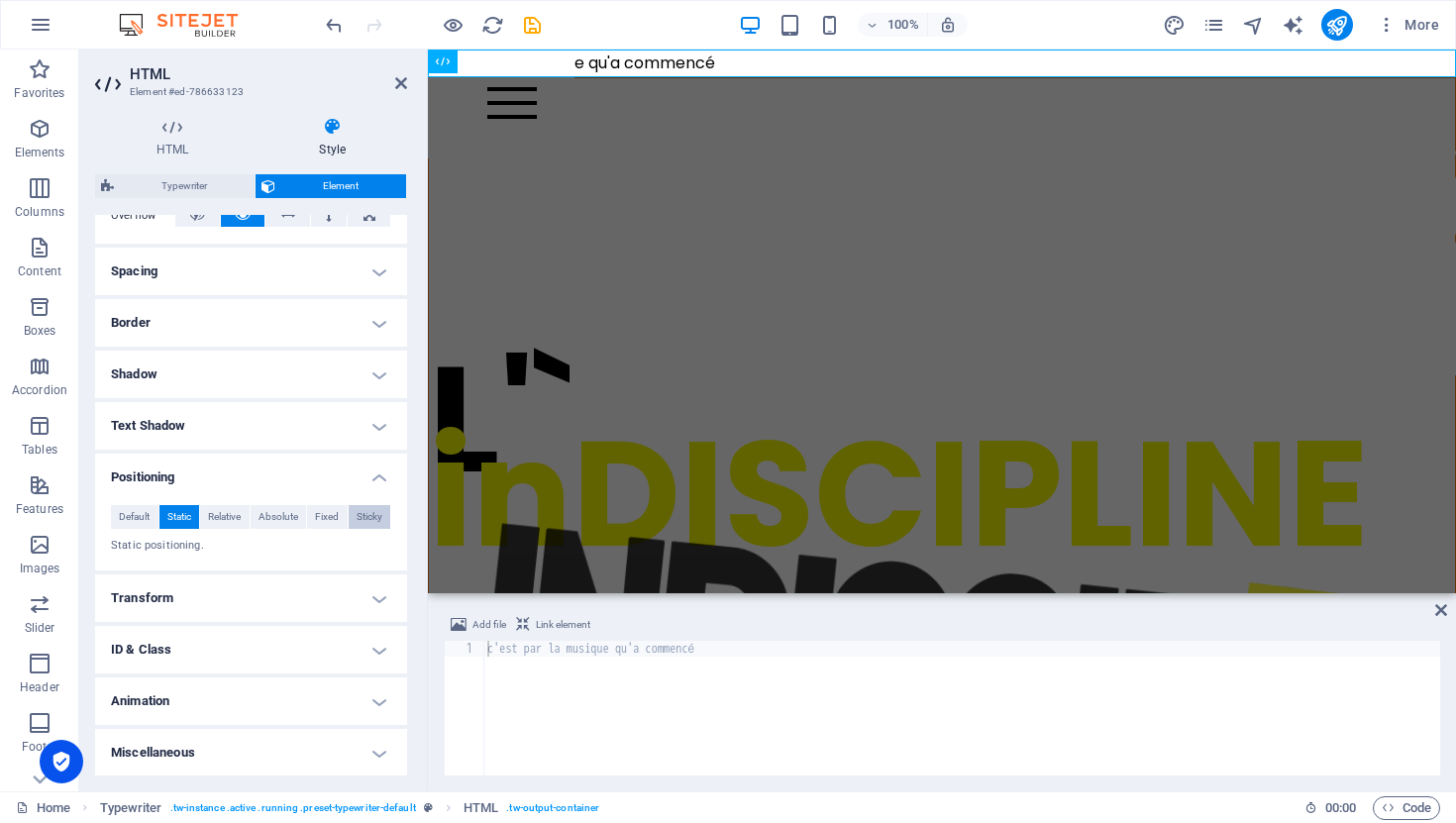 click on "Sticky" at bounding box center (369, 517) 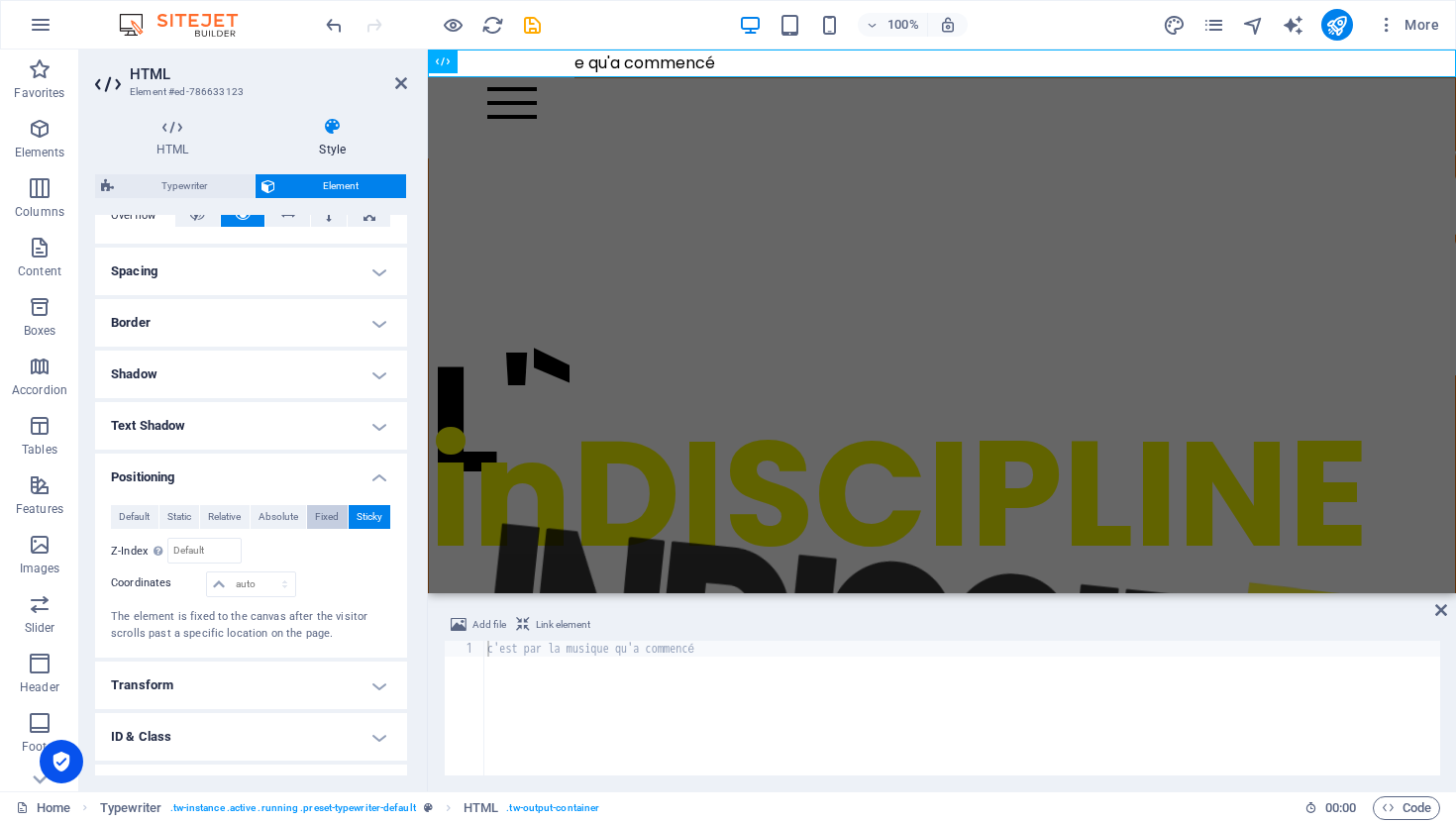 click on "Fixed" at bounding box center [327, 517] 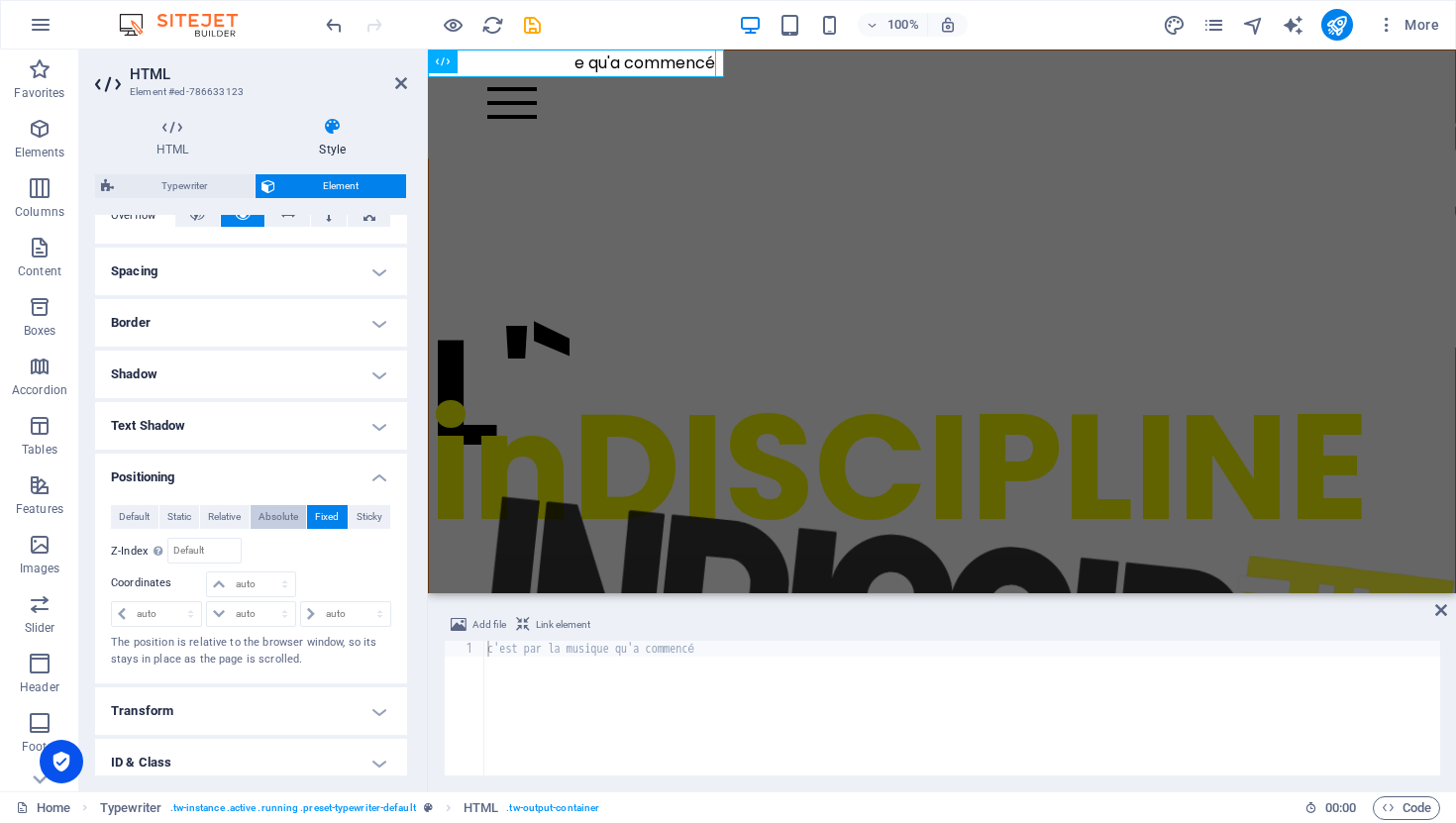 click on "Absolute" at bounding box center (278, 517) 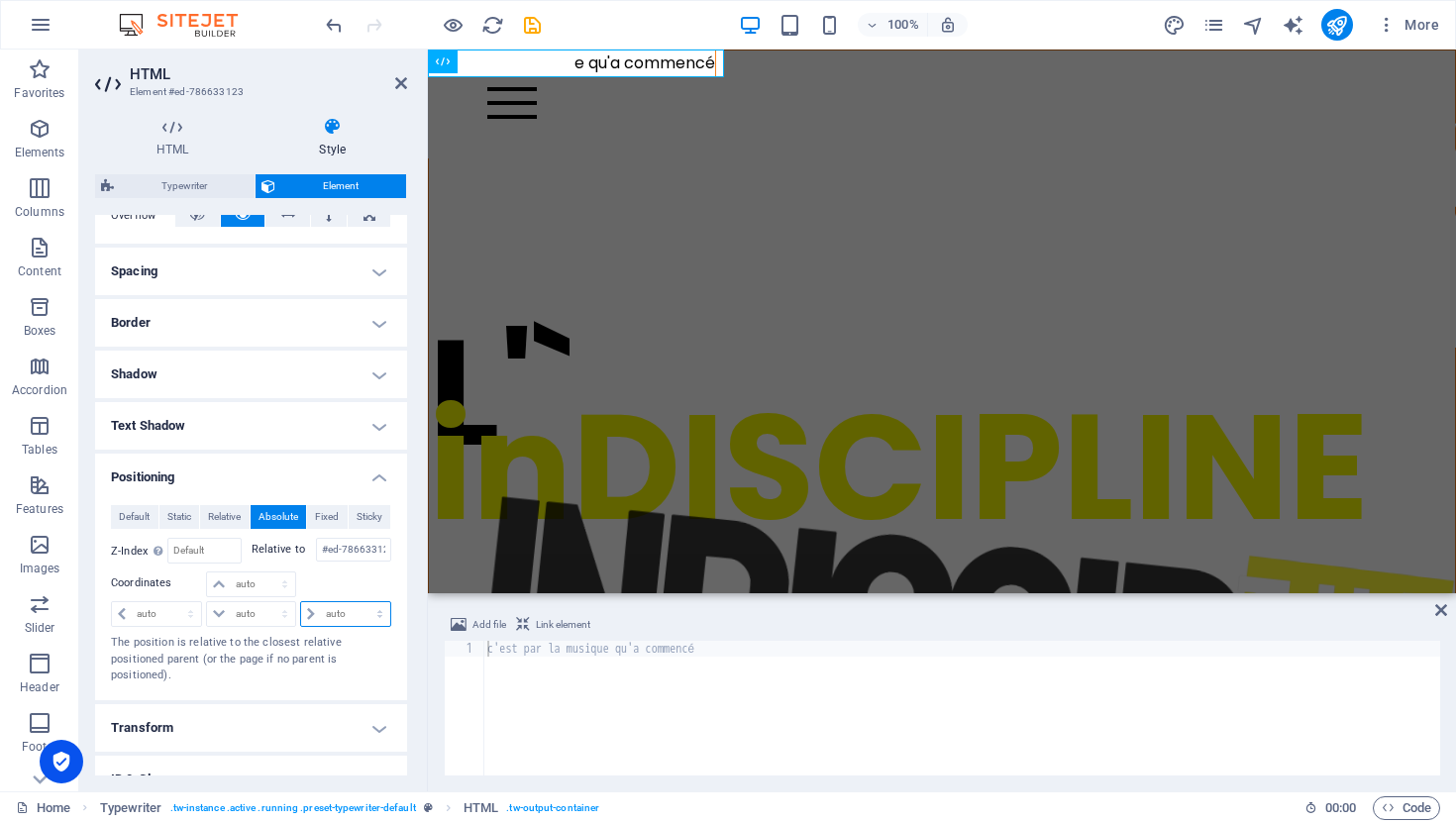click on "auto px rem % em" at bounding box center (346, 614) 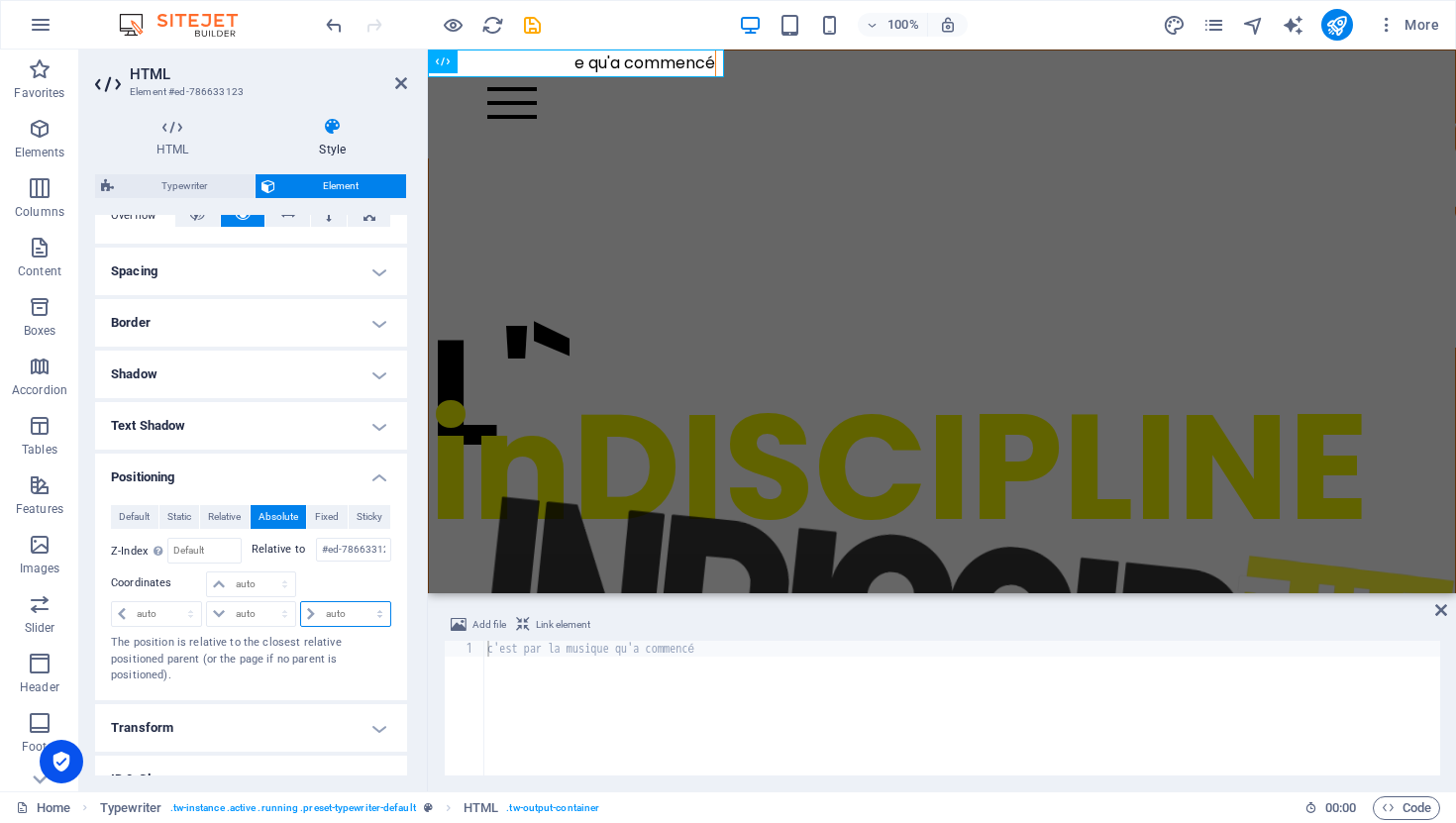 select on "%" 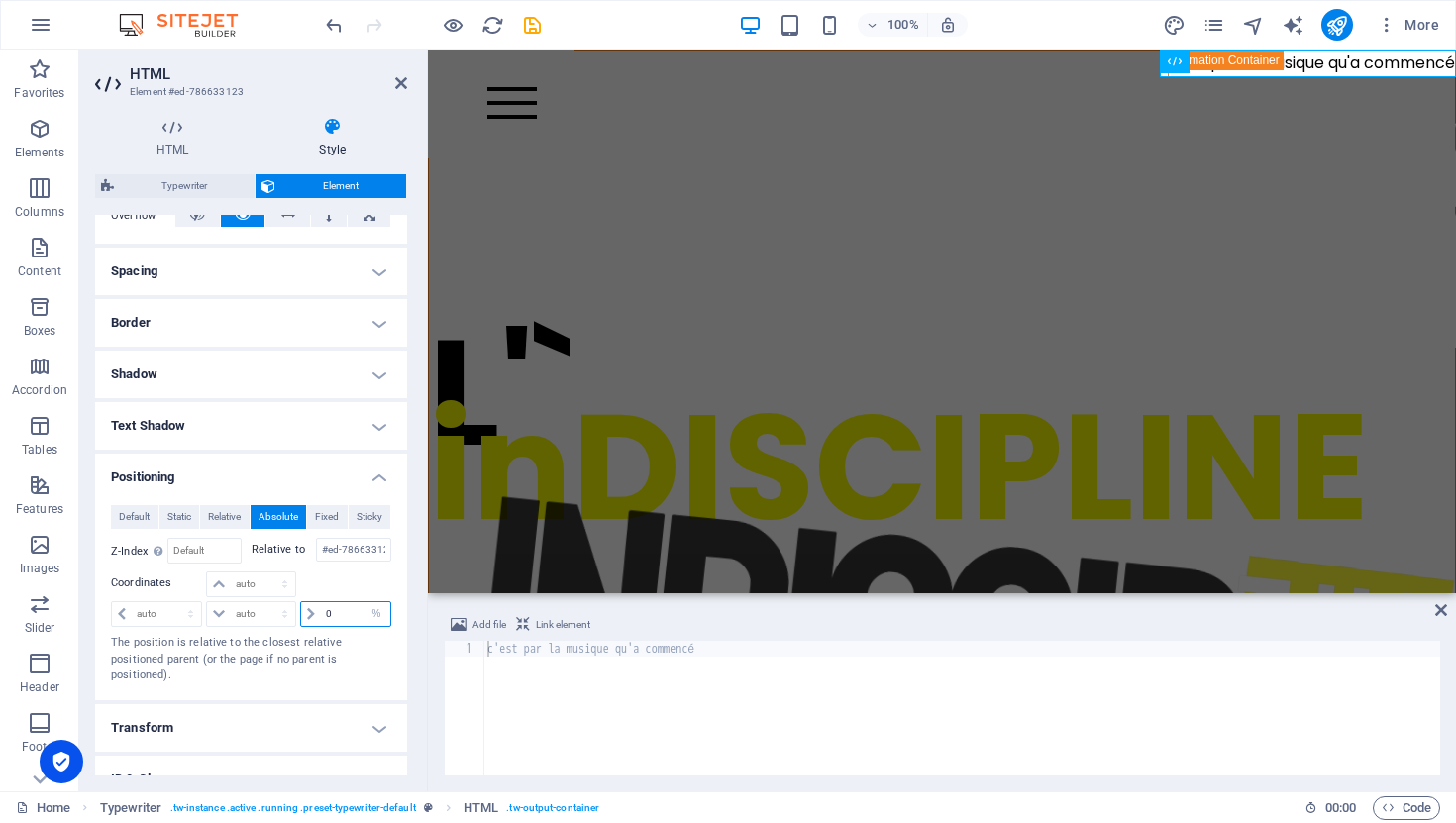 type on "0" 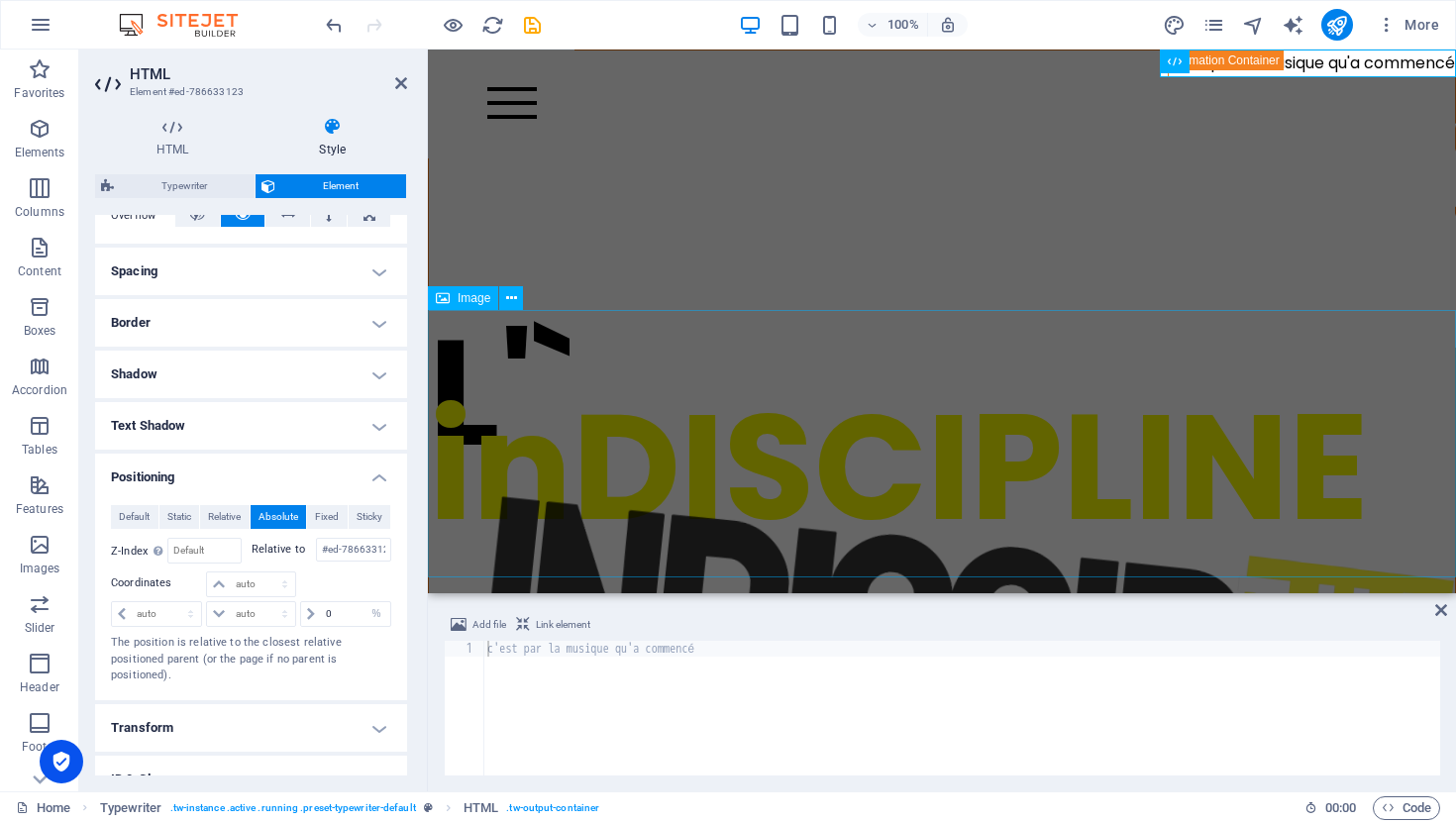 click at bounding box center [942, 1508] 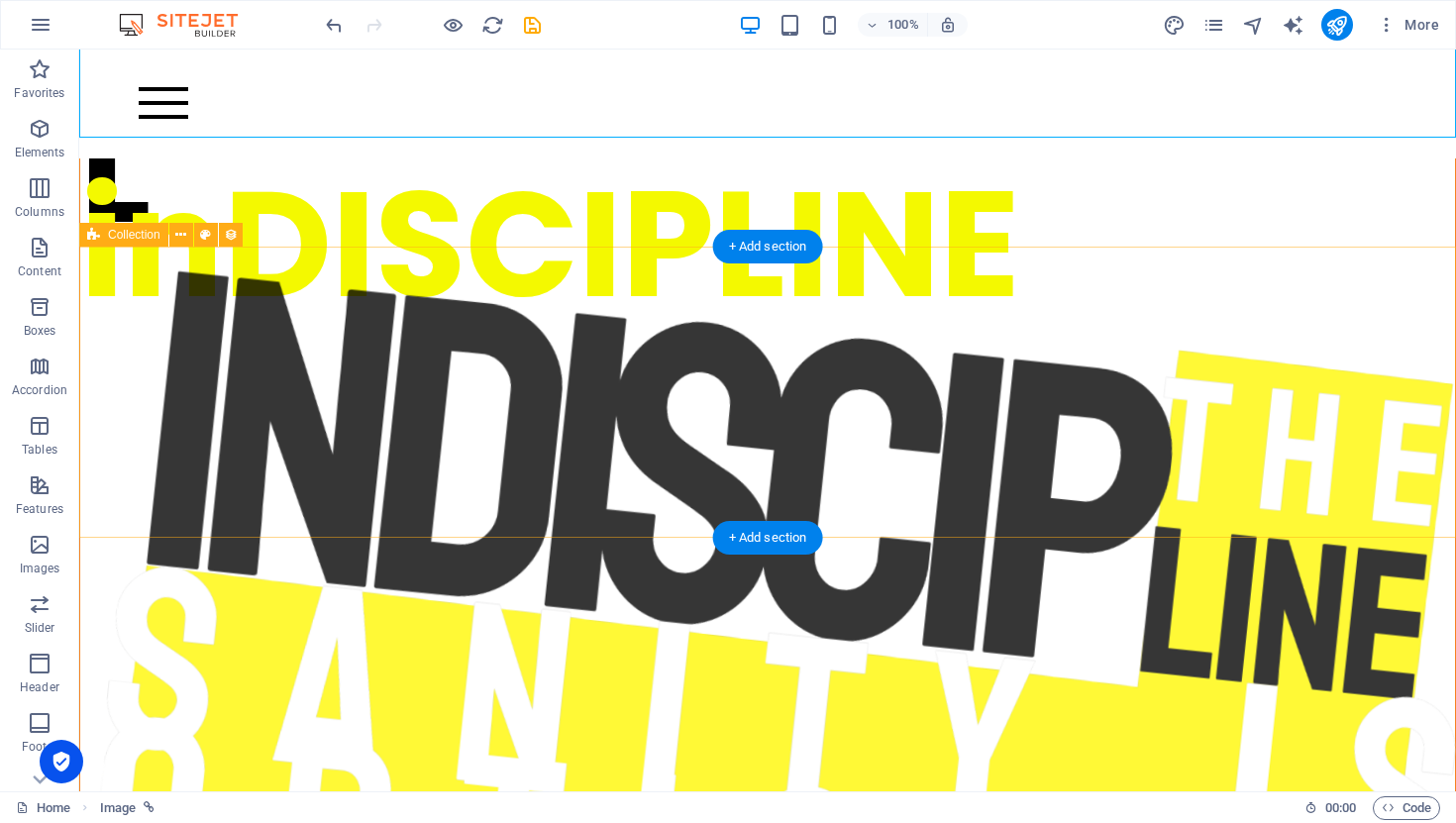 scroll, scrollTop: 0, scrollLeft: 0, axis: both 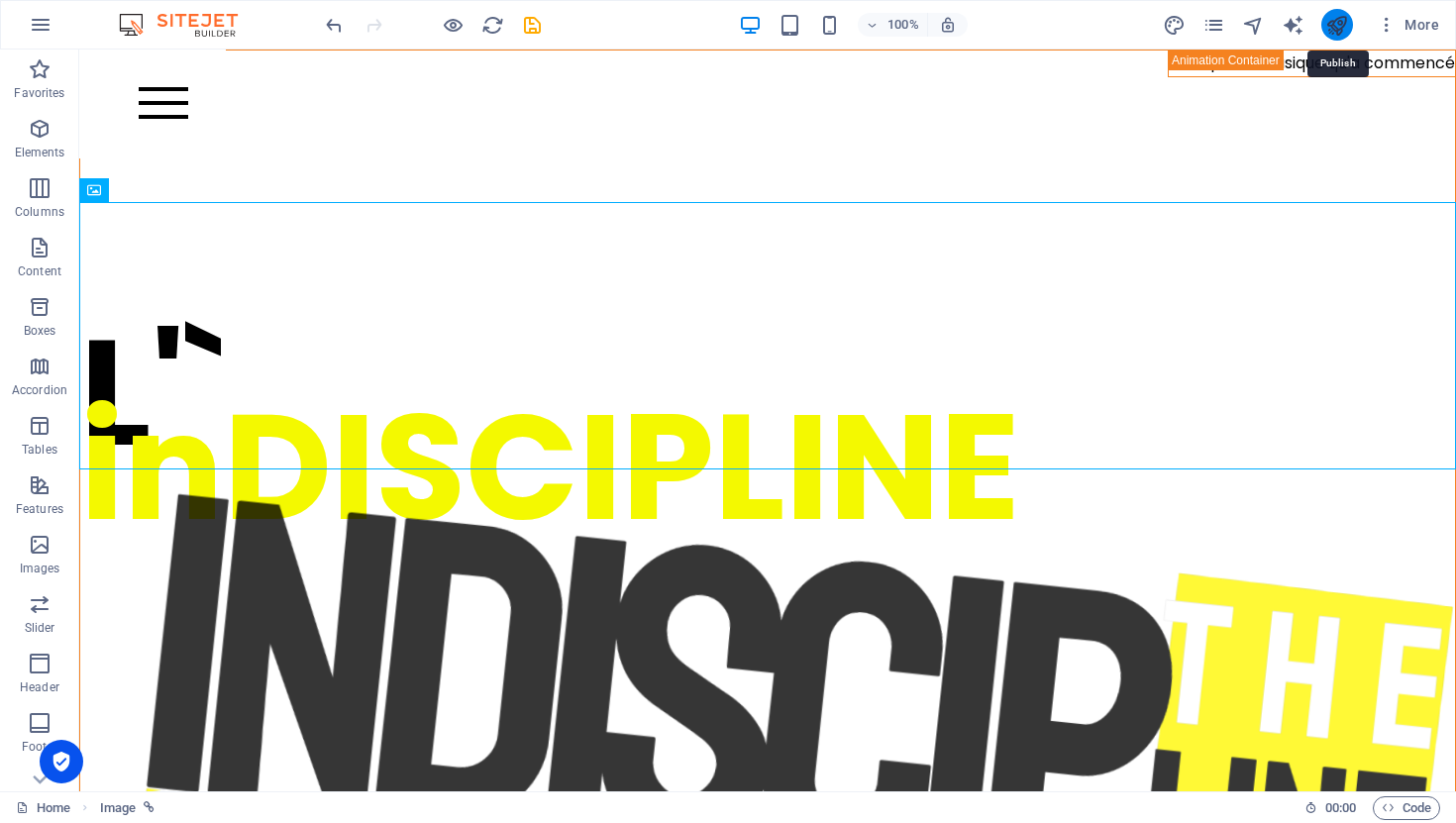 click at bounding box center [1336, 25] 